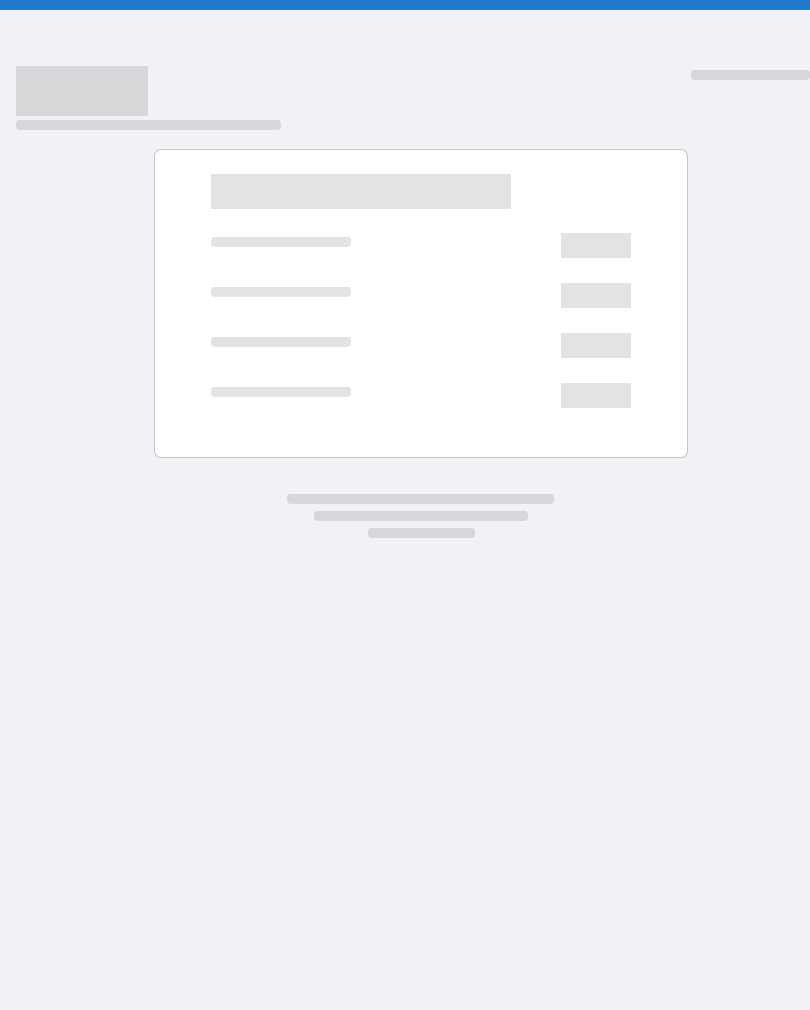 scroll, scrollTop: 0, scrollLeft: 0, axis: both 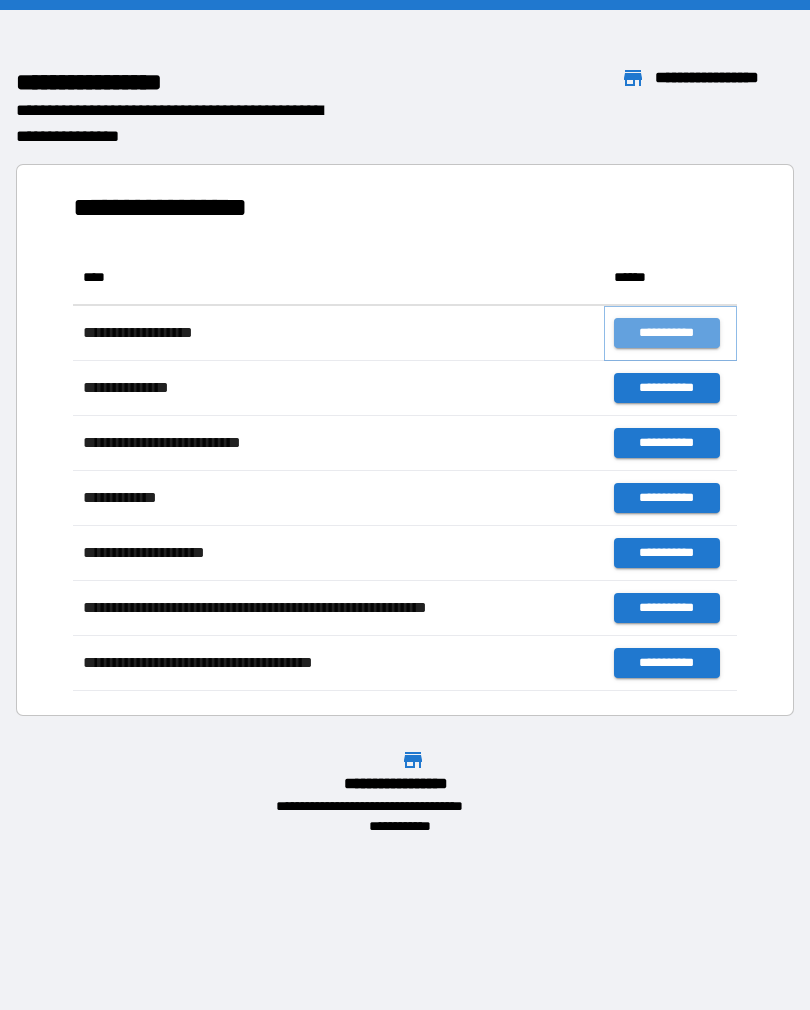 click on "**********" at bounding box center (666, 333) 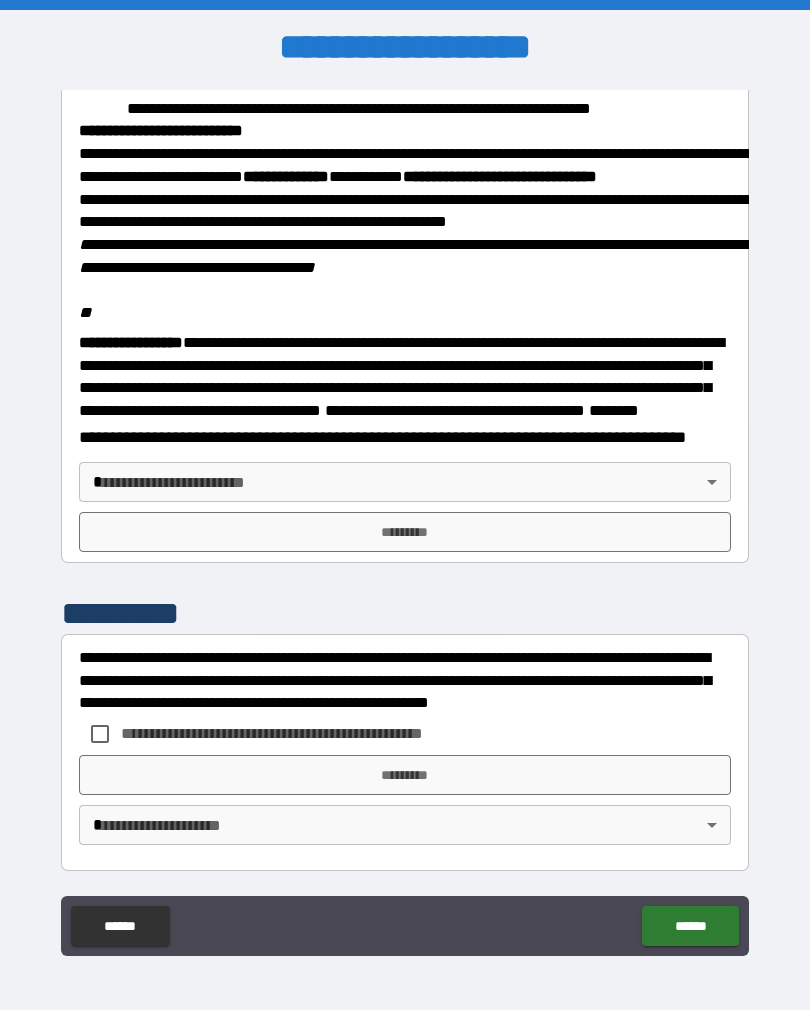 scroll, scrollTop: 2323, scrollLeft: 0, axis: vertical 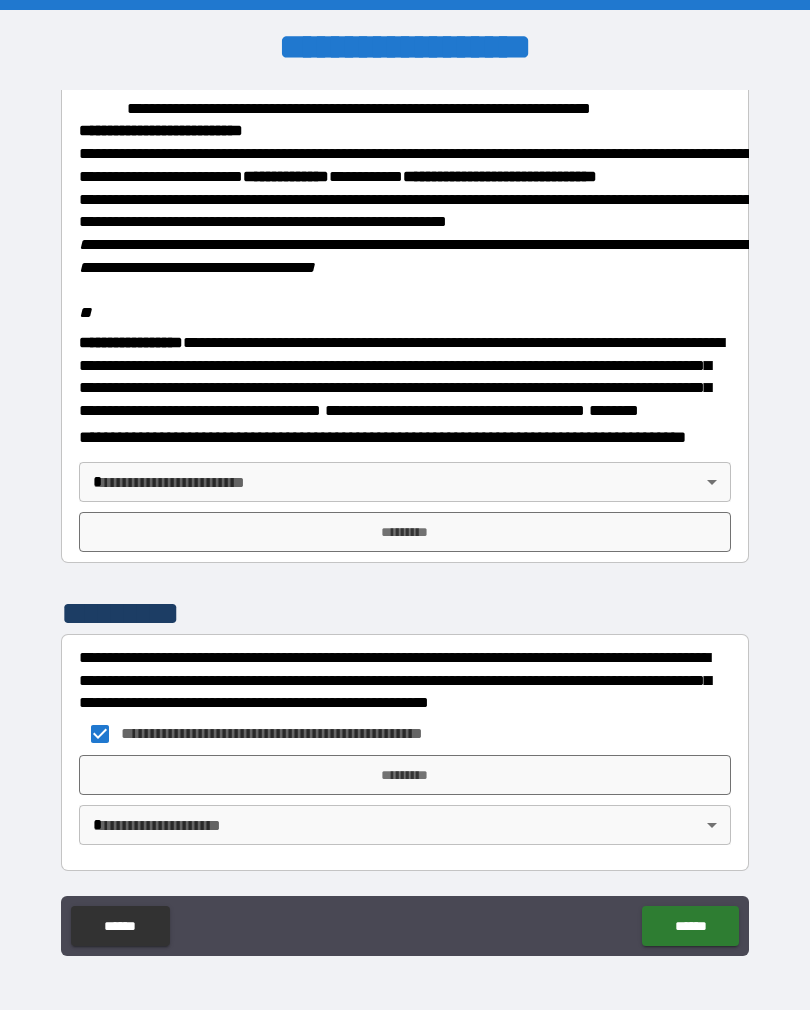 click on "*********" at bounding box center (405, 775) 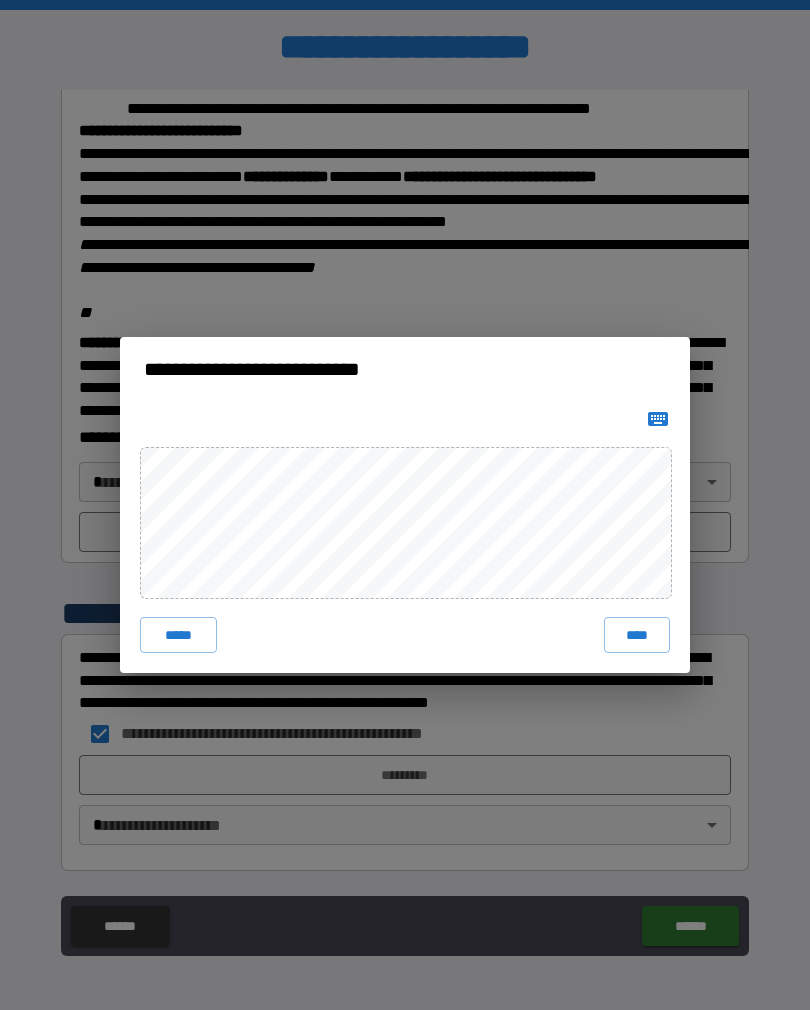 click on "****" at bounding box center (637, 635) 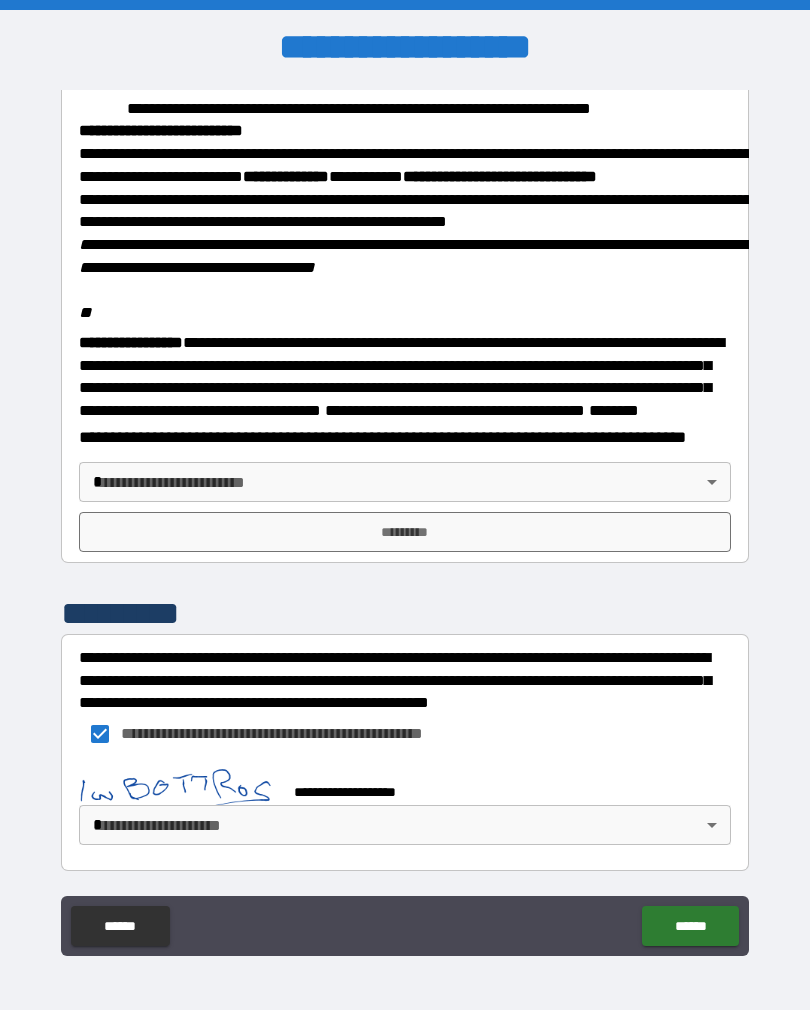 scroll, scrollTop: 2313, scrollLeft: 0, axis: vertical 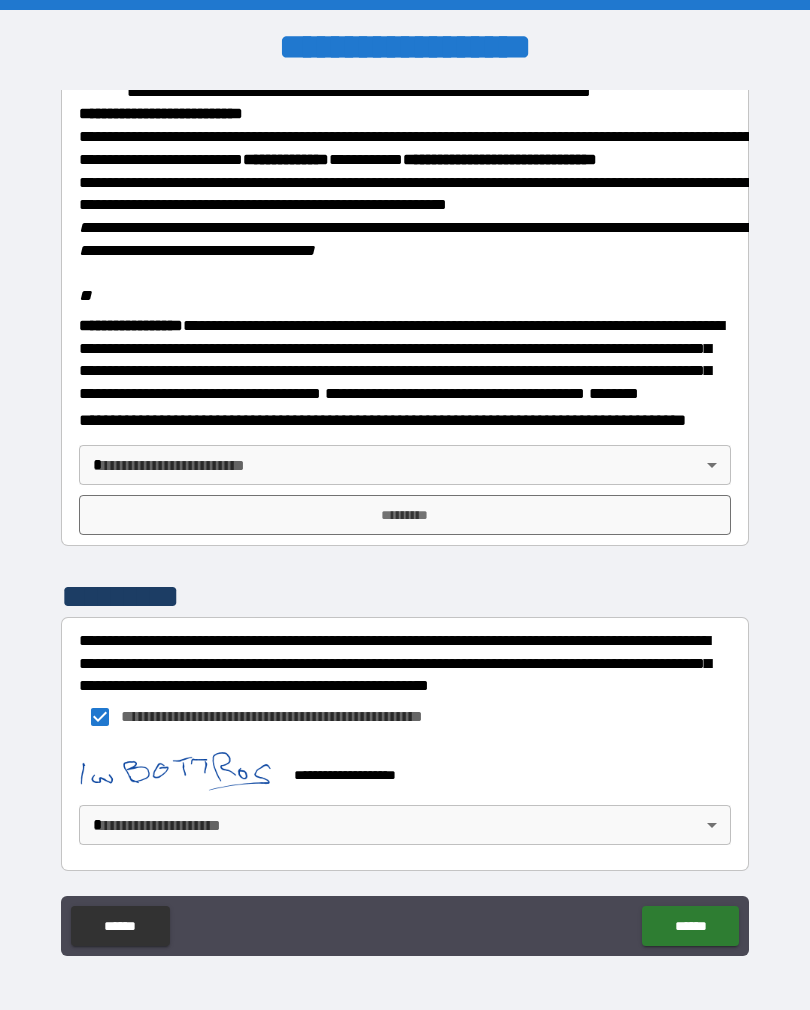 click on "******" at bounding box center [690, 926] 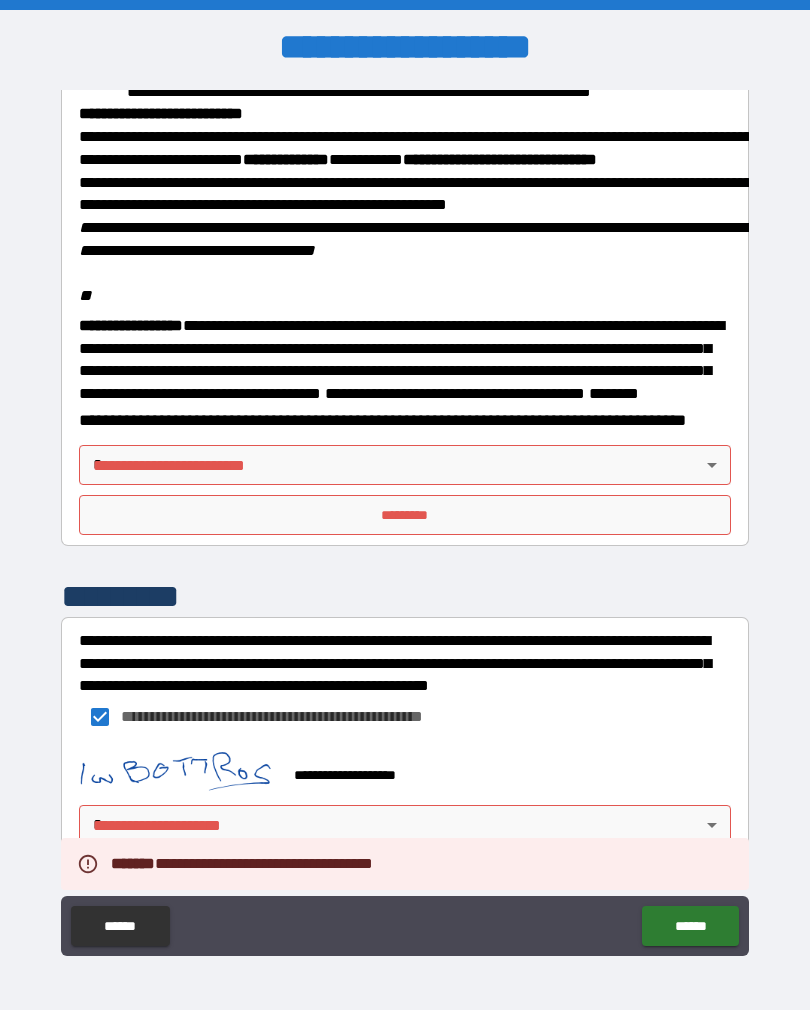 click on "**********" at bounding box center [405, 520] 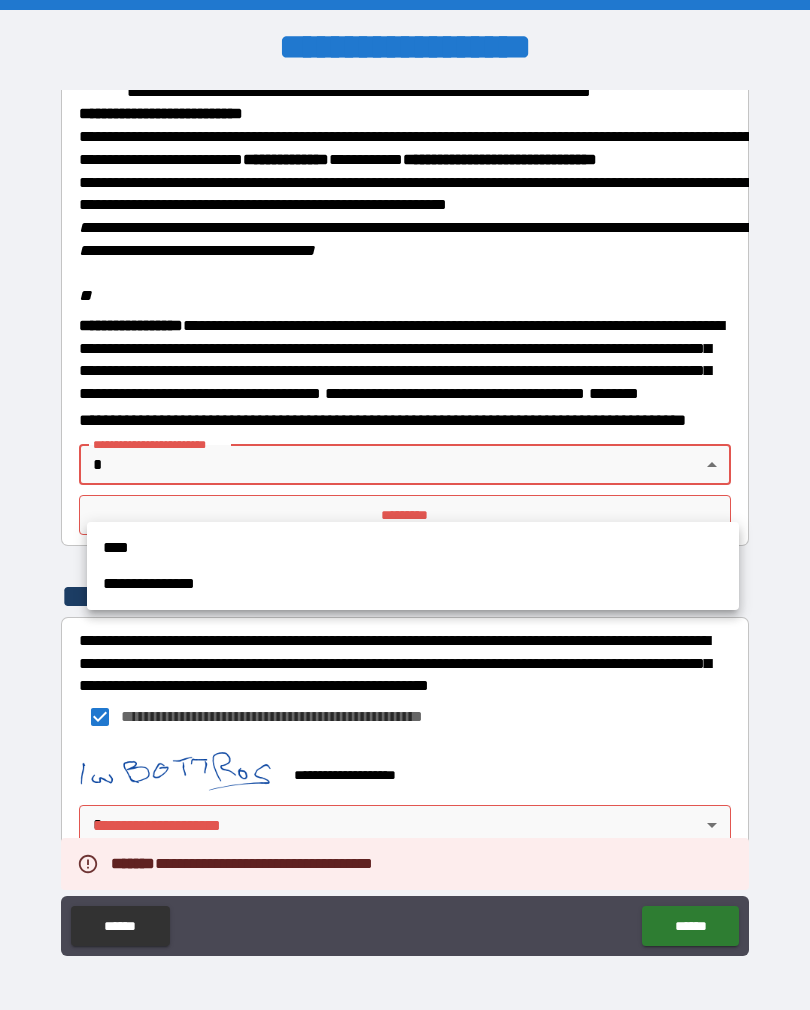 click on "****" at bounding box center [413, 548] 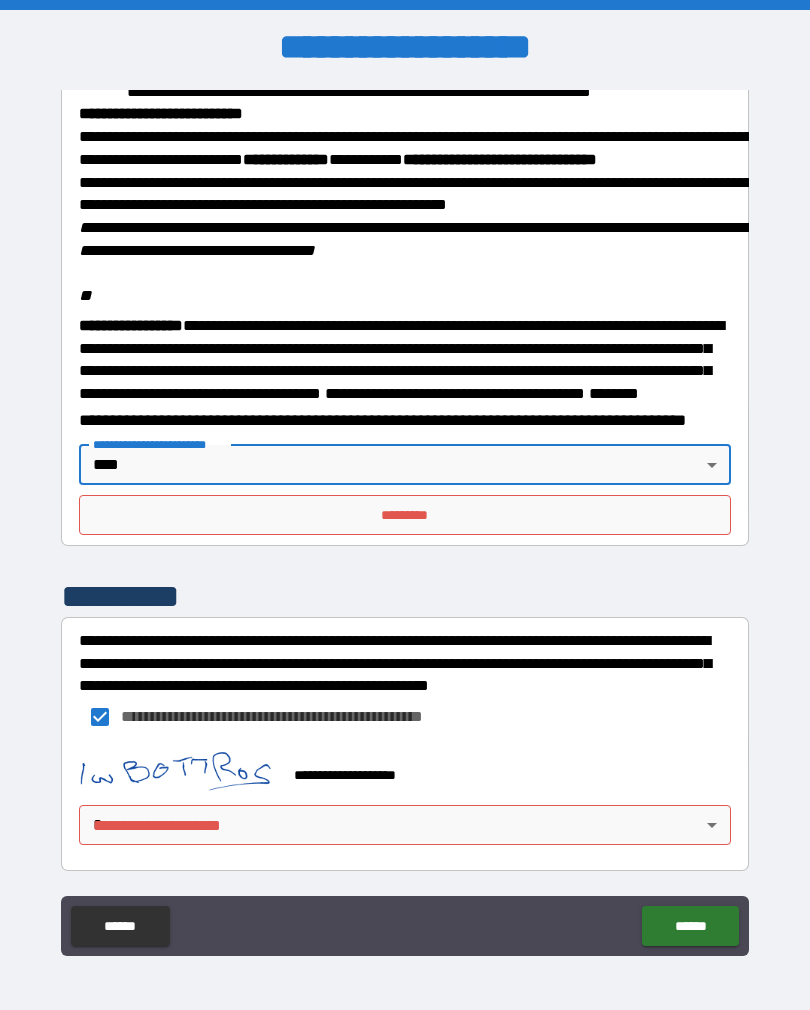 click on "******" at bounding box center (690, 926) 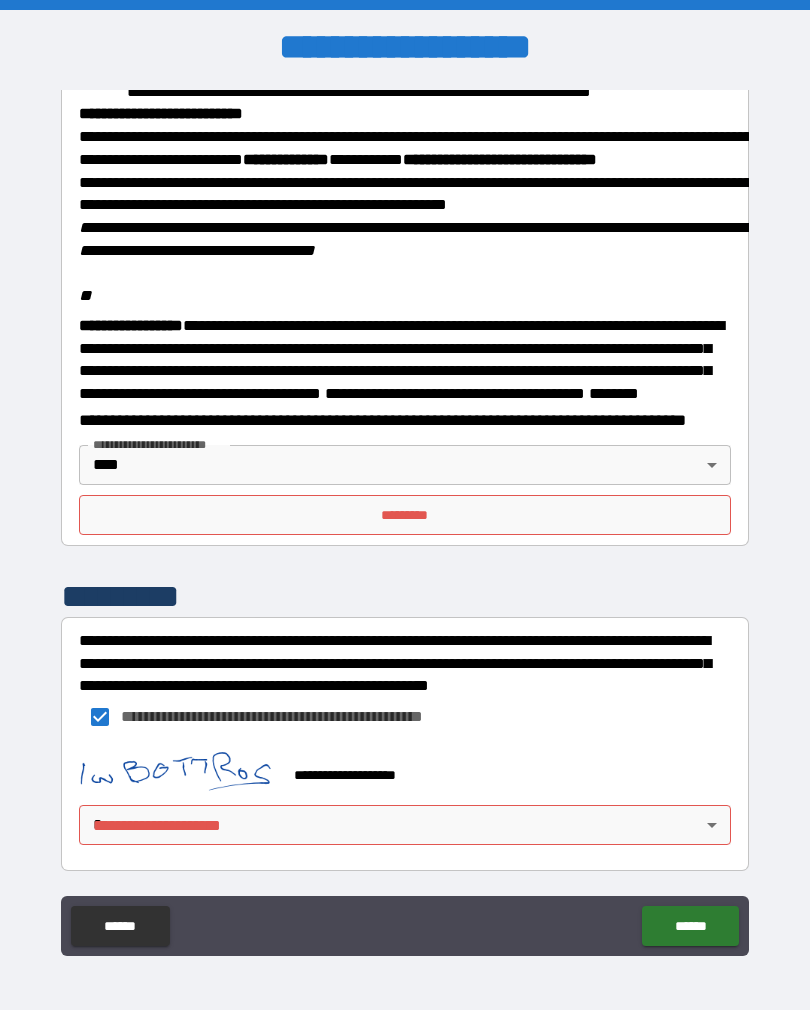 scroll, scrollTop: 2340, scrollLeft: 0, axis: vertical 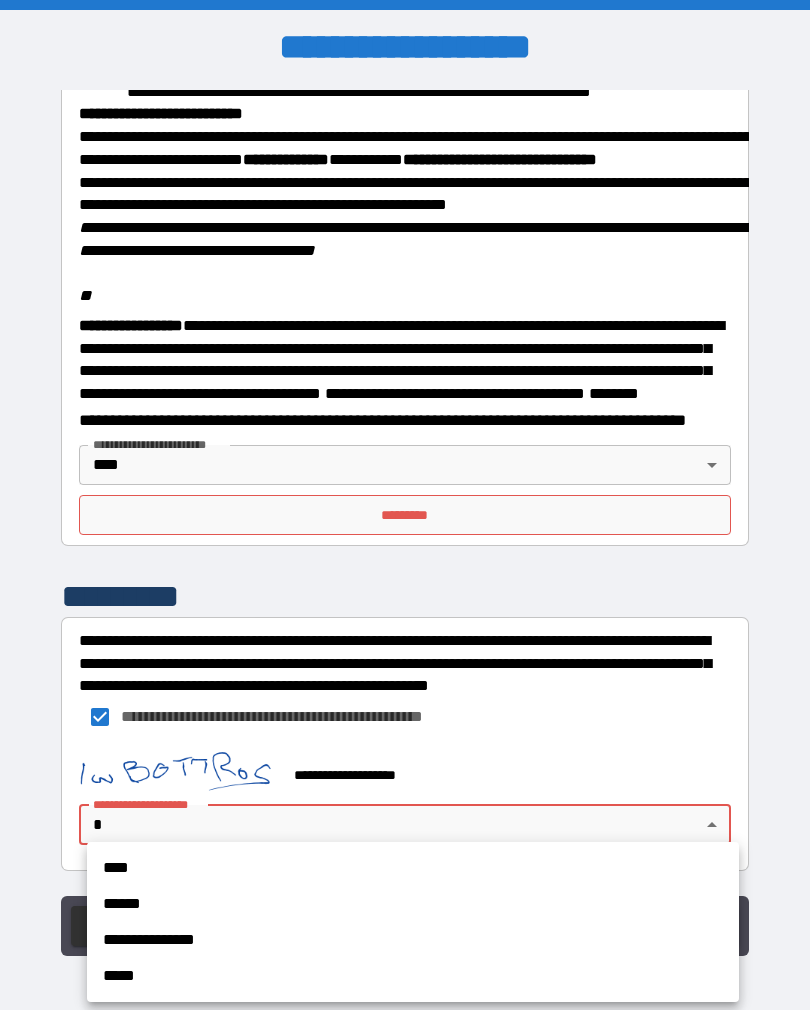 click on "****" at bounding box center (413, 868) 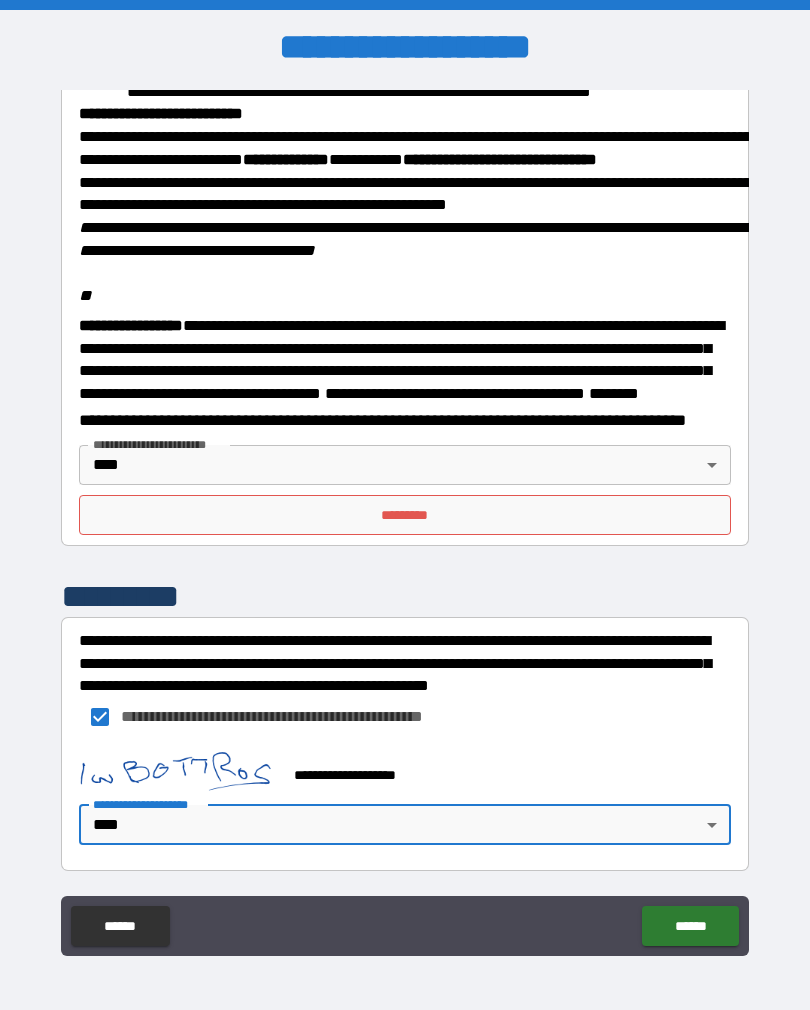 click on "******" at bounding box center [690, 926] 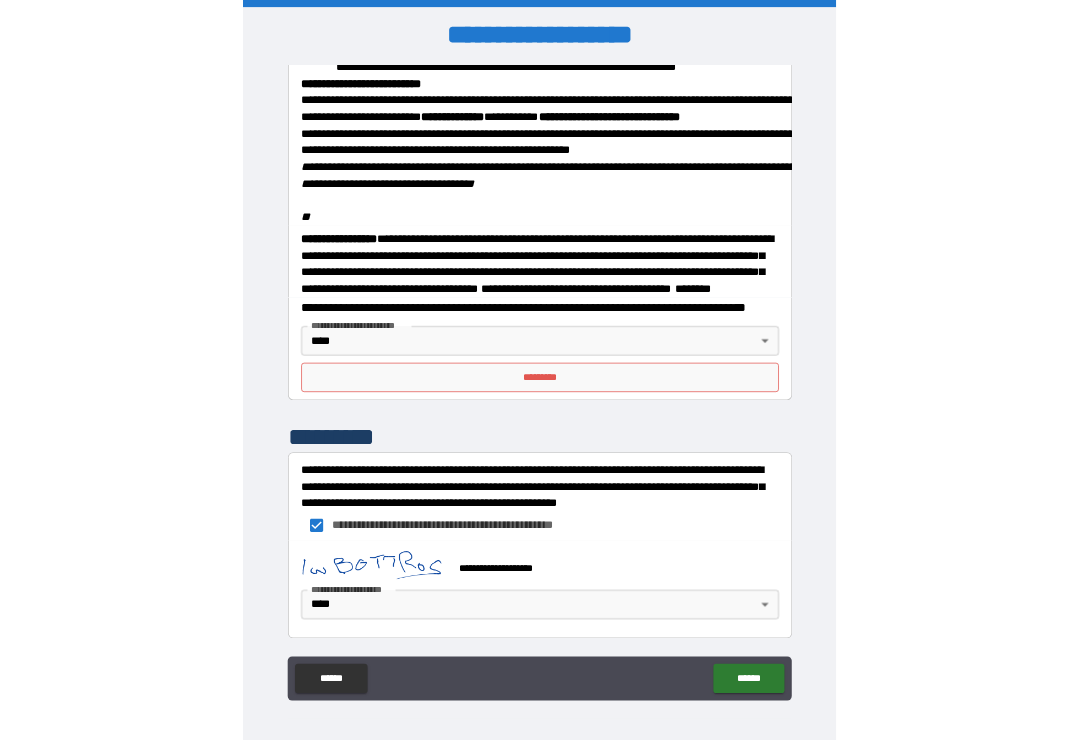 scroll, scrollTop: 2298, scrollLeft: 0, axis: vertical 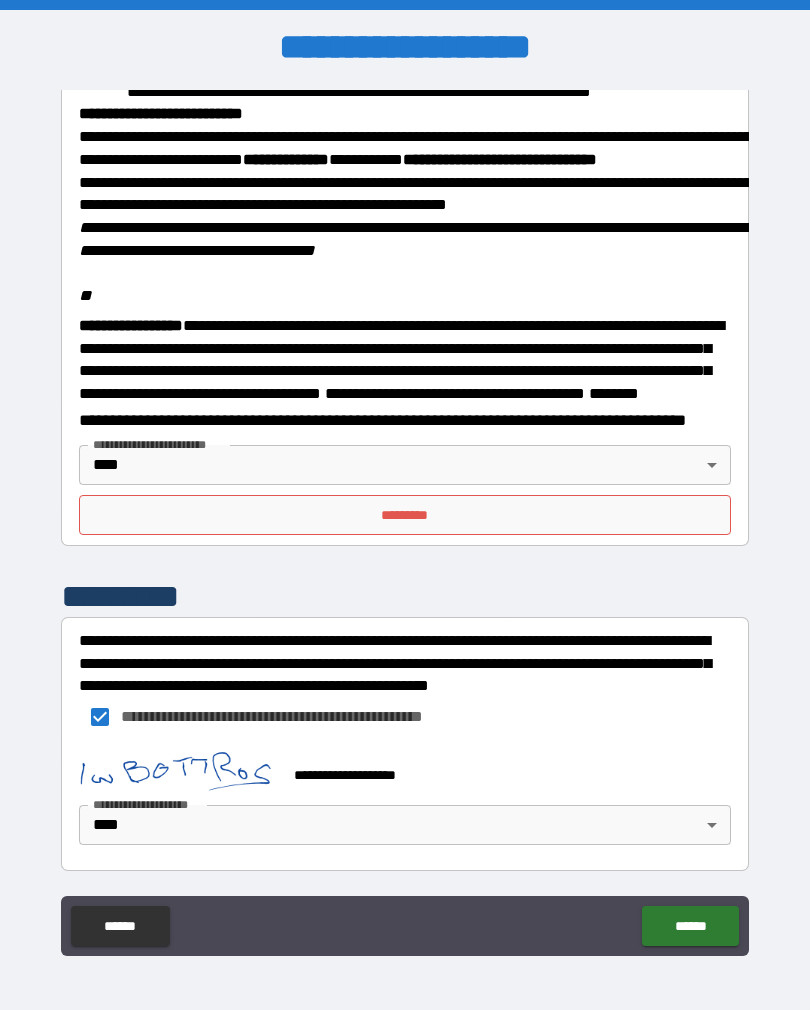 click on "*********" at bounding box center (405, 515) 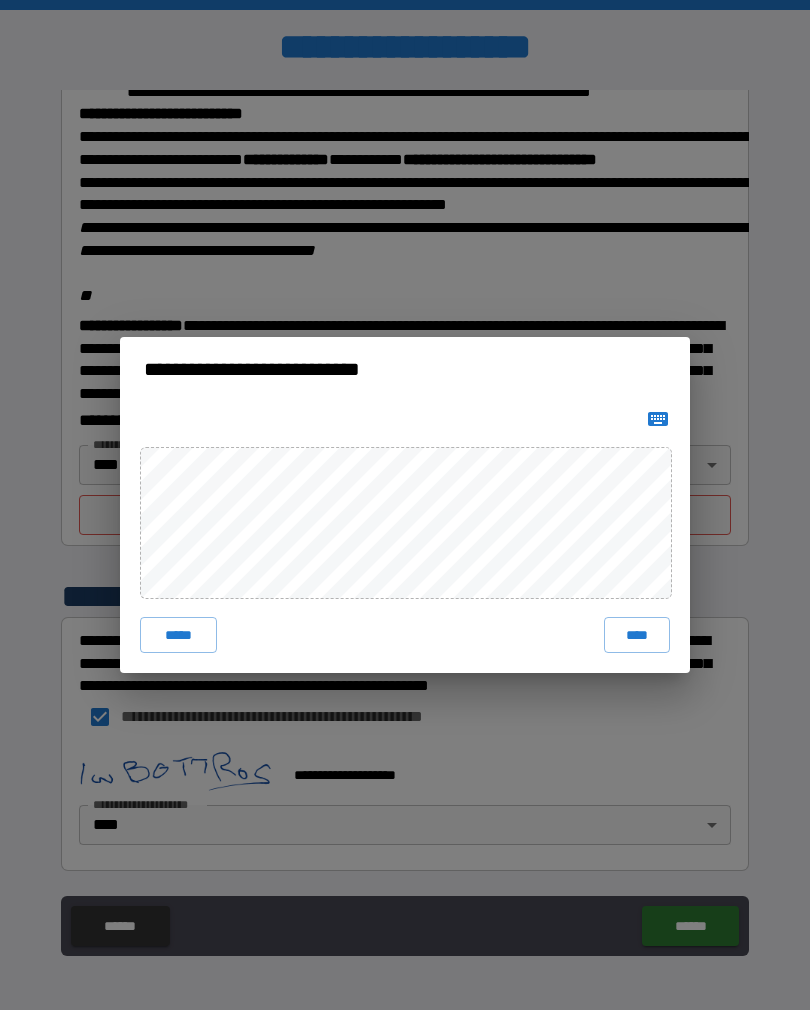 click on "****" at bounding box center (637, 635) 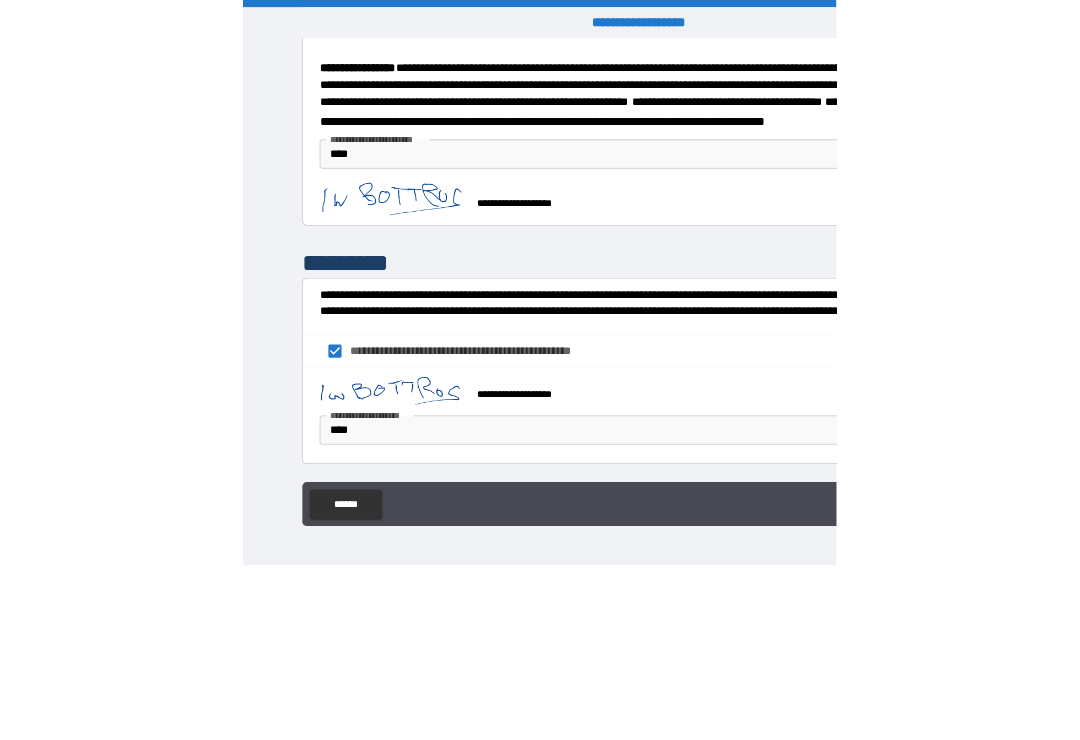scroll, scrollTop: 2249, scrollLeft: 0, axis: vertical 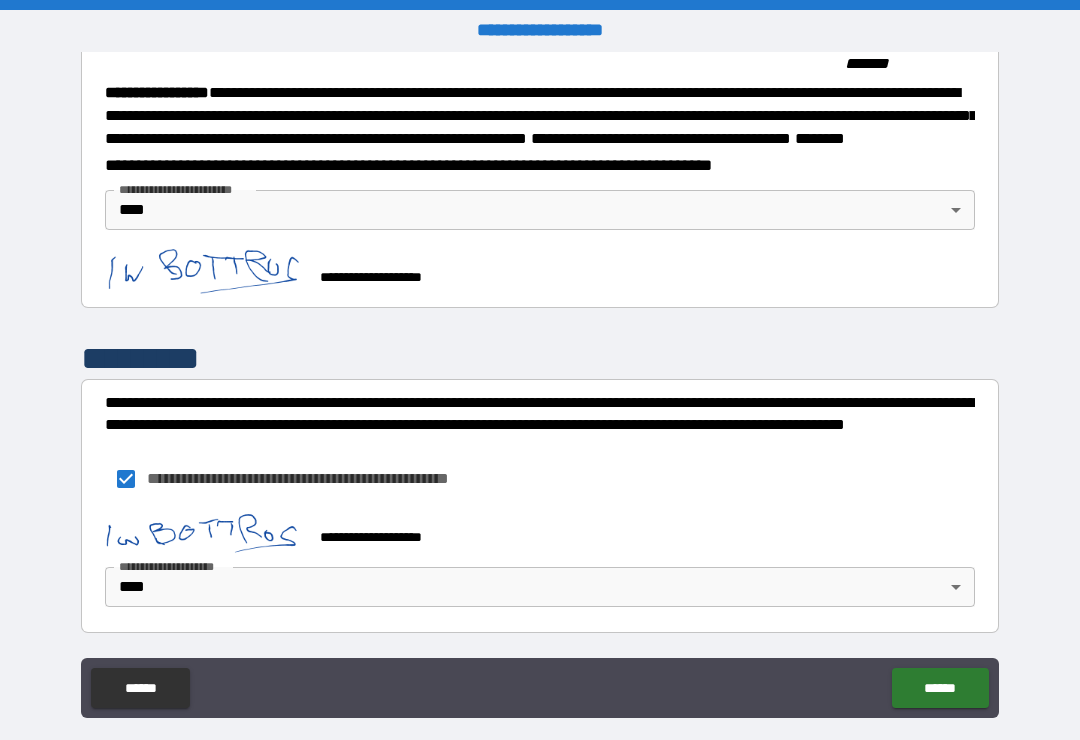 click on "******" at bounding box center [940, 688] 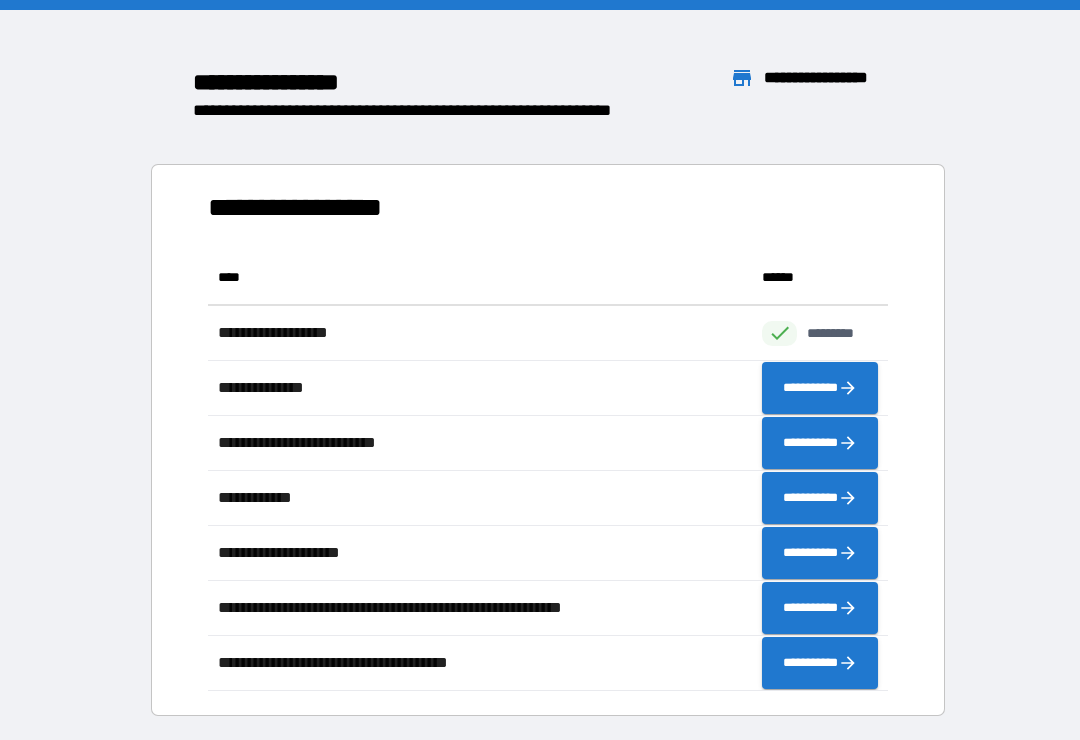 scroll, scrollTop: 1, scrollLeft: 1, axis: both 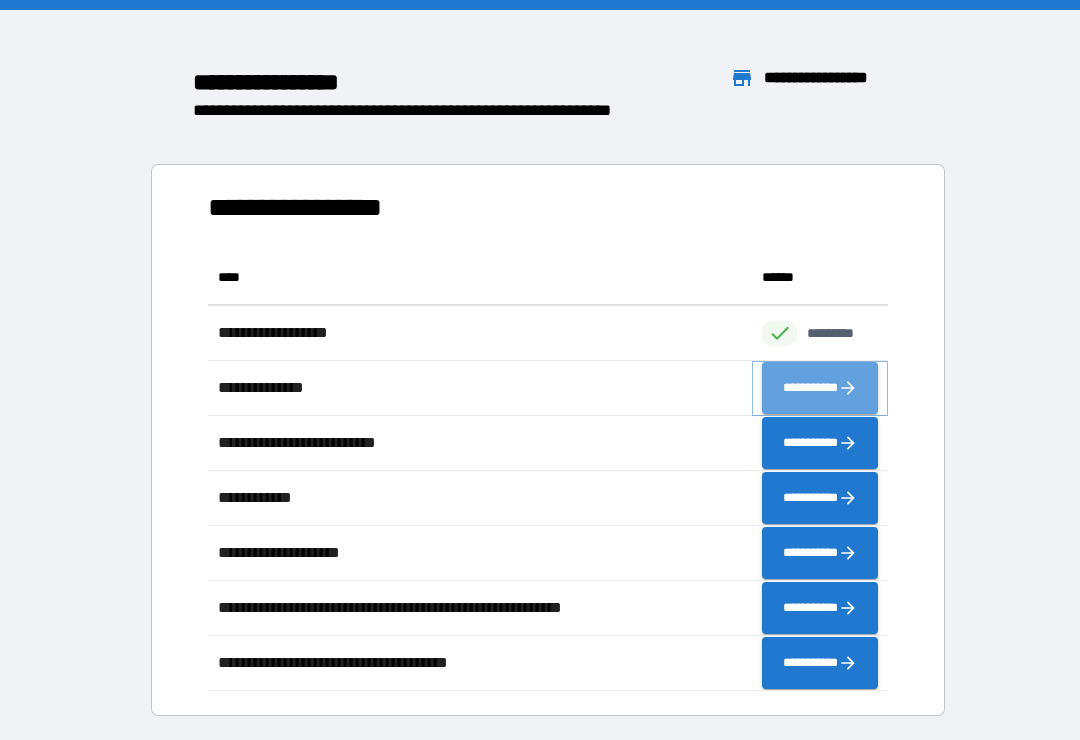 click on "**********" at bounding box center [820, 388] 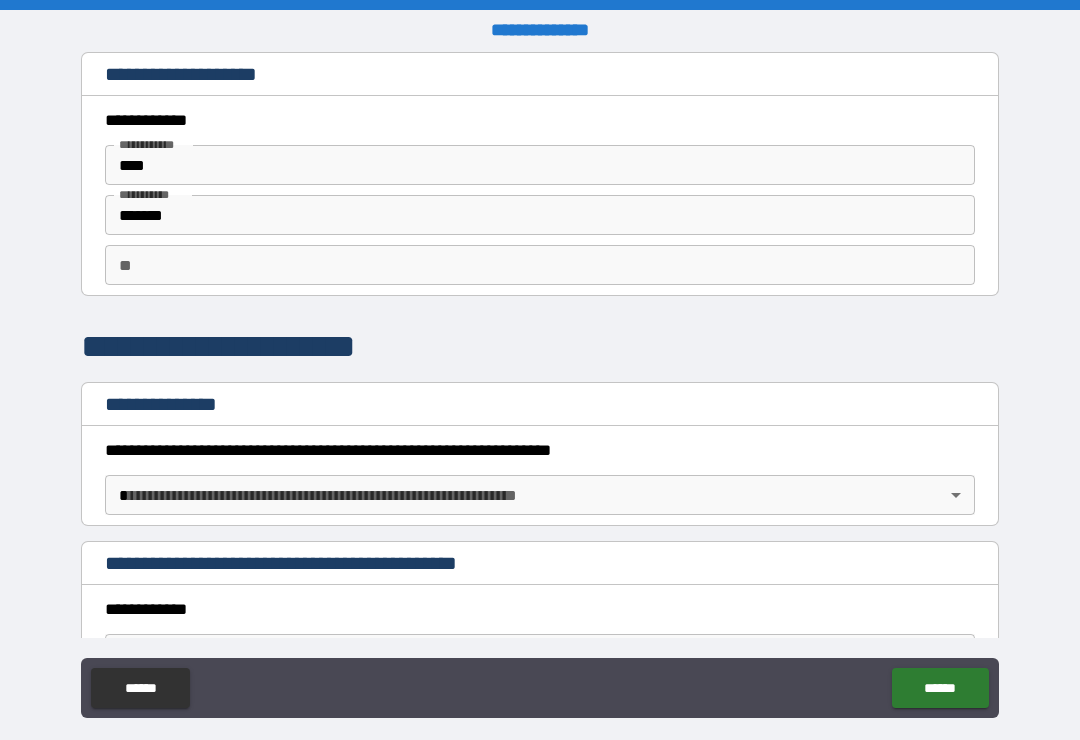 click on "**********" at bounding box center (540, 385) 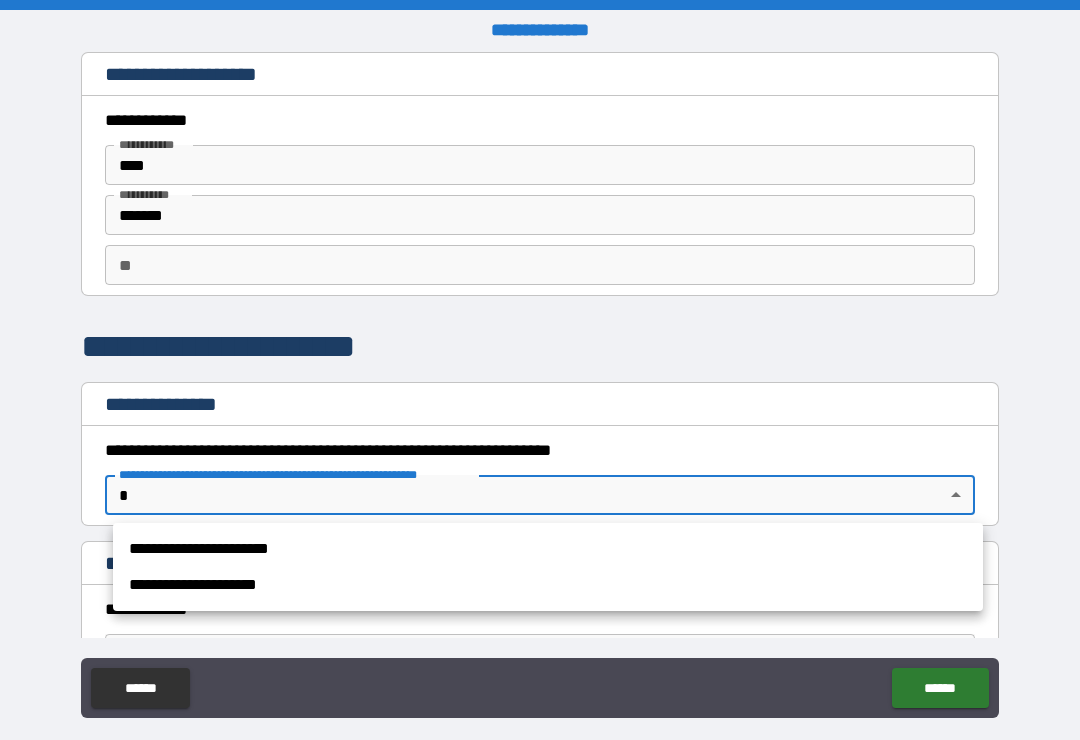 click on "**********" at bounding box center [548, 549] 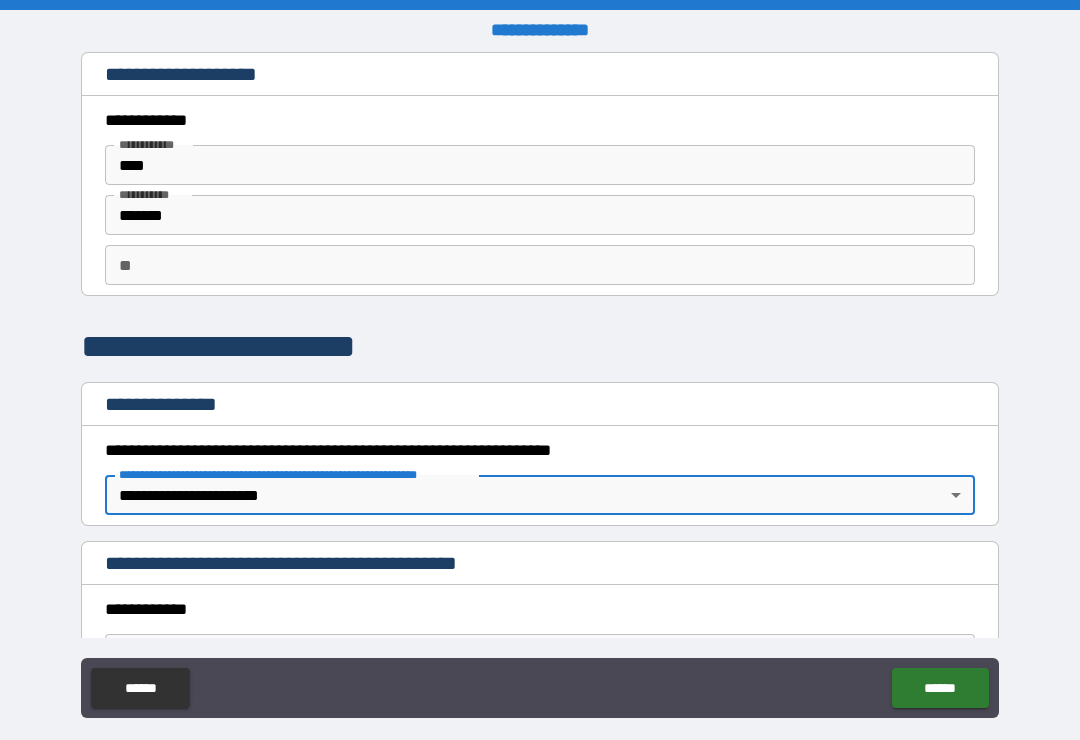 type on "*" 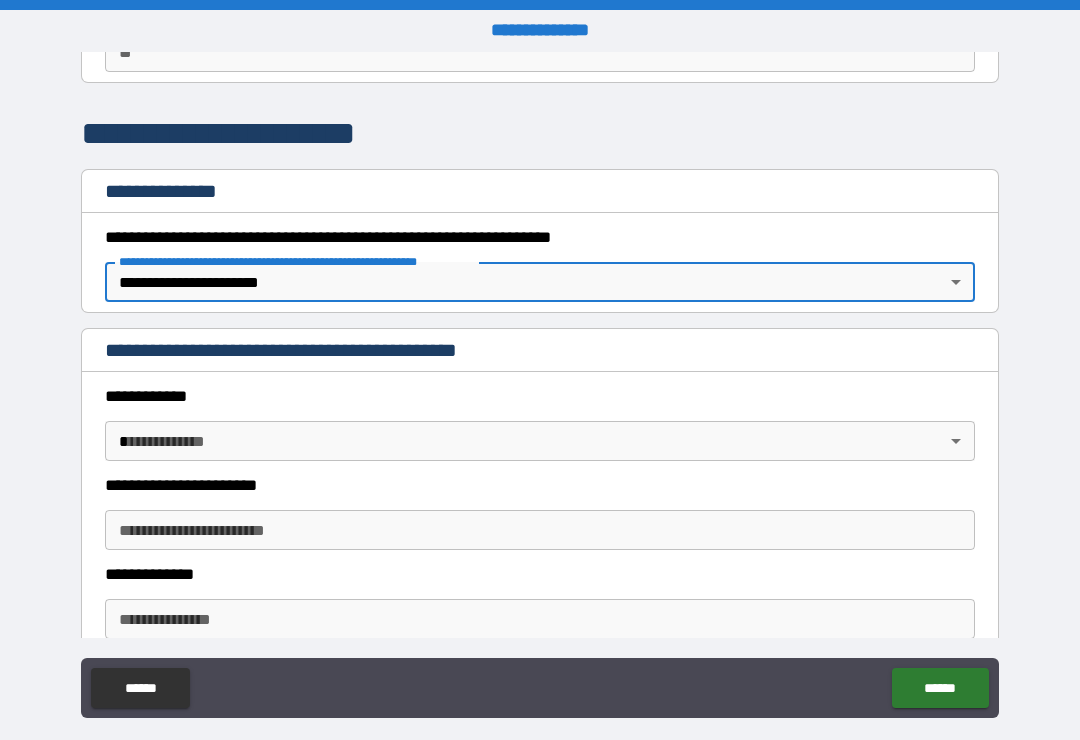 scroll, scrollTop: 230, scrollLeft: 0, axis: vertical 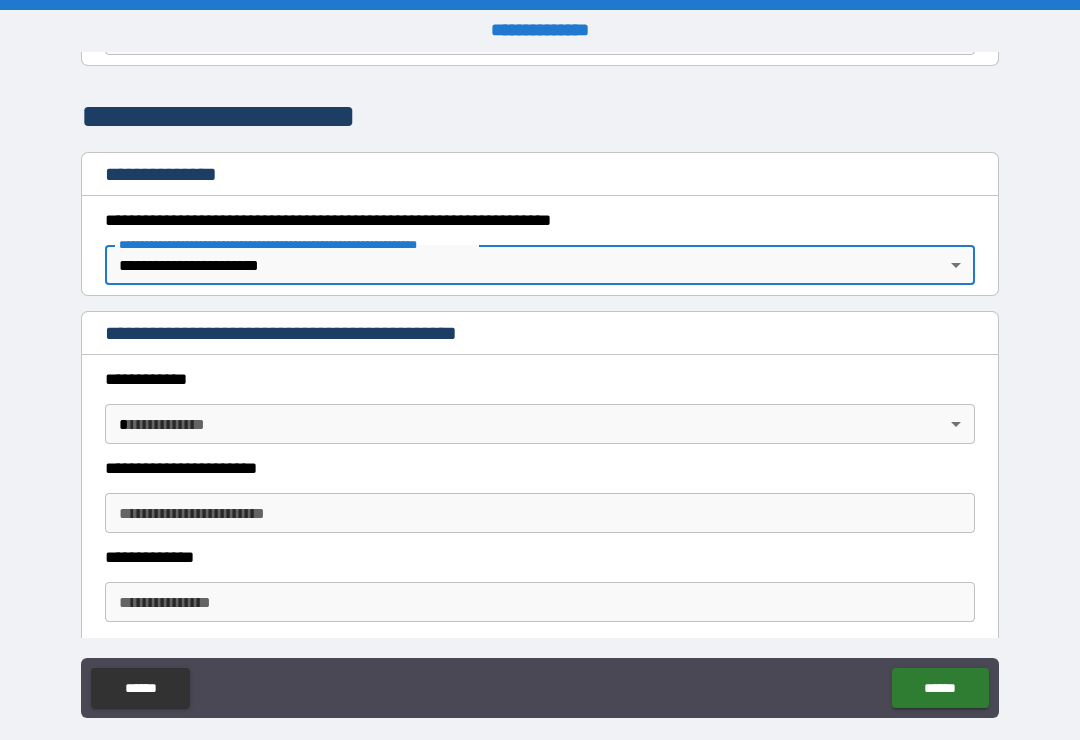 click on "**********" at bounding box center (540, 385) 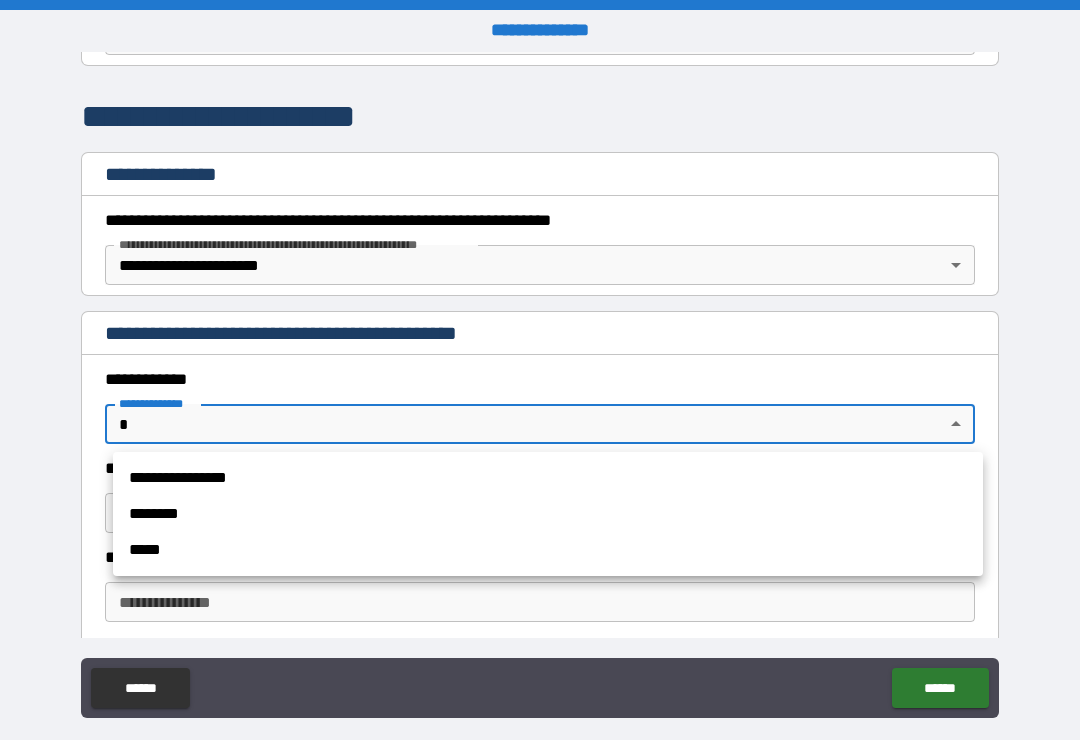 click on "**********" at bounding box center (548, 478) 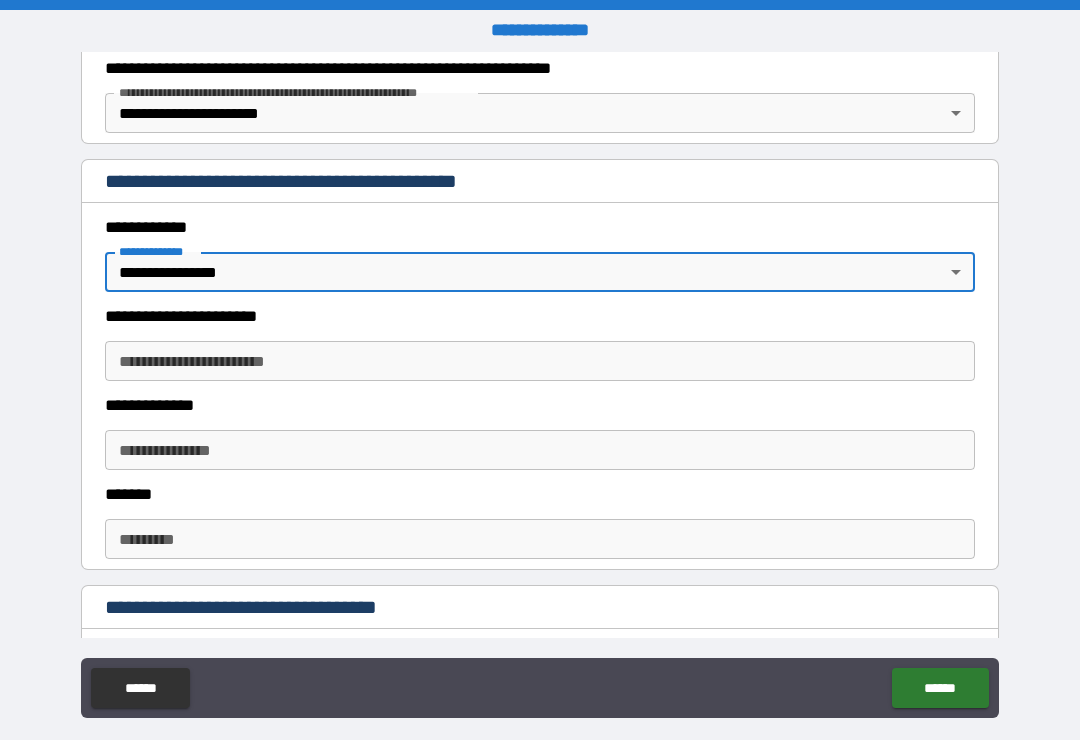 scroll, scrollTop: 389, scrollLeft: 0, axis: vertical 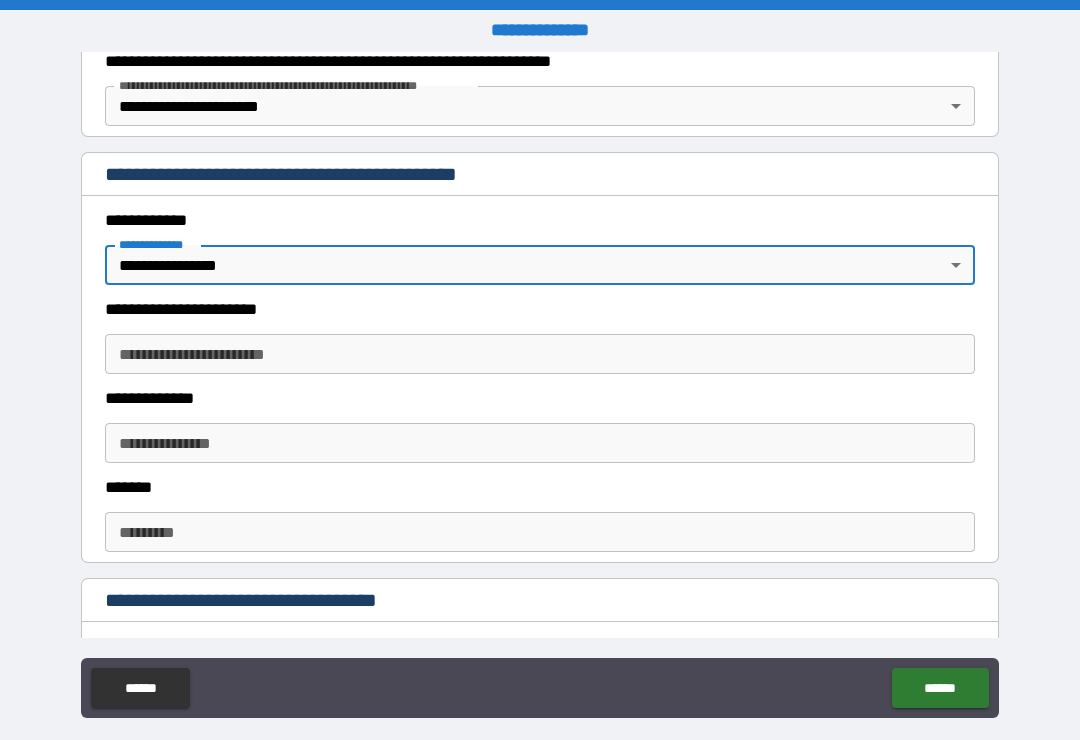 click on "**********" at bounding box center [540, 354] 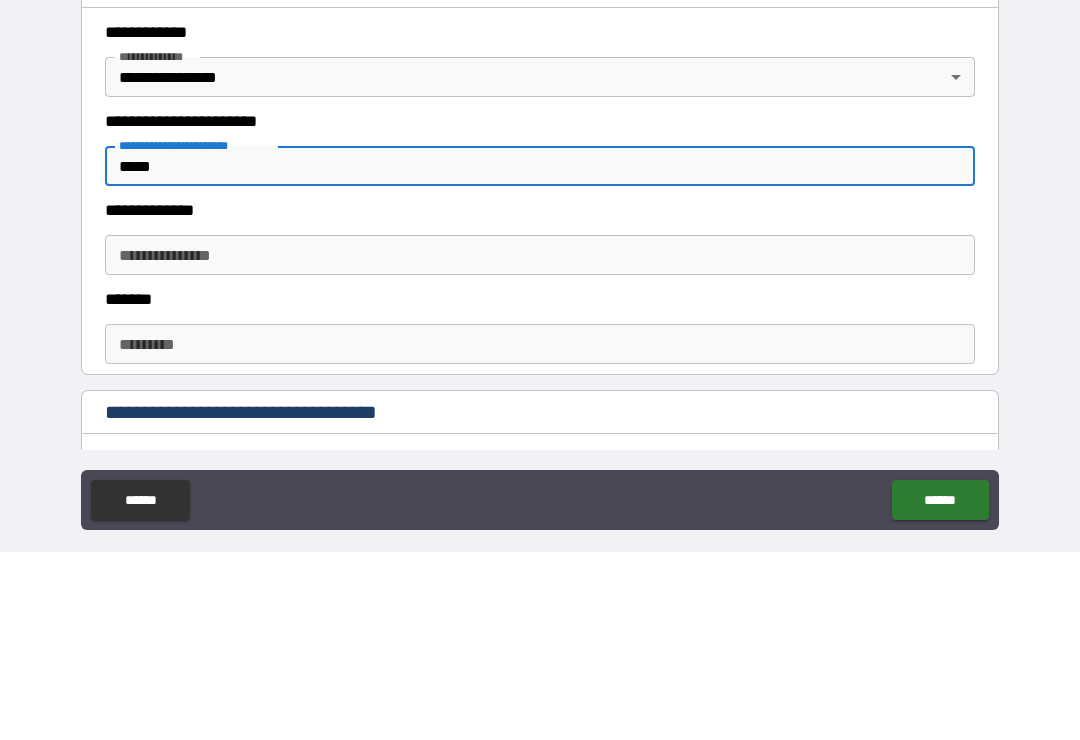 type on "*****" 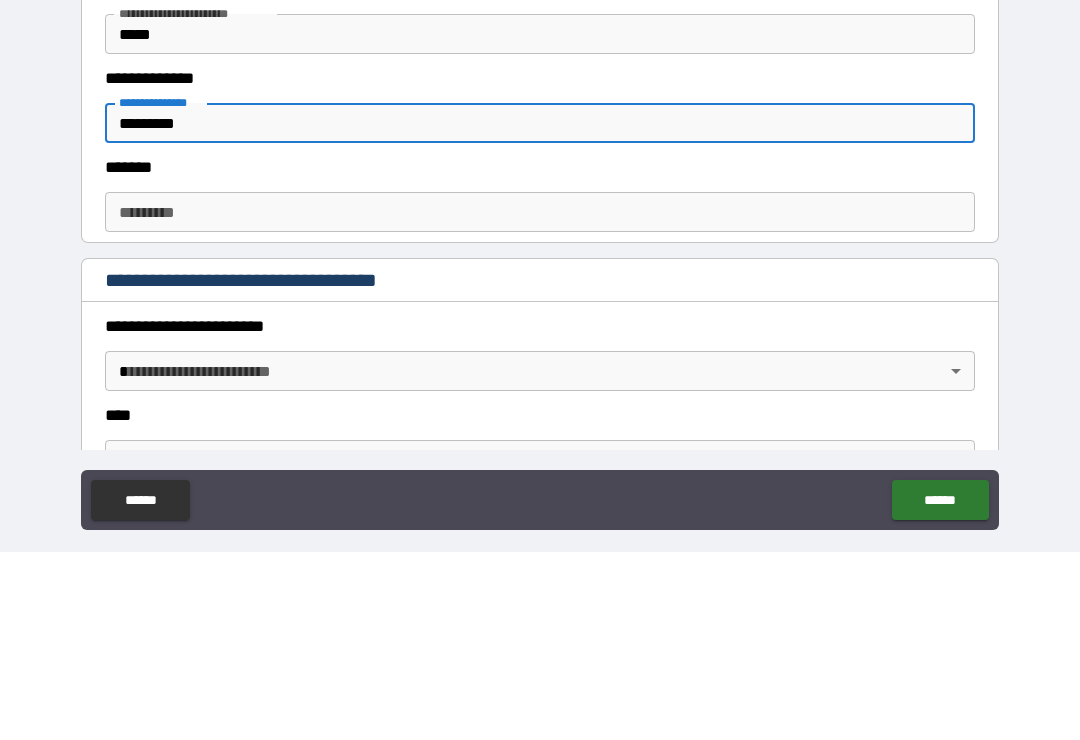 scroll, scrollTop: 523, scrollLeft: 0, axis: vertical 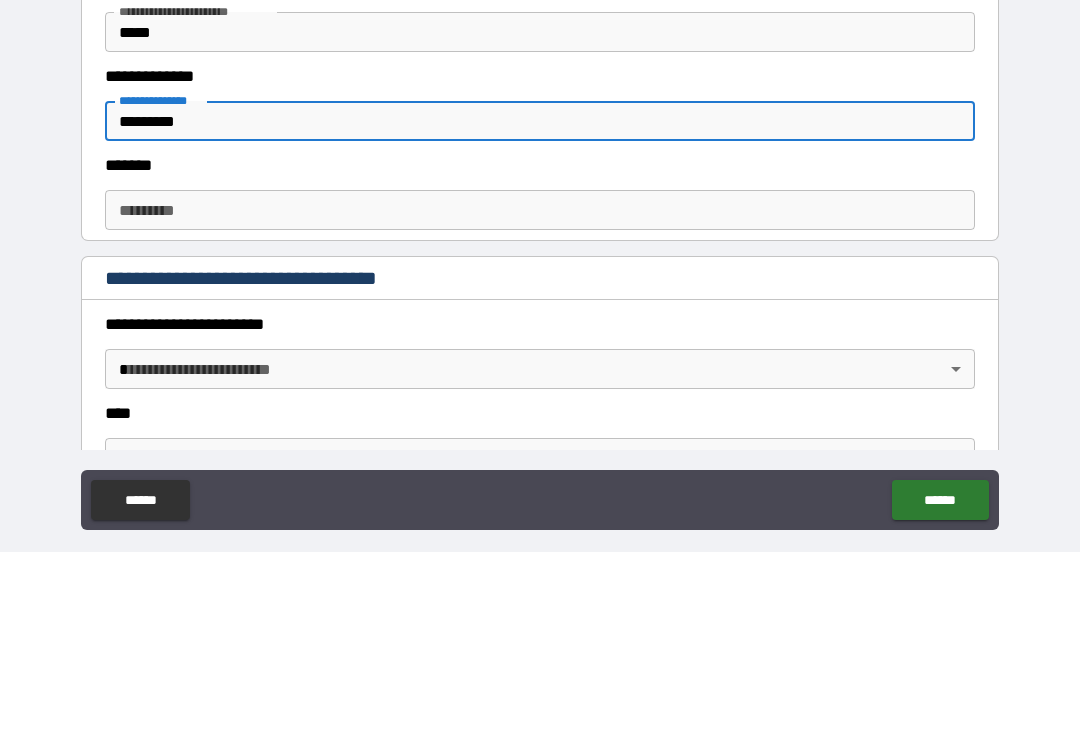 type on "*********" 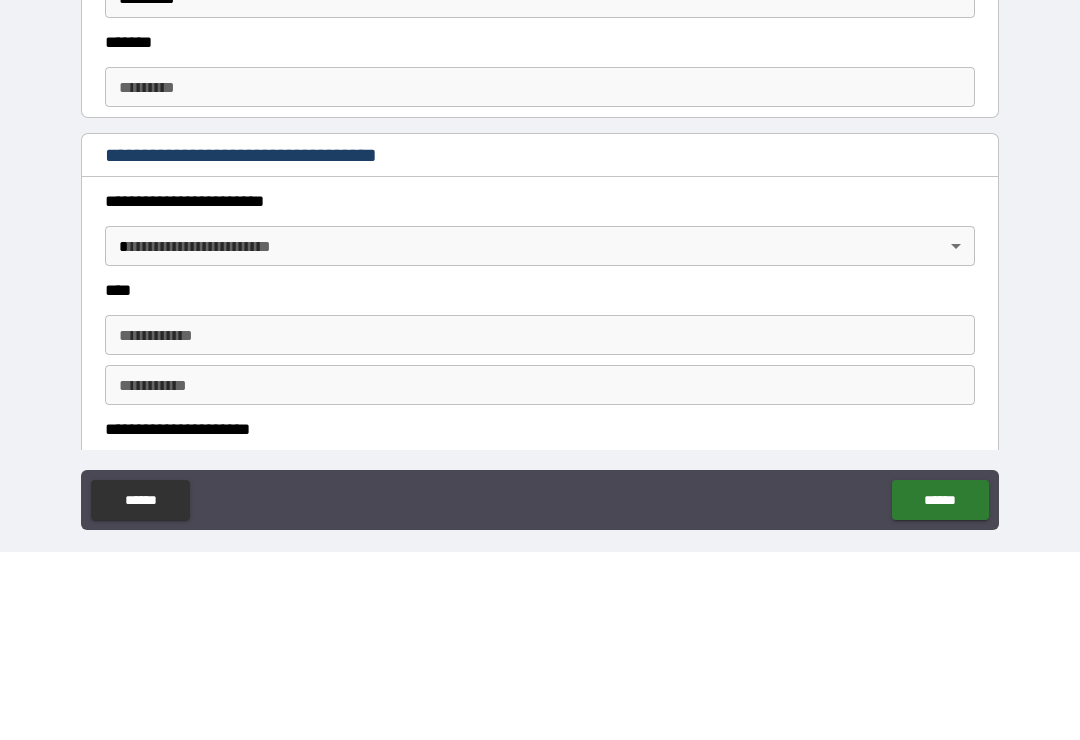 scroll, scrollTop: 679, scrollLeft: 0, axis: vertical 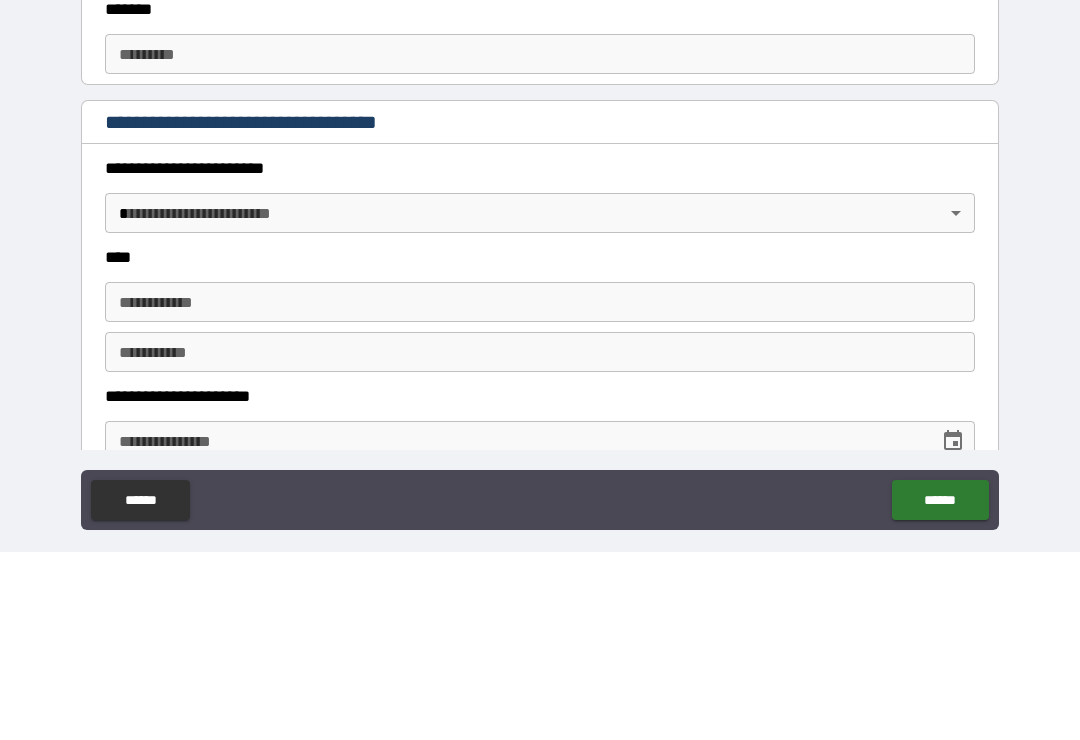 type on "**********" 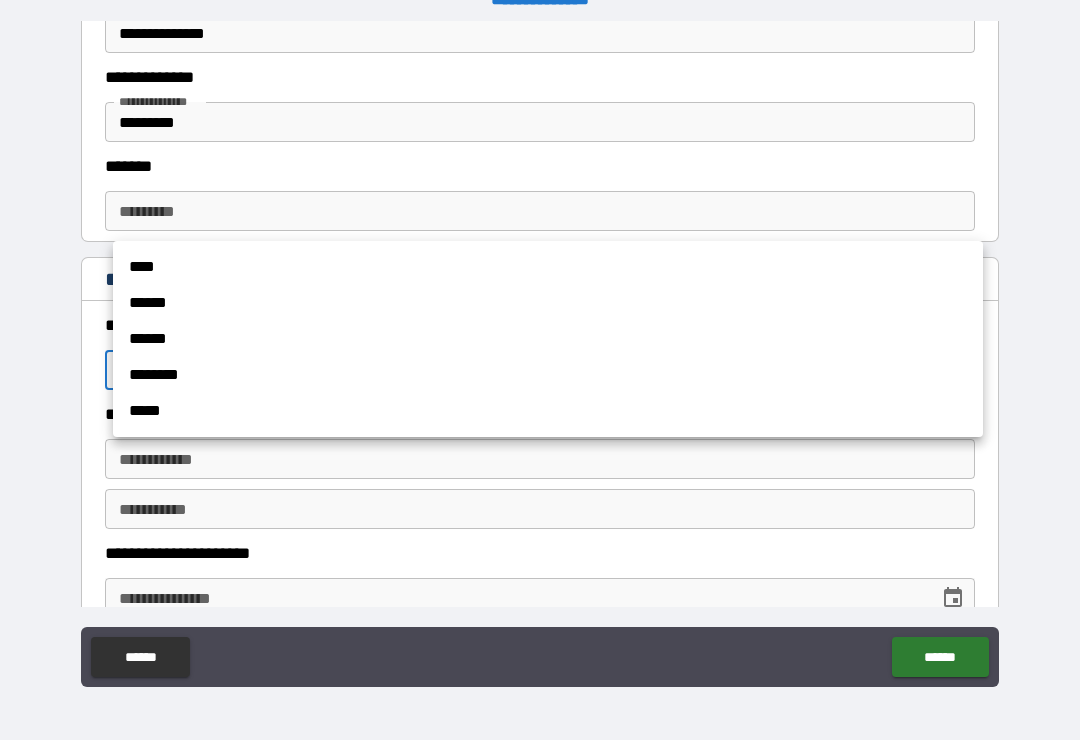 click on "****" at bounding box center [548, 267] 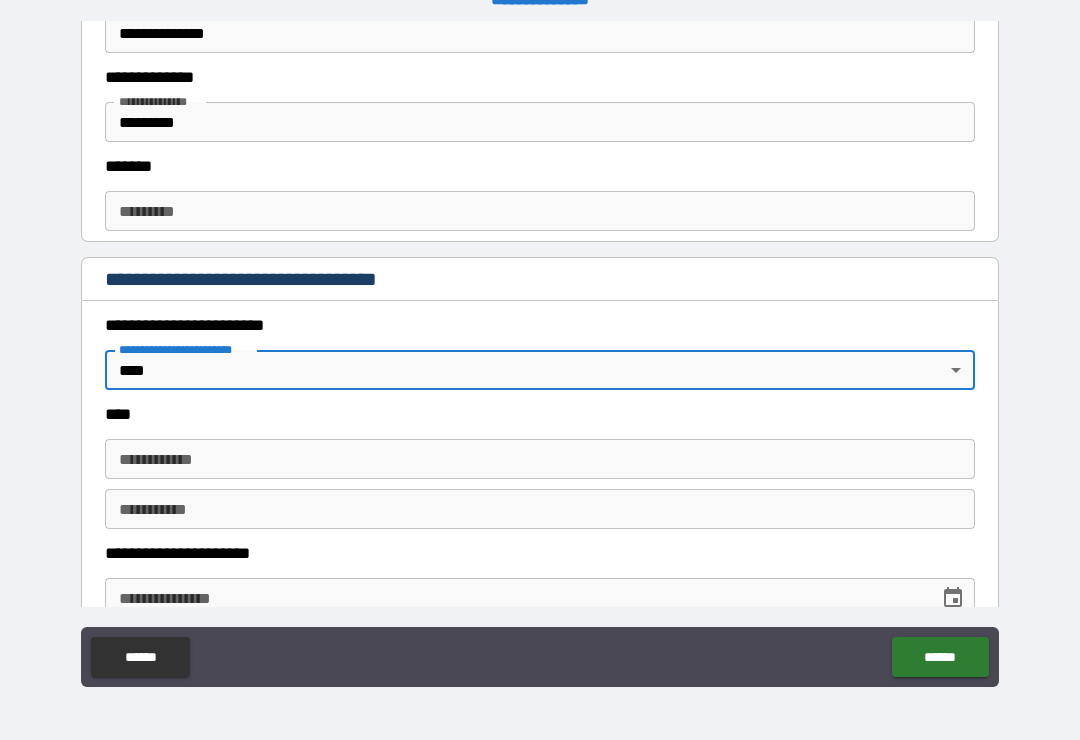 type on "*" 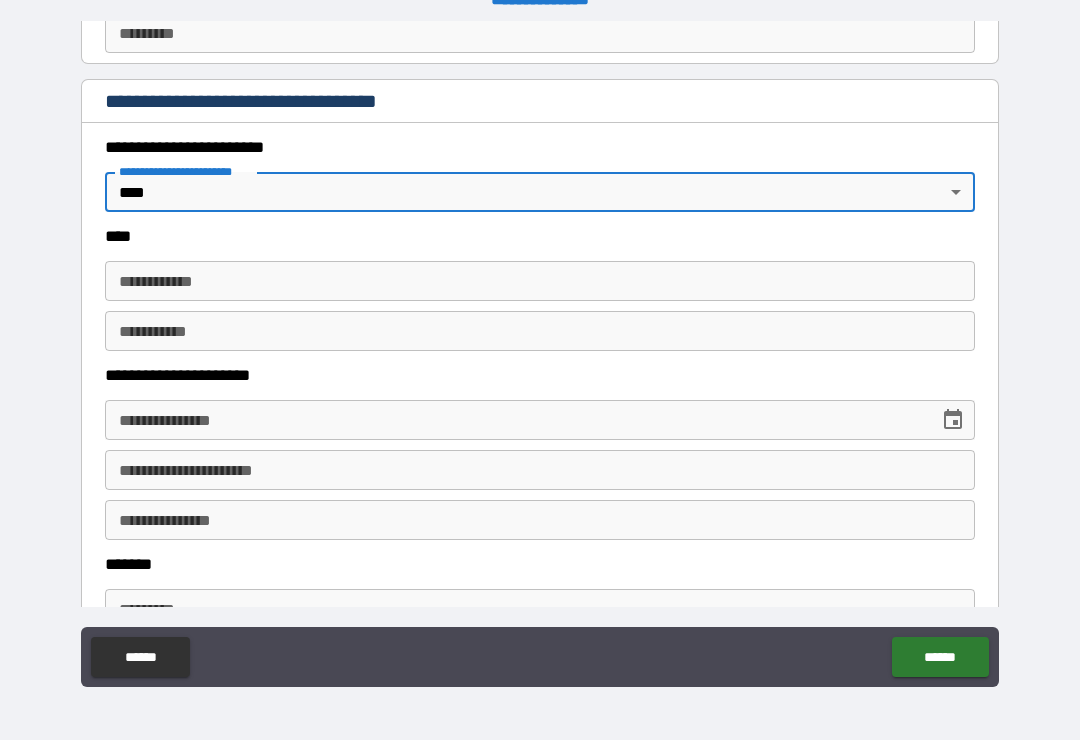 scroll, scrollTop: 861, scrollLeft: 0, axis: vertical 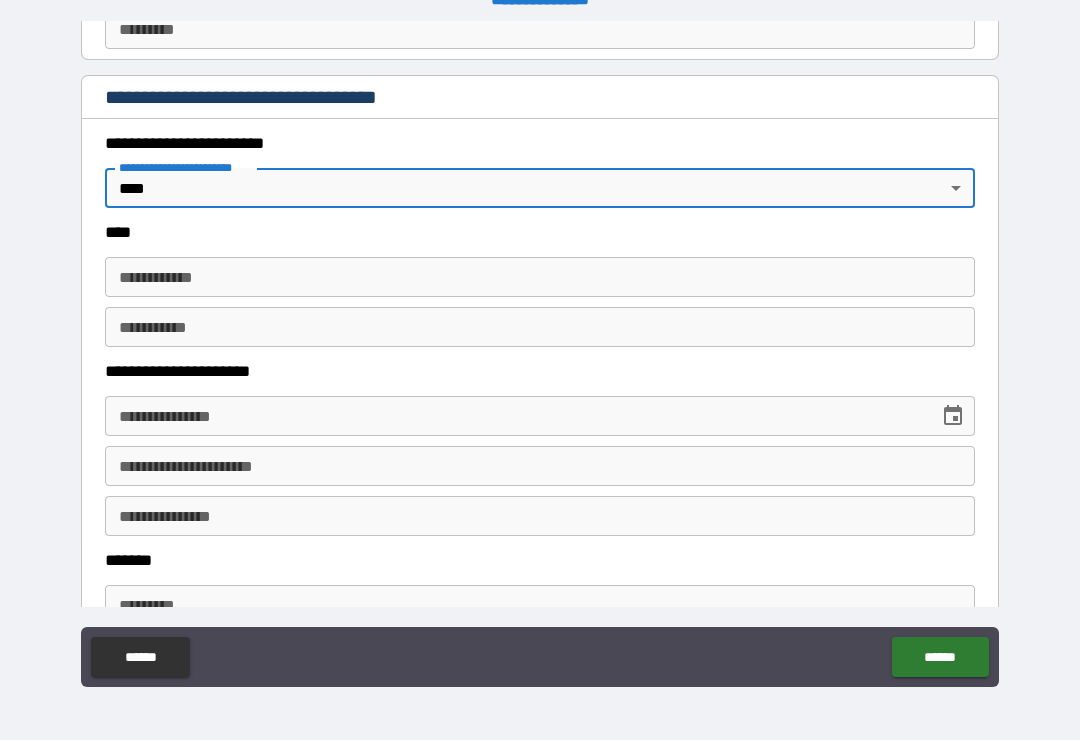 click on "**********" at bounding box center (540, 277) 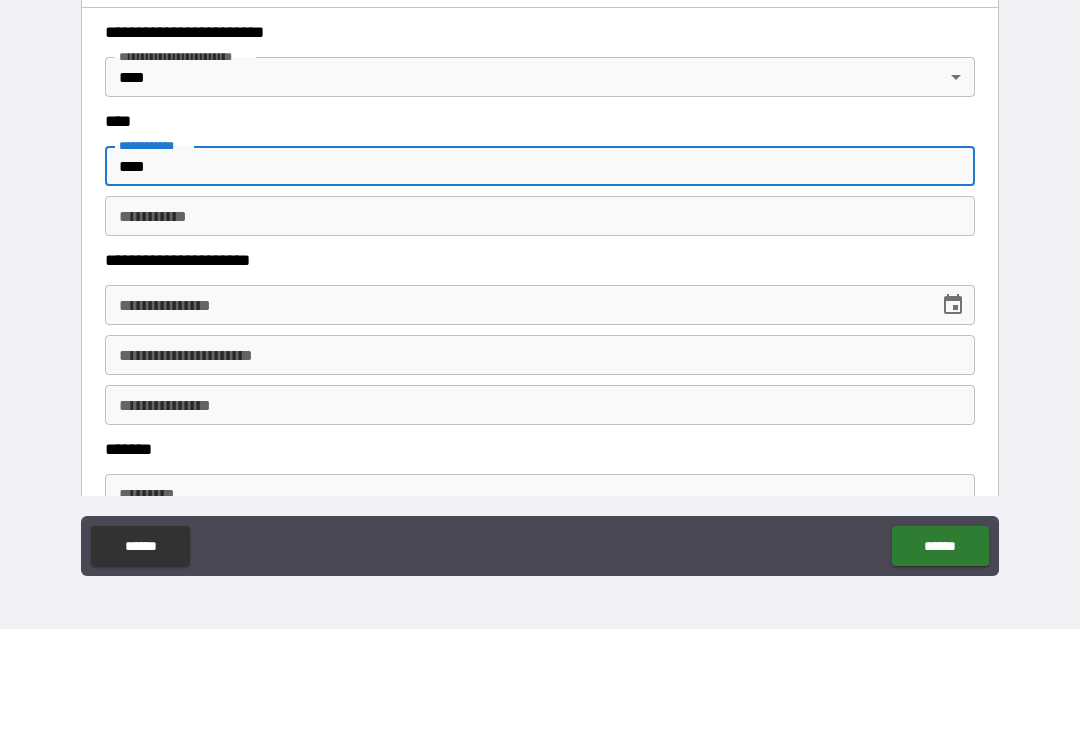 type on "****" 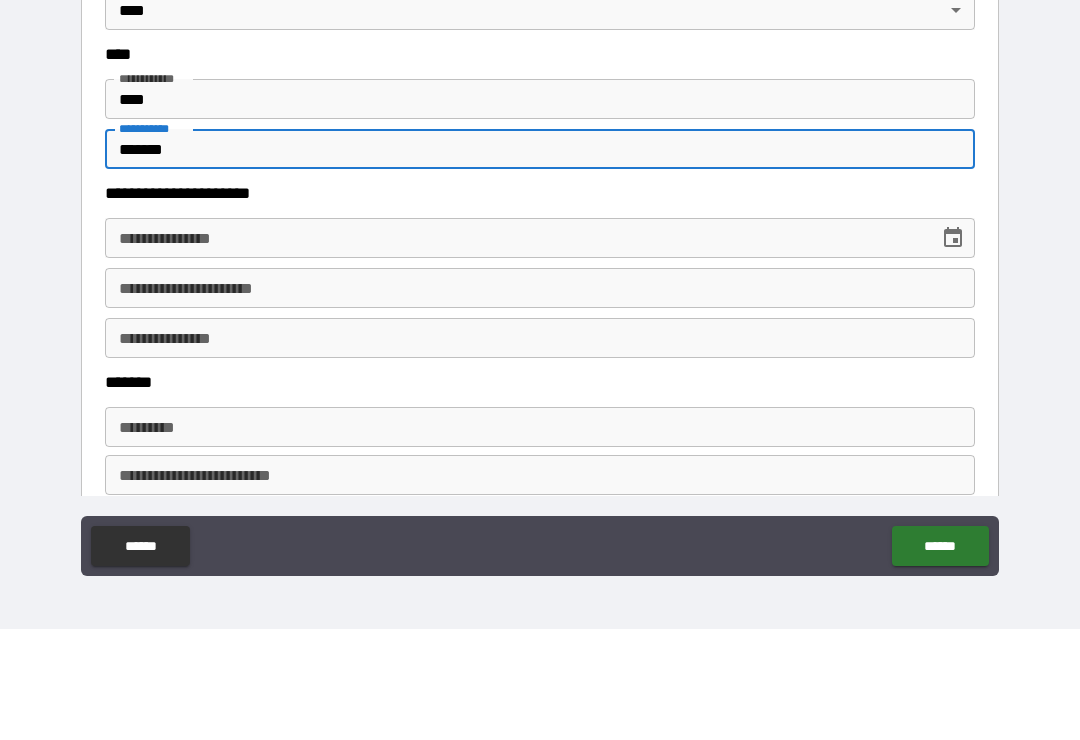 scroll, scrollTop: 977, scrollLeft: 0, axis: vertical 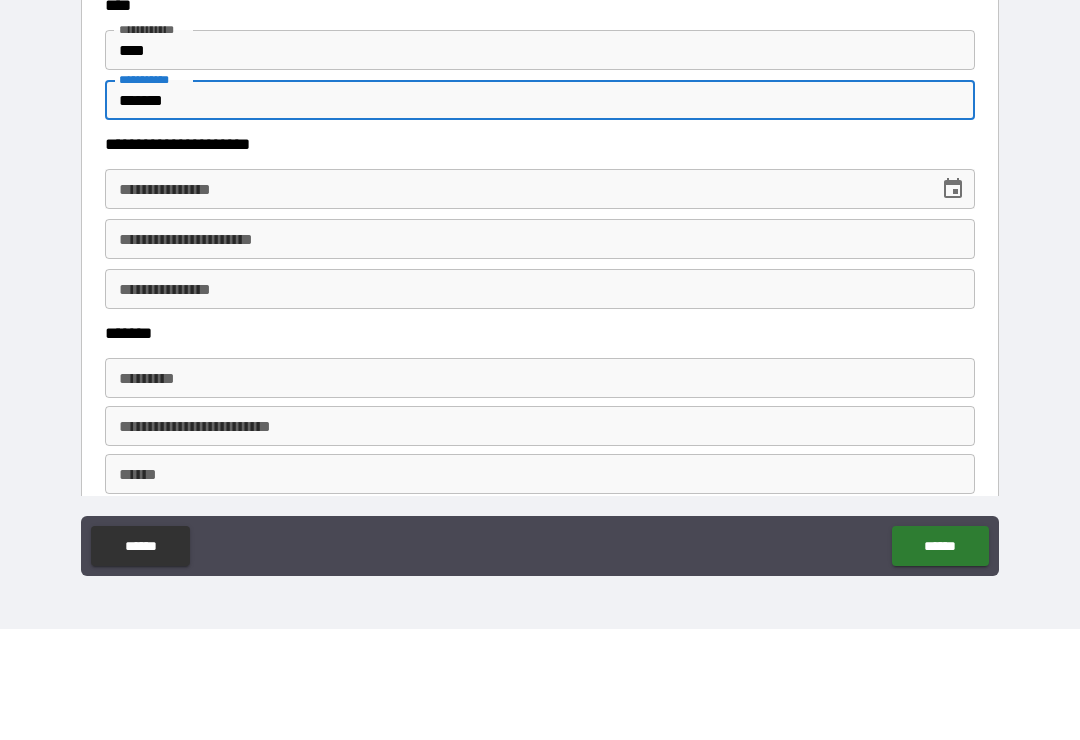 type on "*******" 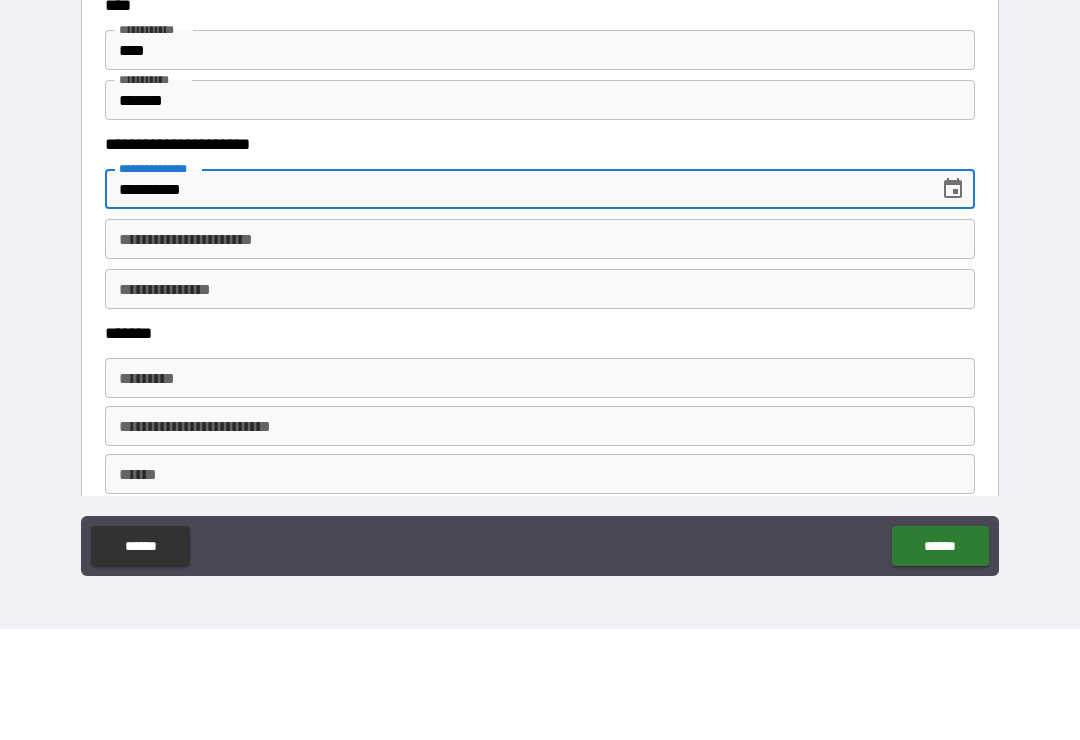 type on "**********" 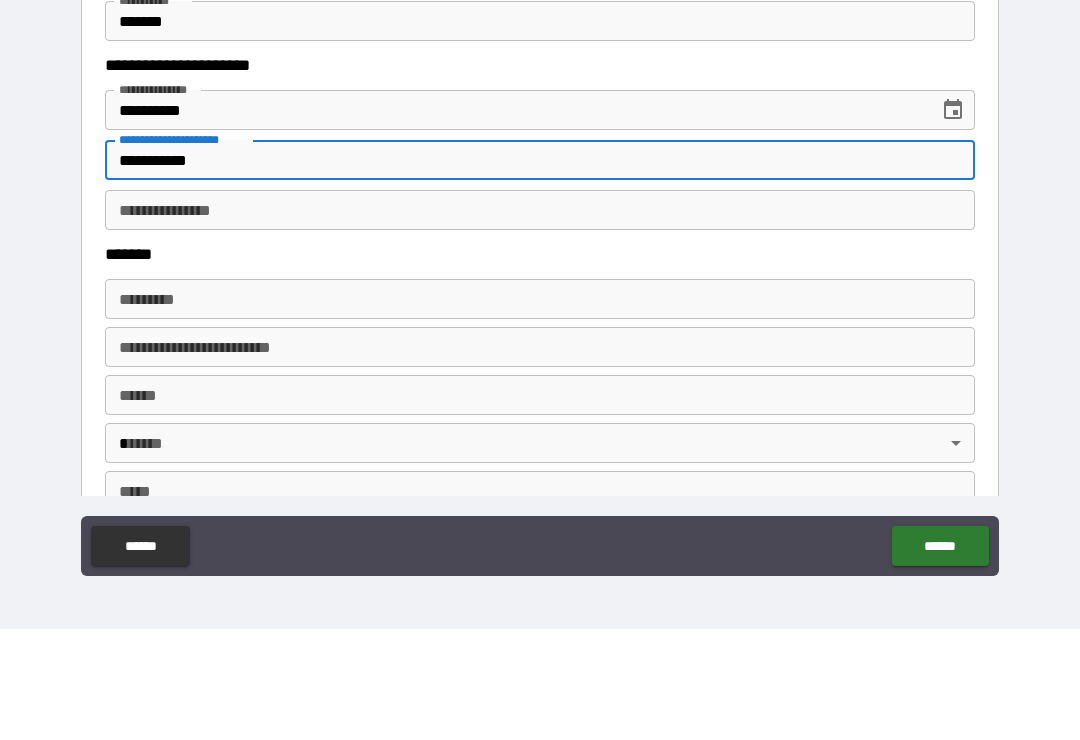 scroll, scrollTop: 1086, scrollLeft: 0, axis: vertical 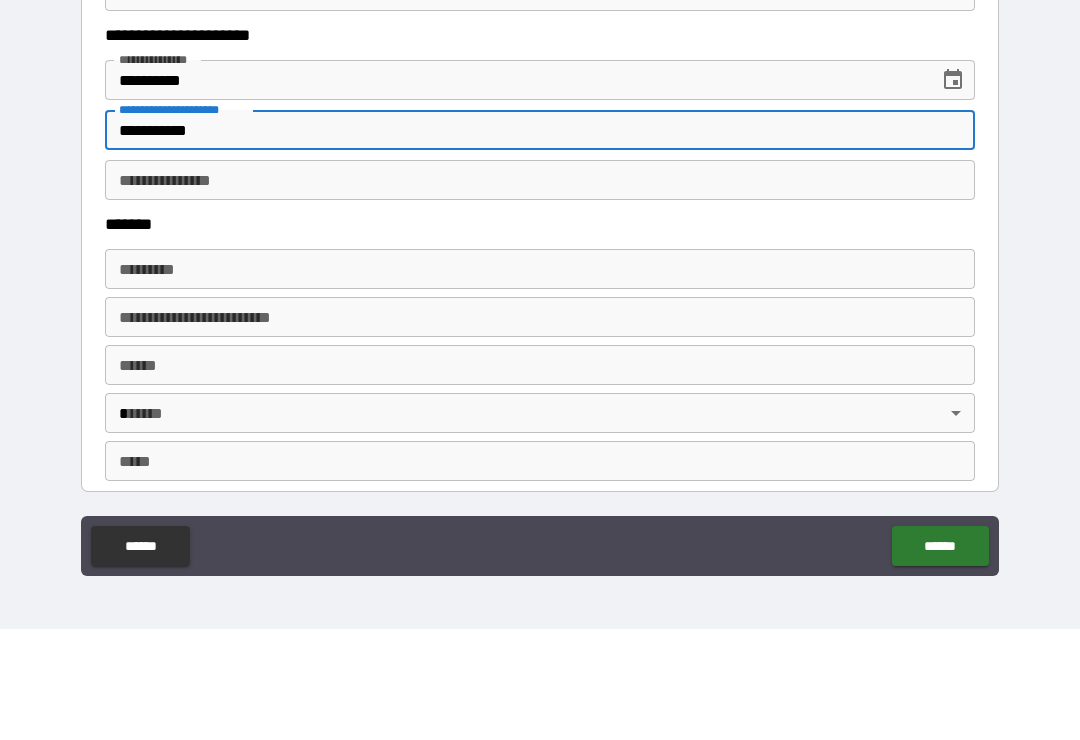 type on "**********" 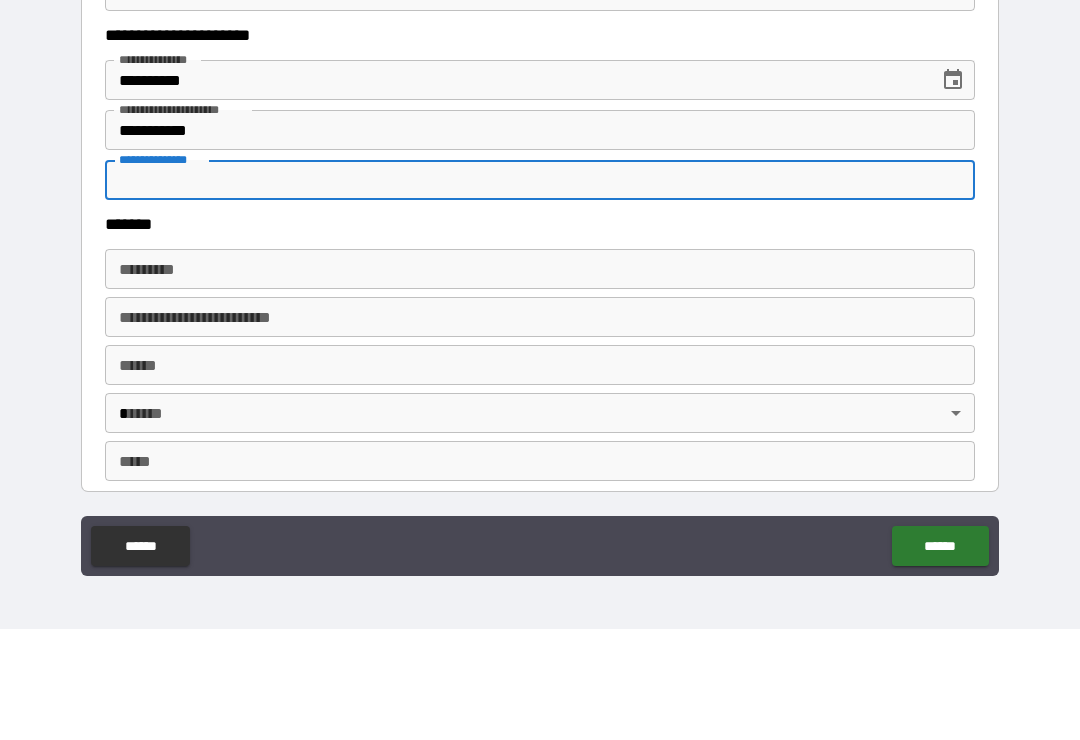 click on "*******   *" at bounding box center [540, 380] 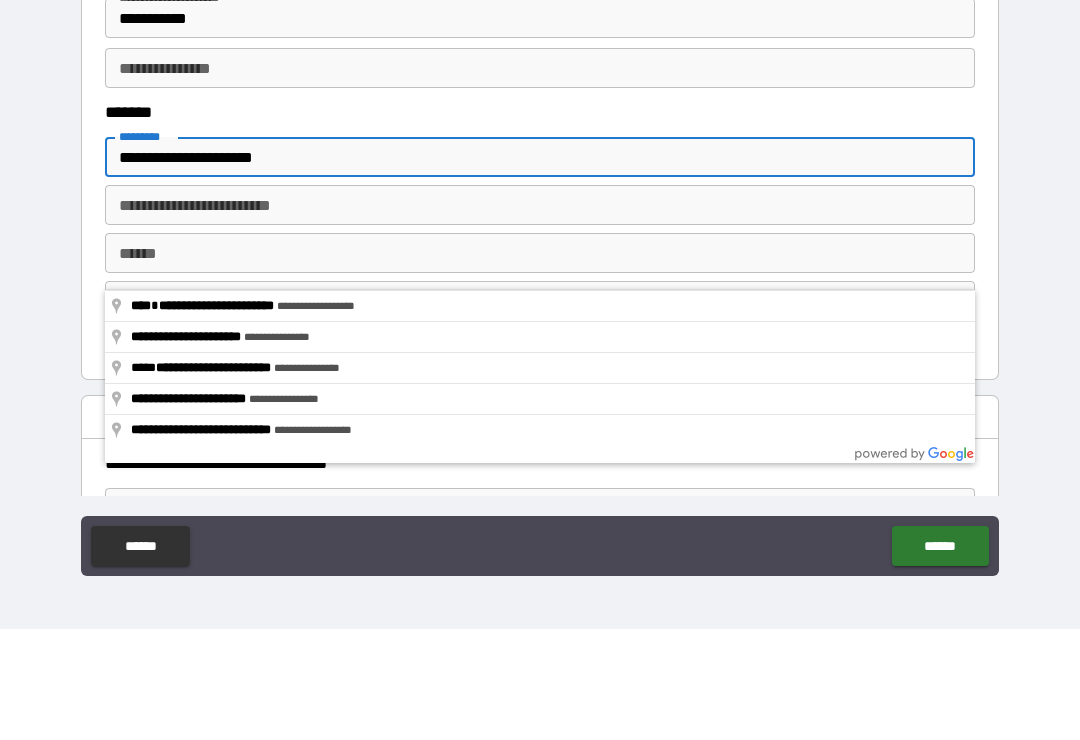 scroll, scrollTop: 1199, scrollLeft: 0, axis: vertical 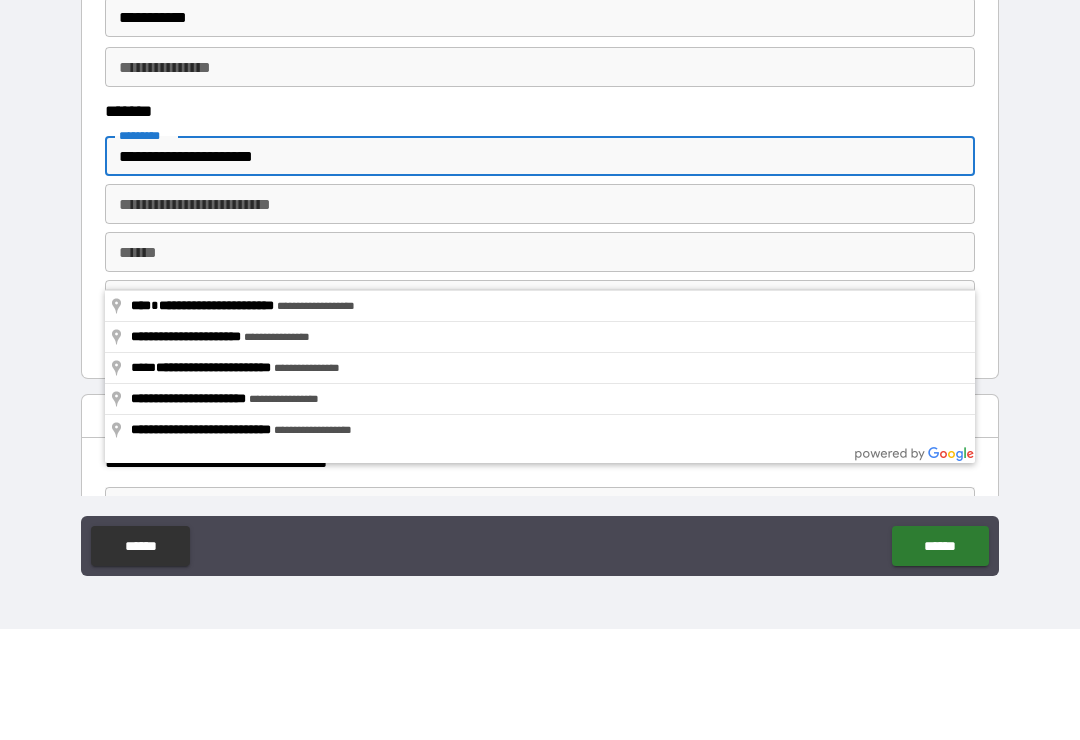 type on "**********" 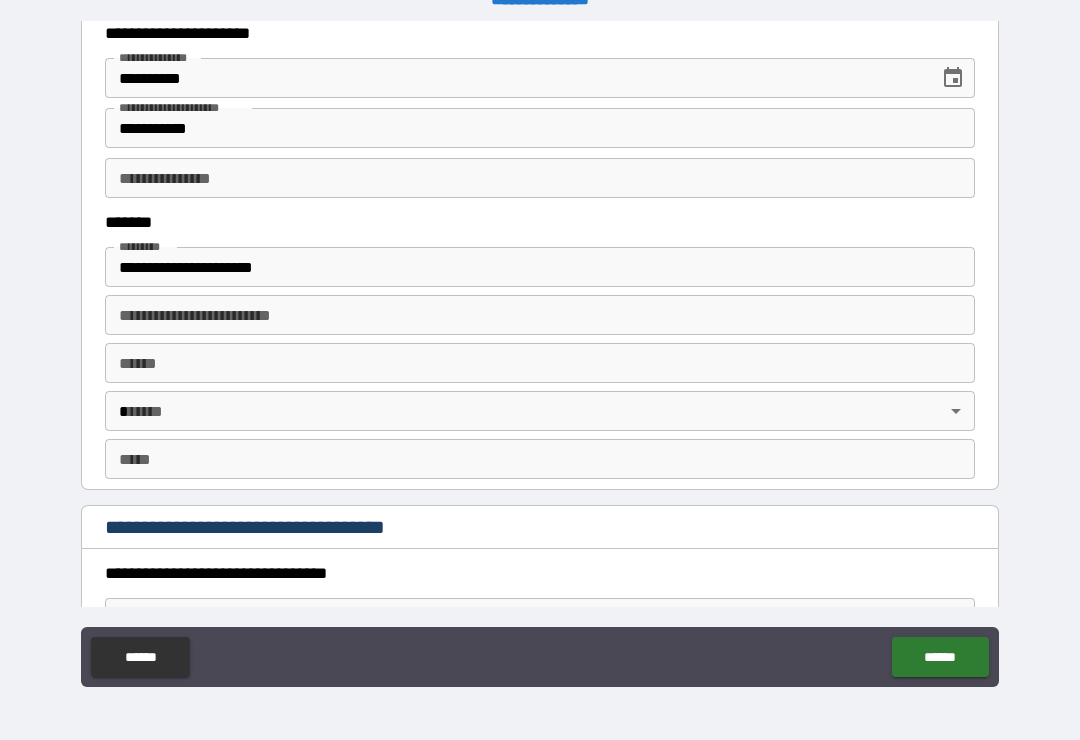 type on "**********" 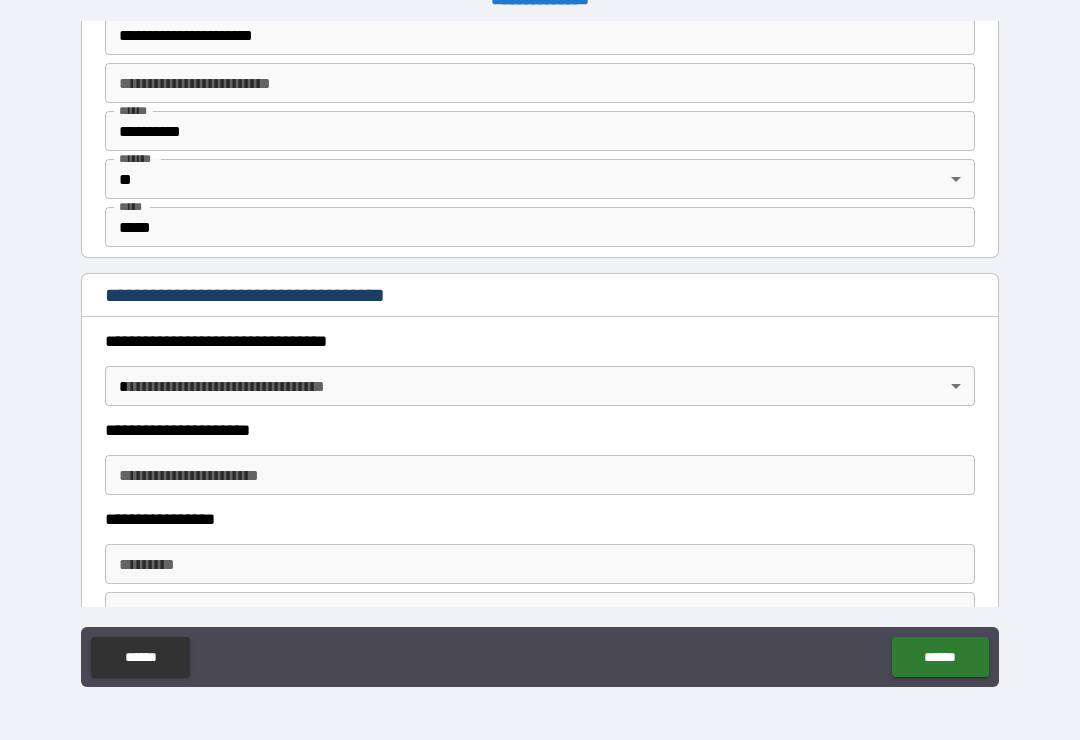 scroll, scrollTop: 1432, scrollLeft: 0, axis: vertical 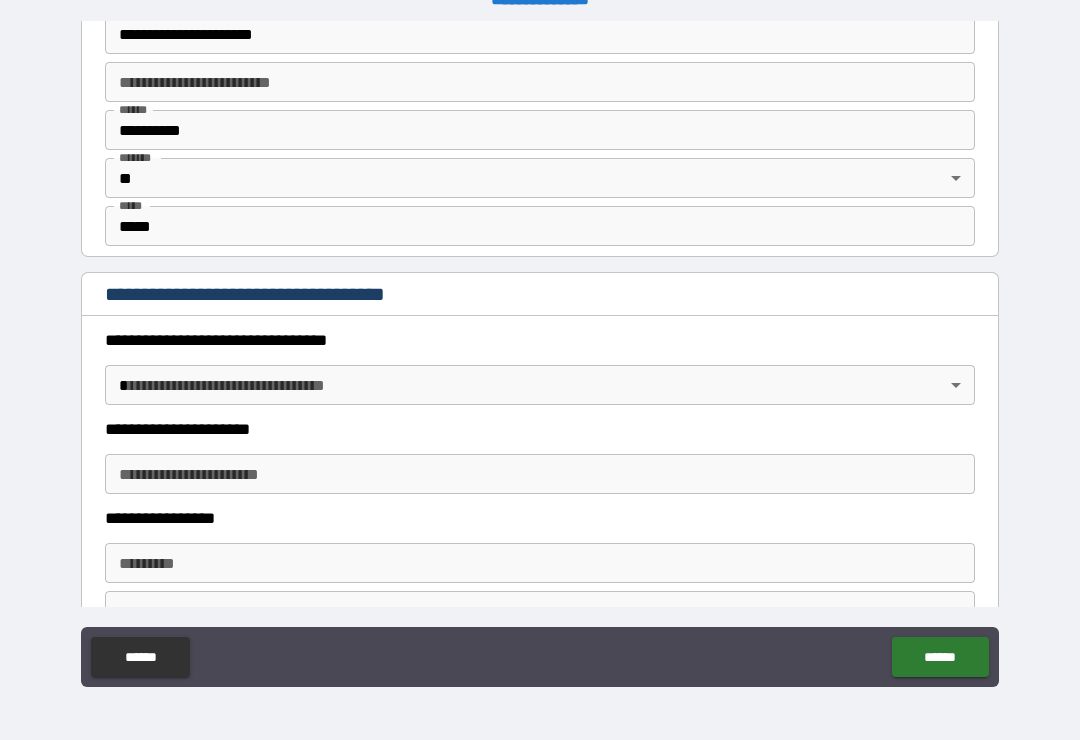 click on "**********" at bounding box center (540, 354) 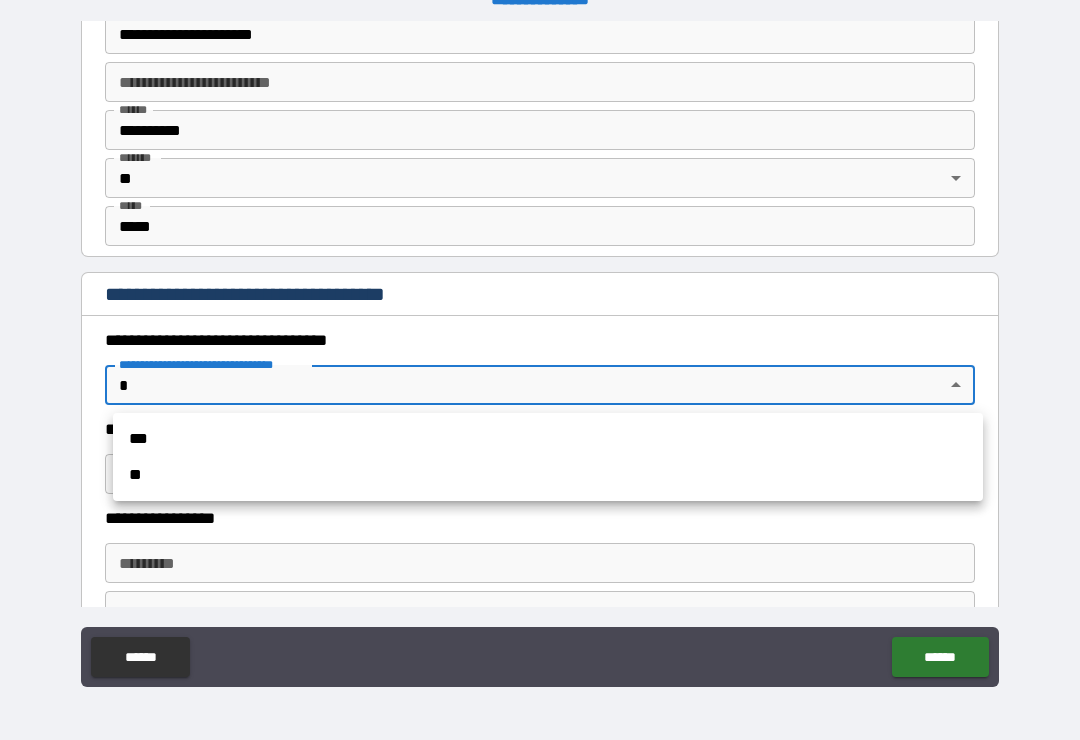 click on "***" at bounding box center [548, 439] 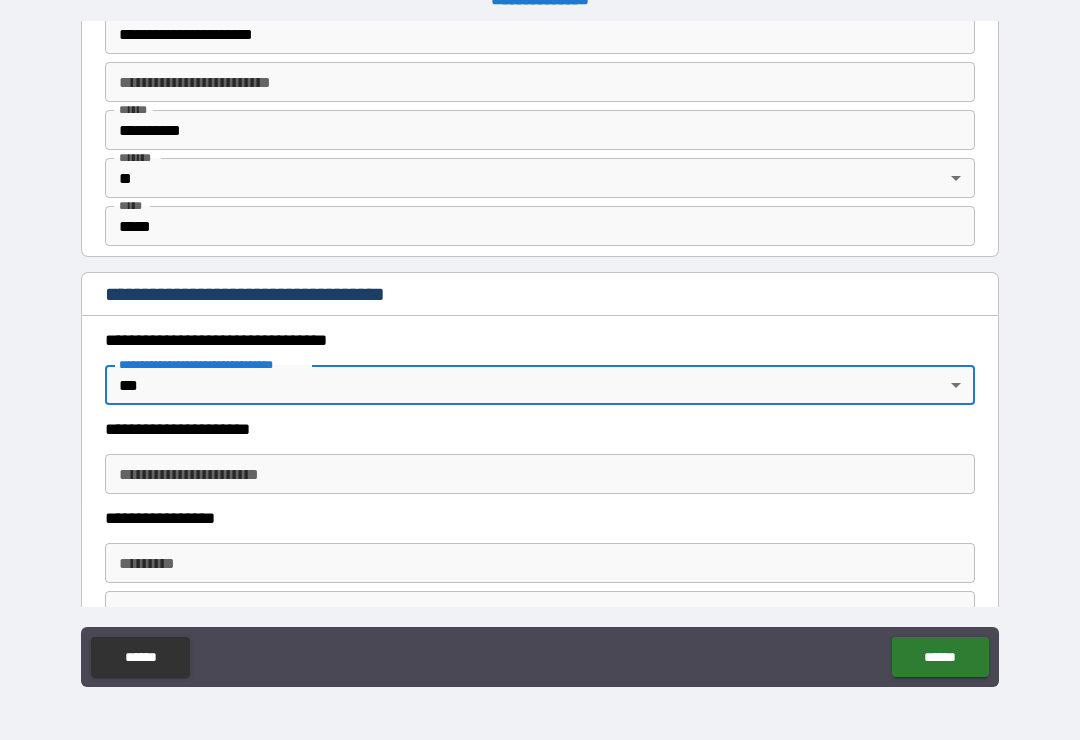 click on "**********" at bounding box center (540, 474) 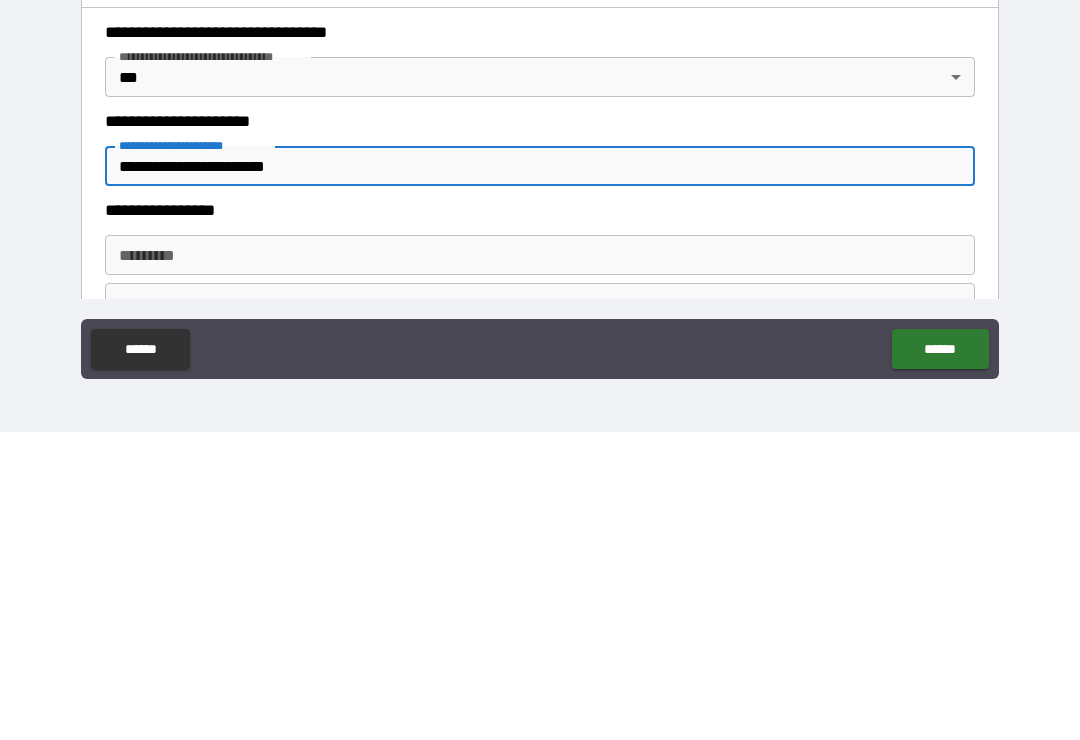 type on "**********" 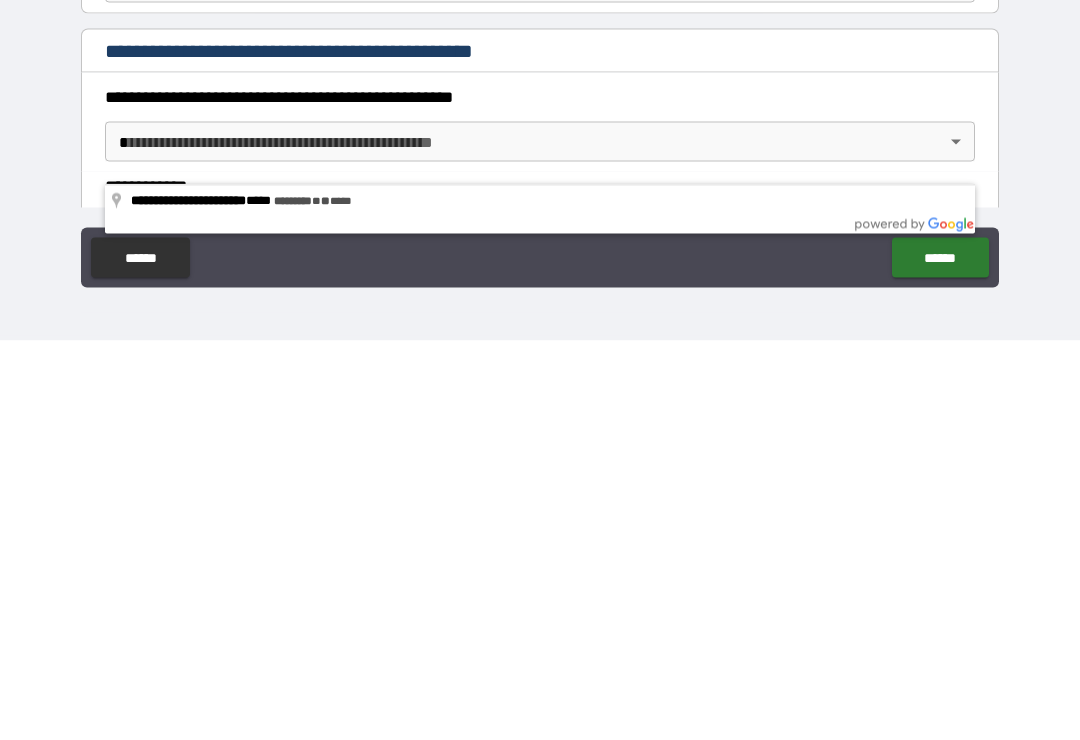 scroll, scrollTop: 1809, scrollLeft: 0, axis: vertical 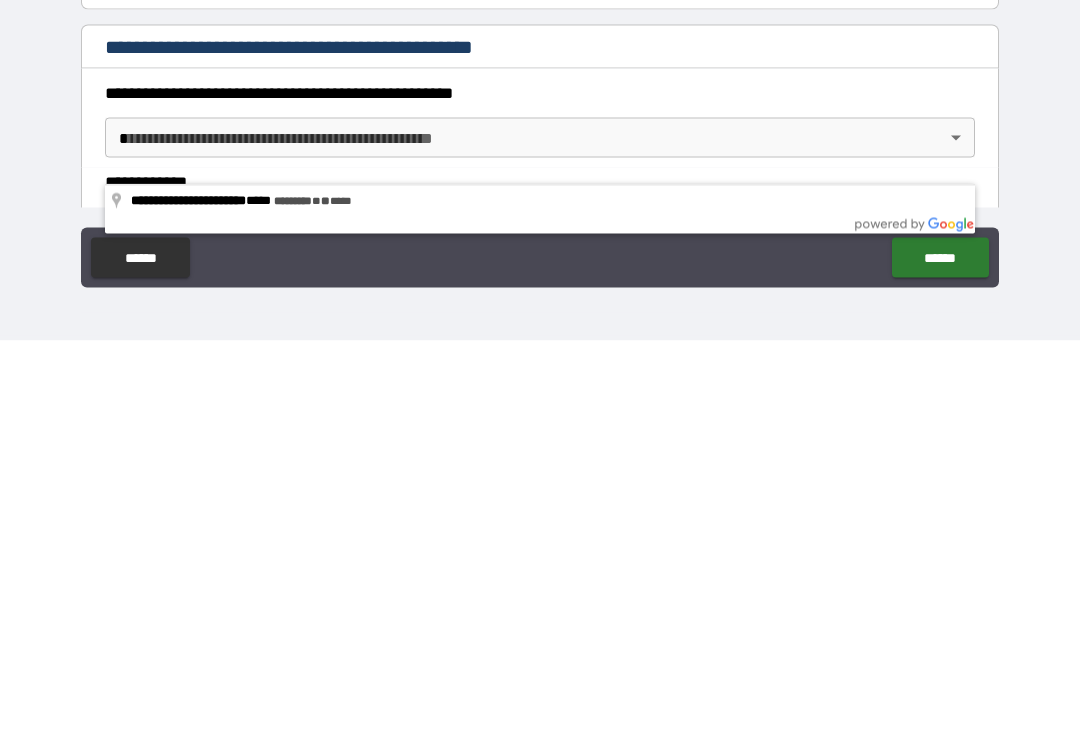 type on "**********" 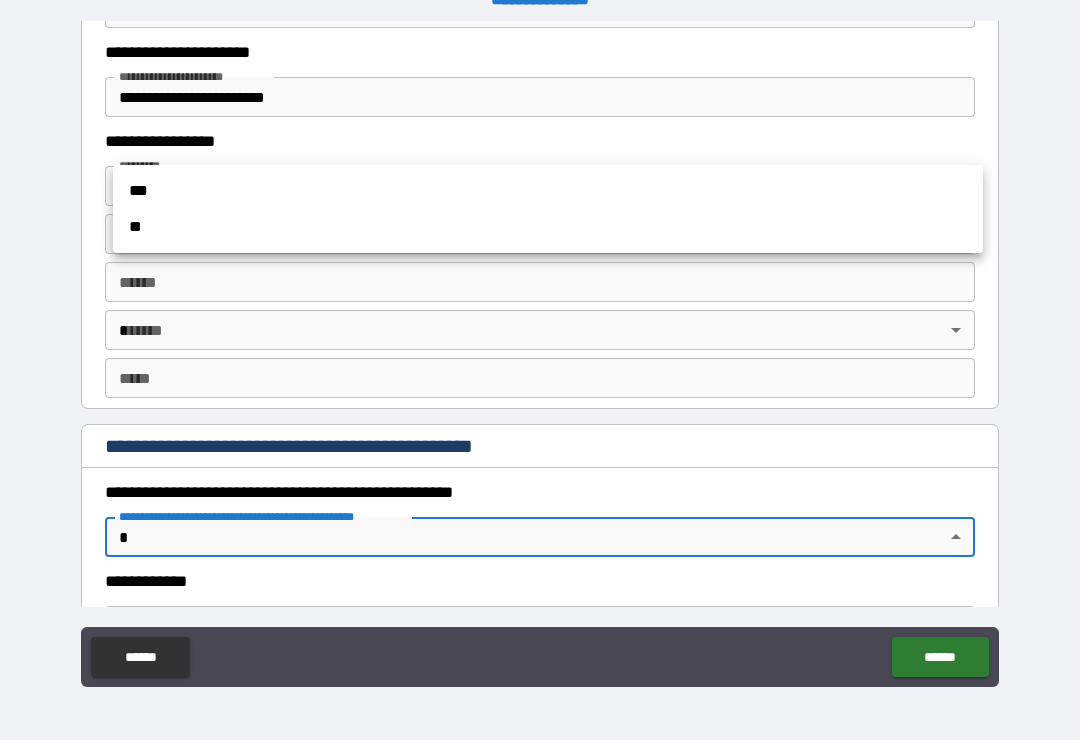 click on "**" at bounding box center [548, 227] 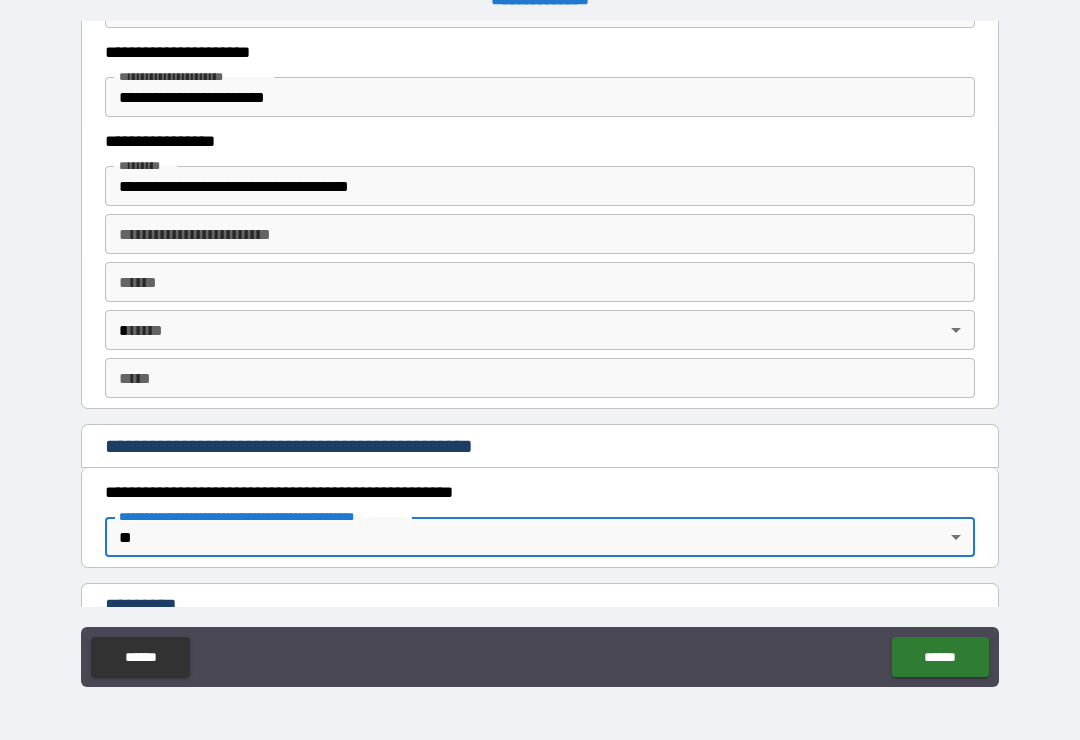 type on "*" 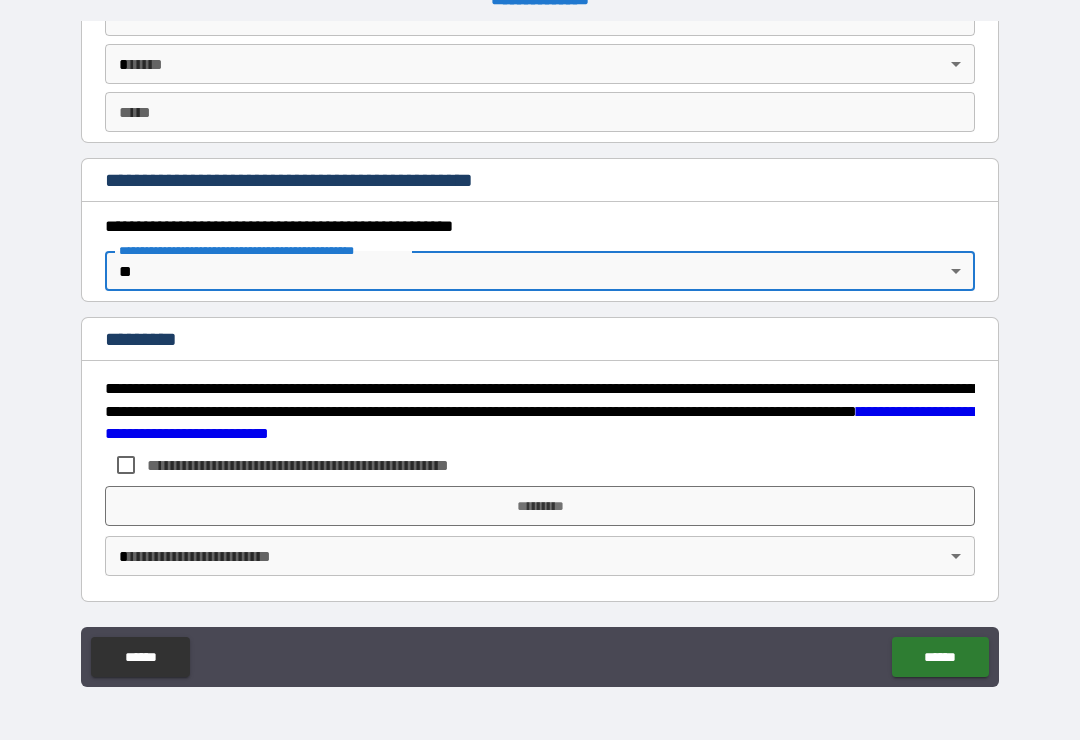scroll, scrollTop: 2075, scrollLeft: 0, axis: vertical 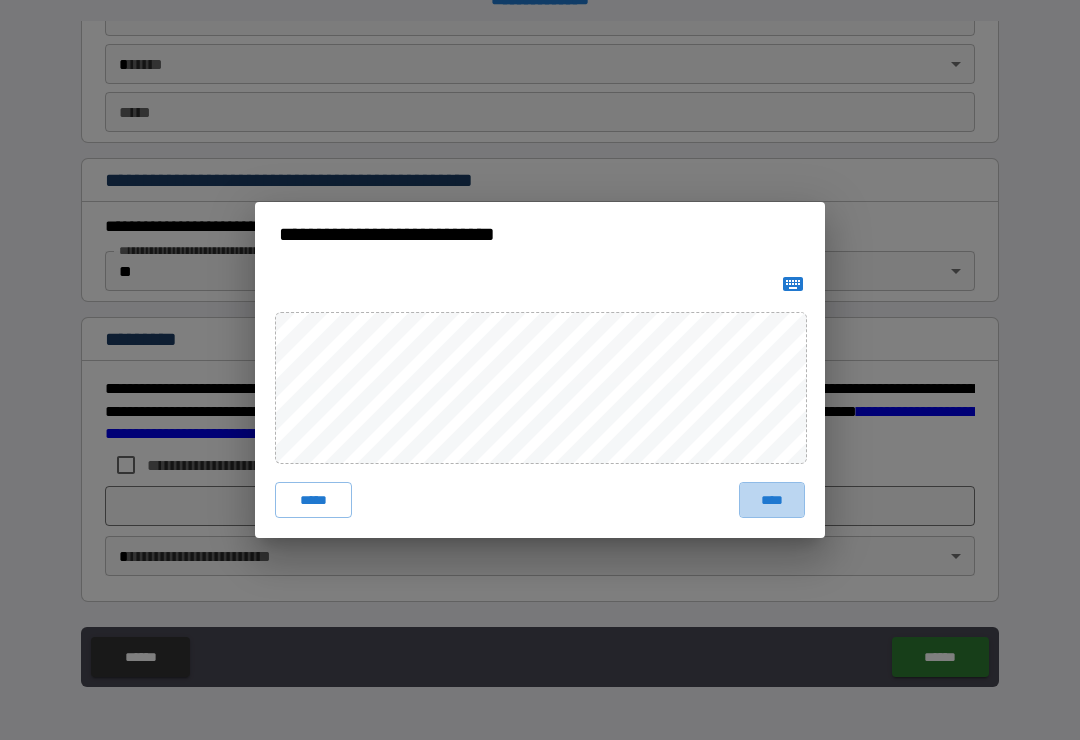 click on "****" at bounding box center (772, 500) 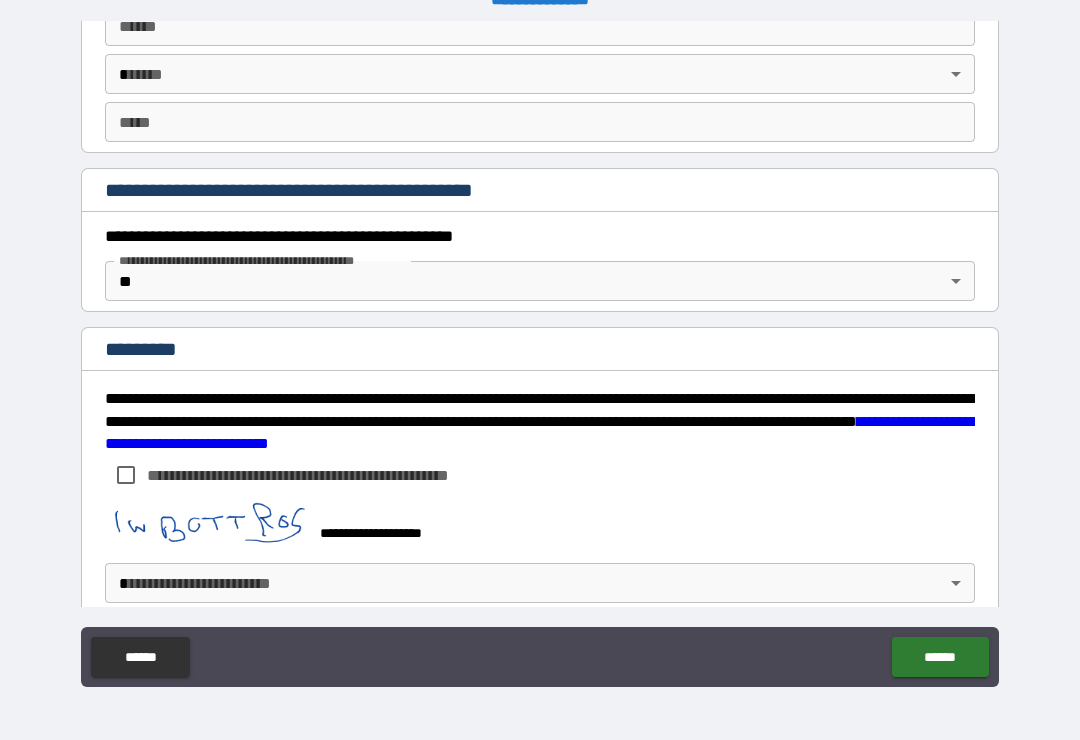 click on "**********" at bounding box center [540, 354] 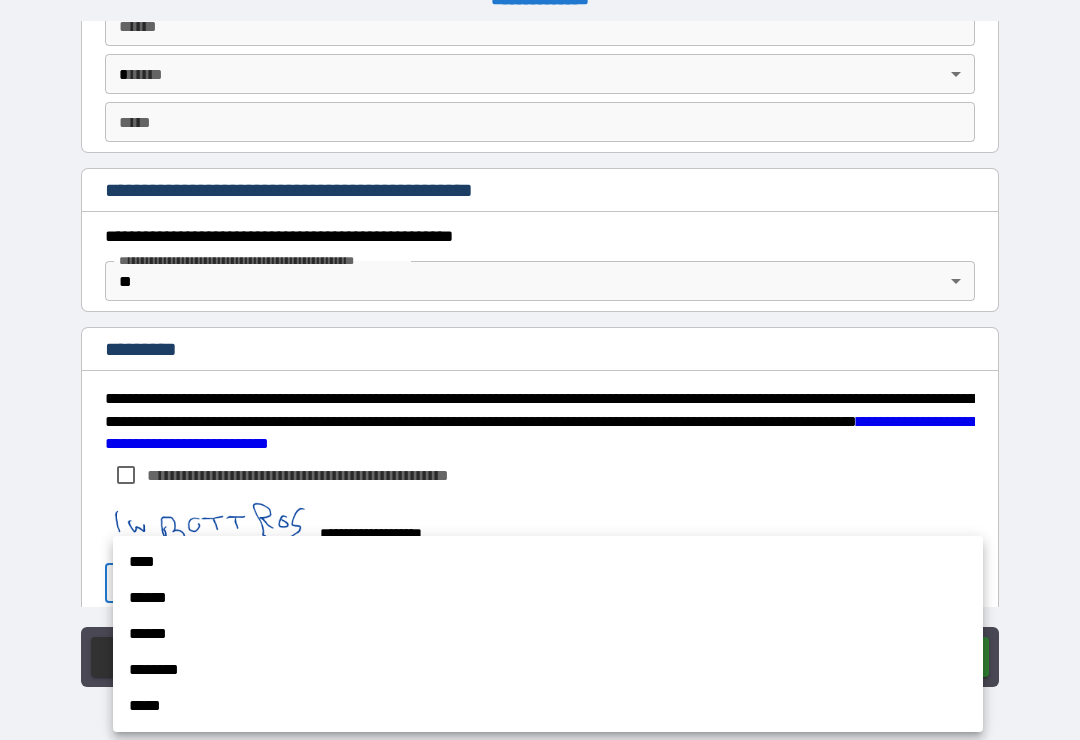 click on "****" at bounding box center [548, 562] 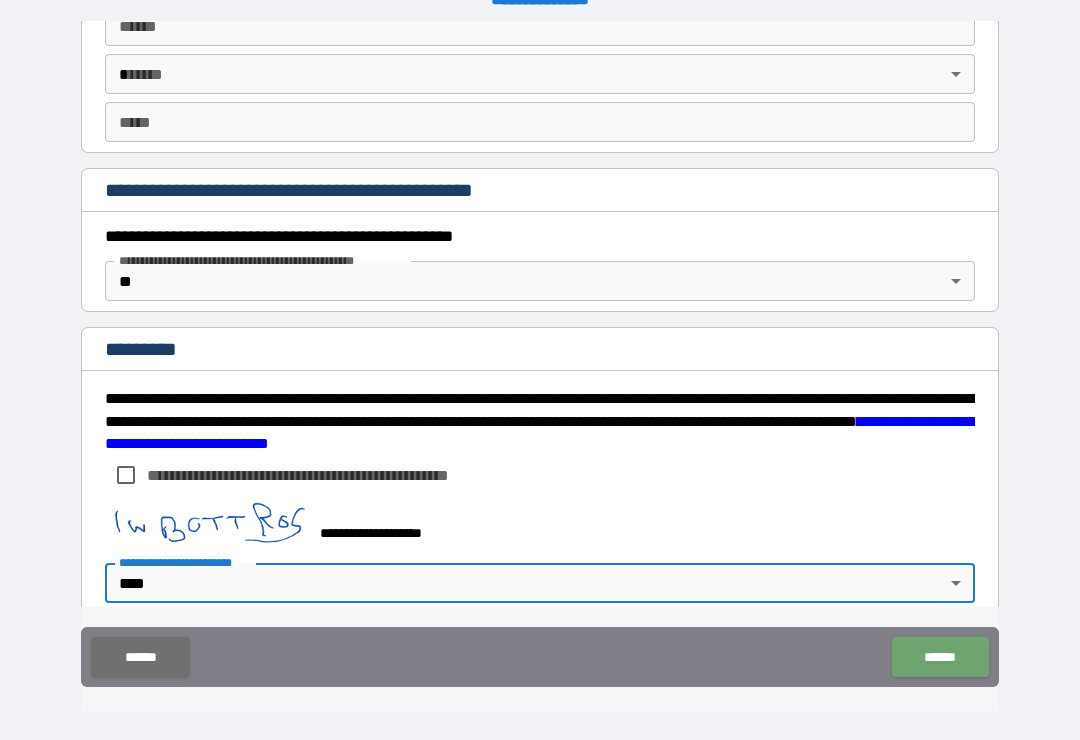 click on "******" at bounding box center (940, 657) 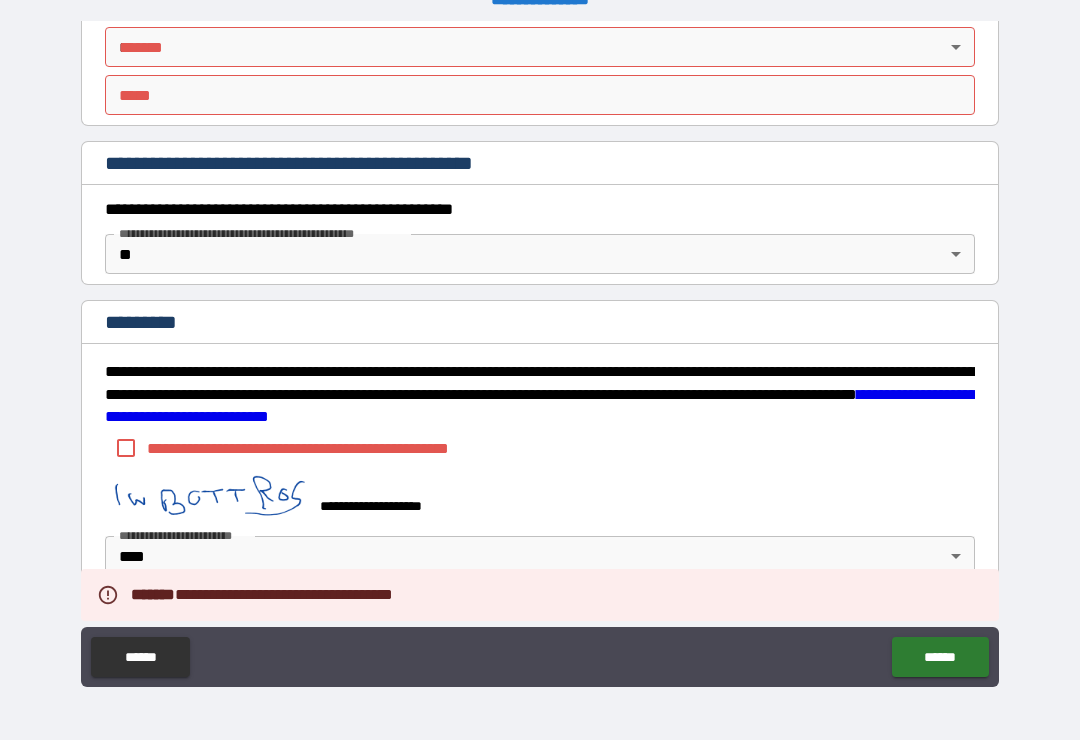 scroll, scrollTop: 2092, scrollLeft: 0, axis: vertical 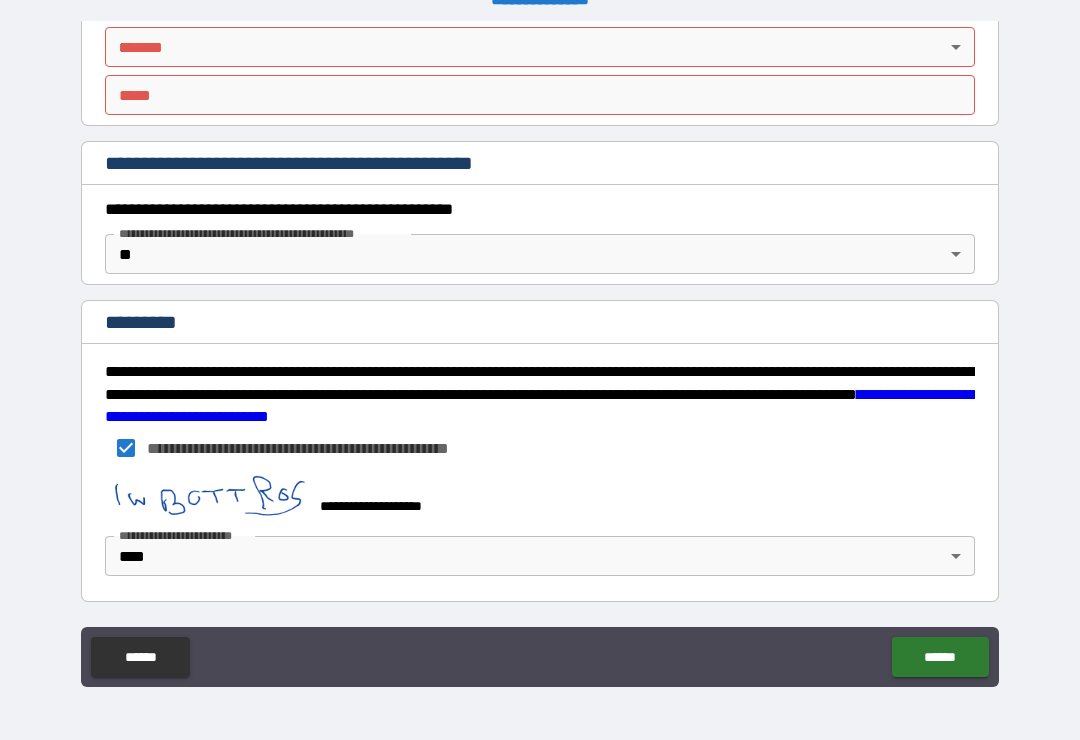 click on "******" at bounding box center [940, 657] 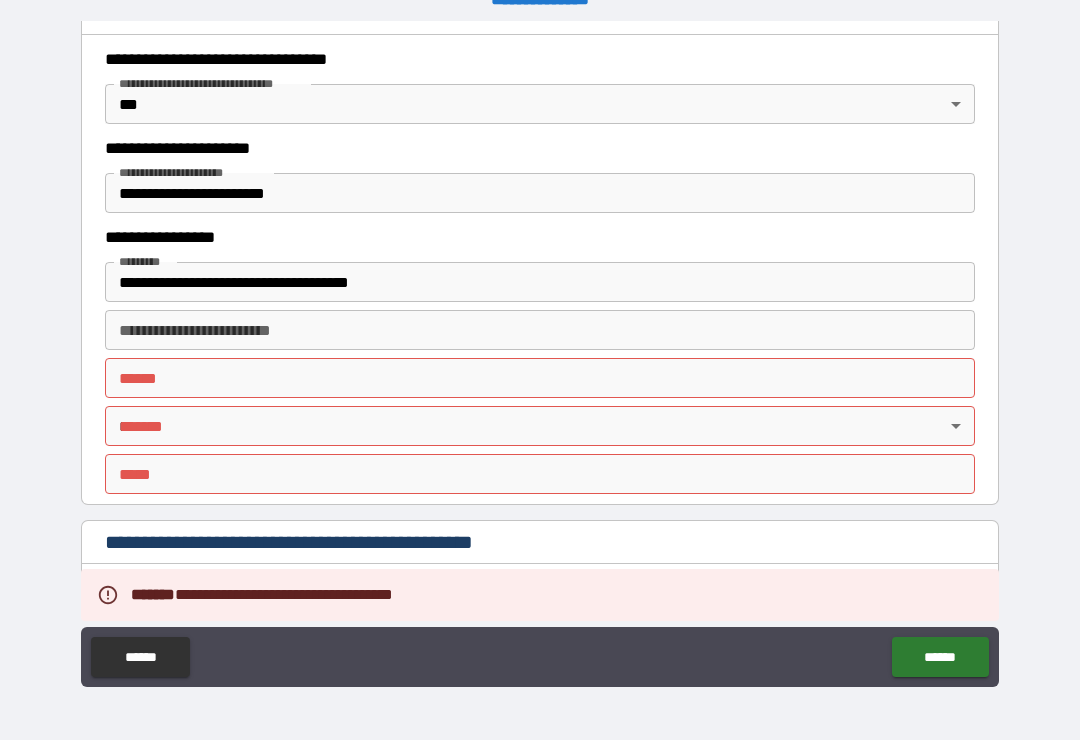 scroll, scrollTop: 1716, scrollLeft: 0, axis: vertical 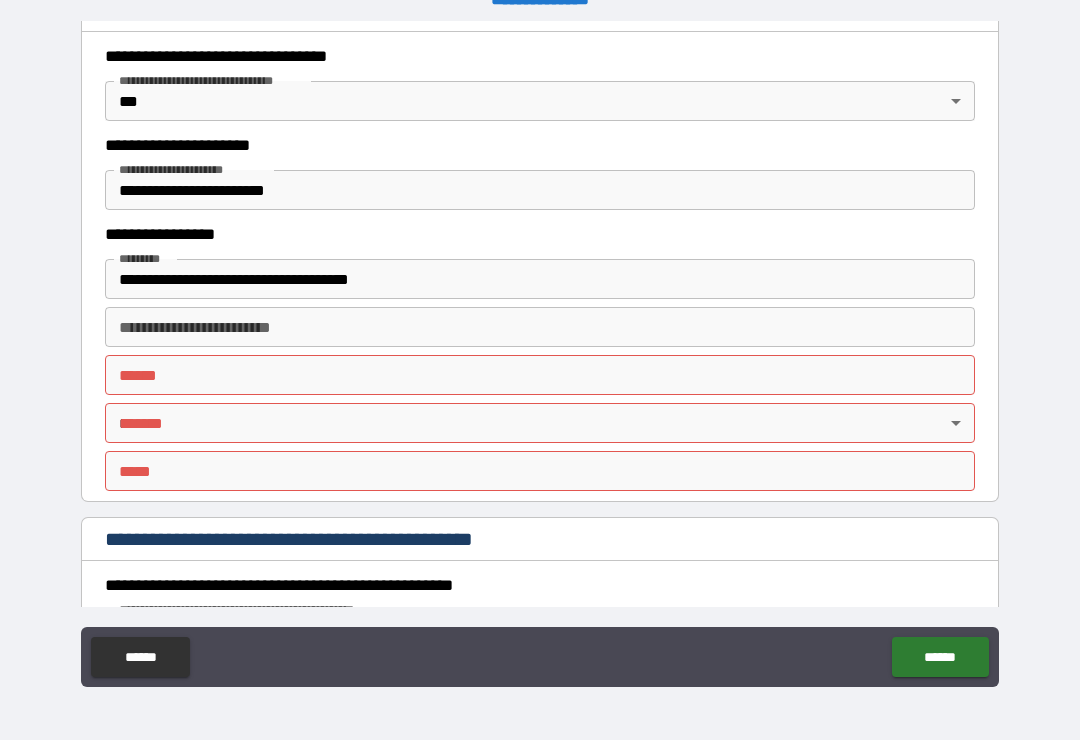 click on "****   *" at bounding box center [540, 375] 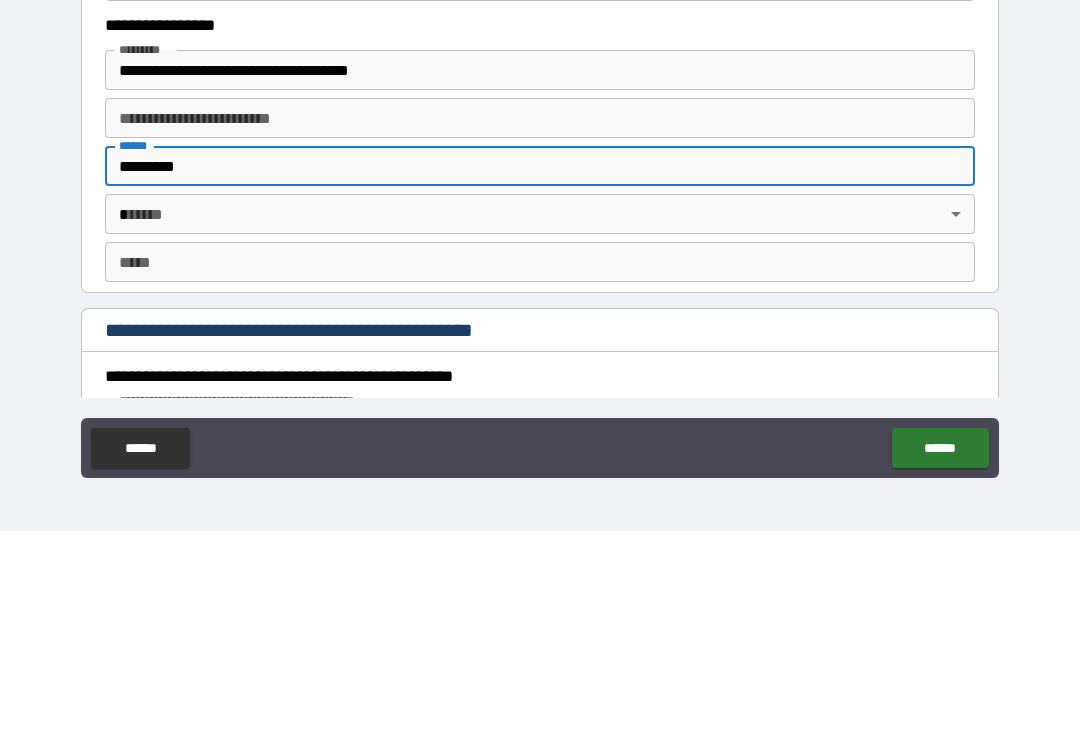 type on "*********" 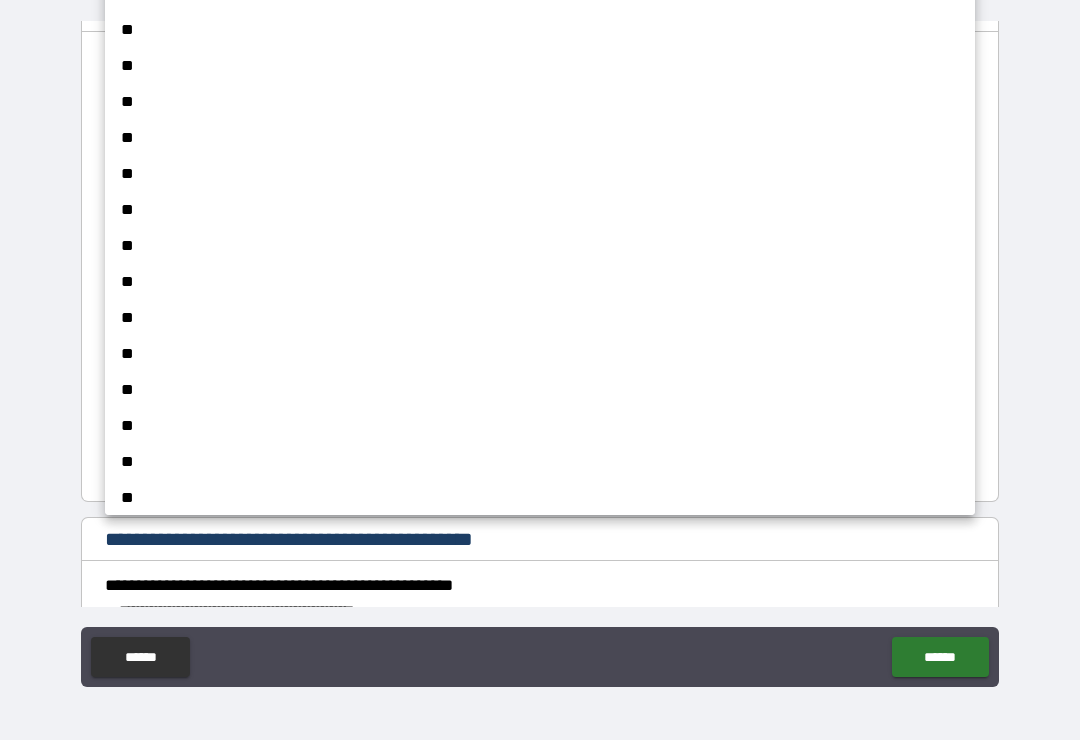 scroll, scrollTop: 670, scrollLeft: 0, axis: vertical 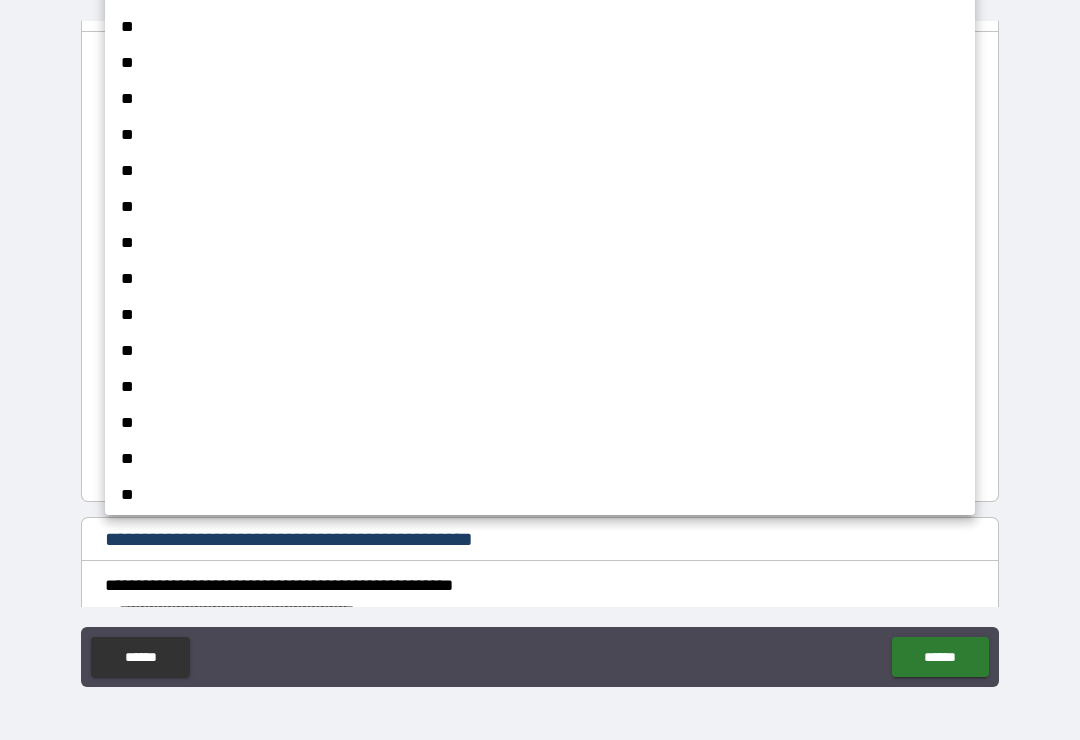 click on "**" at bounding box center (540, 459) 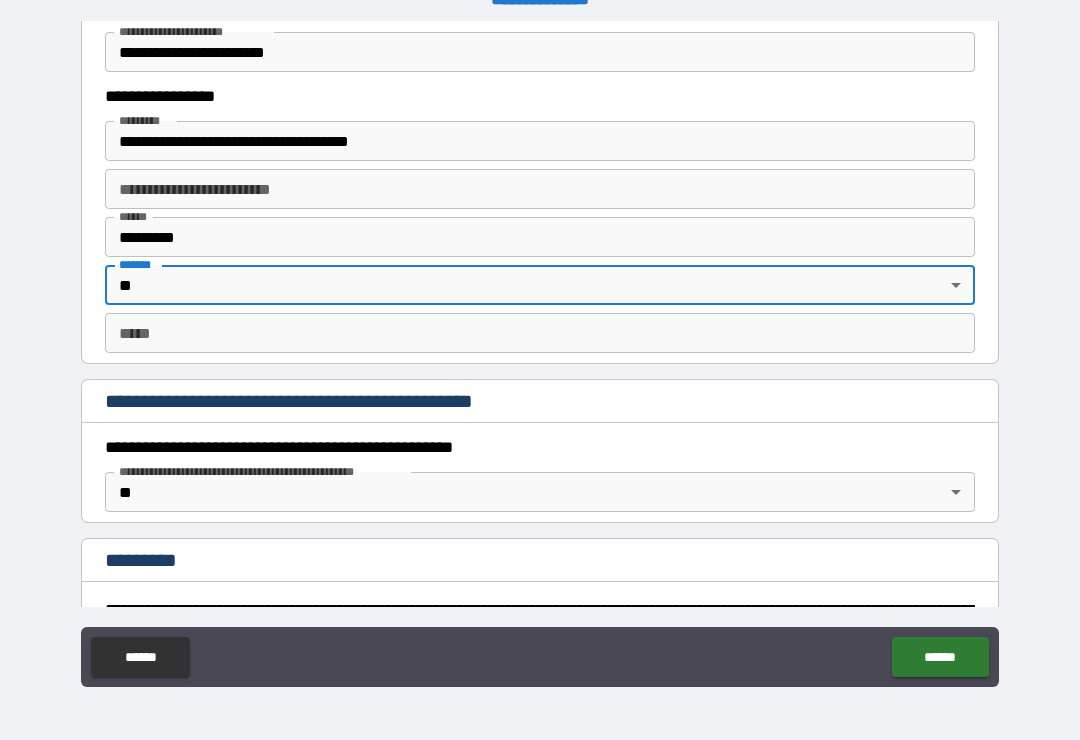 scroll, scrollTop: 1855, scrollLeft: 0, axis: vertical 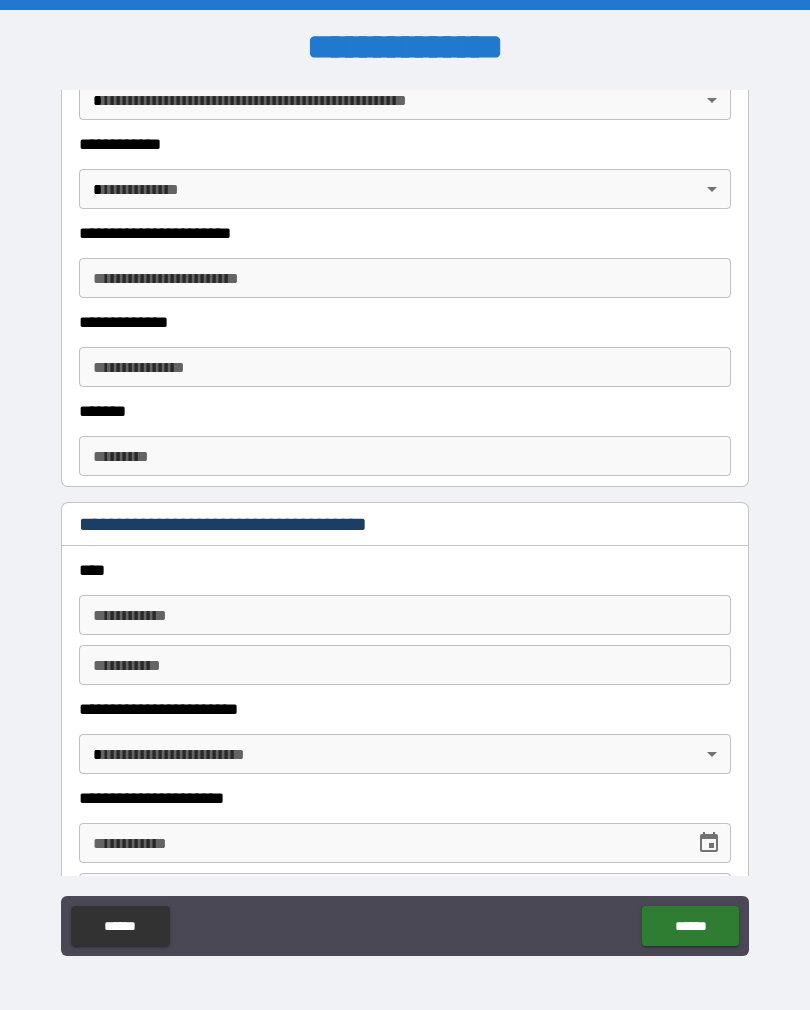click on "******" at bounding box center (120, 926) 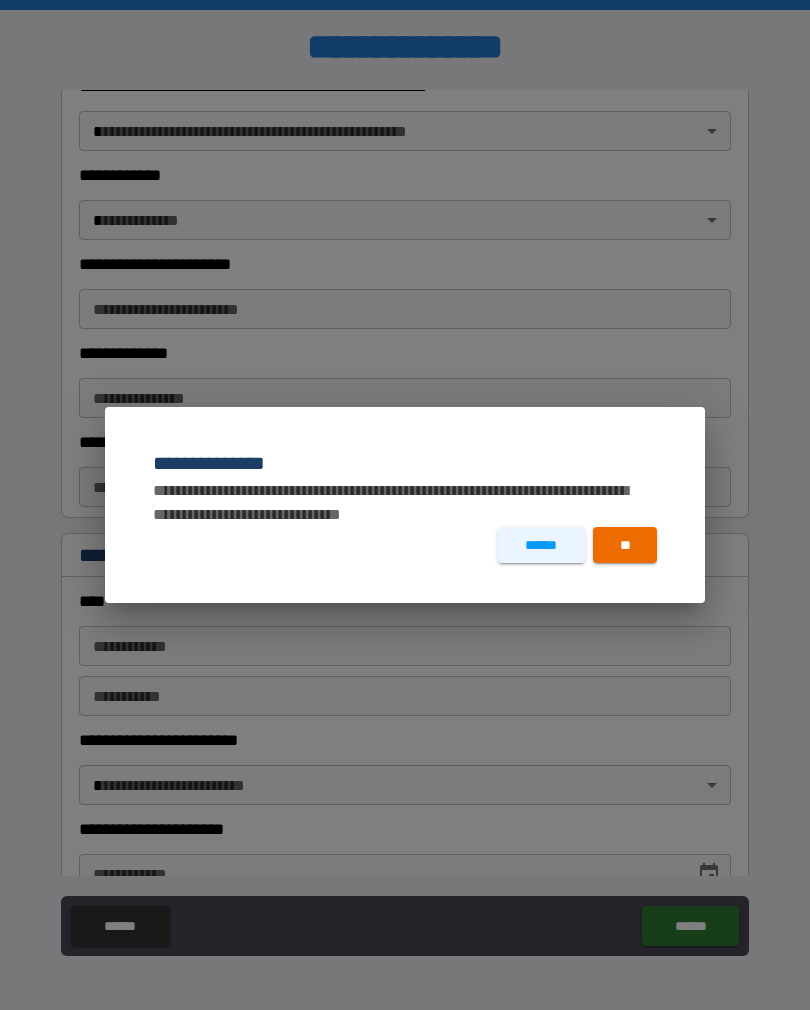 scroll, scrollTop: 2284, scrollLeft: 0, axis: vertical 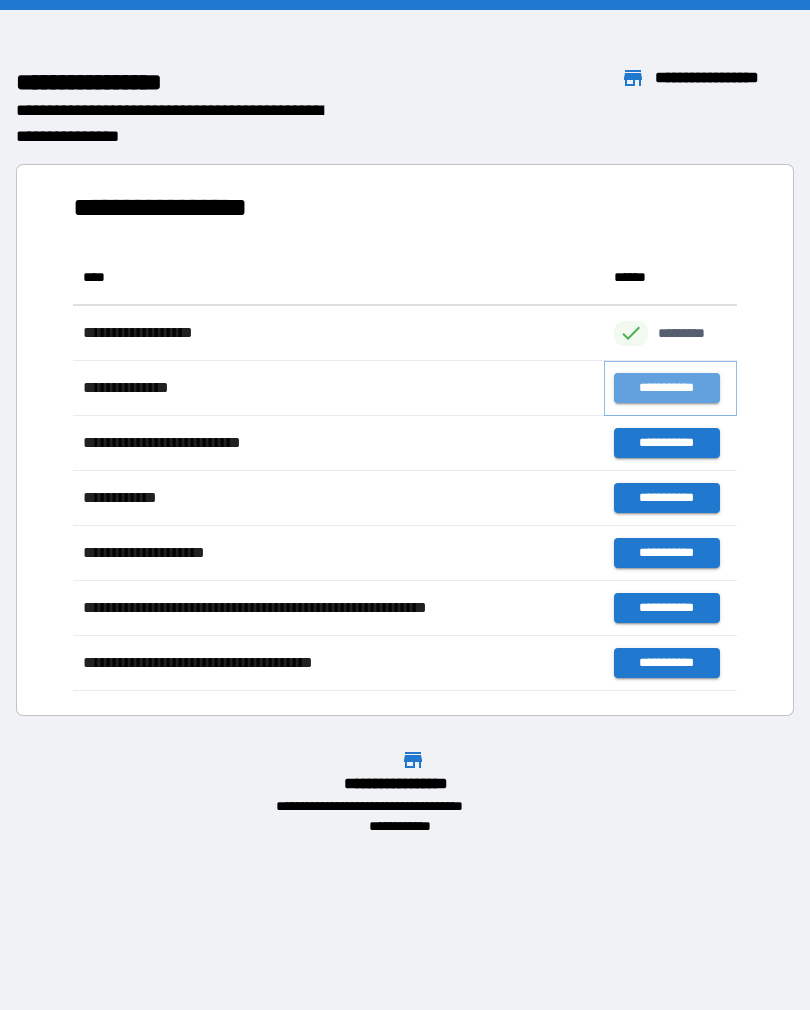 click on "**********" at bounding box center [666, 388] 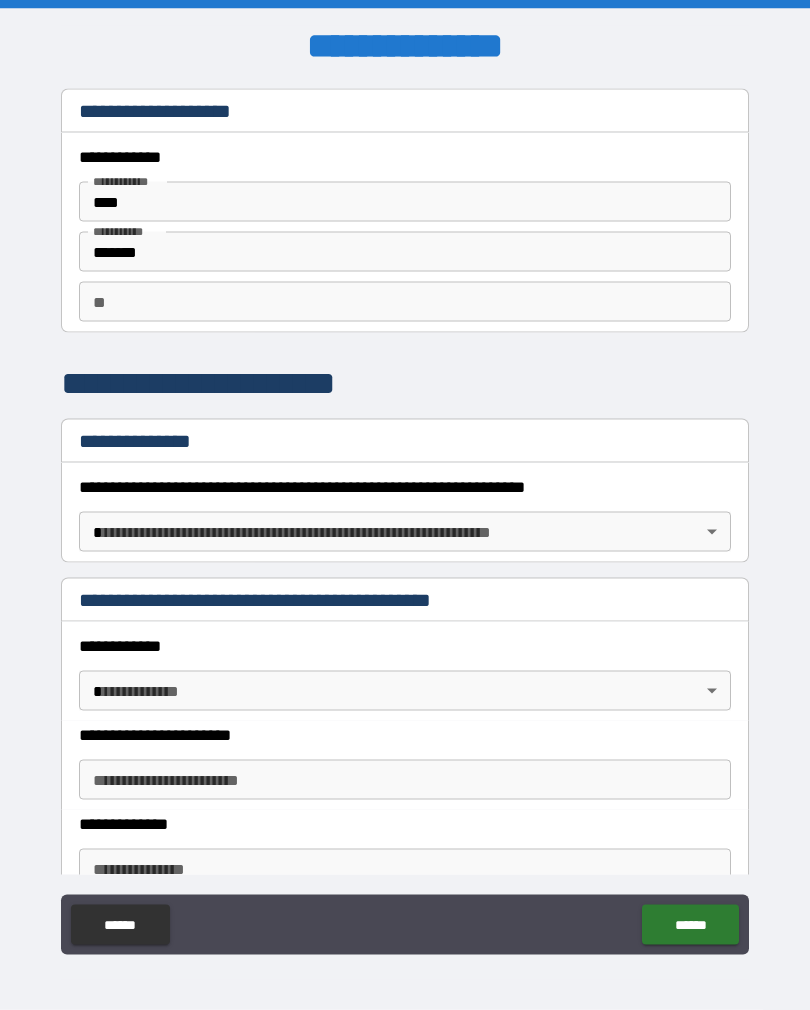 scroll, scrollTop: 0, scrollLeft: 0, axis: both 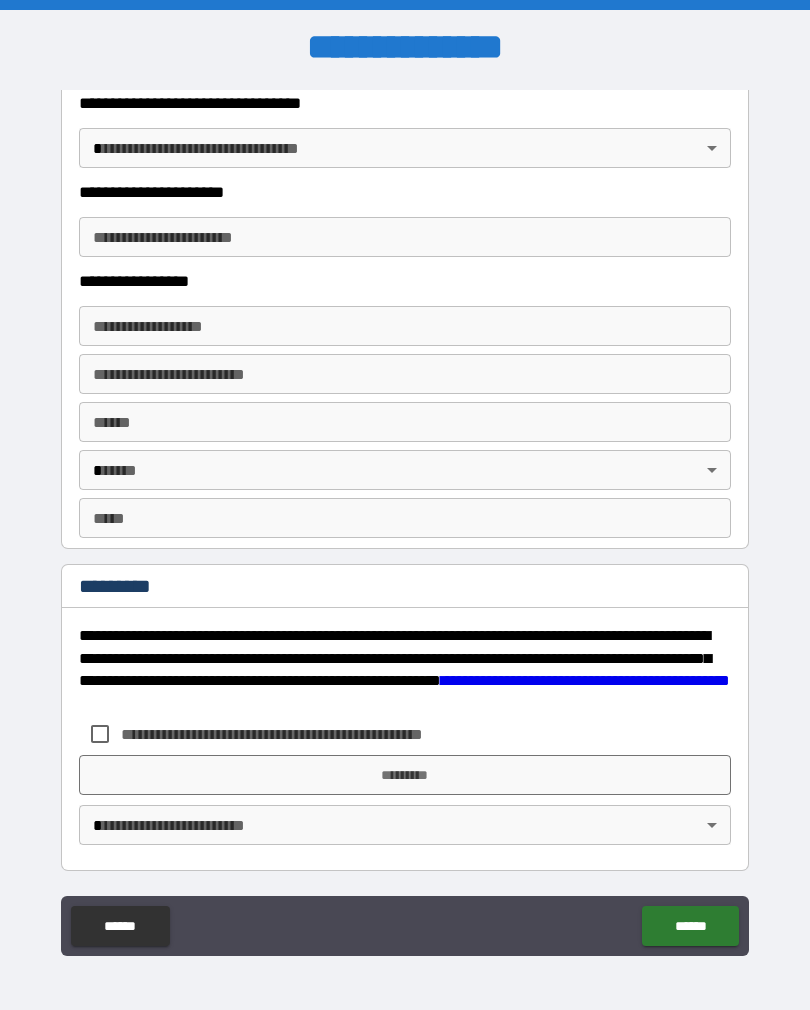 click on "******" at bounding box center (690, 926) 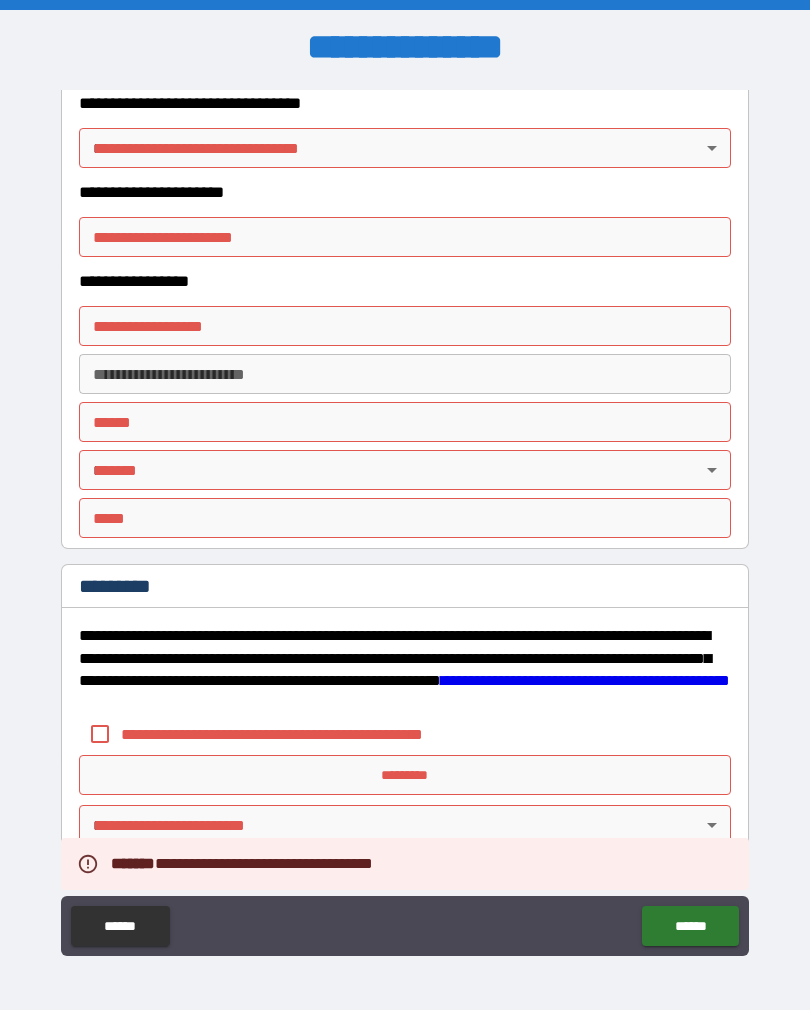 scroll, scrollTop: 3550, scrollLeft: 0, axis: vertical 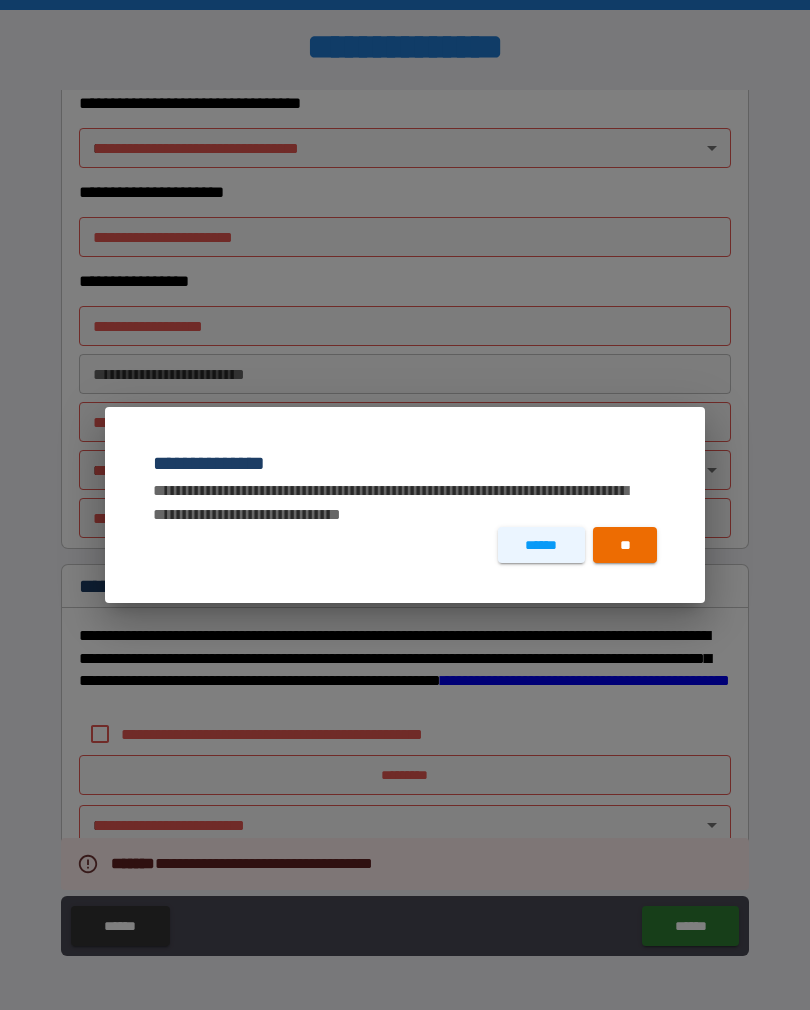 click on "**********" at bounding box center [405, 505] 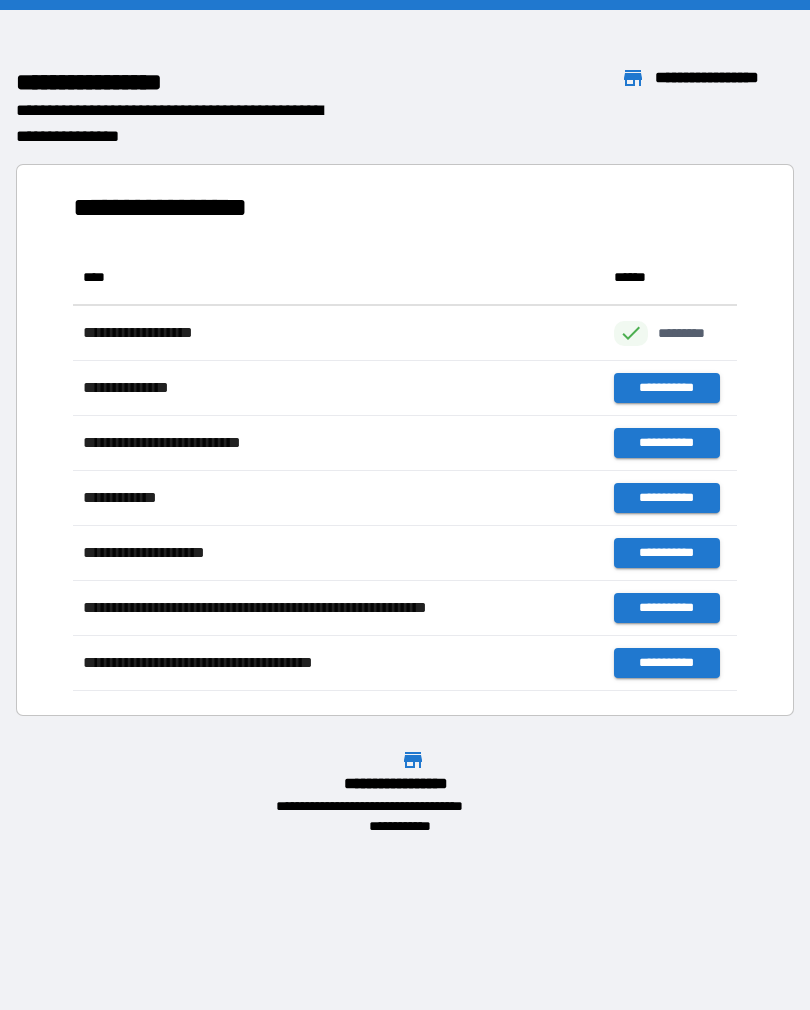 scroll, scrollTop: 1, scrollLeft: 1, axis: both 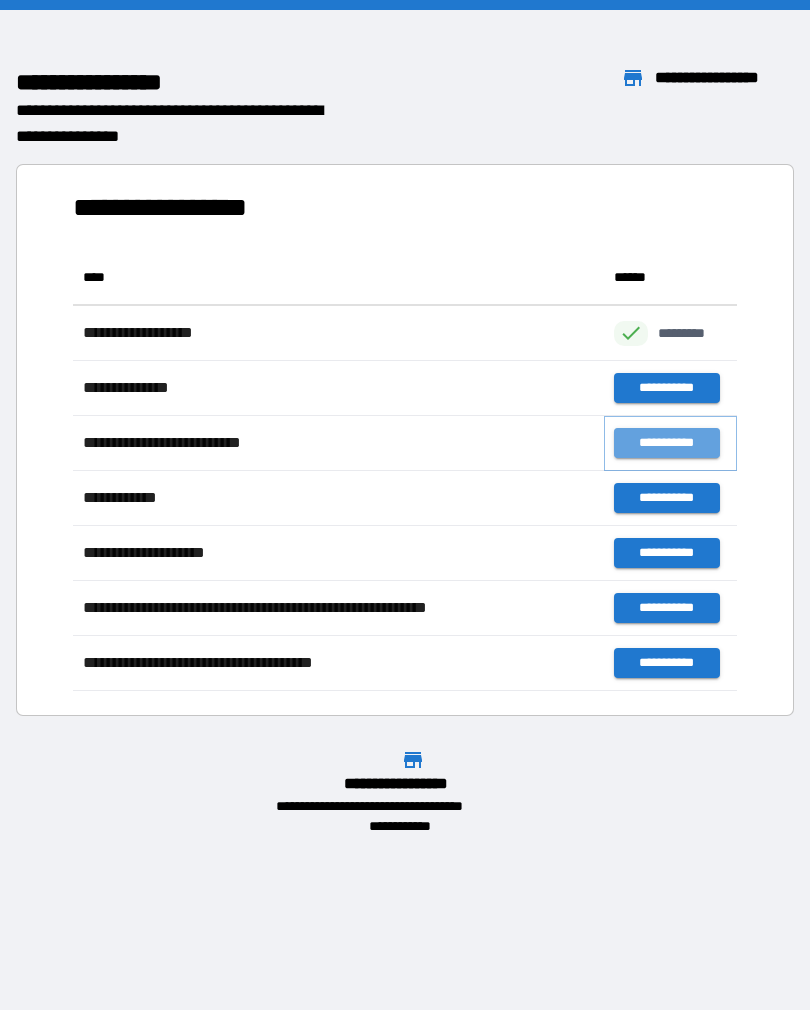 click on "**********" at bounding box center (666, 443) 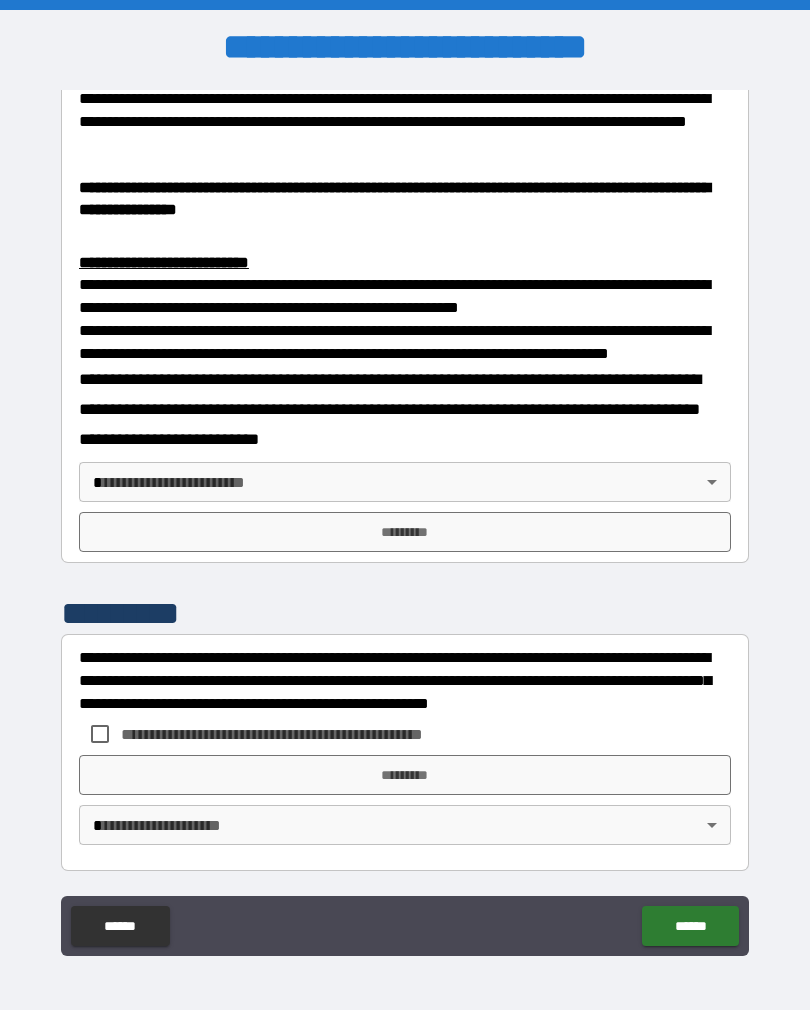 scroll, scrollTop: 748, scrollLeft: 0, axis: vertical 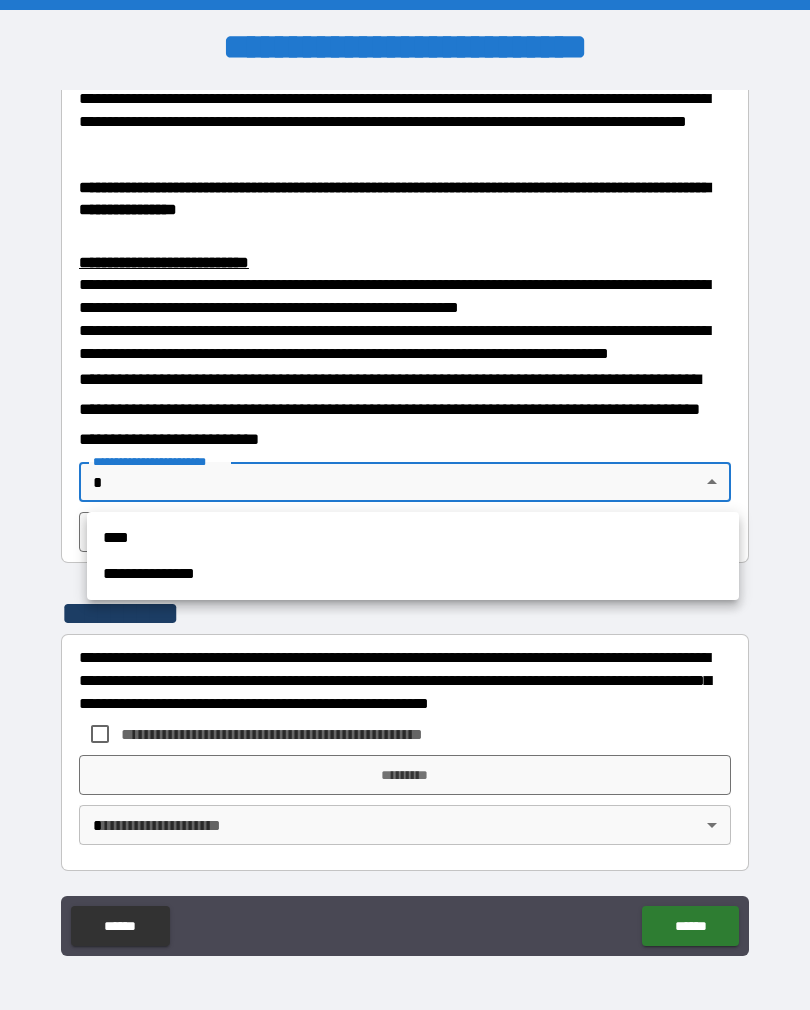 click on "****" at bounding box center [413, 538] 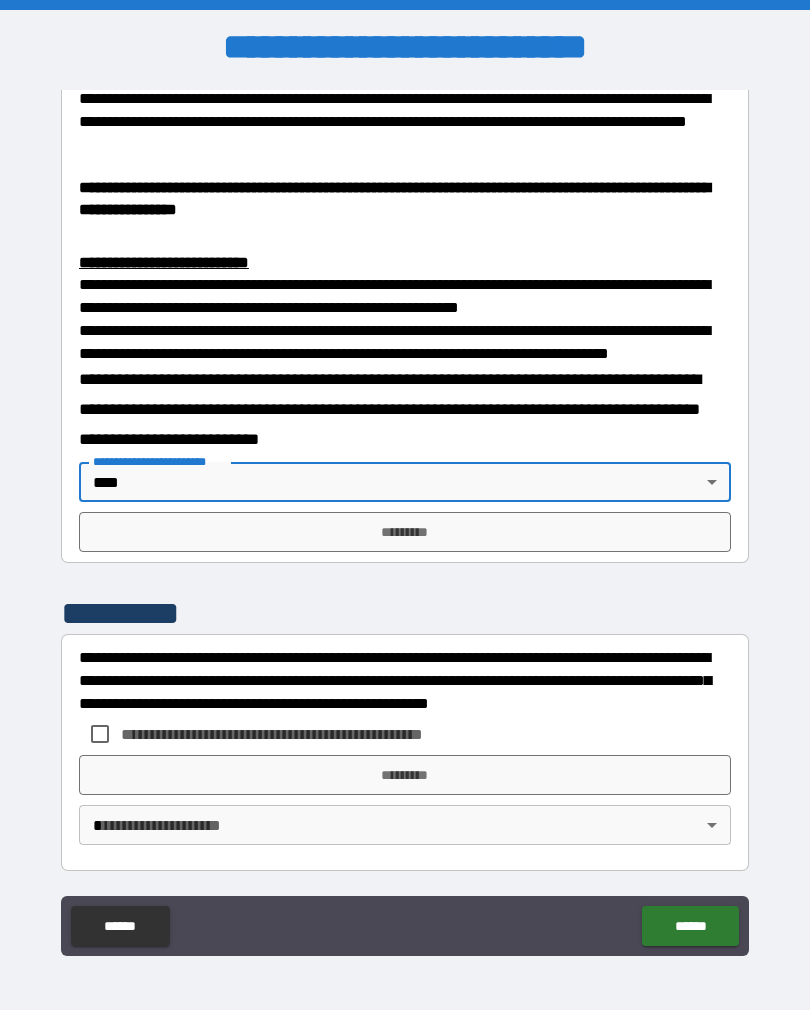 click on "*********" at bounding box center (405, 532) 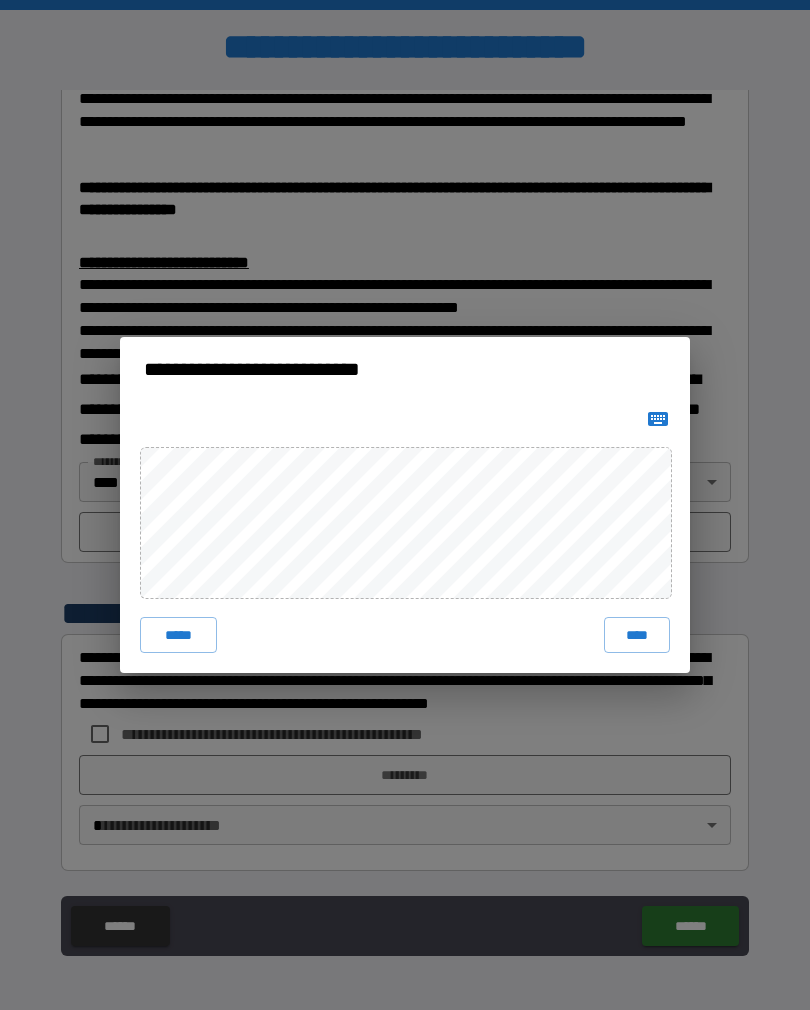 click on "****" at bounding box center [637, 635] 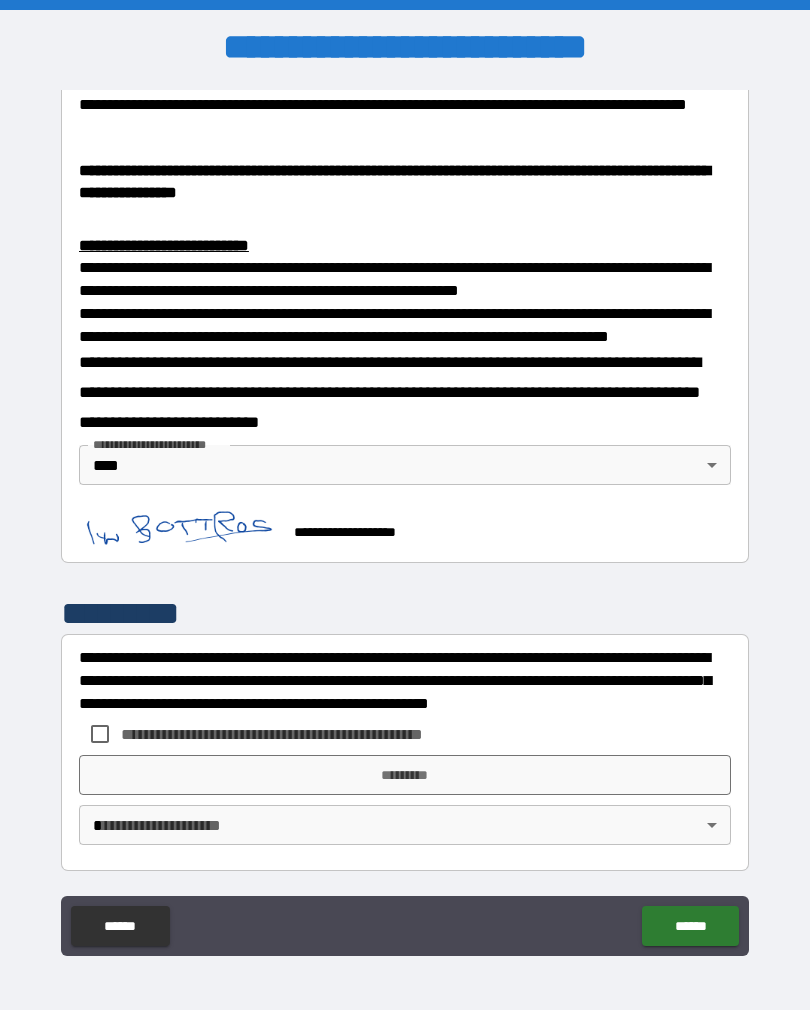 scroll, scrollTop: 765, scrollLeft: 0, axis: vertical 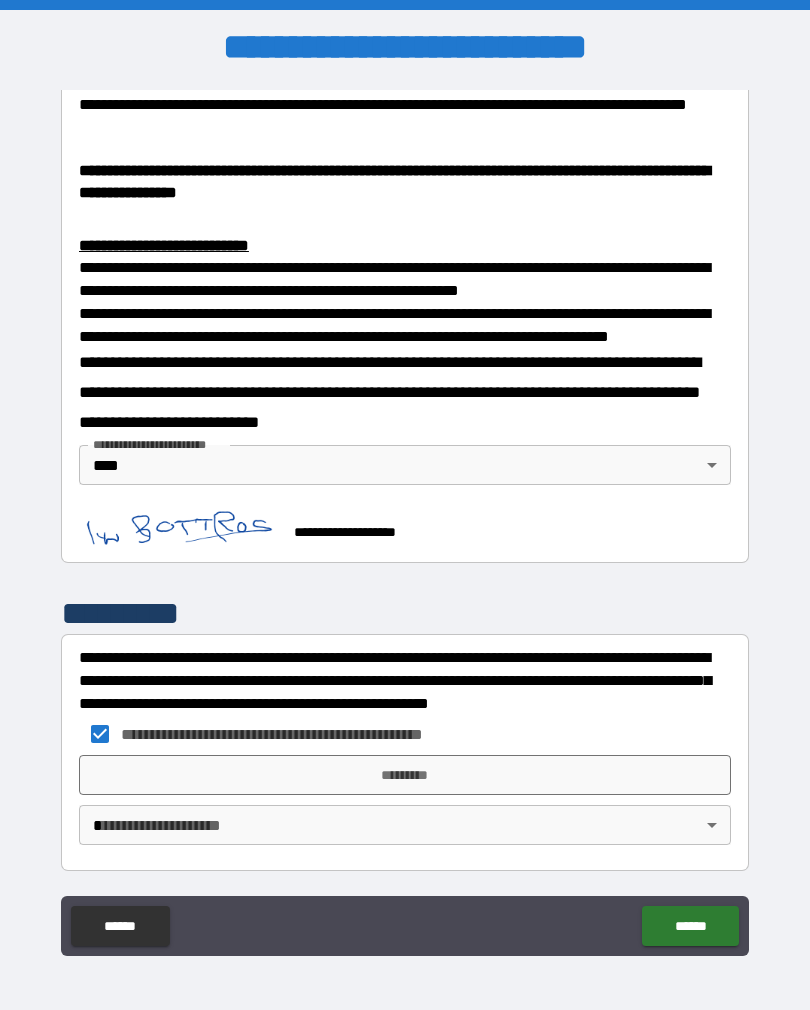 click on "*********" at bounding box center [405, 775] 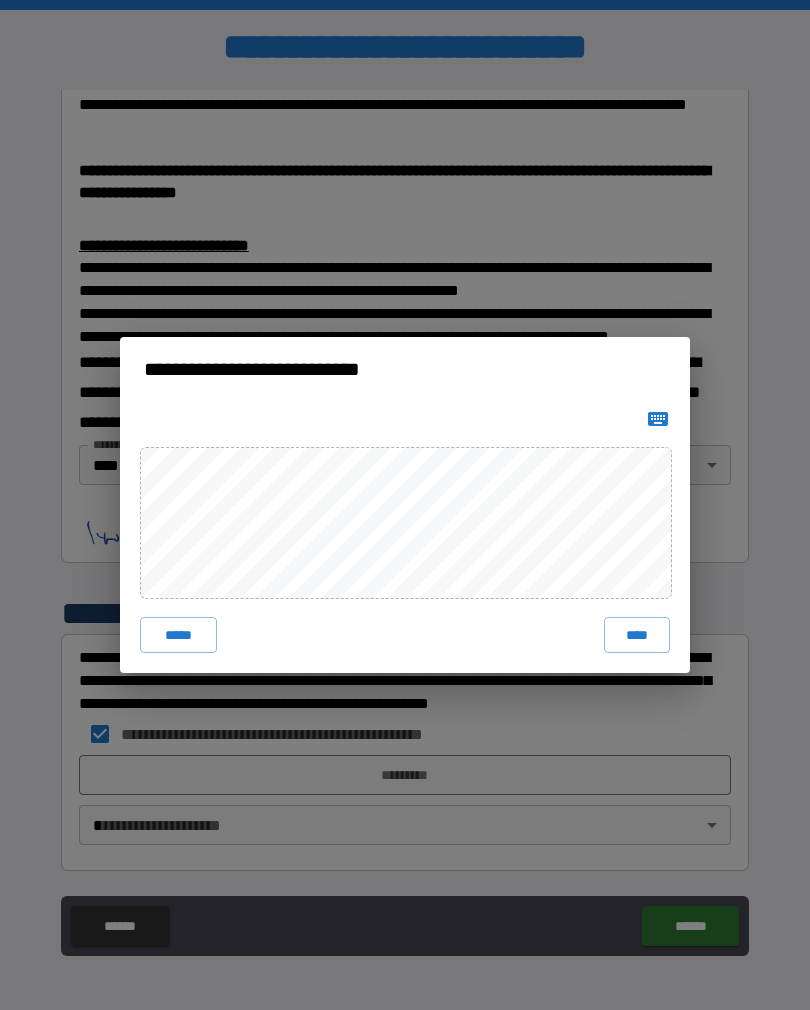 click on "****" at bounding box center (637, 635) 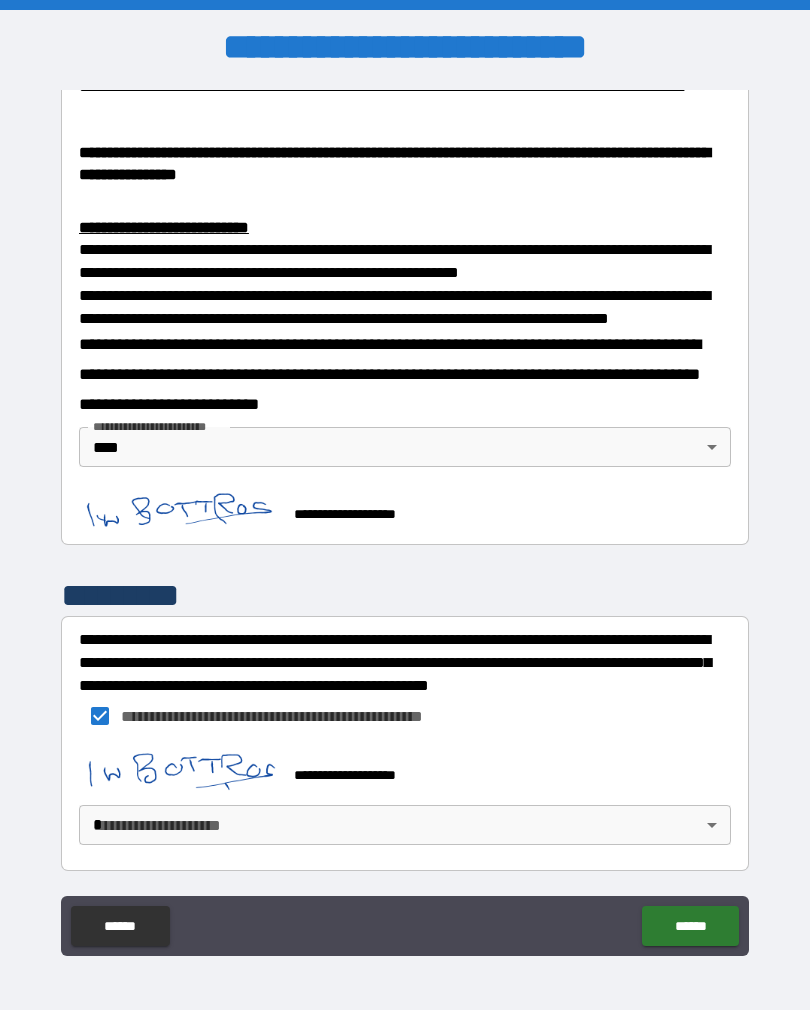 scroll, scrollTop: 782, scrollLeft: 0, axis: vertical 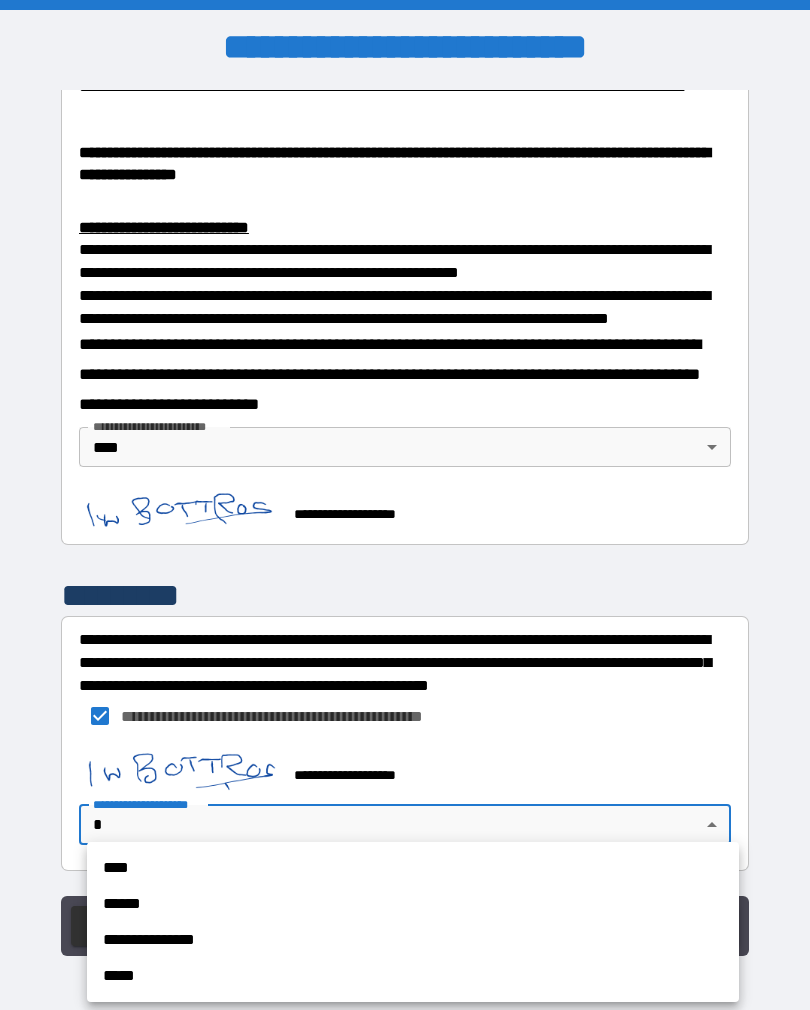 click on "****" at bounding box center (413, 868) 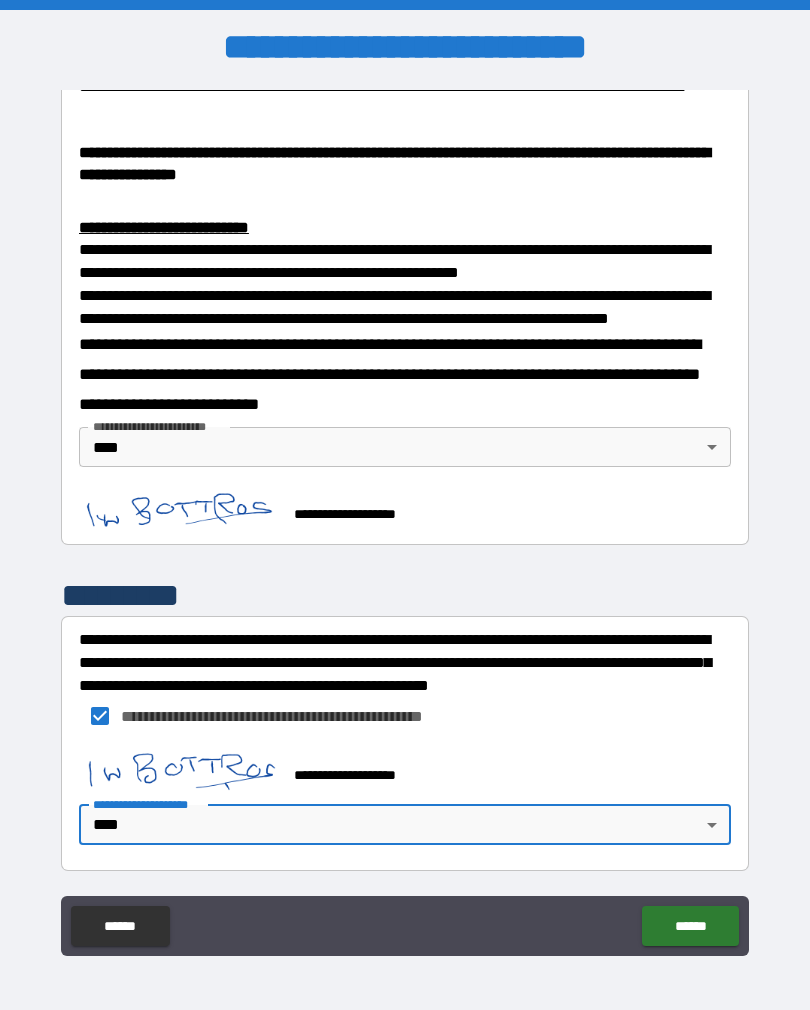 click on "******" at bounding box center [690, 926] 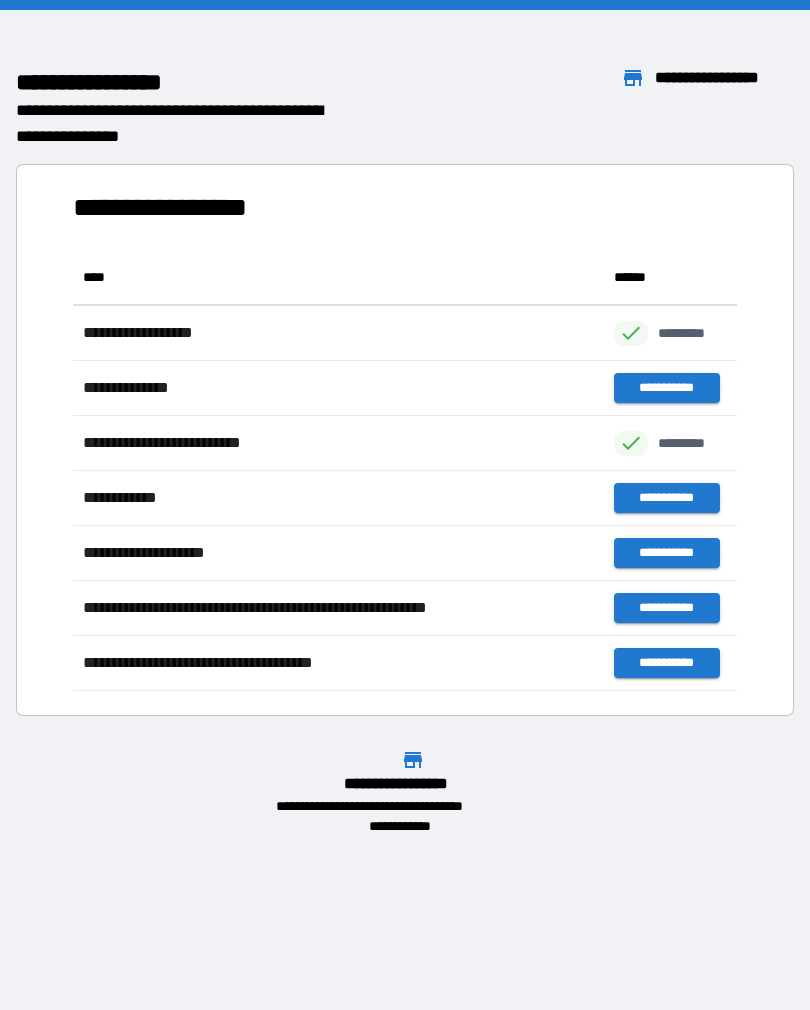 scroll, scrollTop: 441, scrollLeft: 664, axis: both 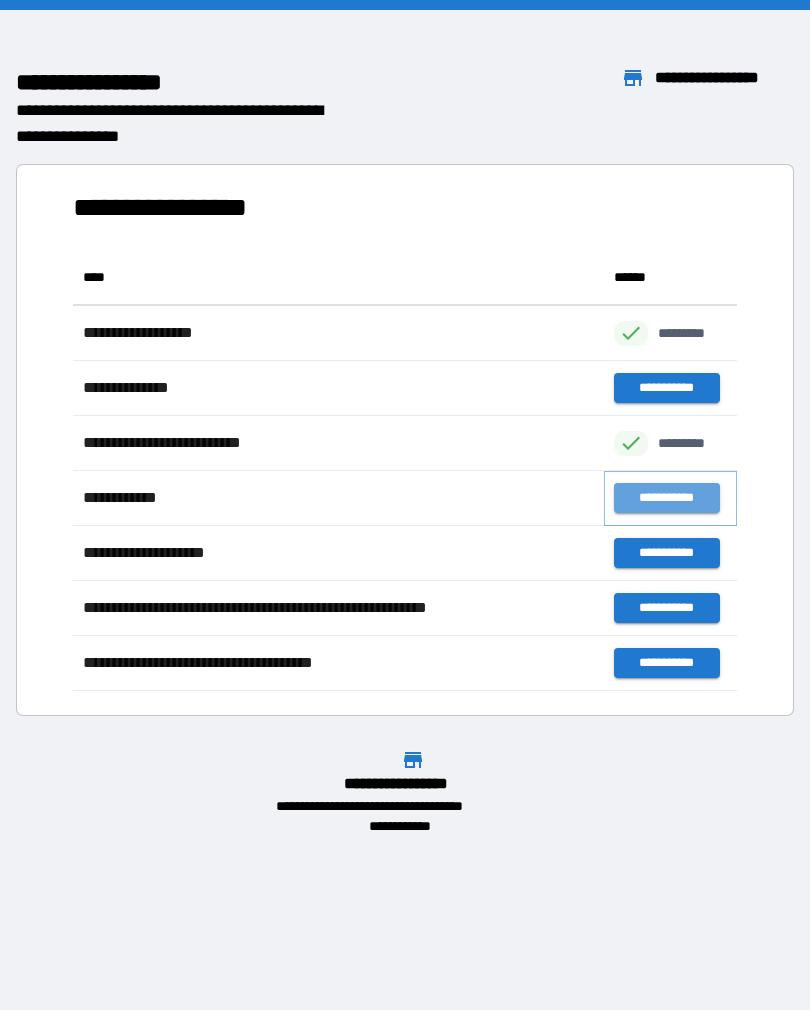 click on "**********" at bounding box center (666, 498) 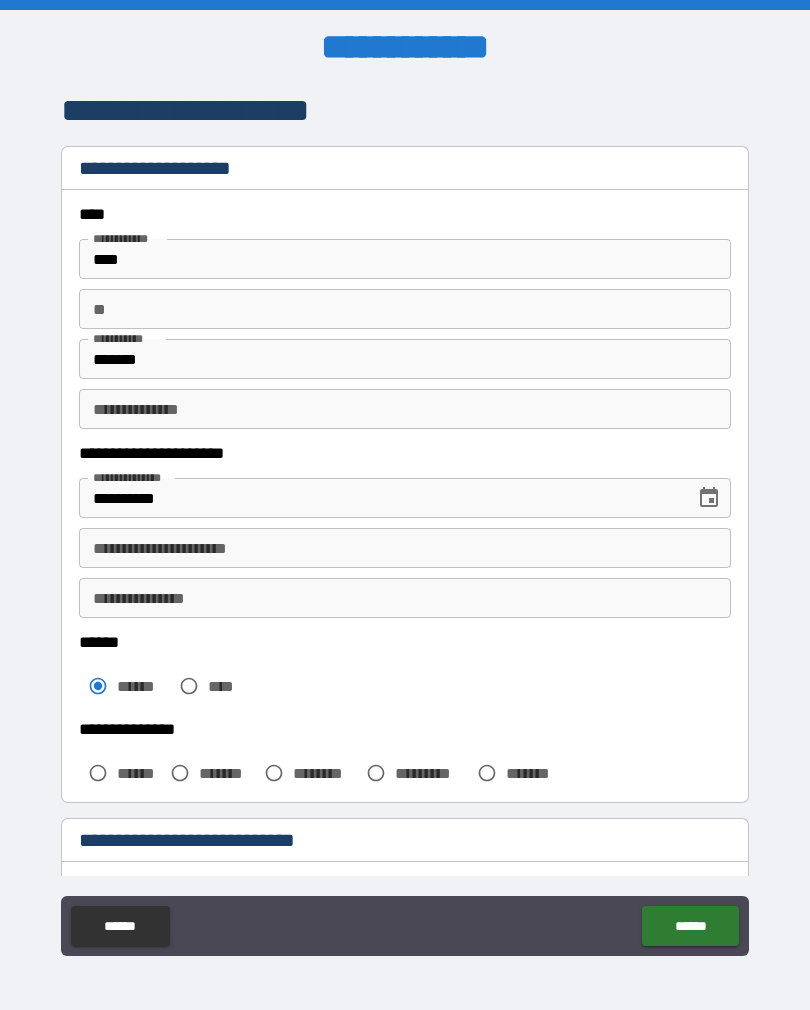 click on "**********" at bounding box center [405, 548] 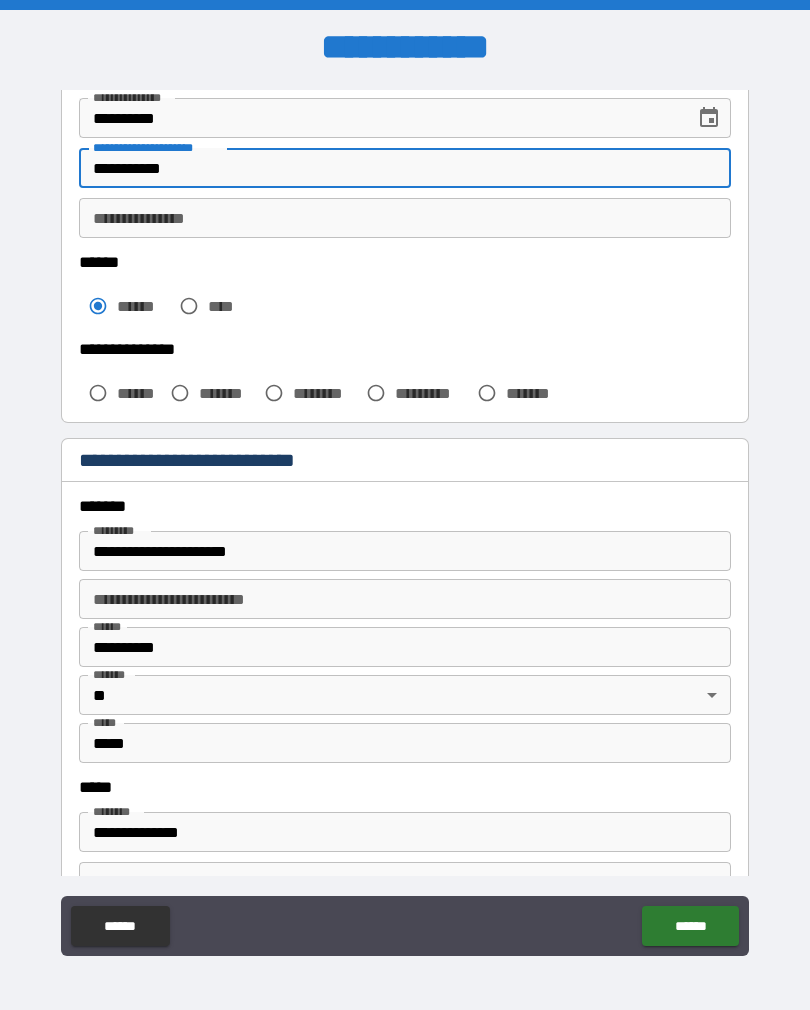 scroll, scrollTop: 389, scrollLeft: 0, axis: vertical 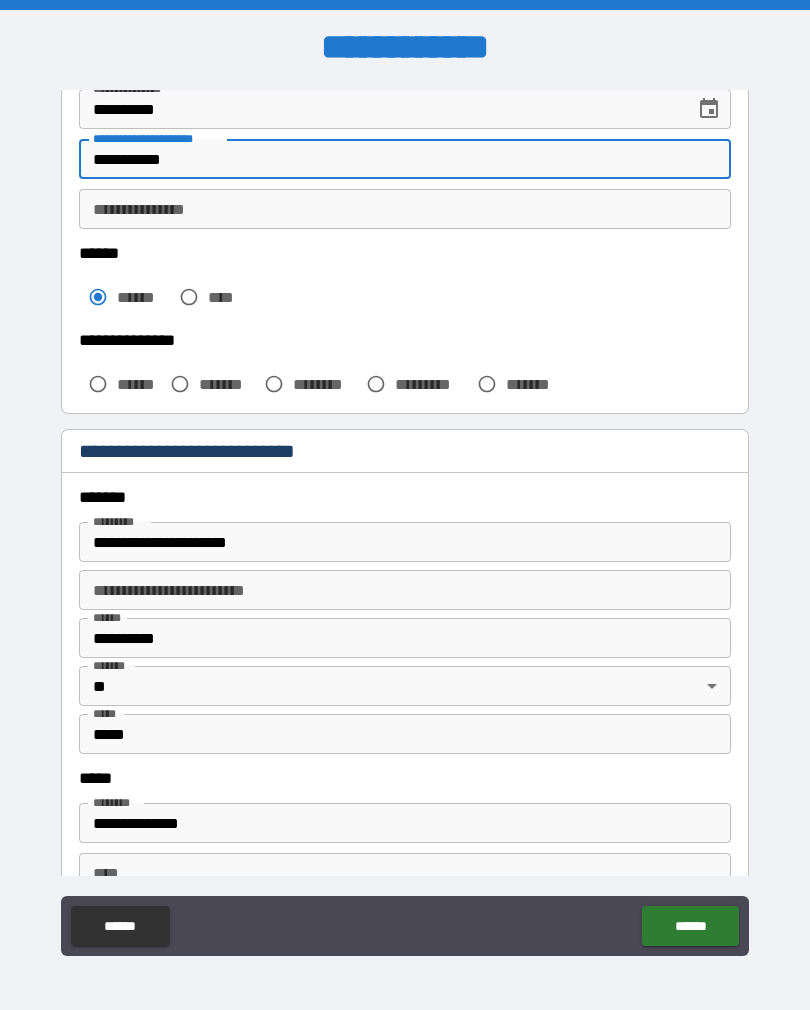 type on "**********" 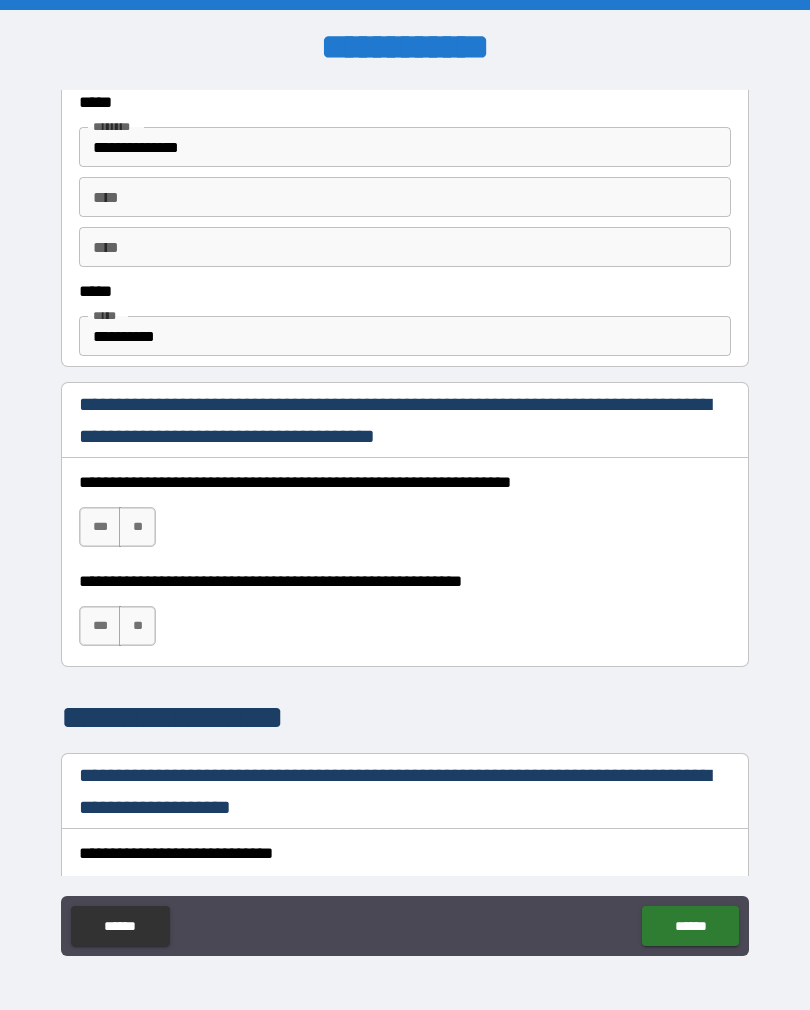 scroll, scrollTop: 1067, scrollLeft: 0, axis: vertical 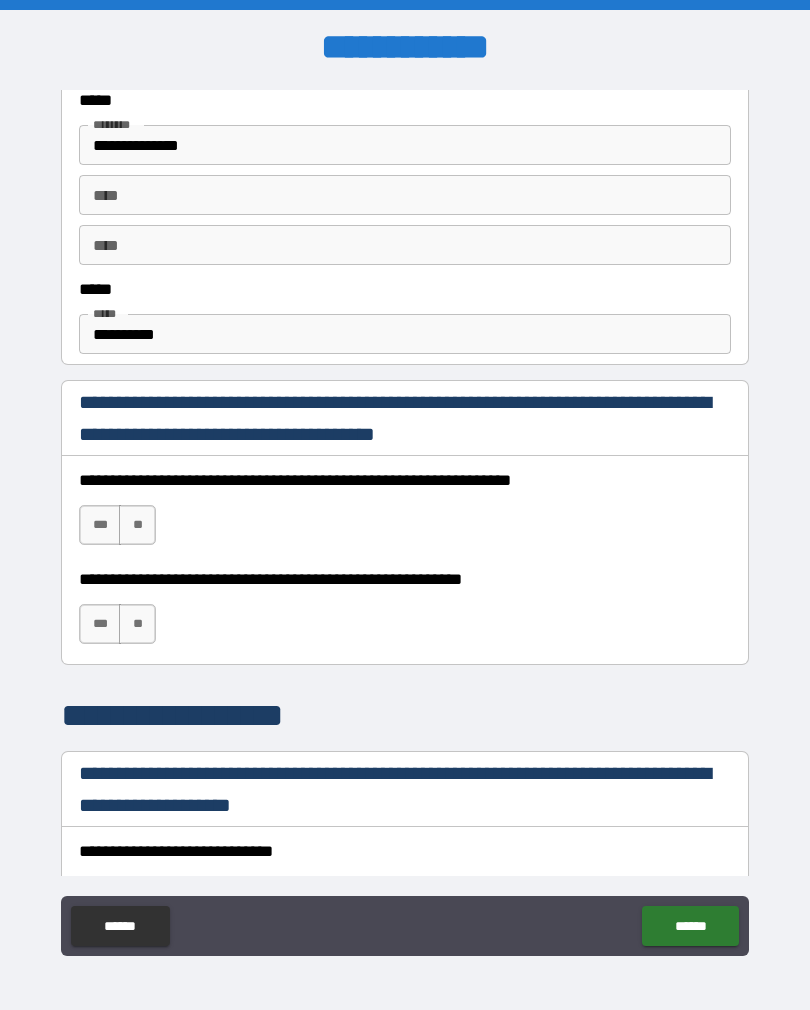 click on "***" at bounding box center [100, 525] 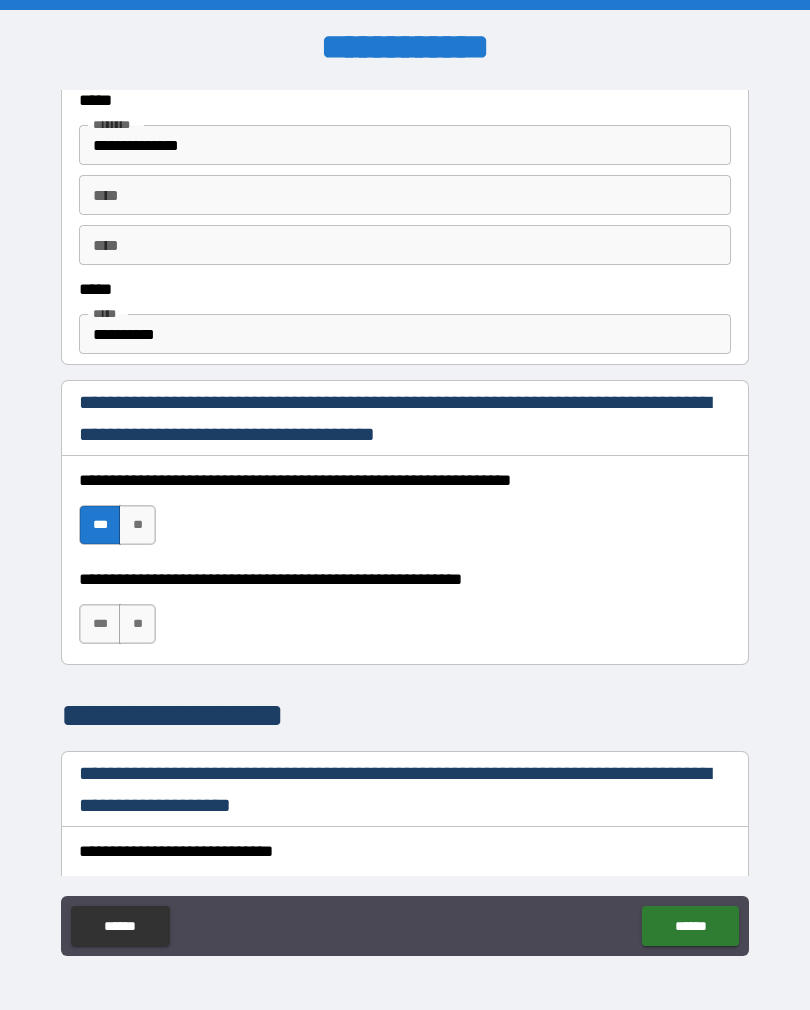 click on "***" at bounding box center (100, 624) 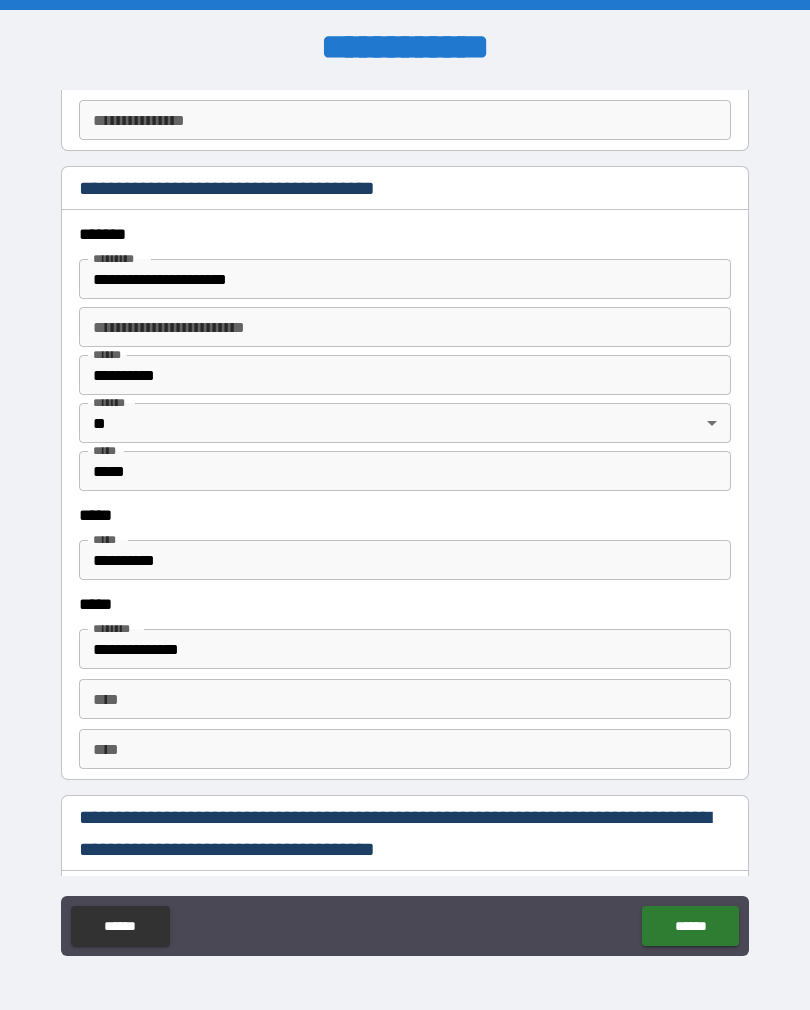 scroll, scrollTop: 2293, scrollLeft: 0, axis: vertical 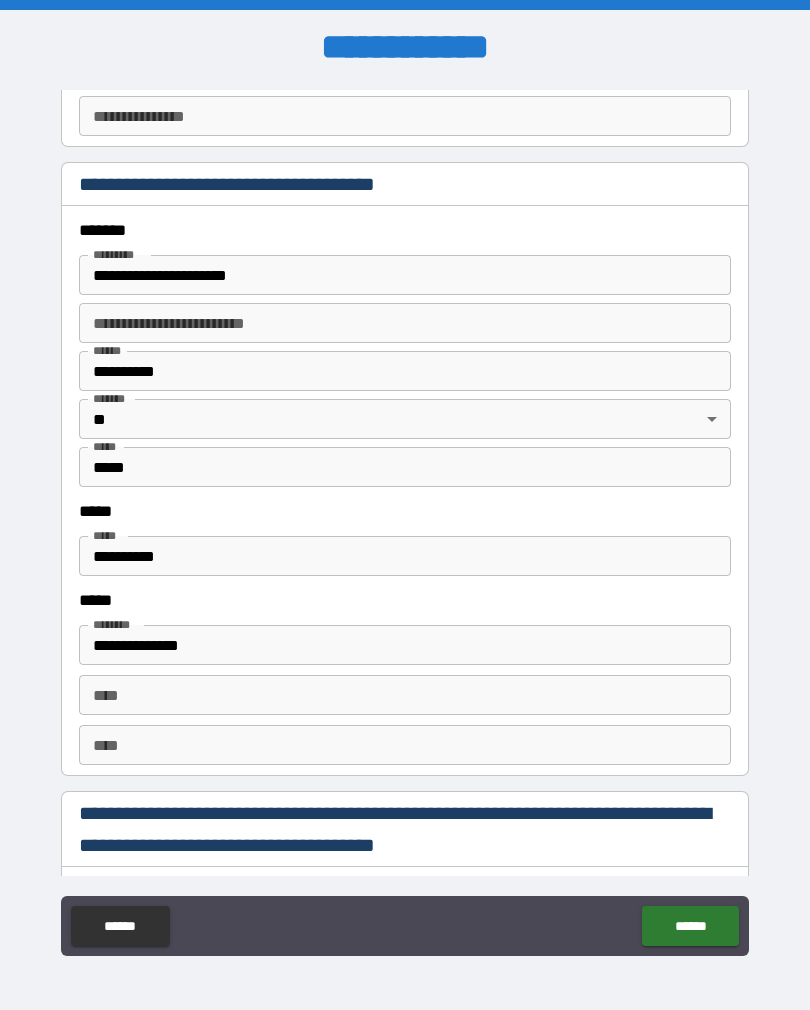 click on "**********" at bounding box center [405, 556] 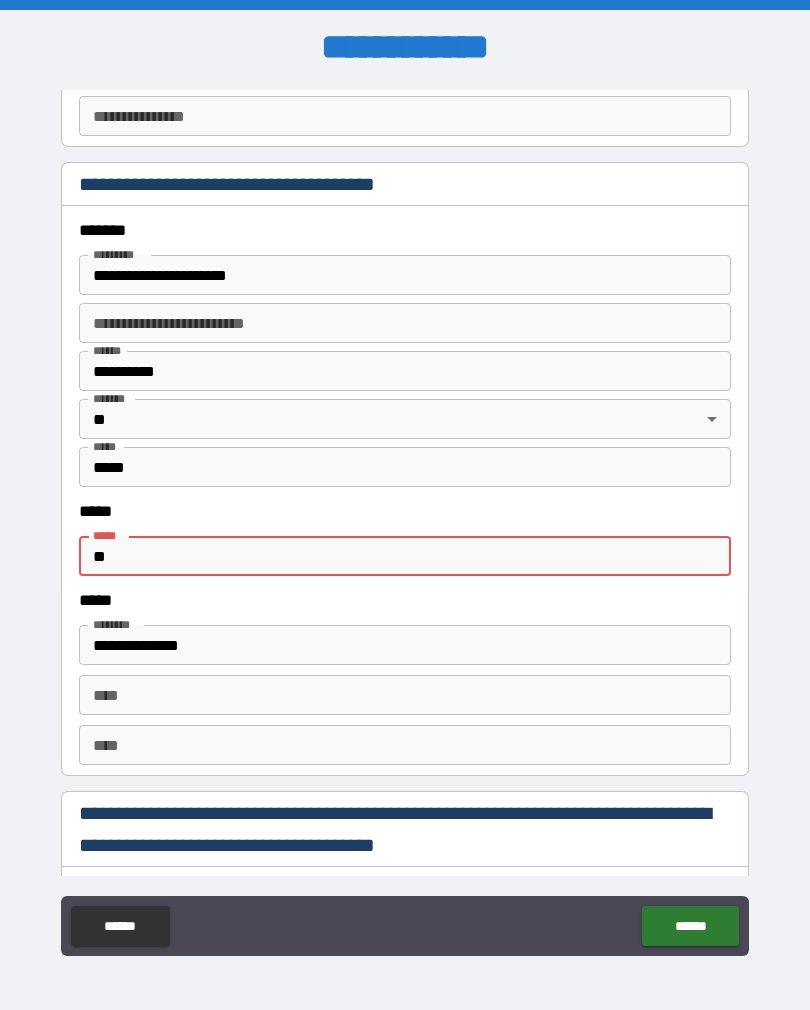 type on "*" 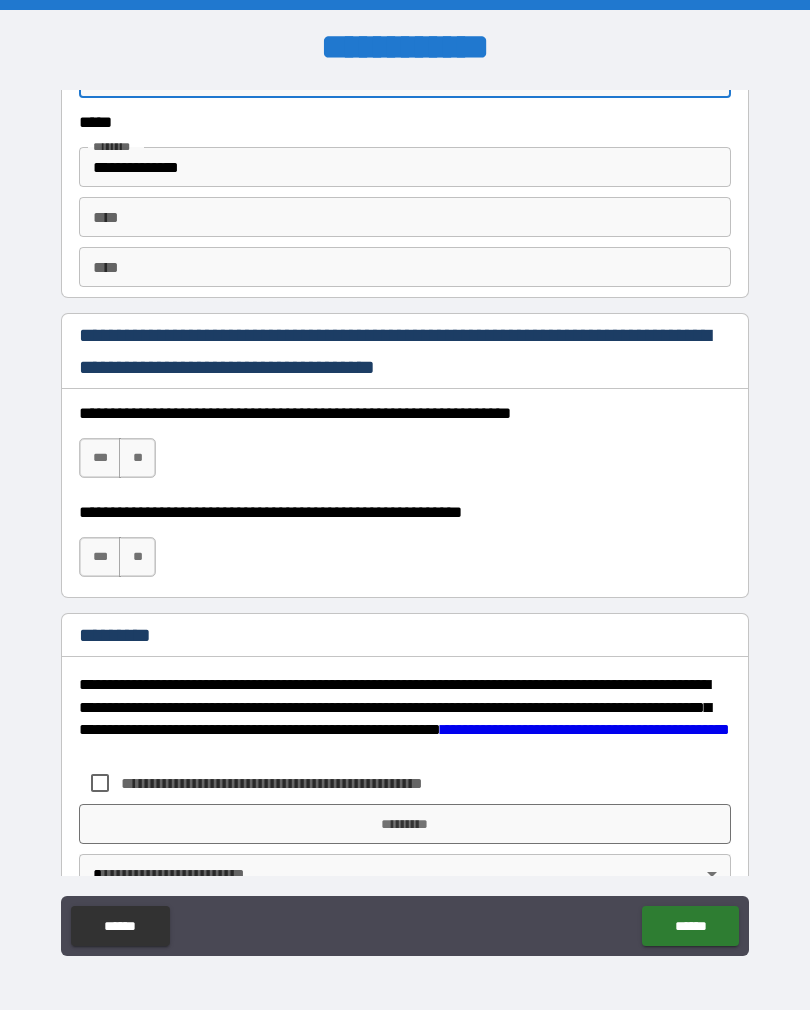 scroll, scrollTop: 2777, scrollLeft: 0, axis: vertical 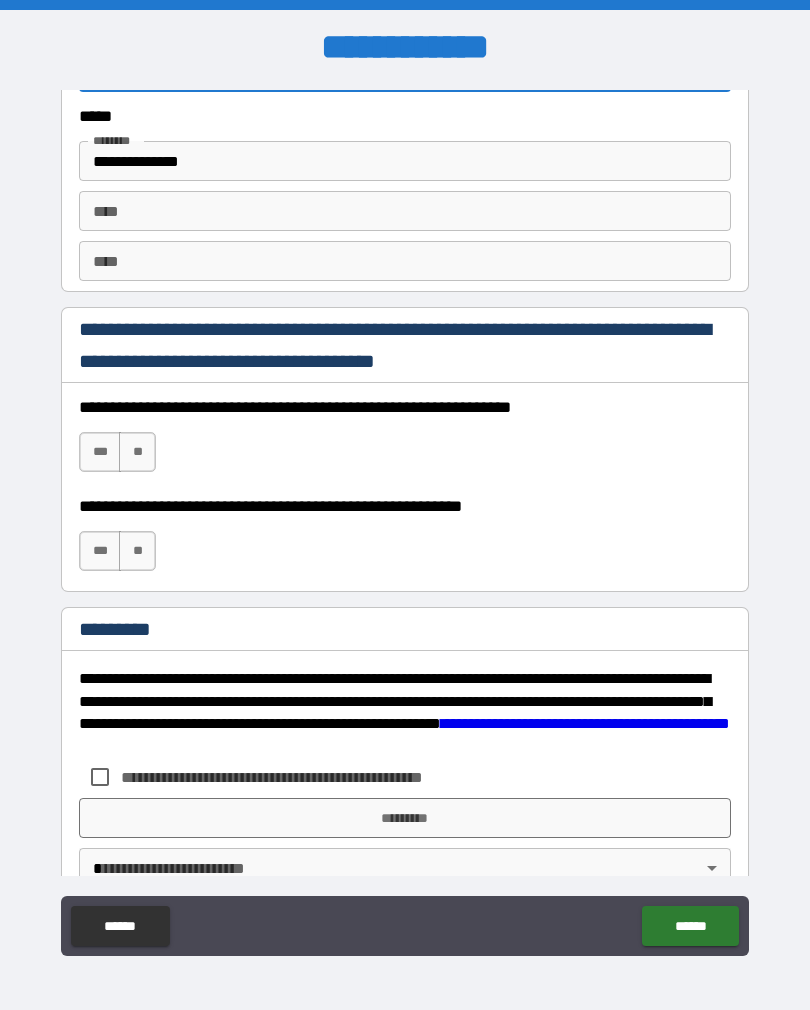 type on "**********" 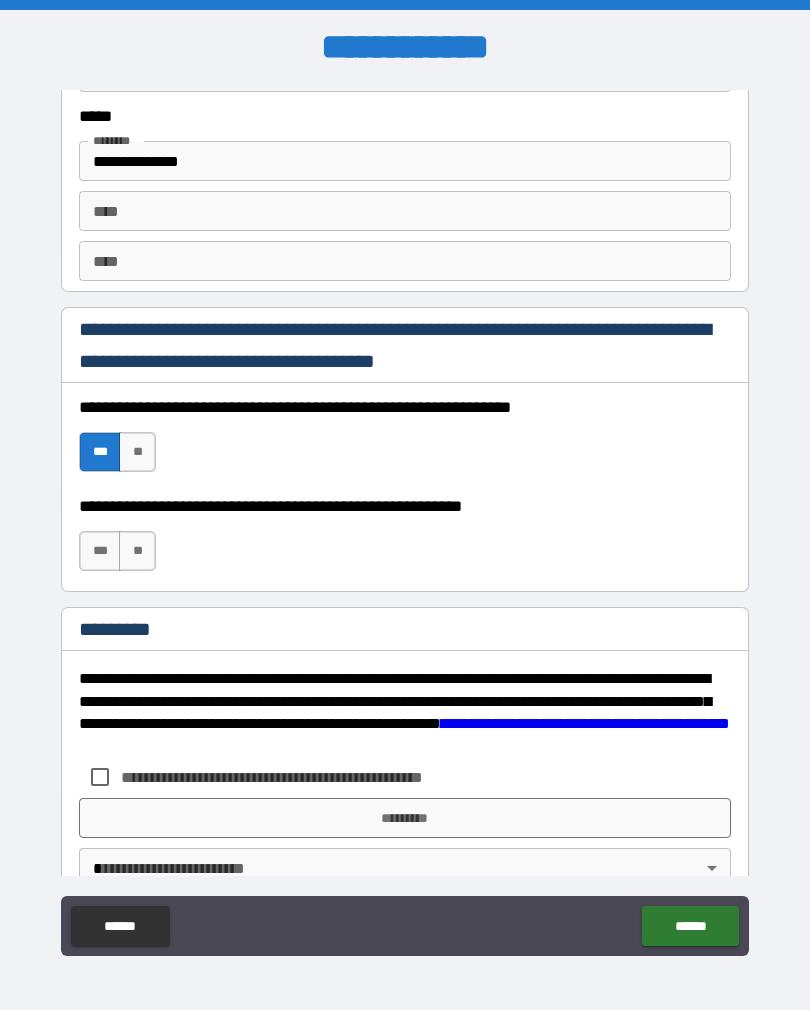 click on "***" at bounding box center (100, 551) 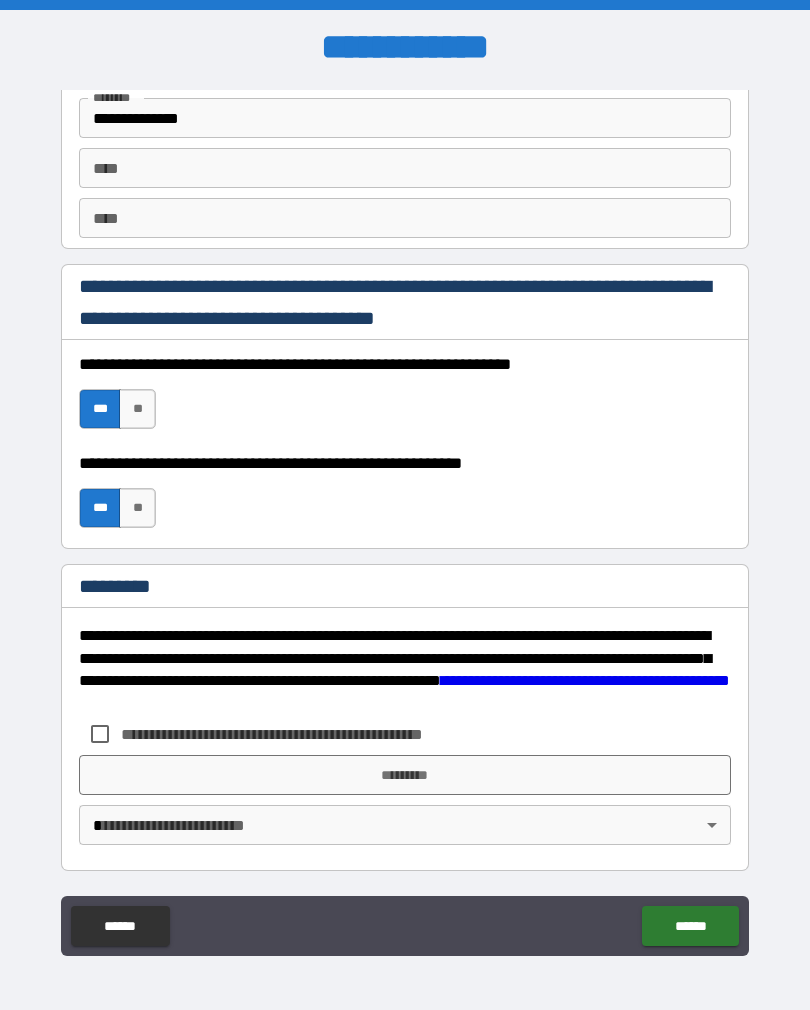 scroll, scrollTop: 2820, scrollLeft: 0, axis: vertical 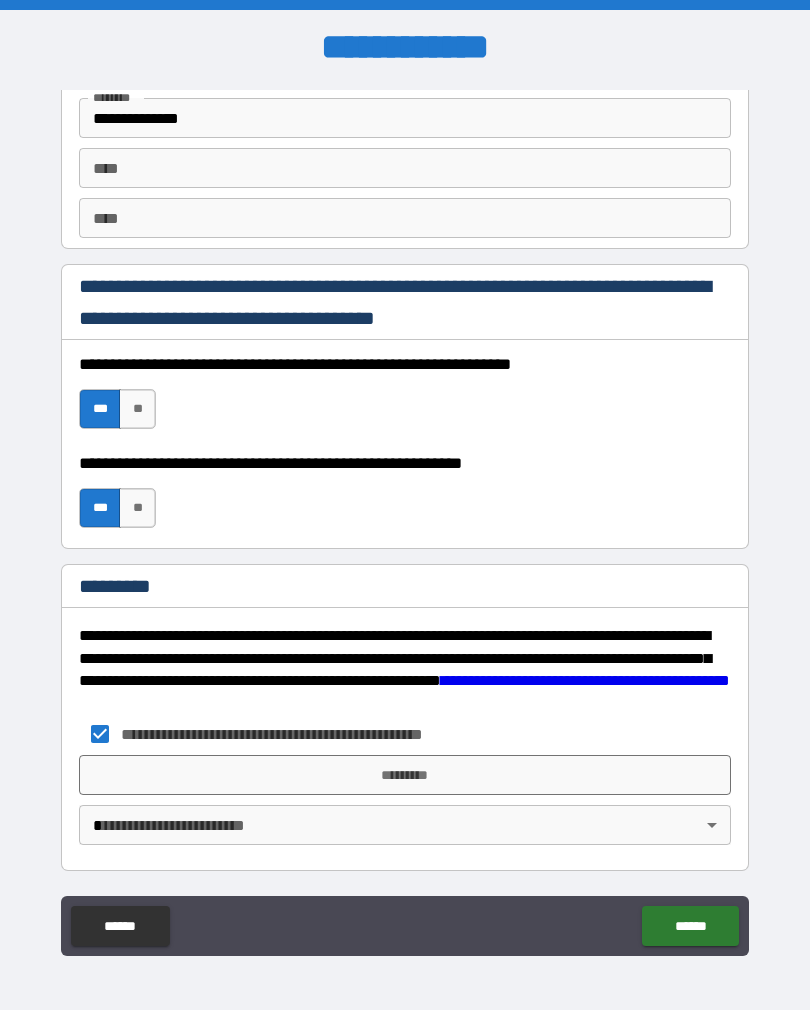 click on "*********" at bounding box center [405, 775] 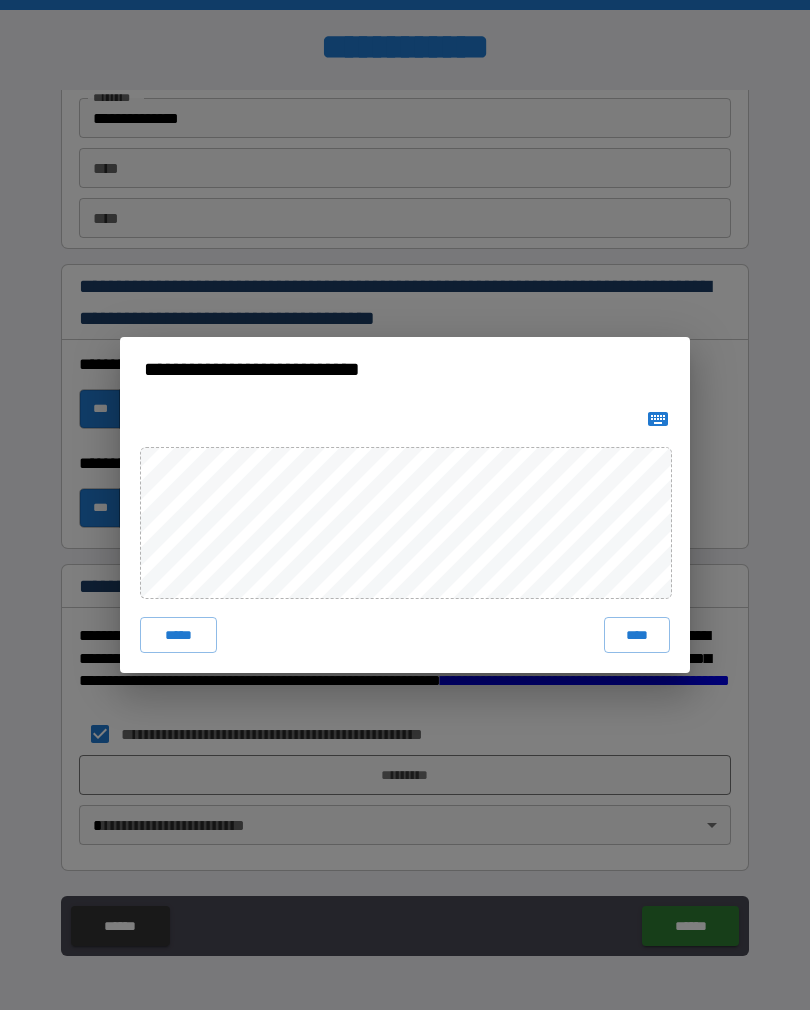 click on "****" at bounding box center (637, 635) 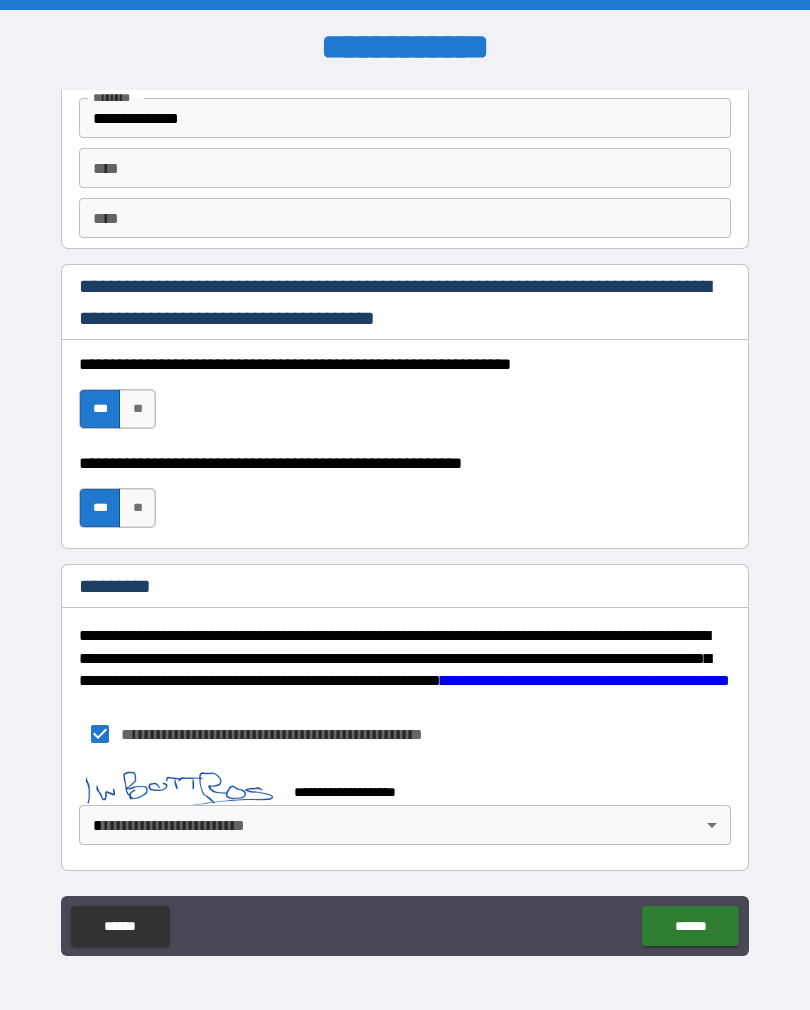 scroll, scrollTop: 2810, scrollLeft: 0, axis: vertical 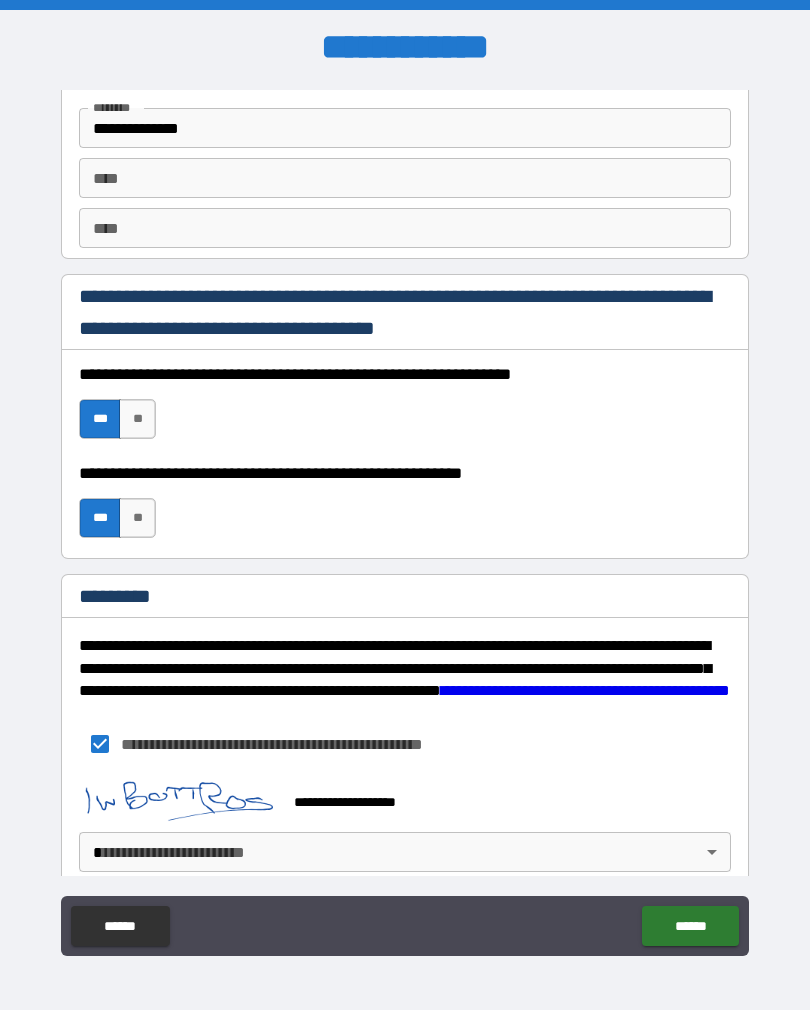 click on "******" at bounding box center [690, 926] 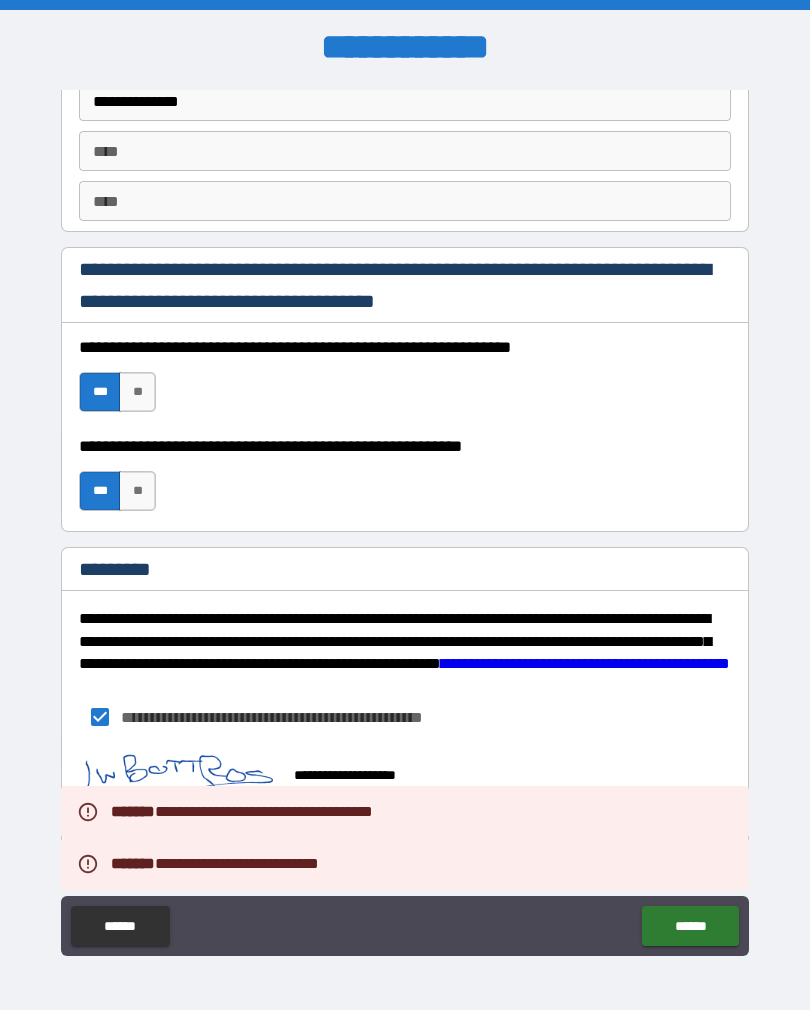 scroll, scrollTop: 2837, scrollLeft: 0, axis: vertical 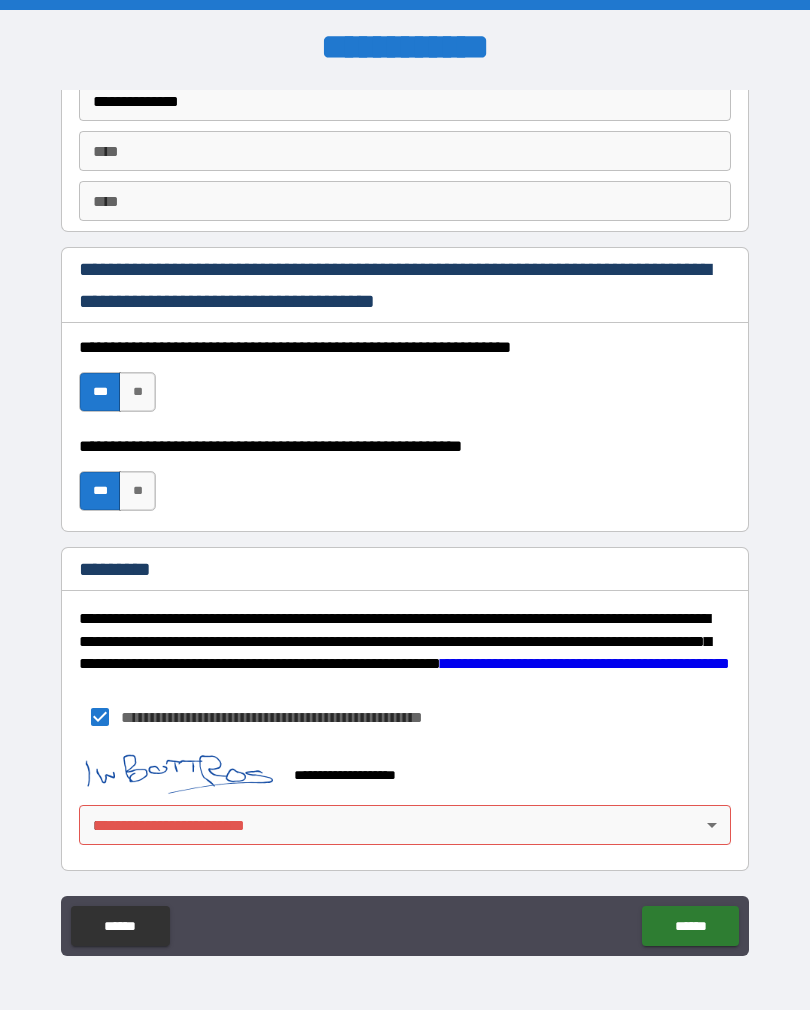 click on "**********" at bounding box center (405, 520) 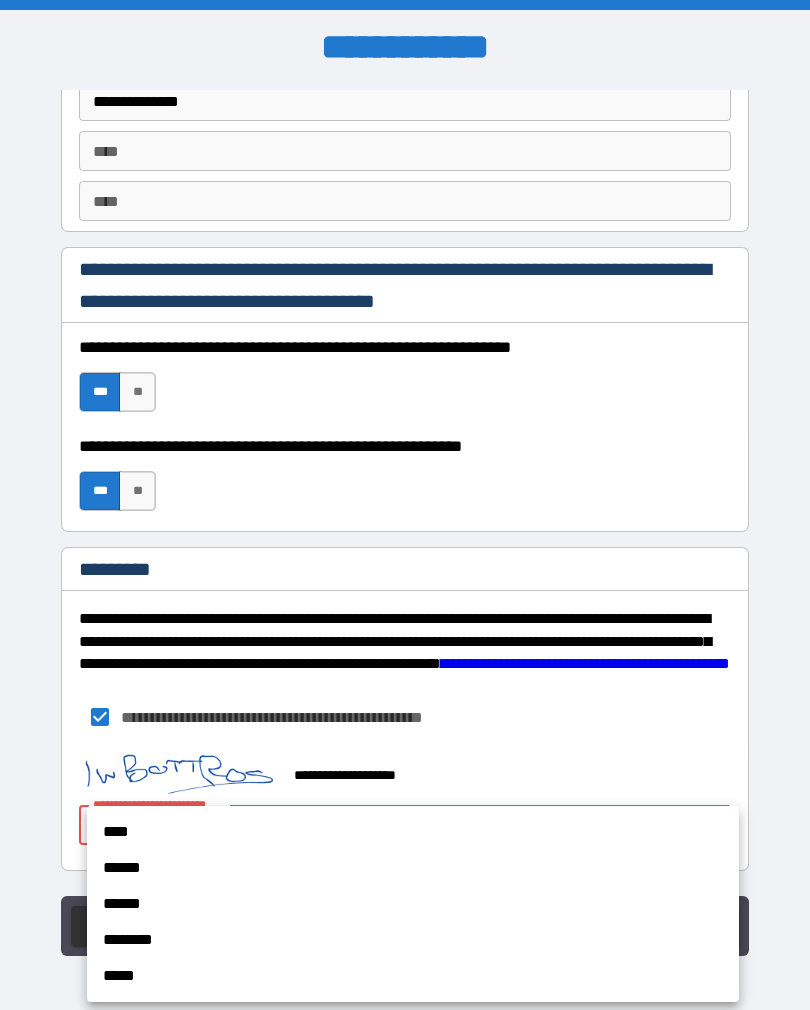 click on "****" at bounding box center [413, 832] 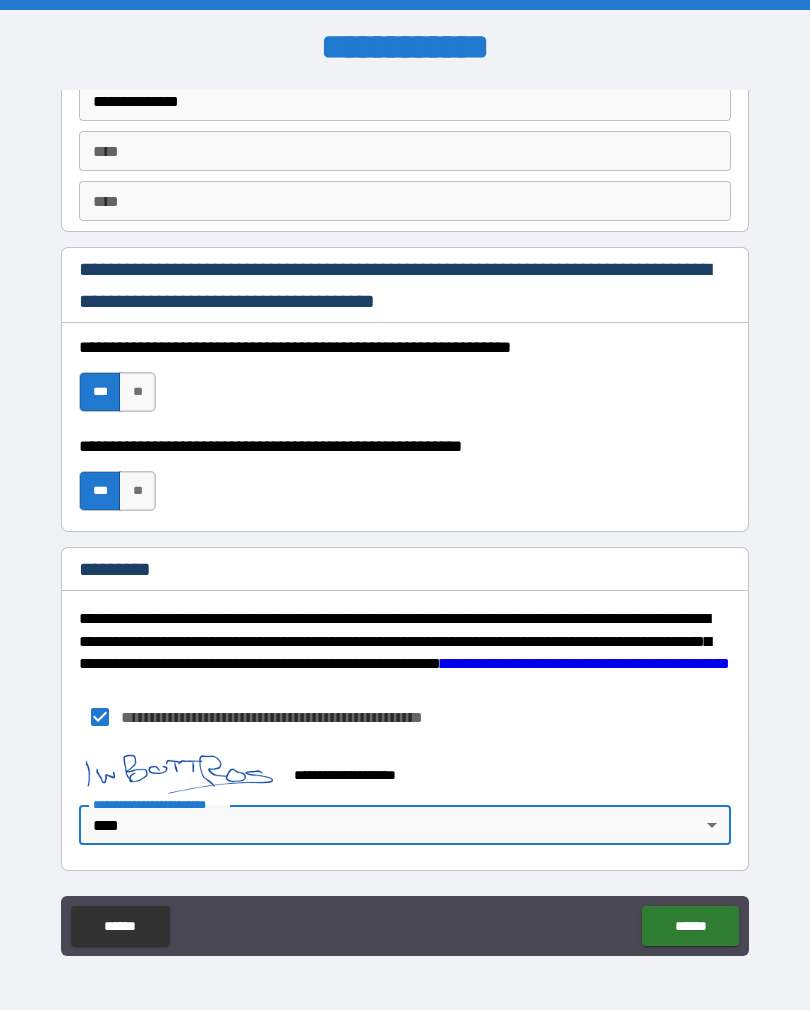 scroll, scrollTop: 2837, scrollLeft: 0, axis: vertical 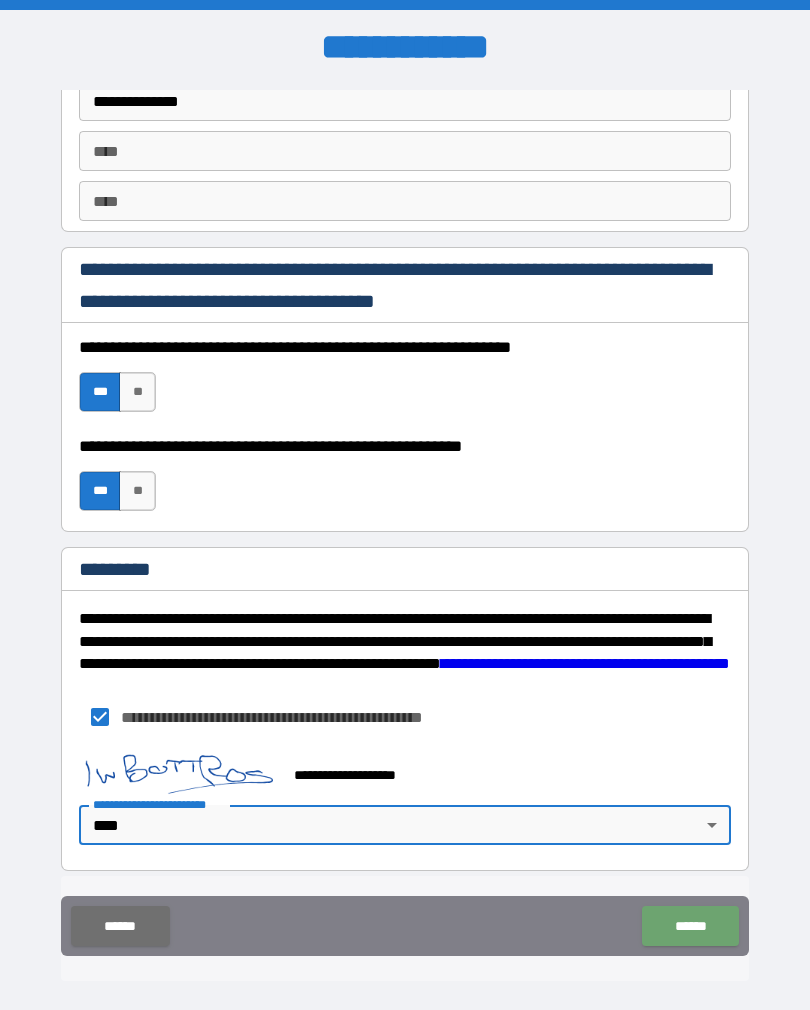 click on "******" at bounding box center (690, 926) 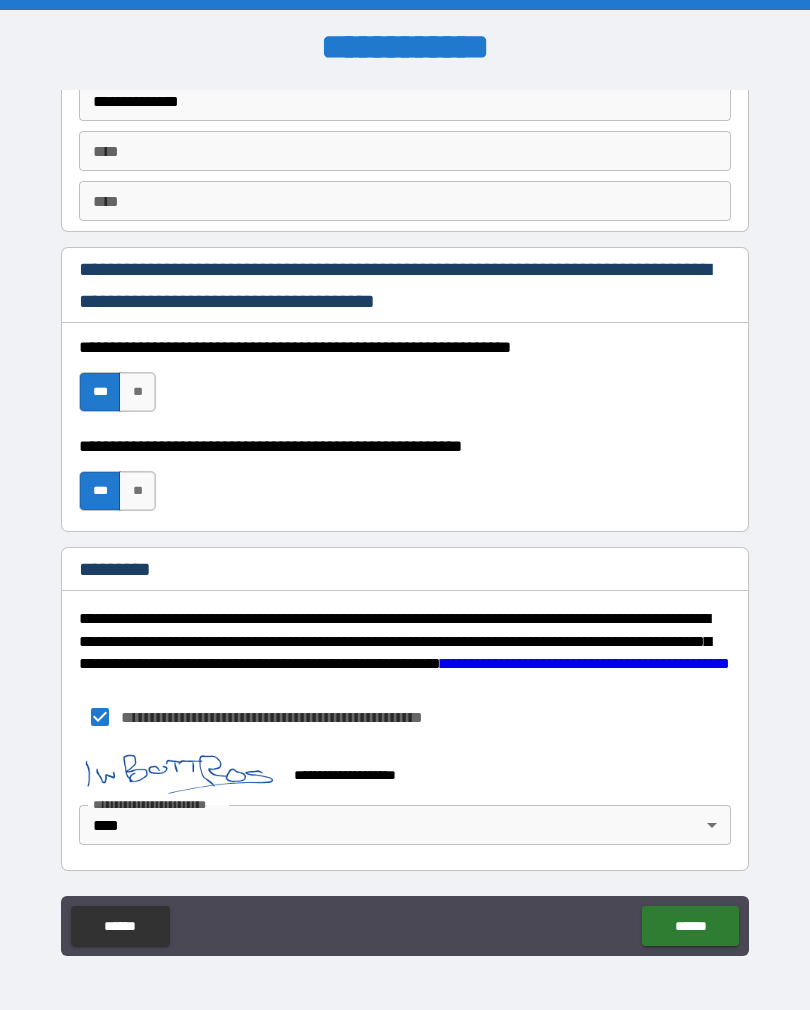 scroll, scrollTop: 2837, scrollLeft: 0, axis: vertical 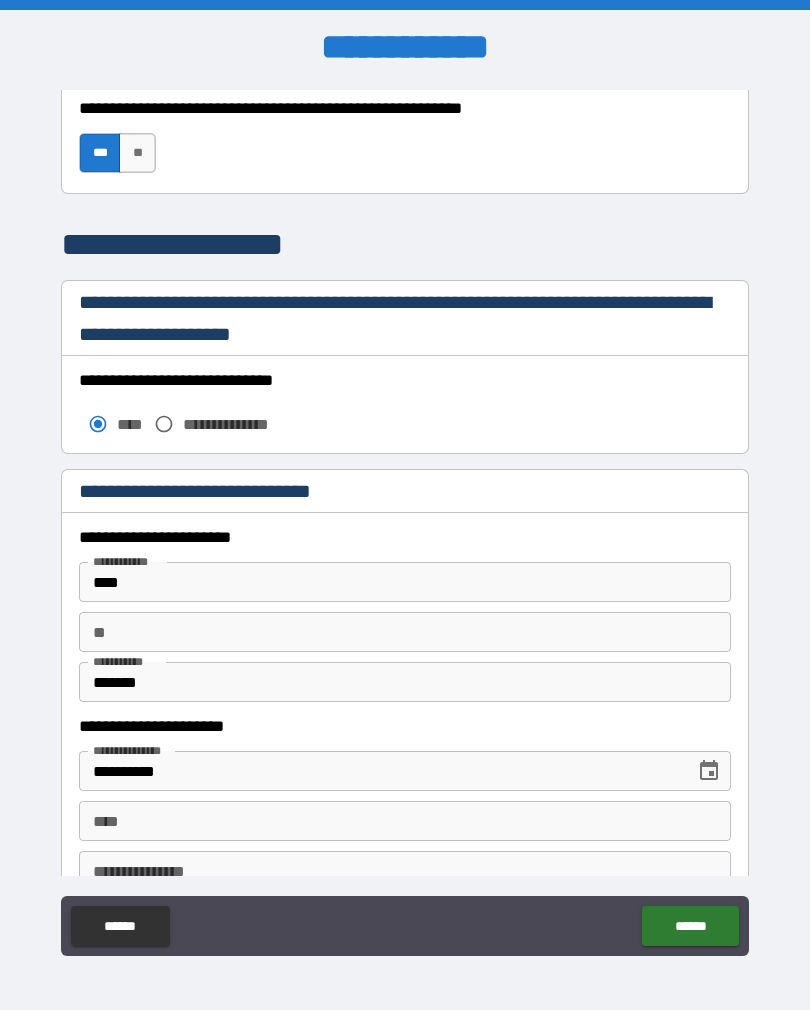 click on "******" at bounding box center [690, 926] 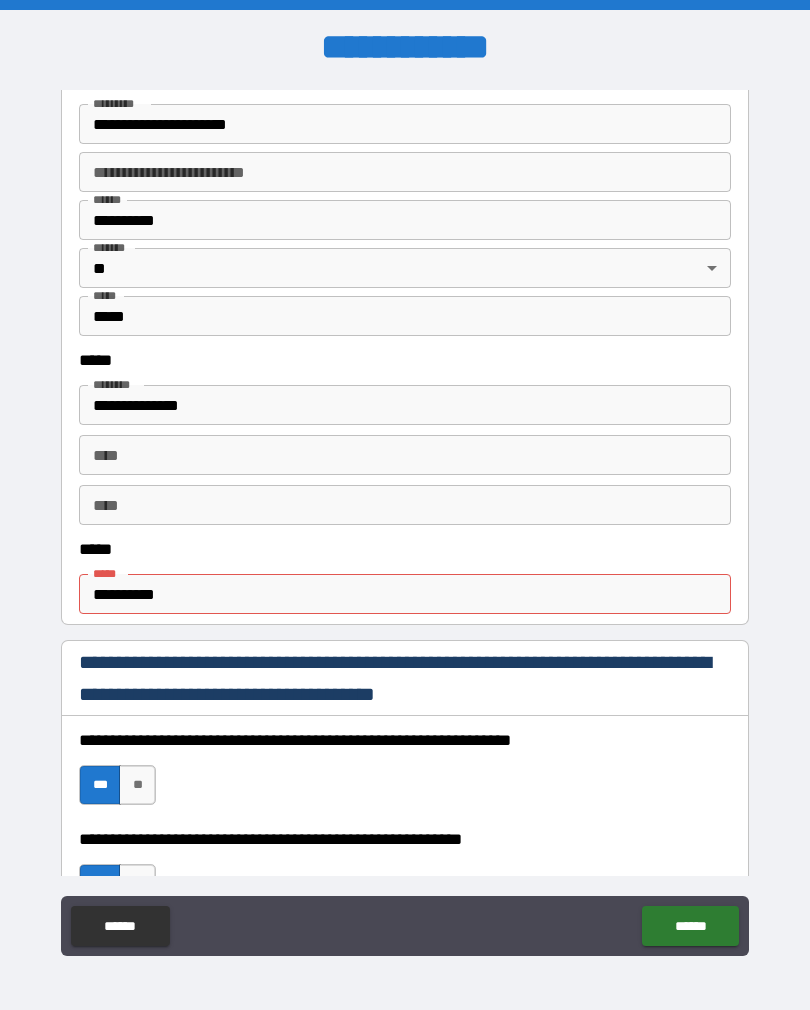 scroll, scrollTop: 809, scrollLeft: 0, axis: vertical 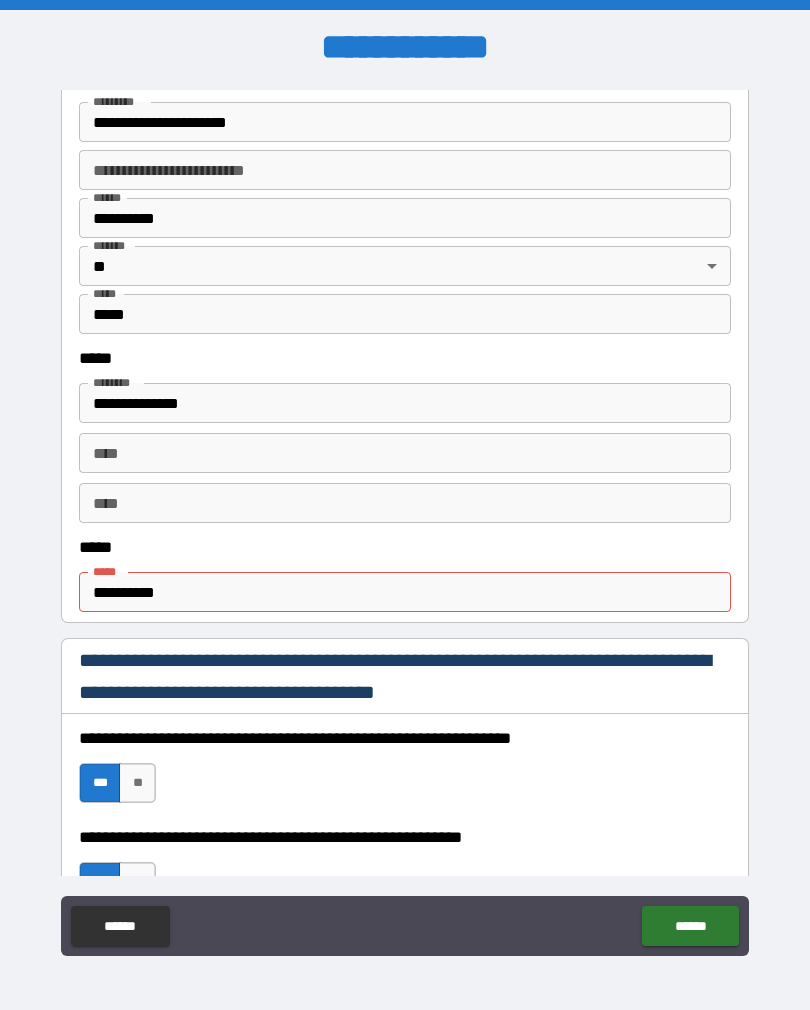 click on "**********" at bounding box center (405, 592) 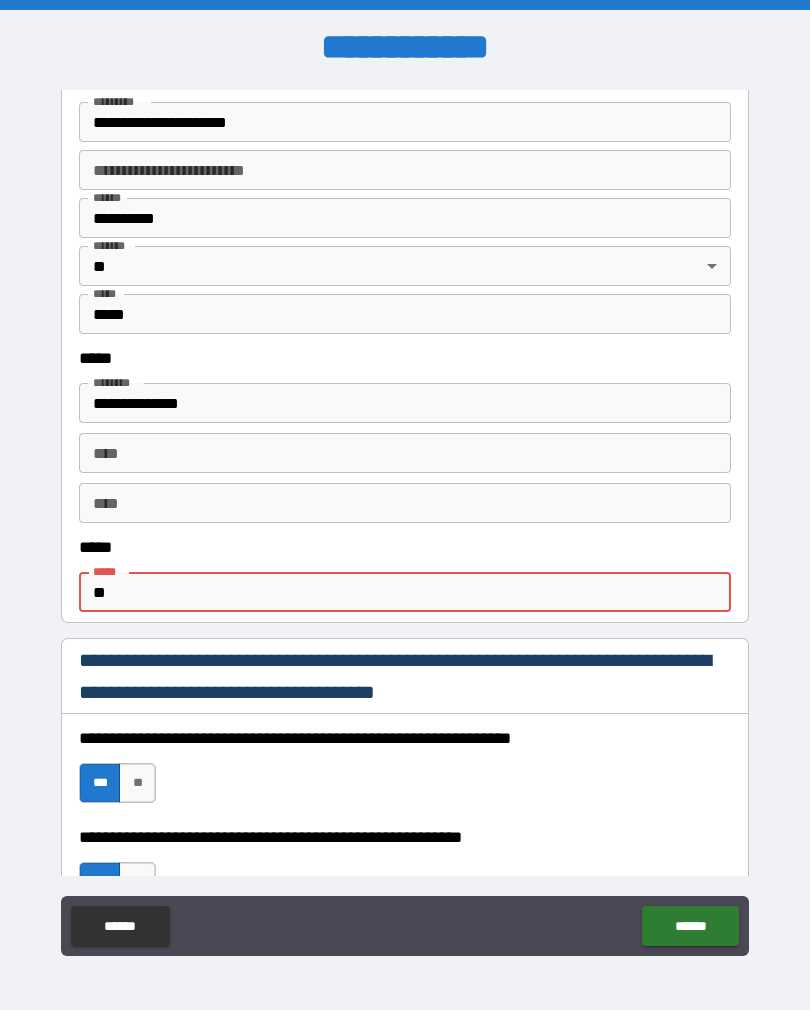 type on "*" 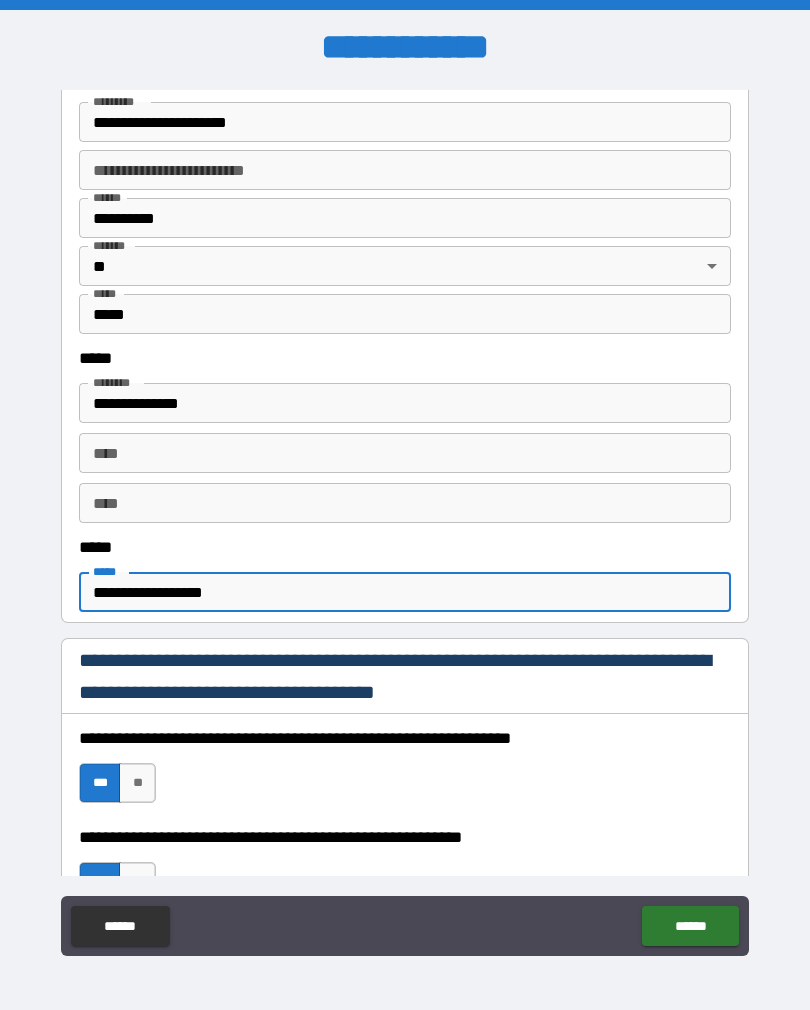 type on "**********" 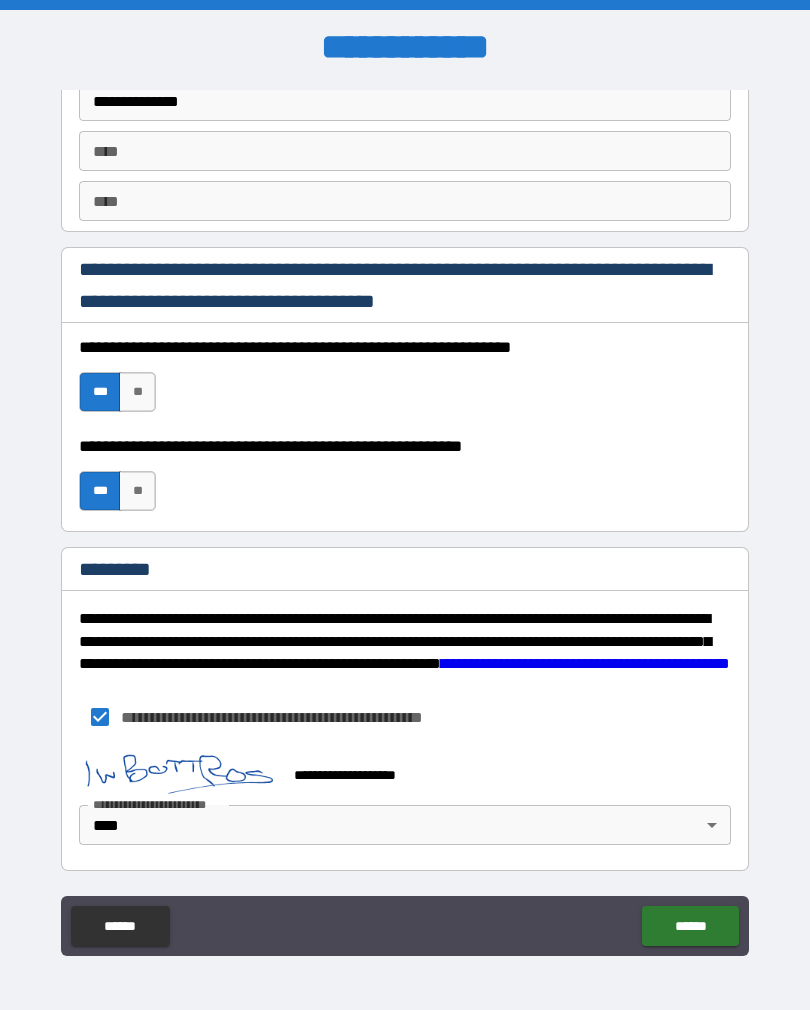 scroll, scrollTop: 2837, scrollLeft: 0, axis: vertical 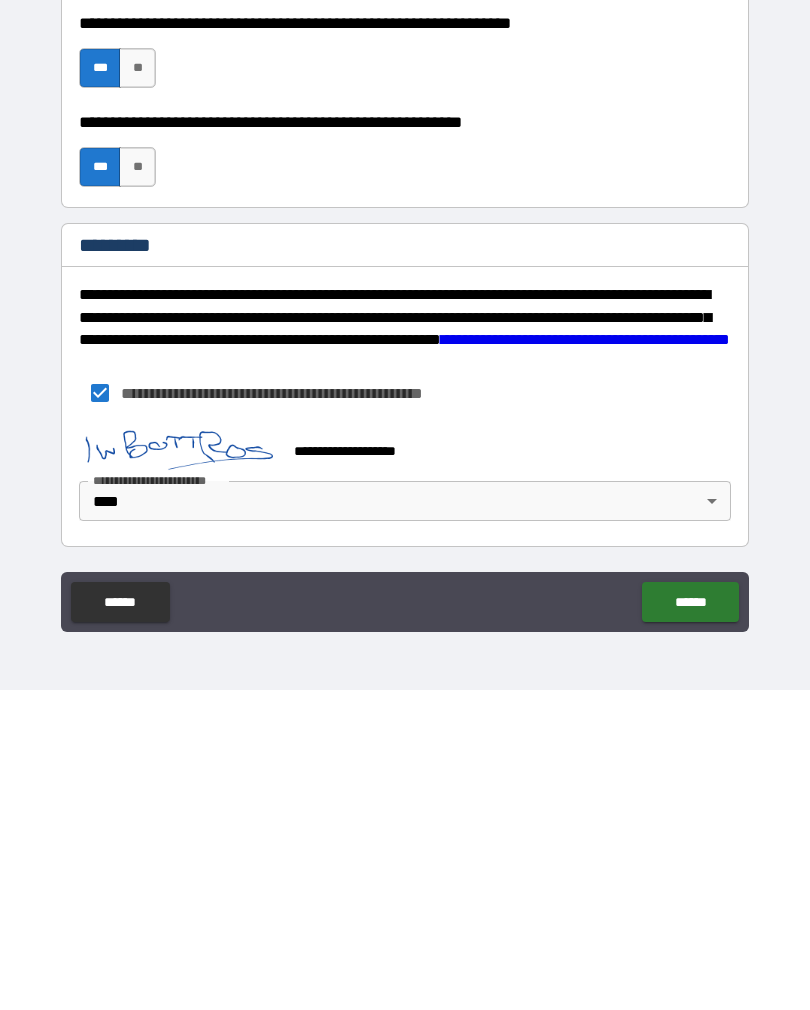 click on "******" at bounding box center (690, 922) 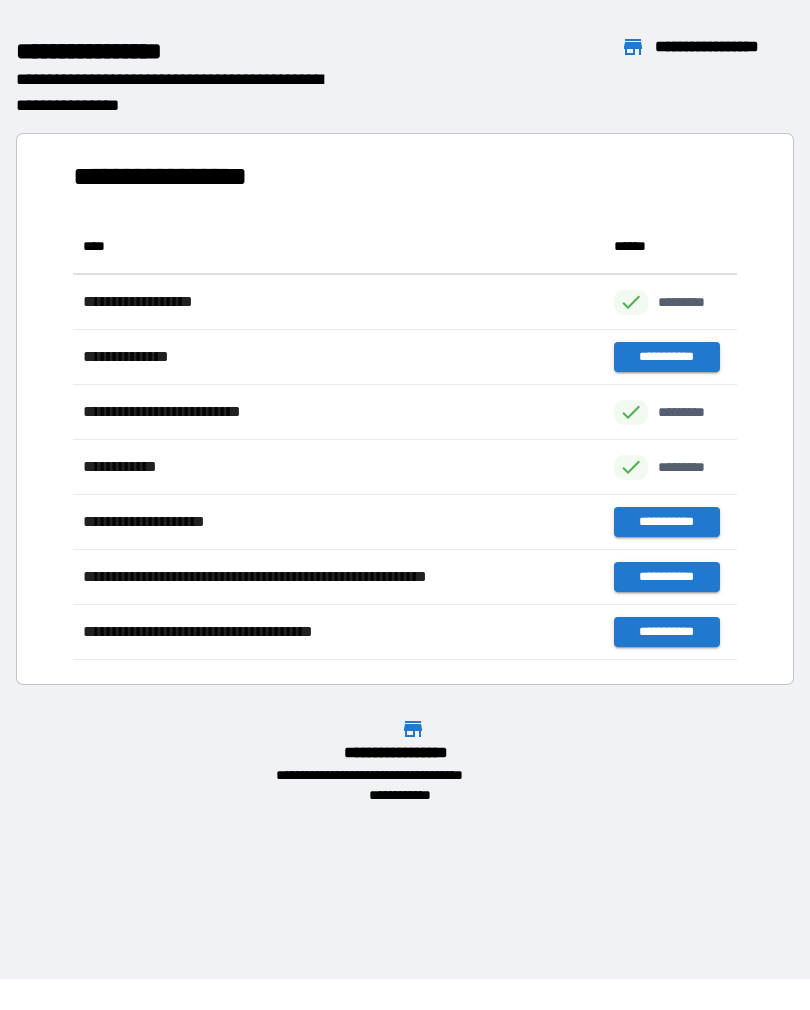 scroll, scrollTop: 1, scrollLeft: 1, axis: both 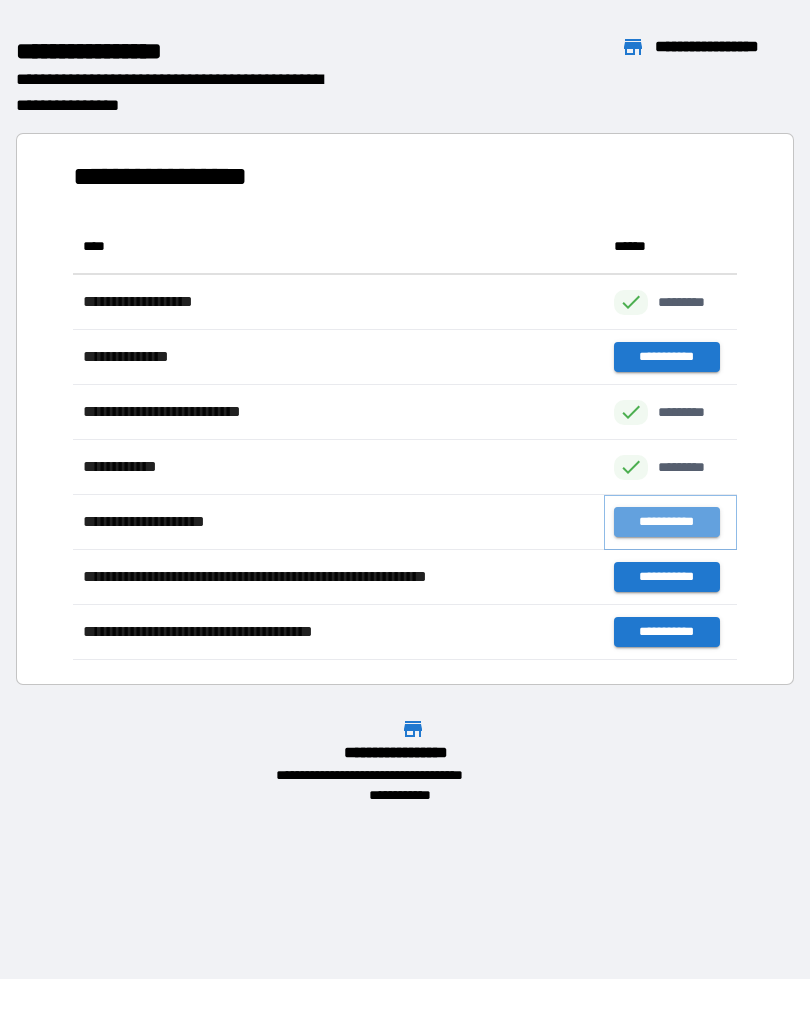 click on "**********" at bounding box center (666, 522) 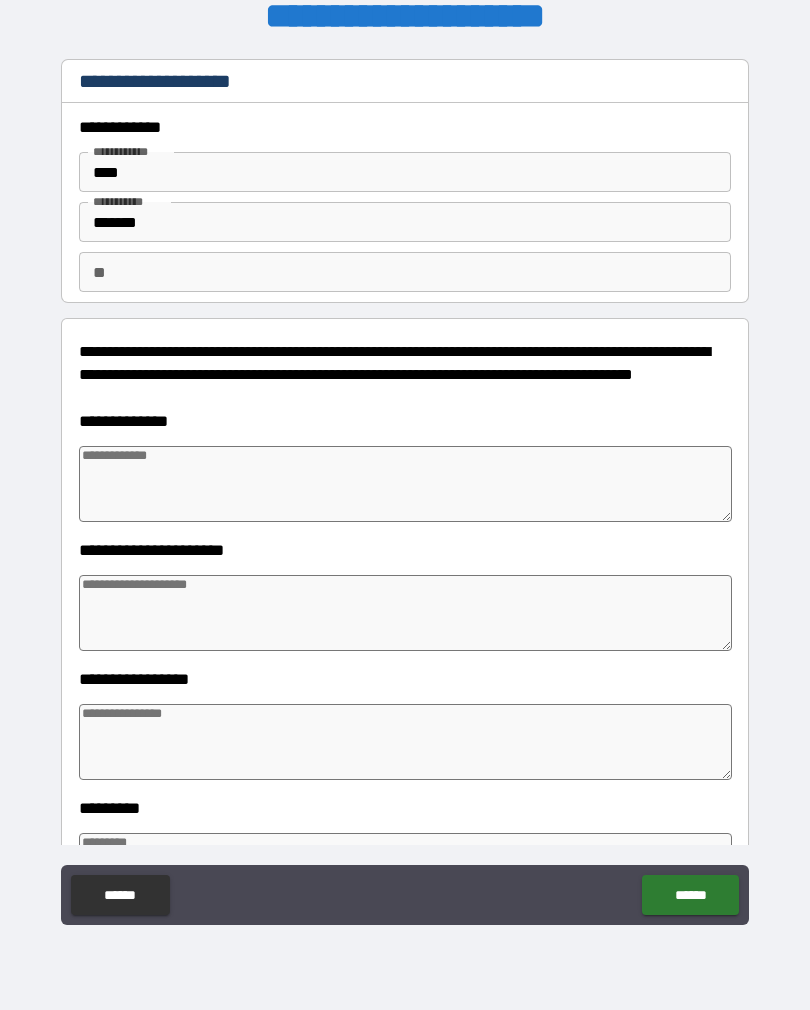 type on "*" 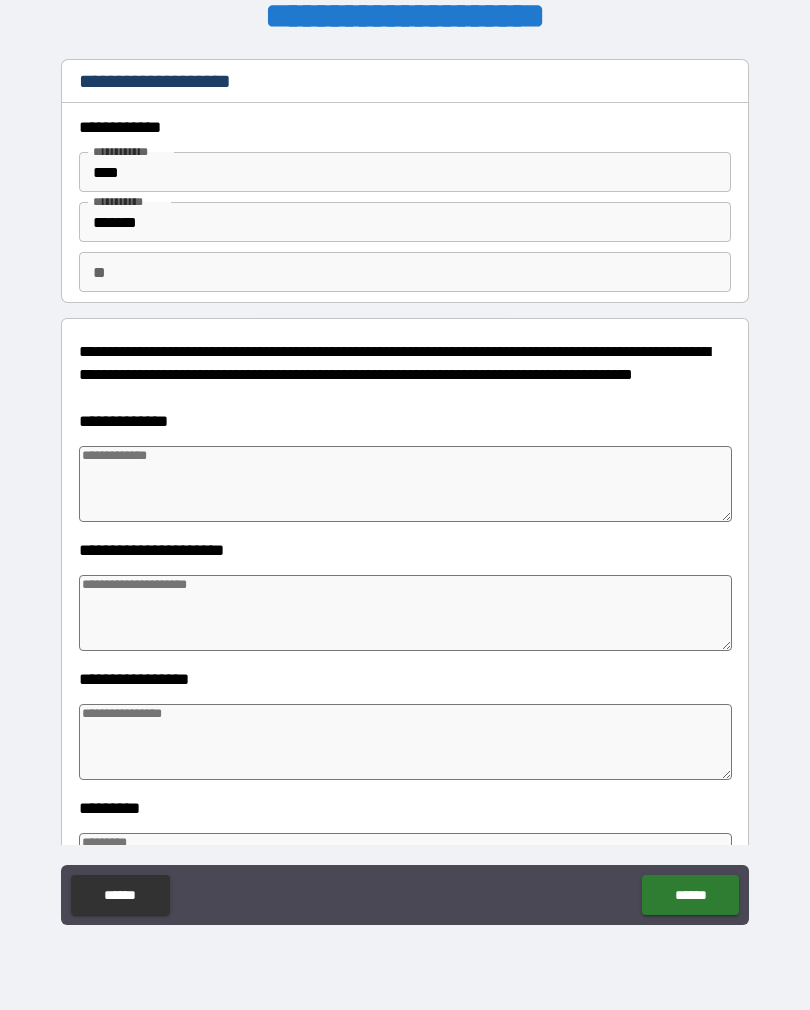 type on "*" 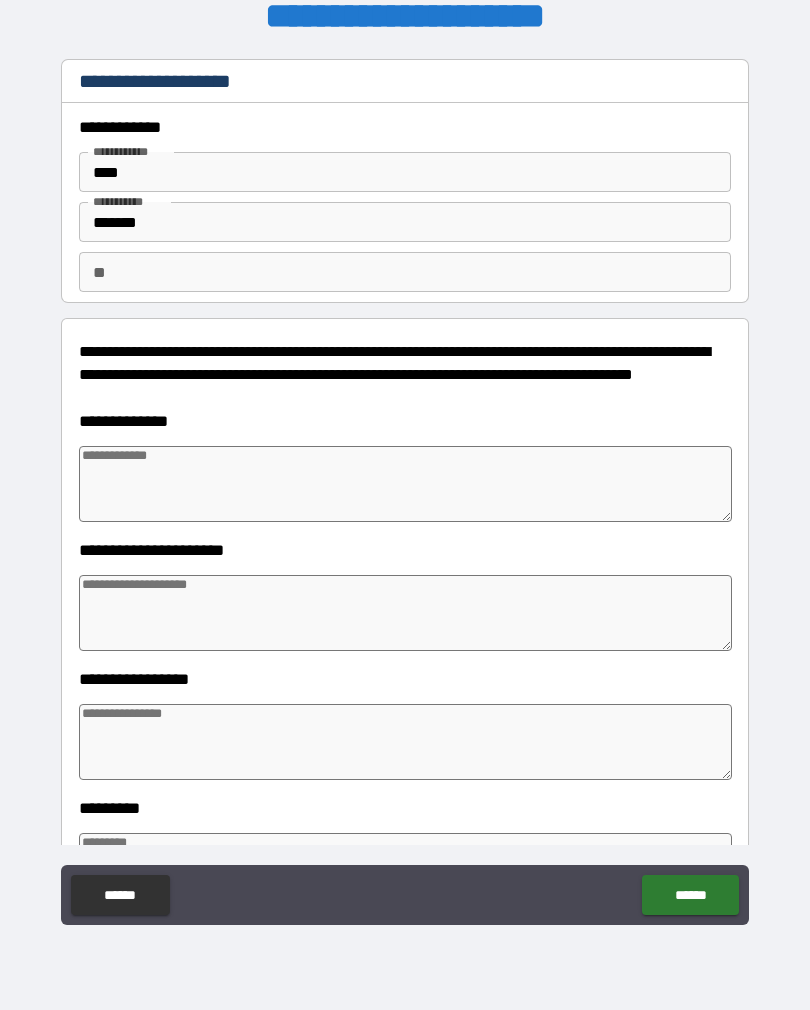 type on "*" 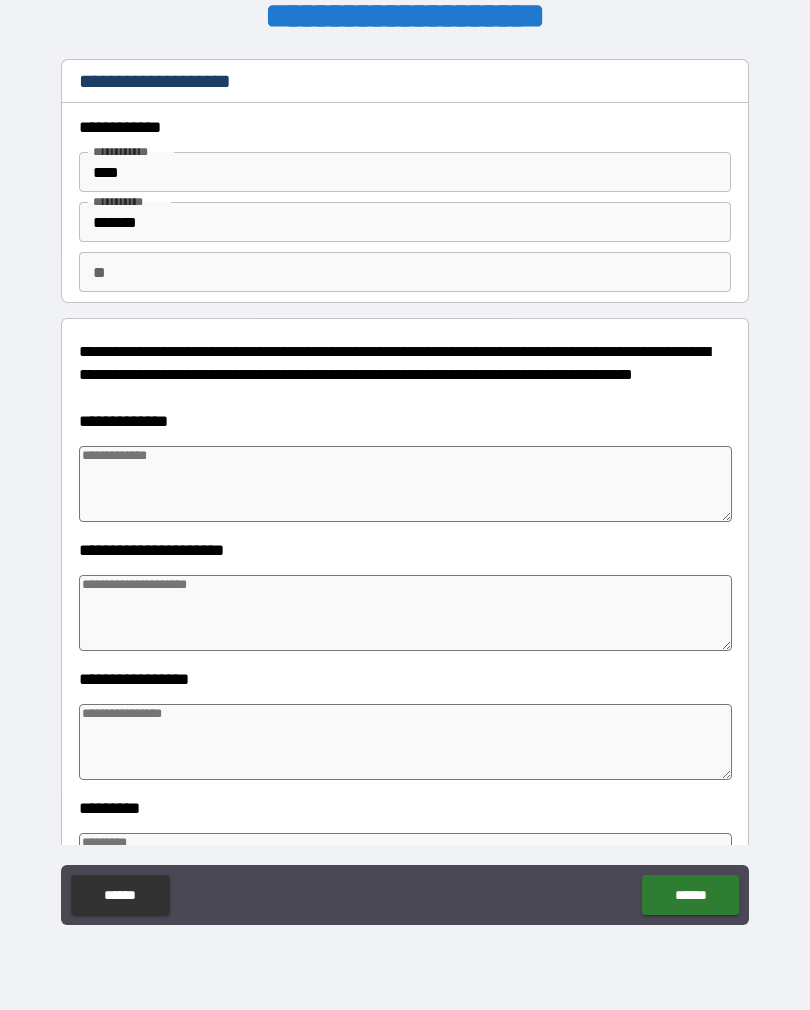 type on "*" 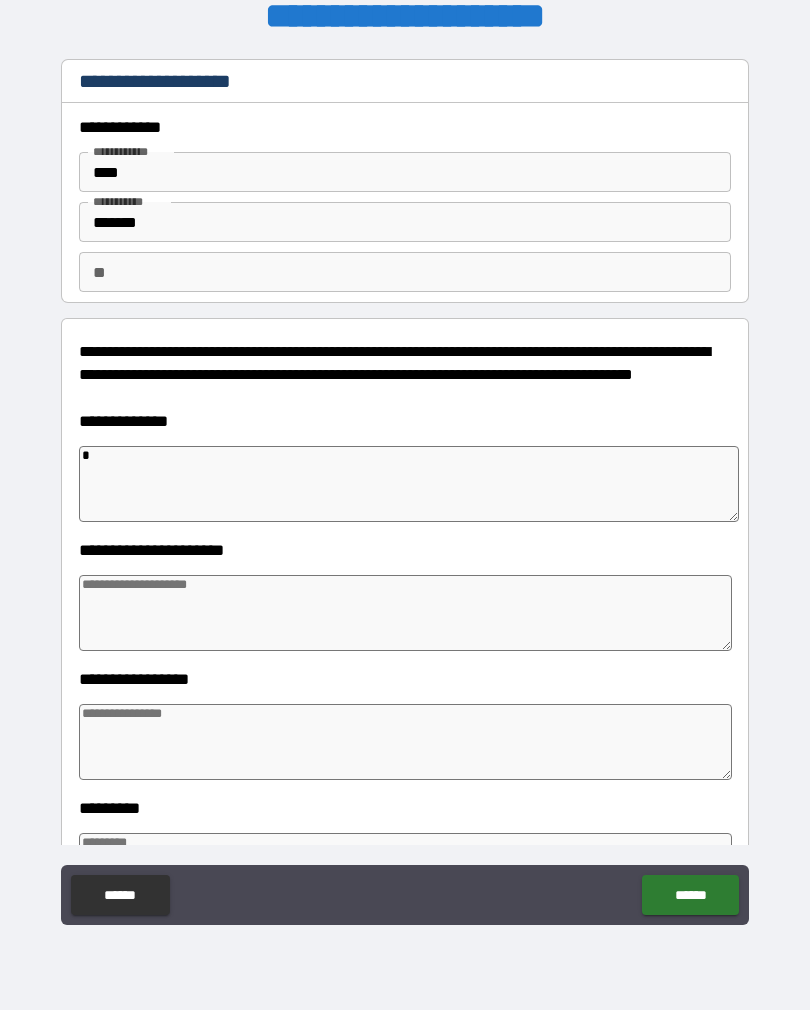 type on "*" 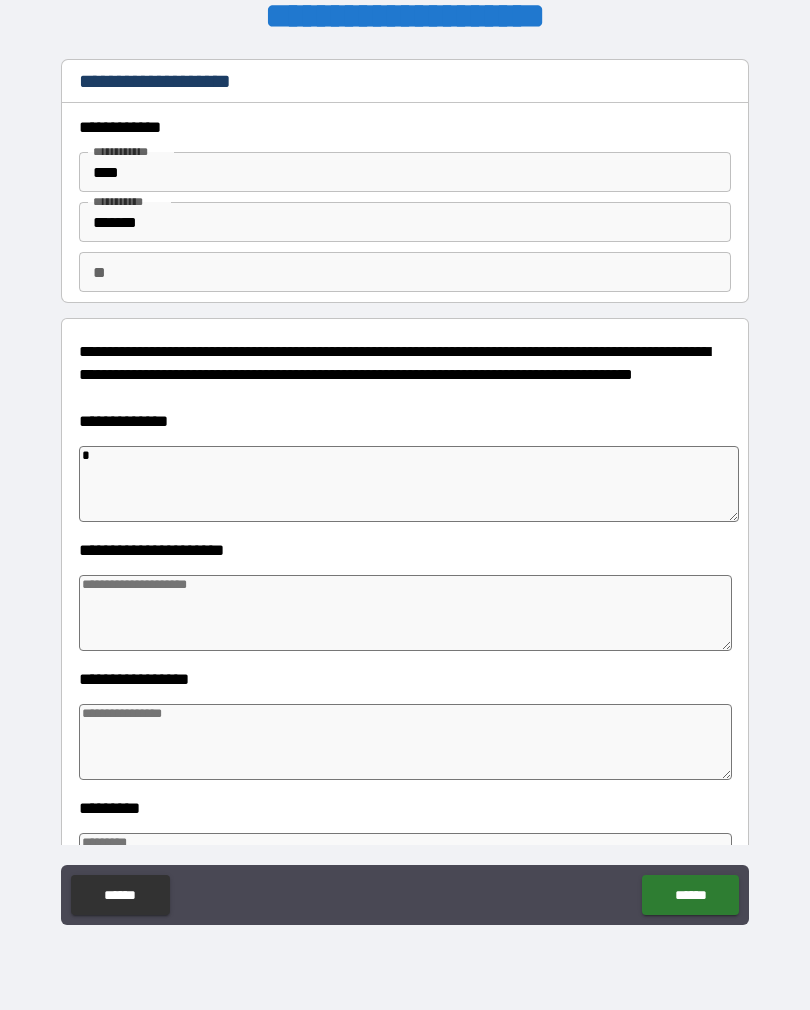 type on "*" 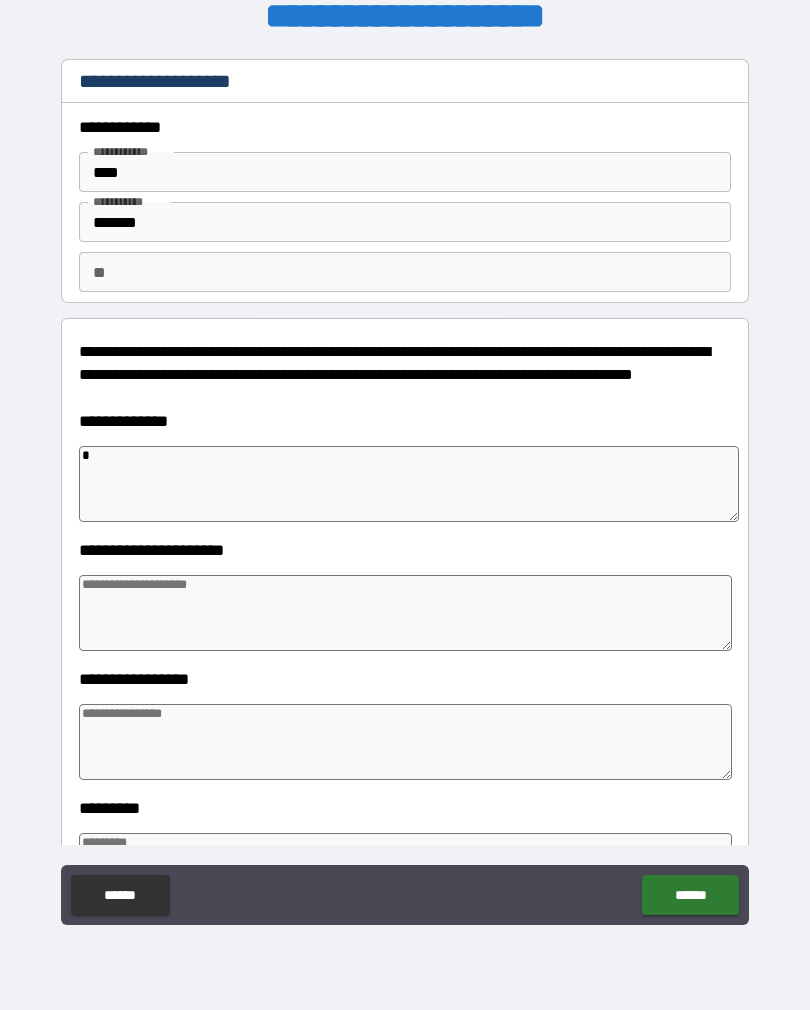 type on "**" 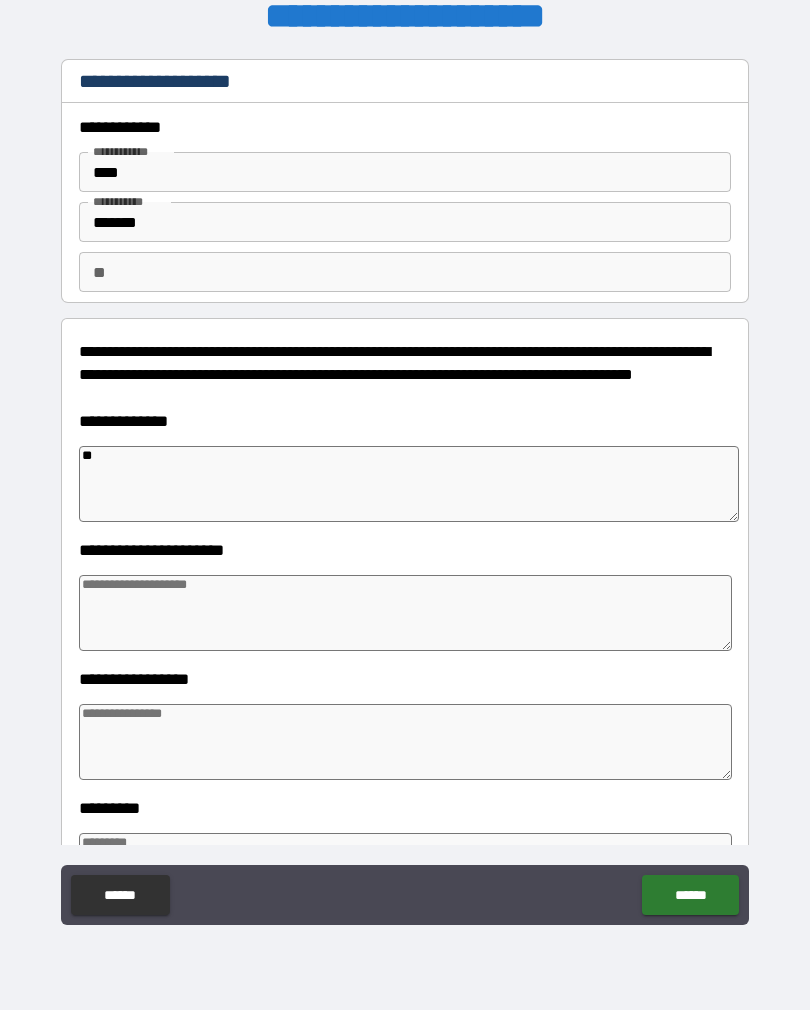 type on "*" 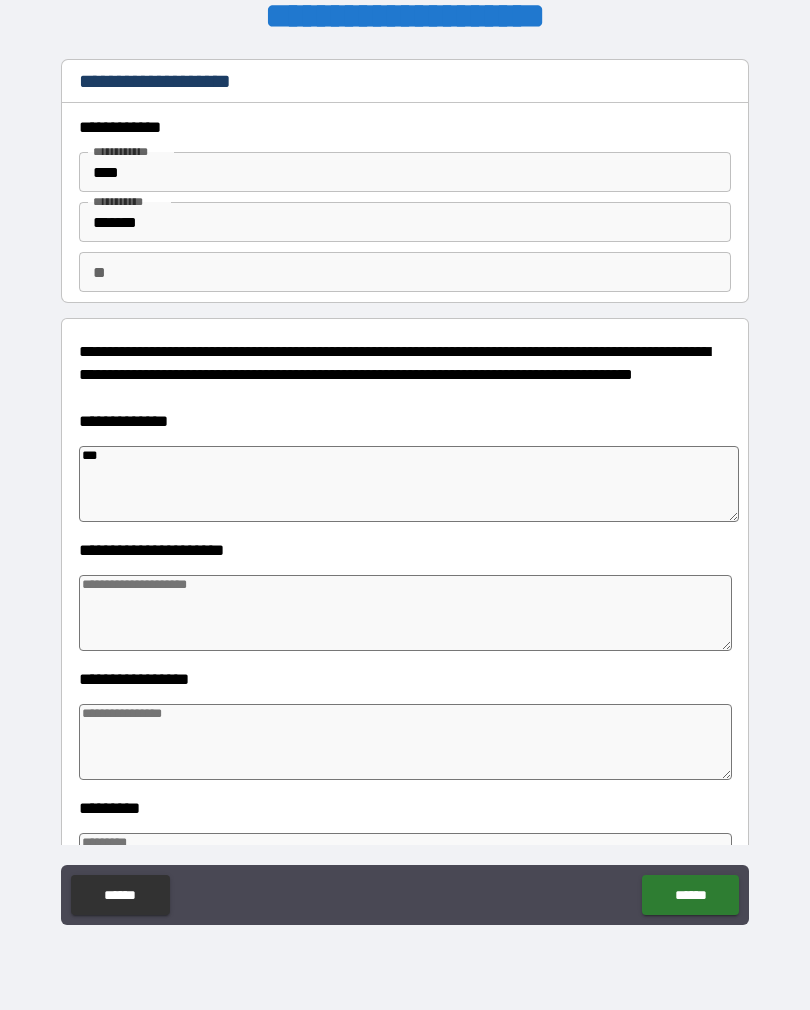 type on "*" 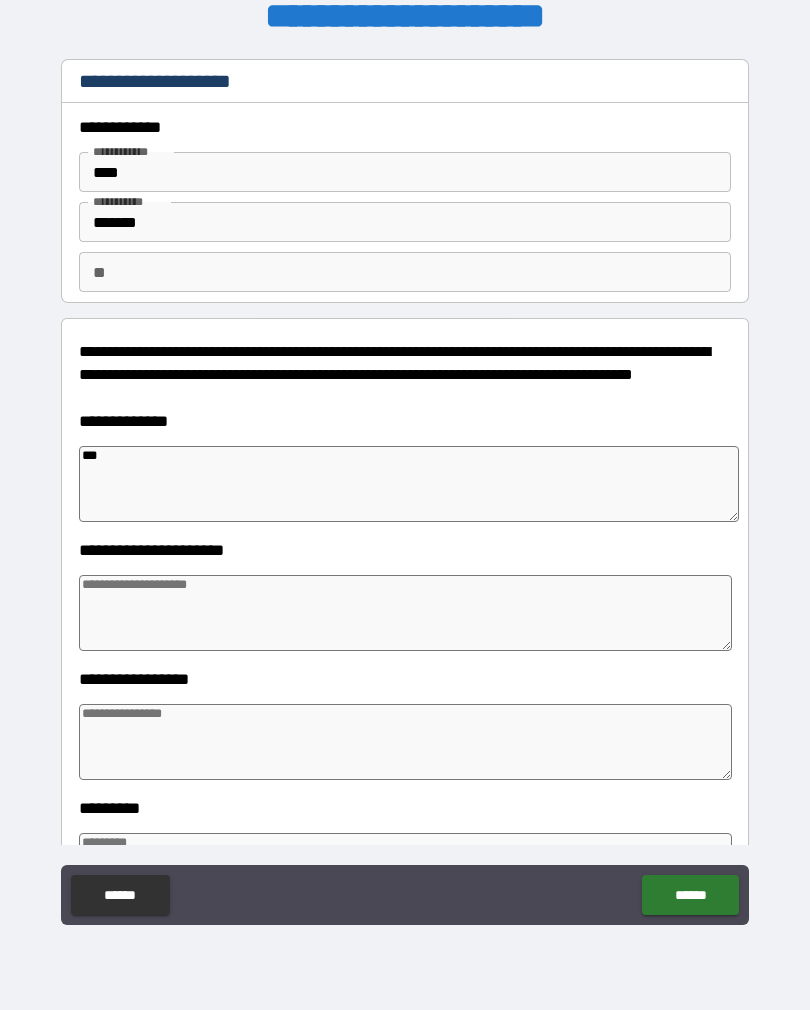 type on "***" 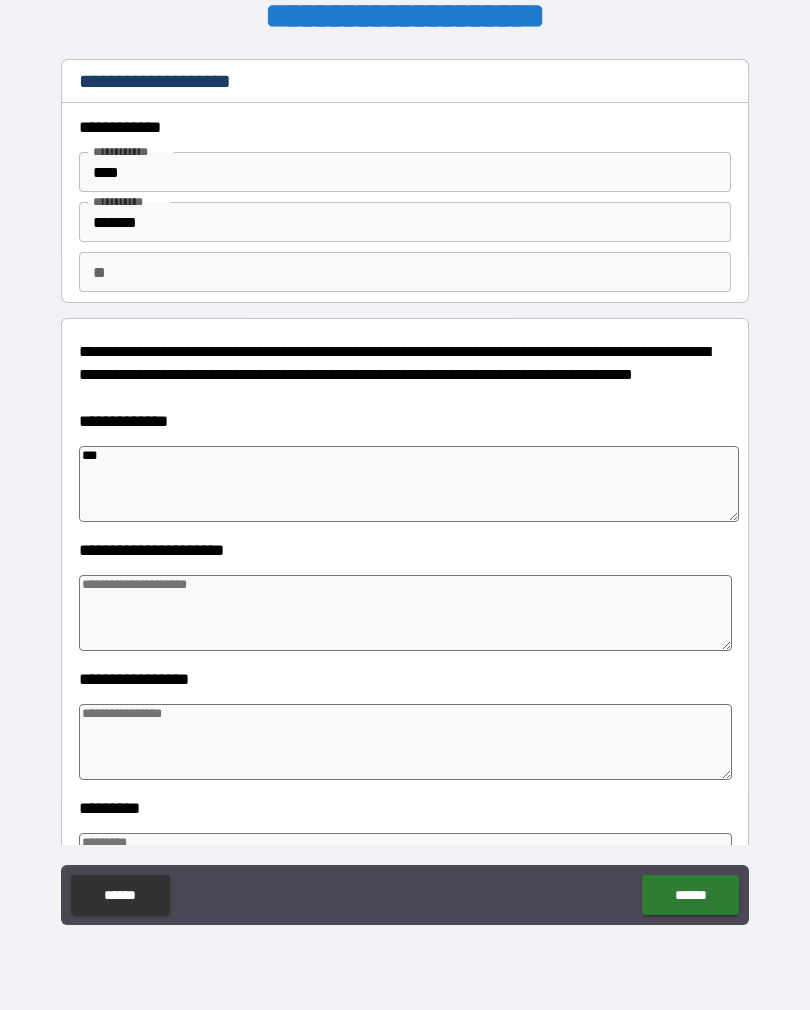 type on "*" 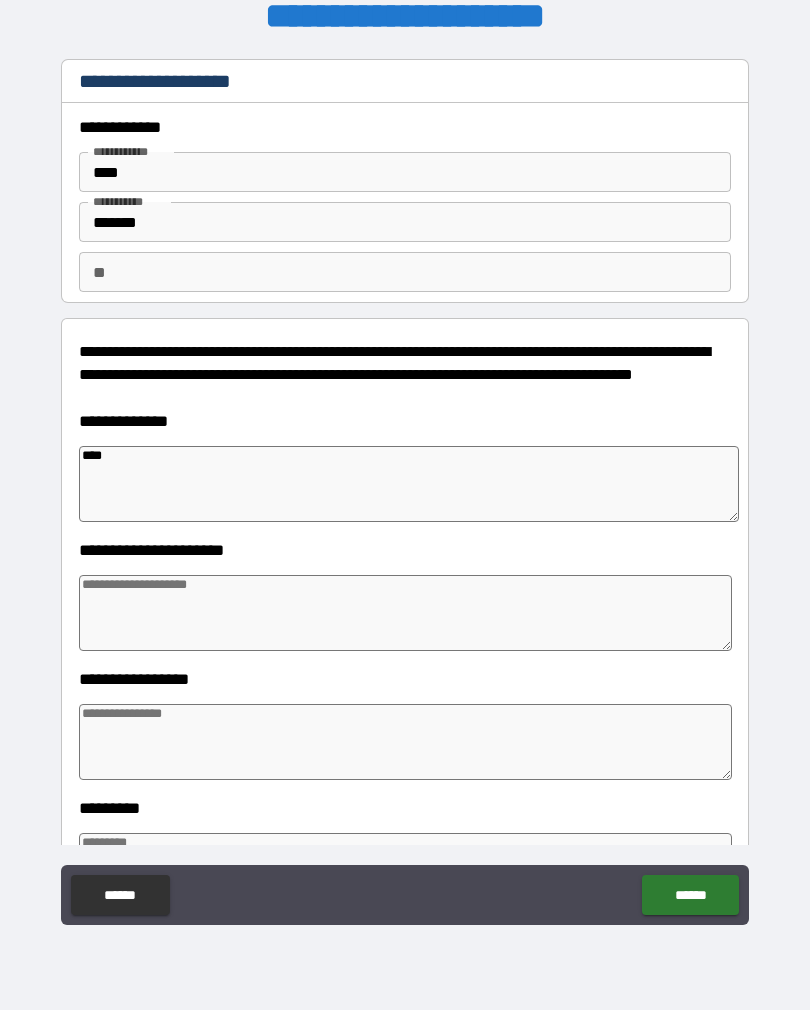 type on "*" 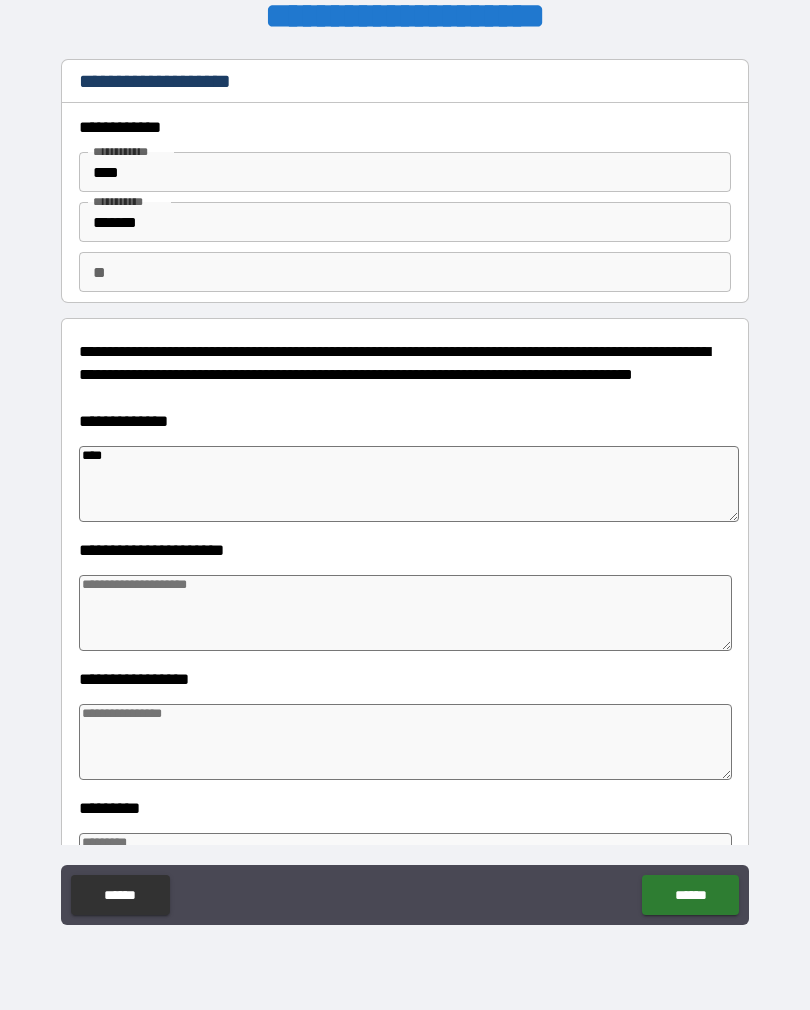 type on "***" 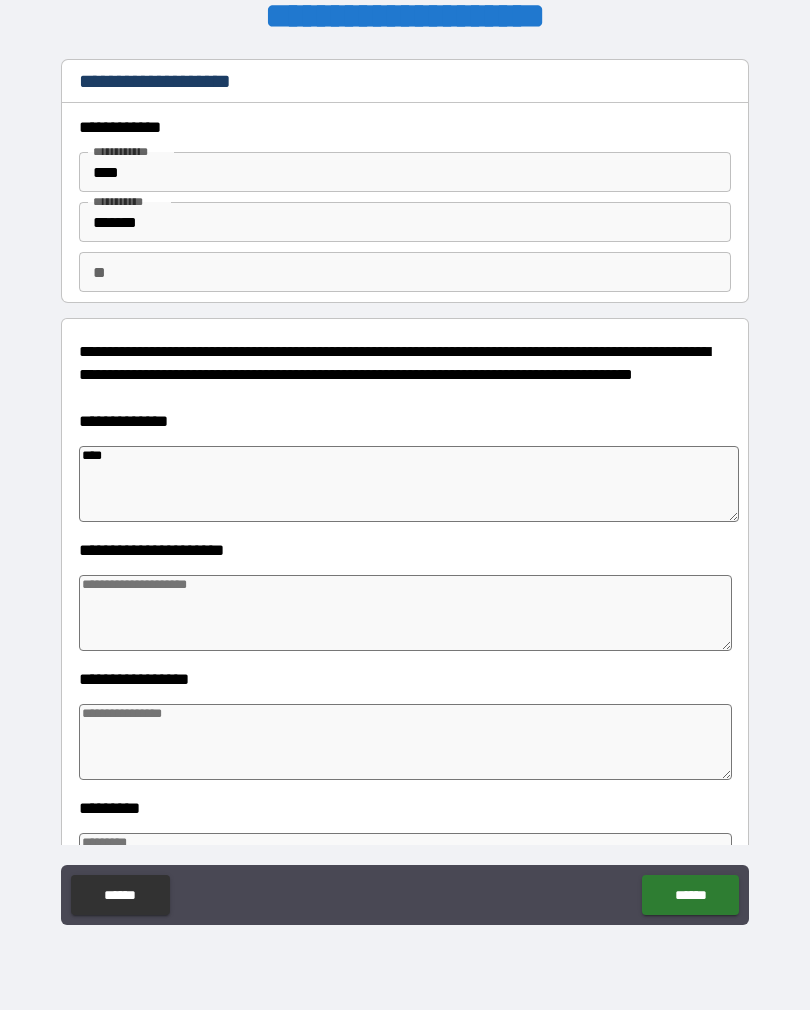 type on "*" 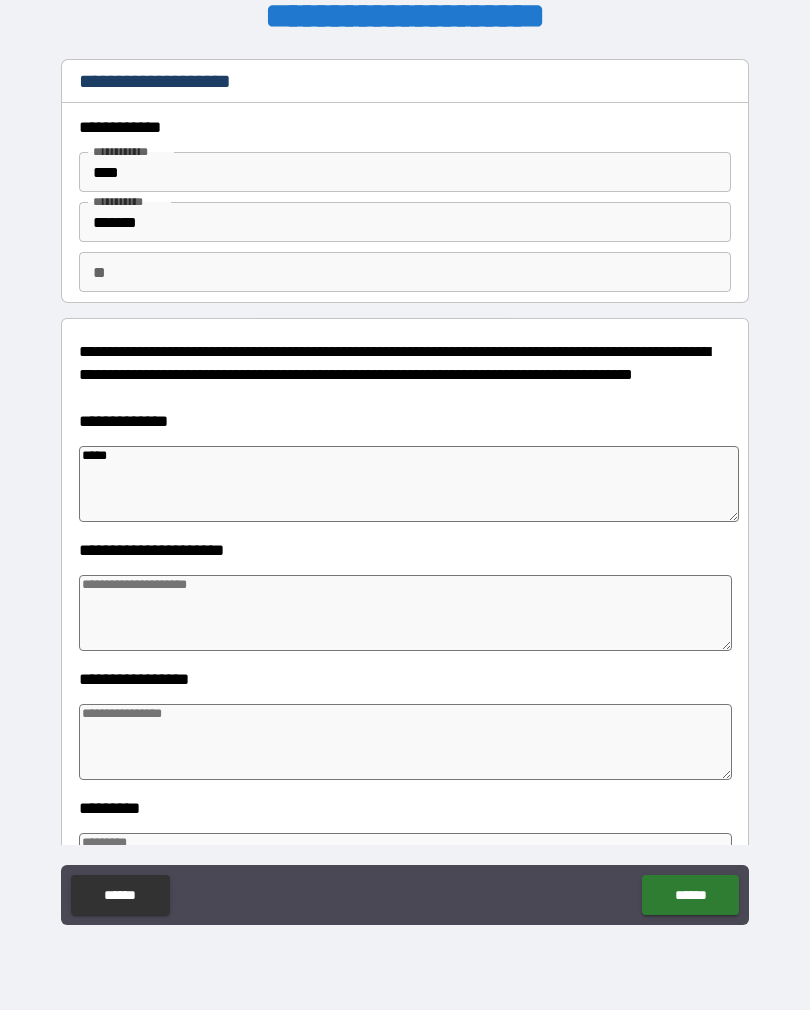 type on "*" 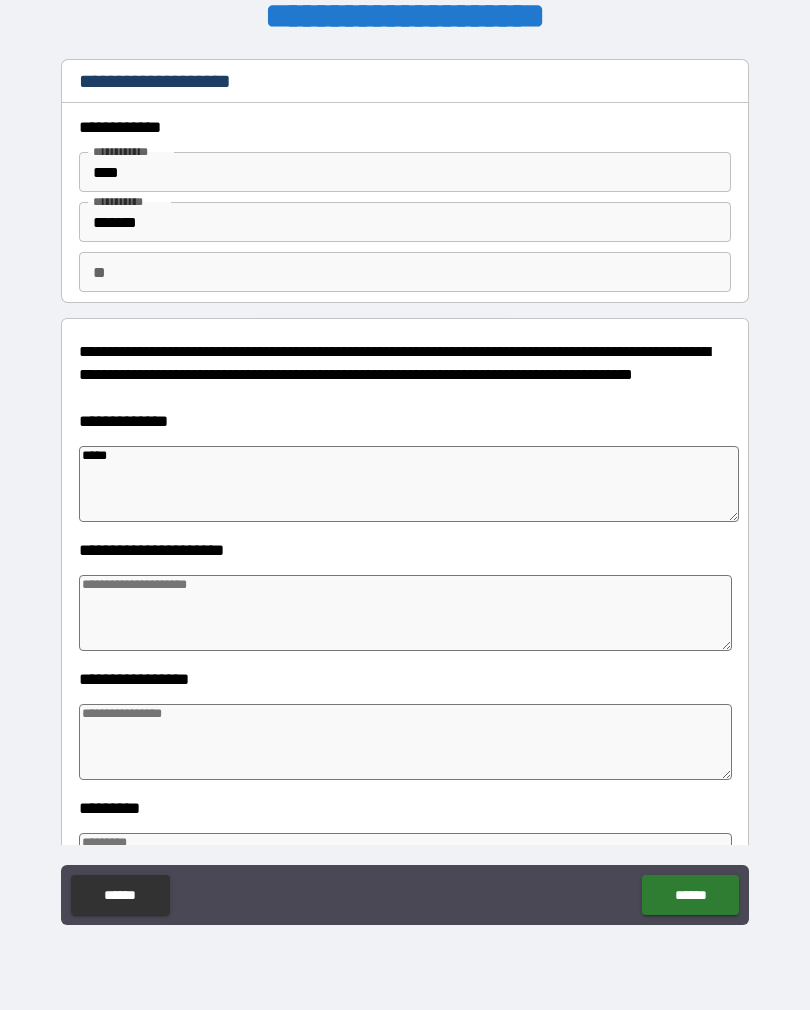 type on "****
*" 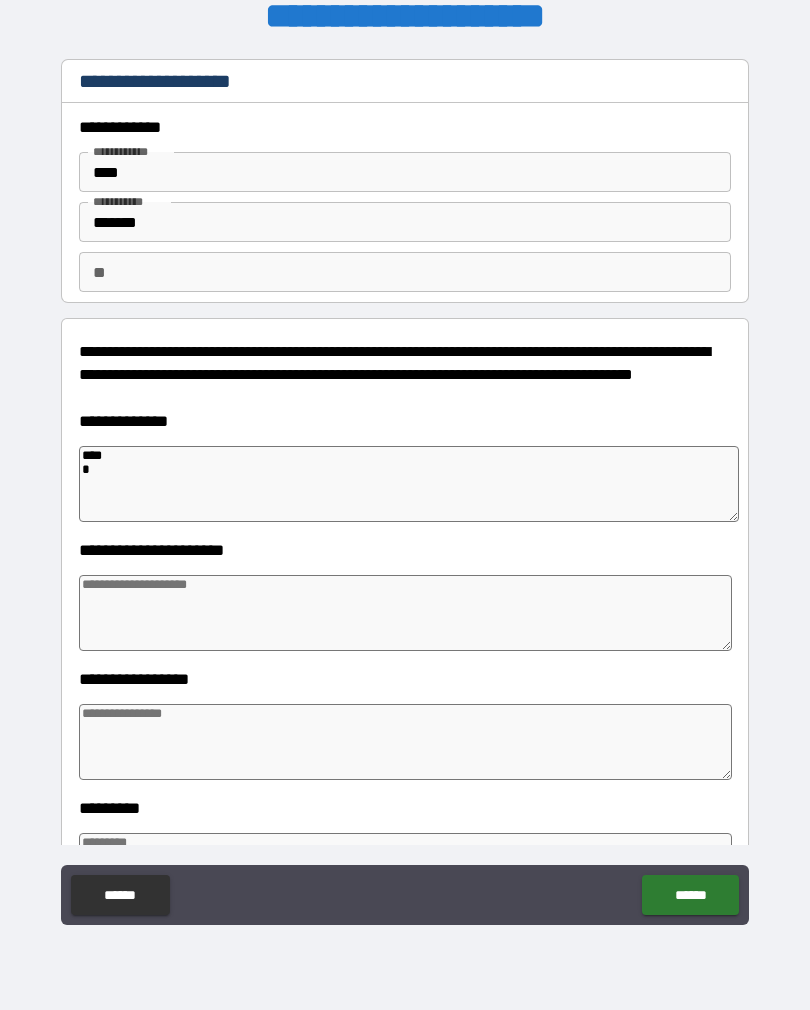 type on "*" 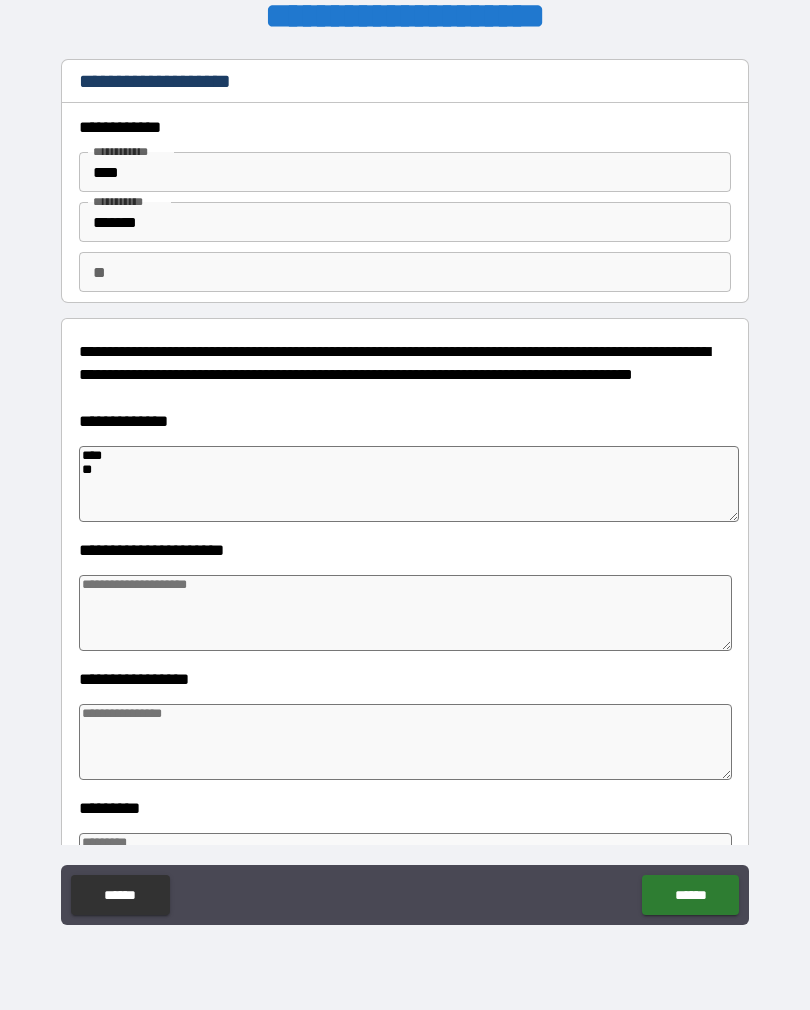 type on "*" 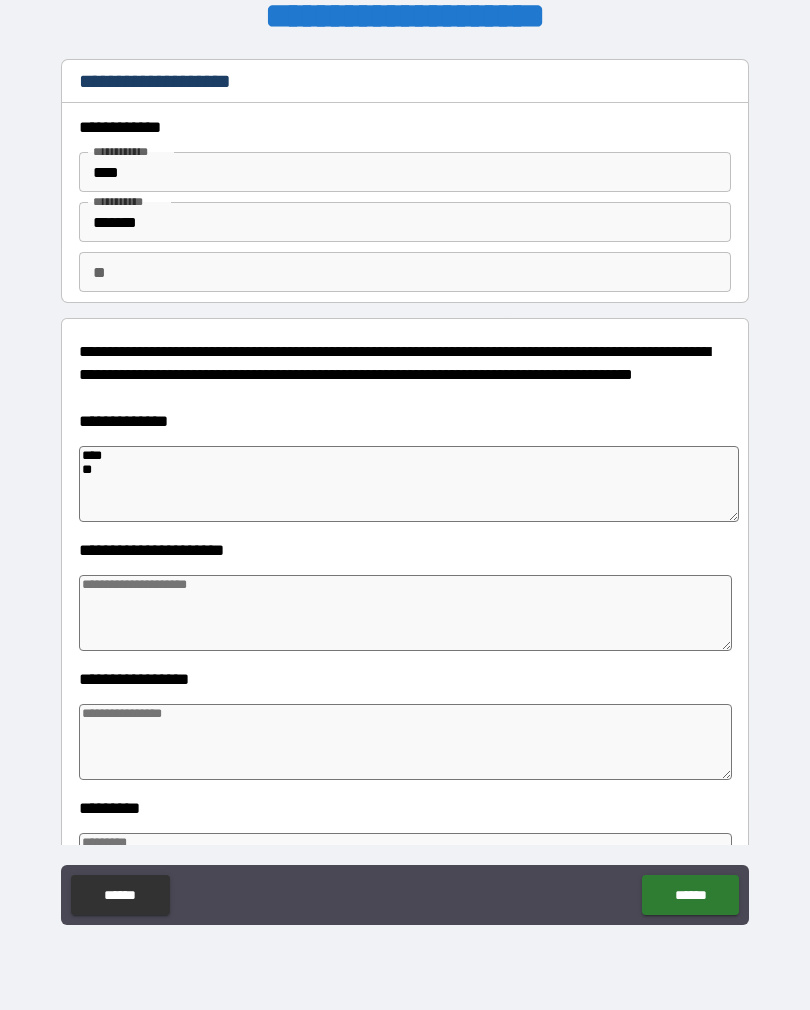 type on "****
***" 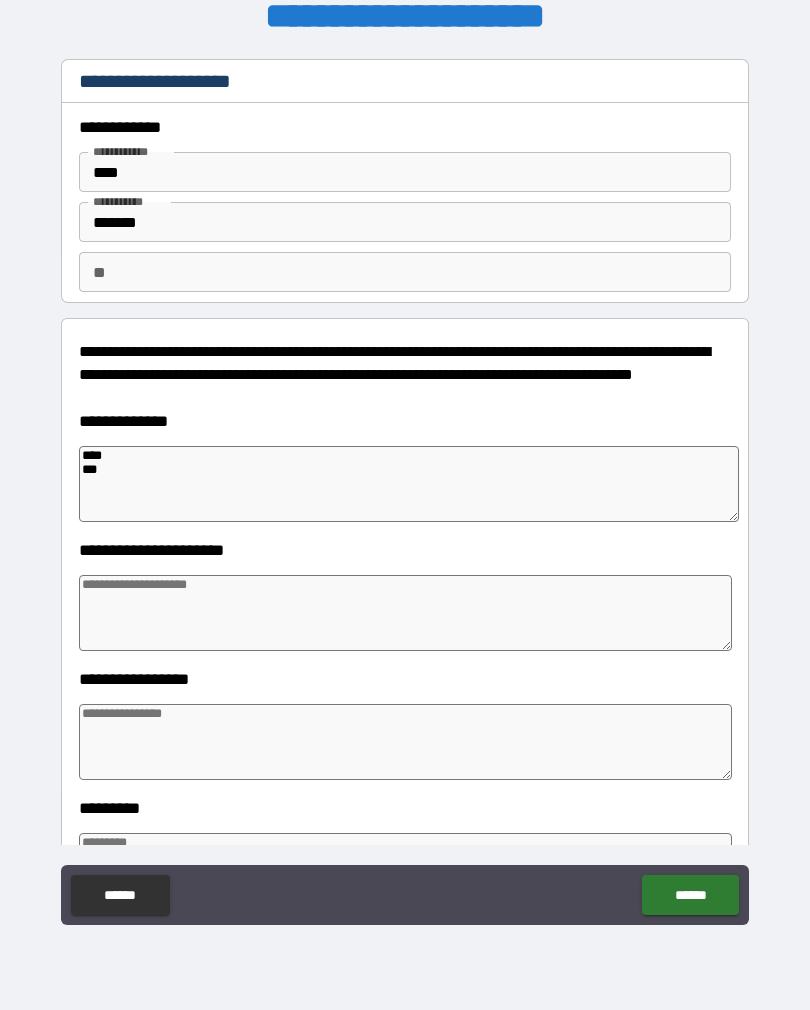 type on "*" 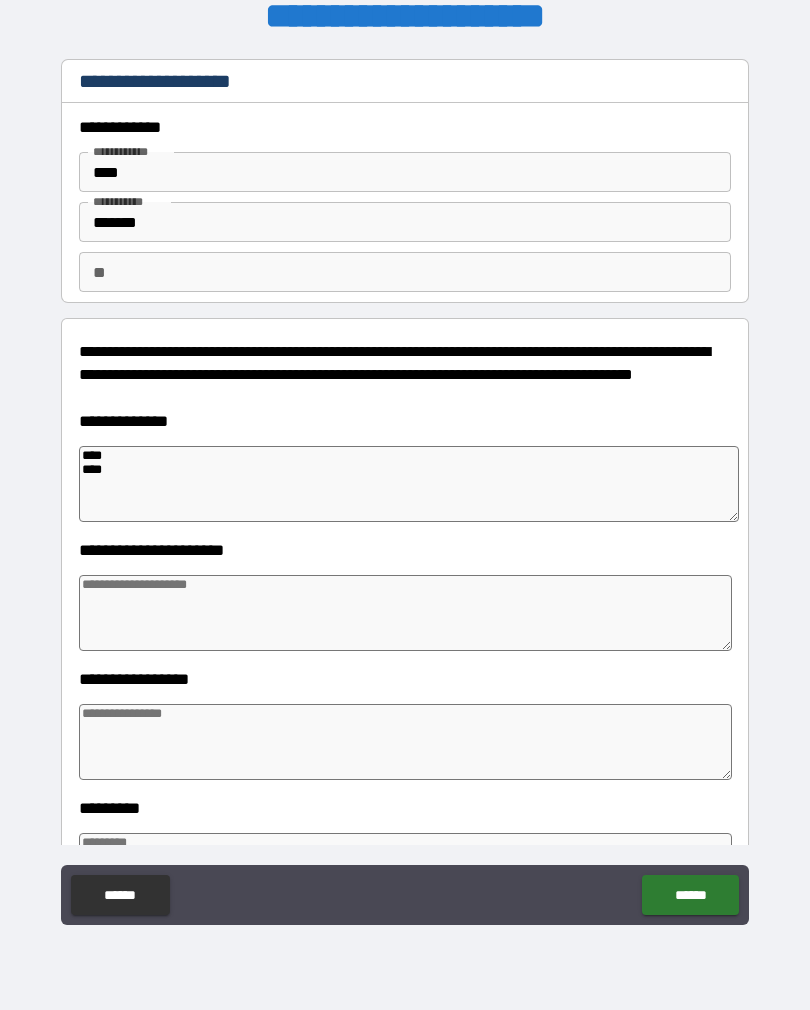 type on "*" 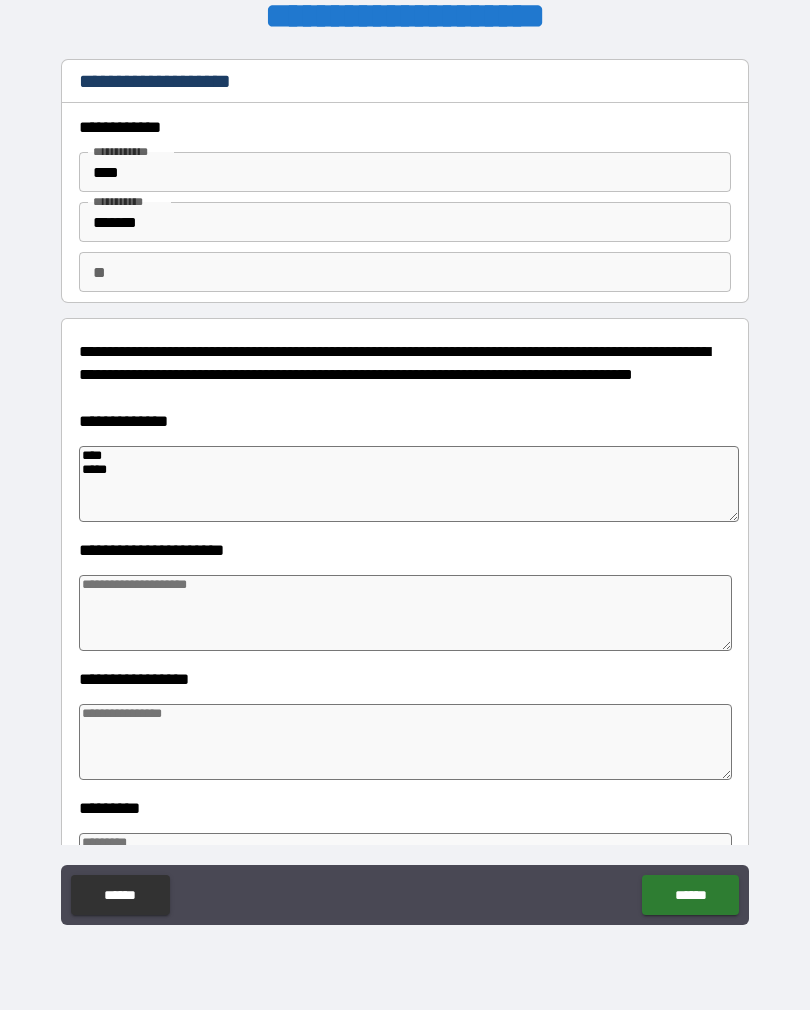 type on "*" 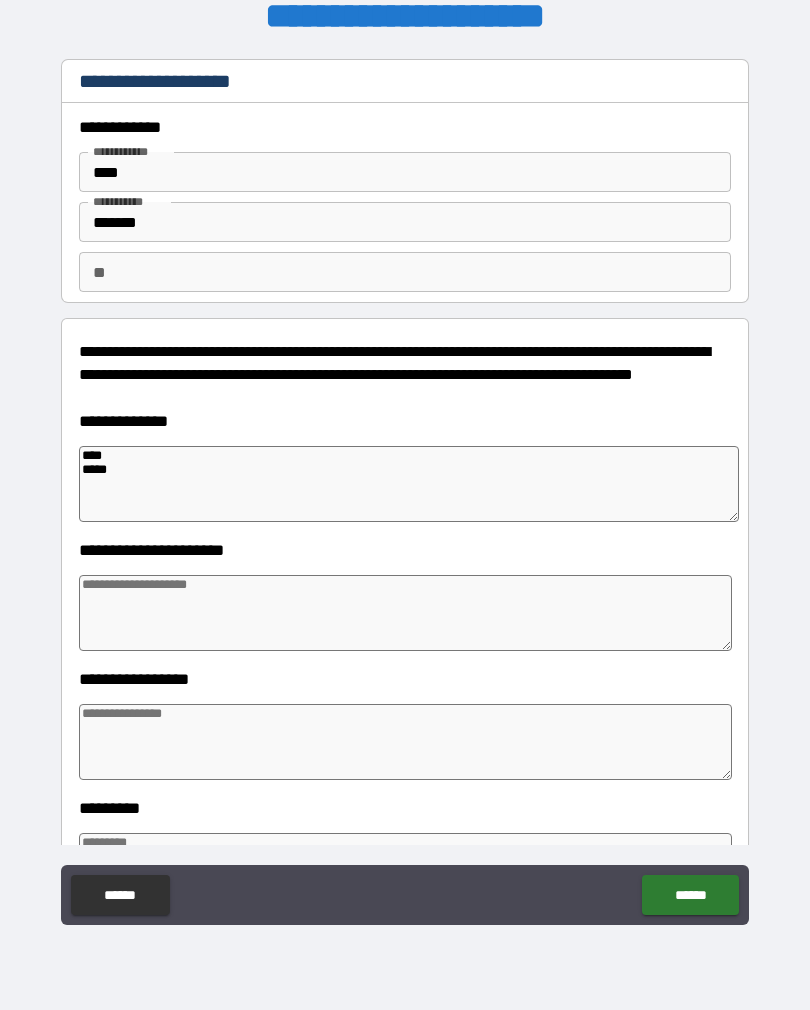 type on "****
******" 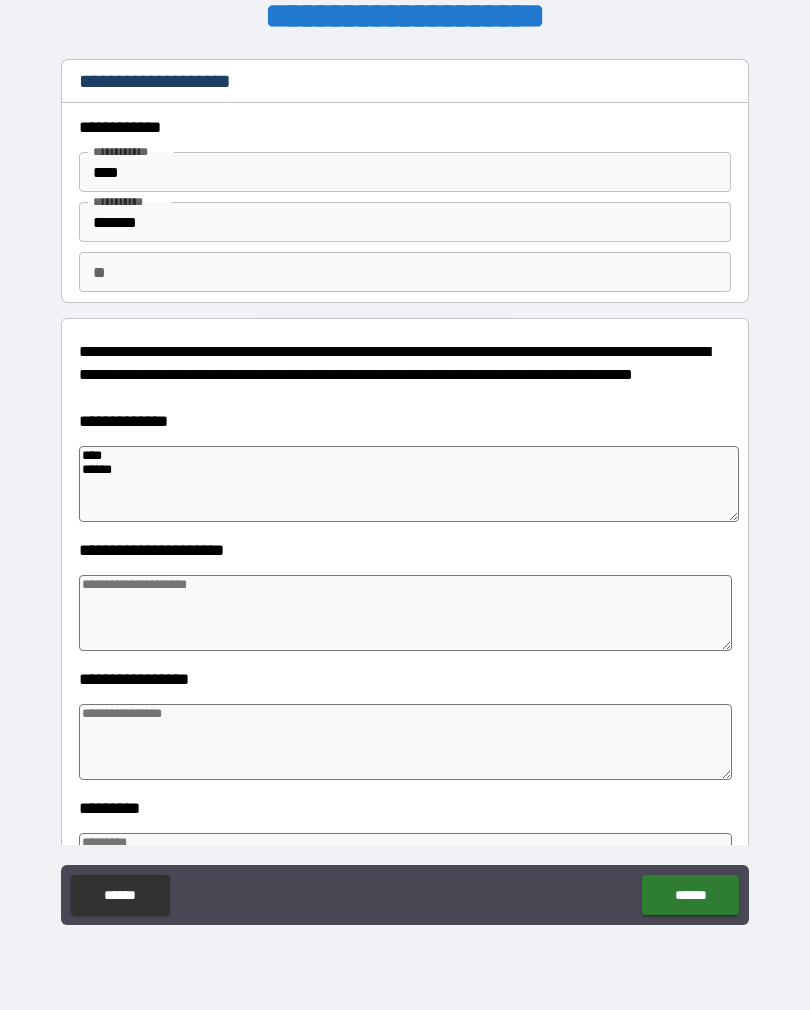 type on "*" 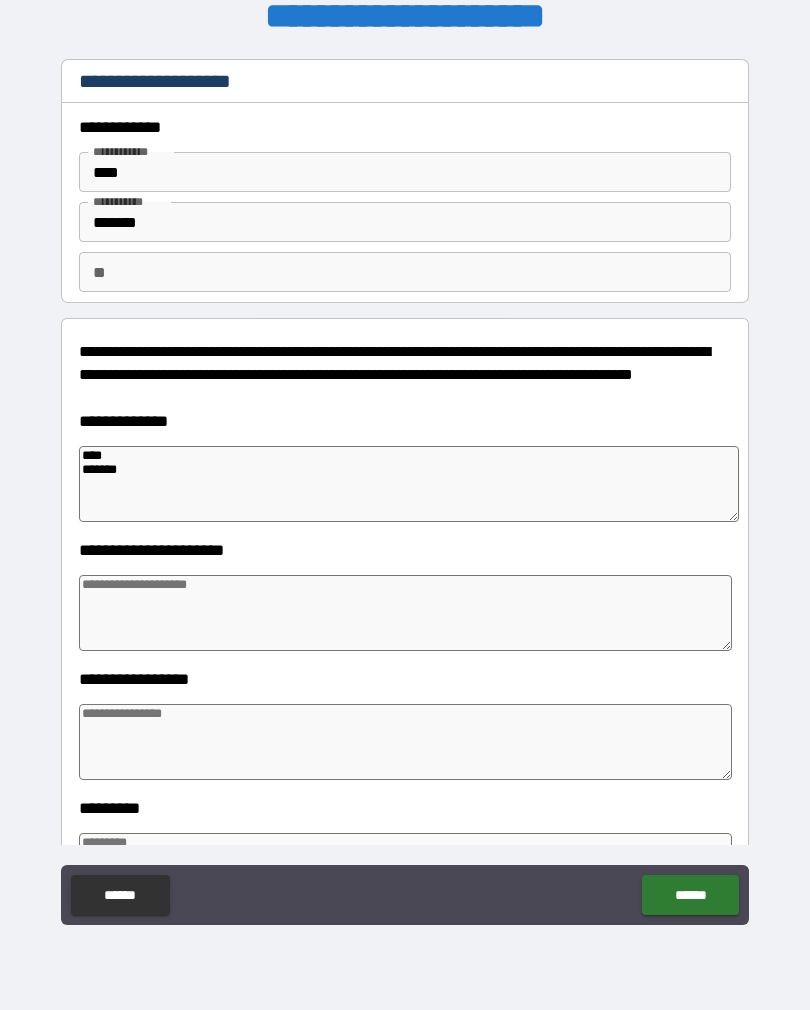 type on "*" 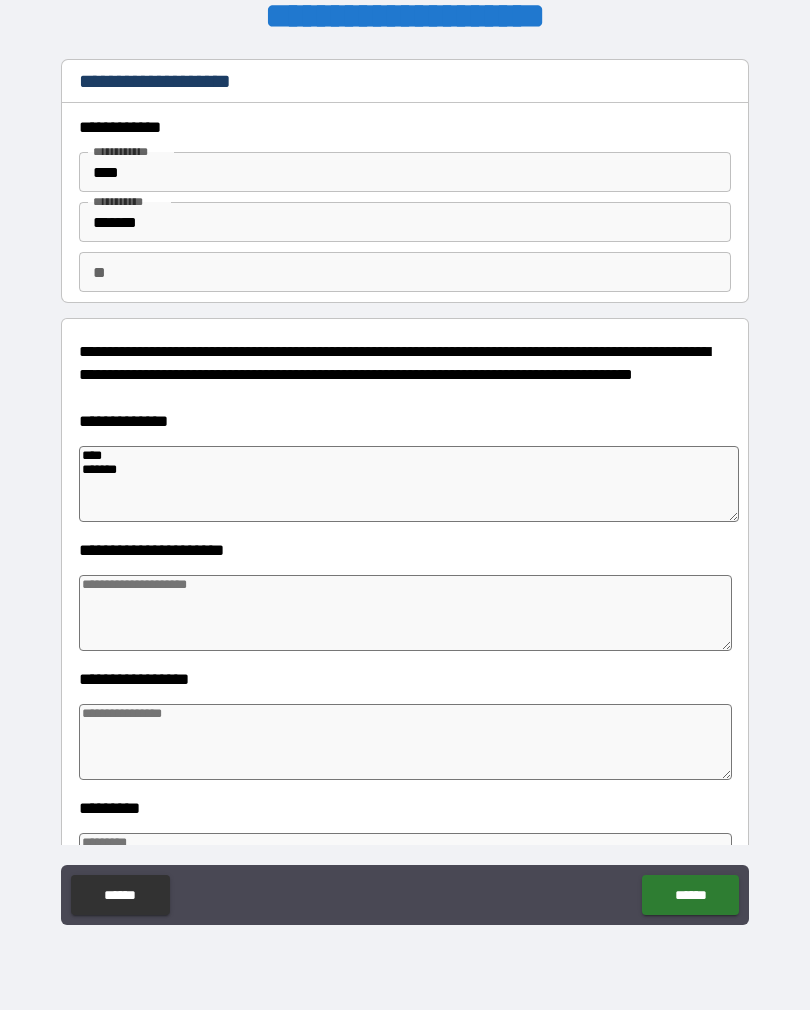 type on "****
********" 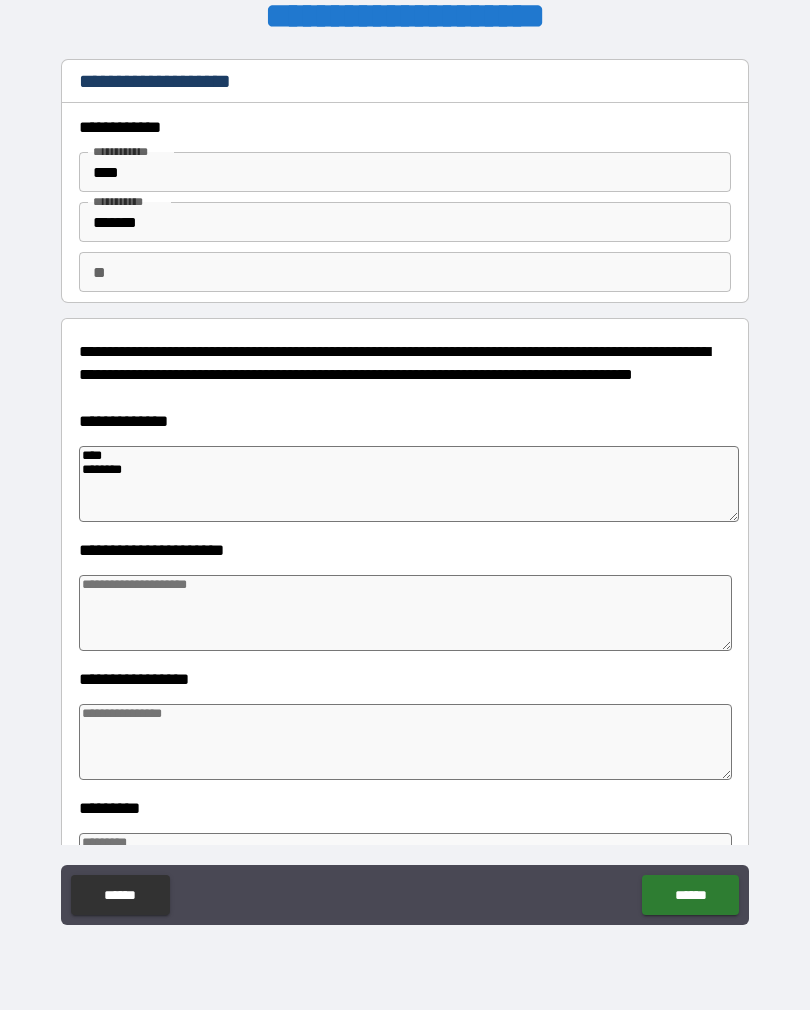 type on "*" 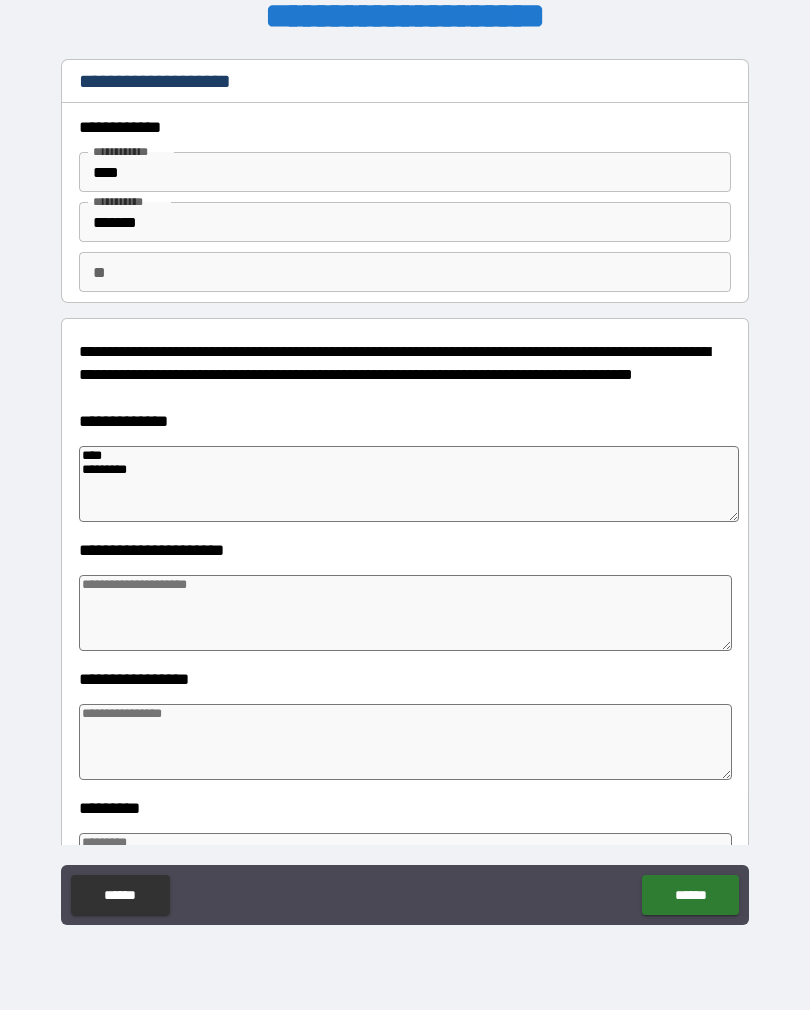 type on "*" 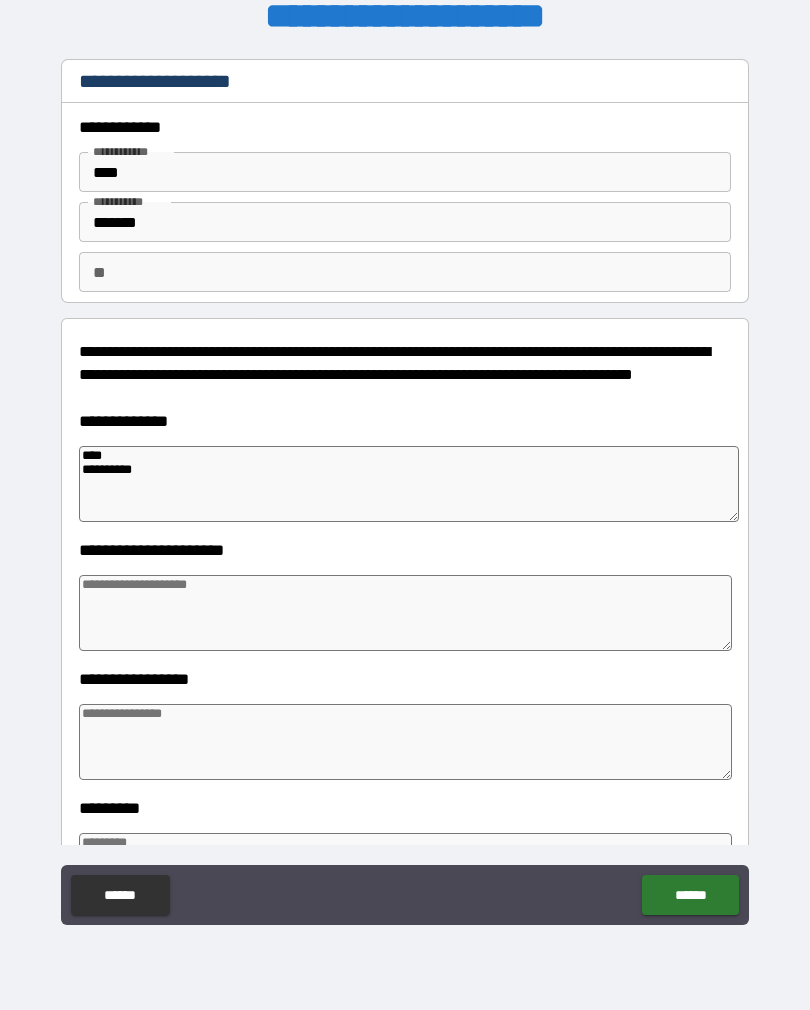 type on "*" 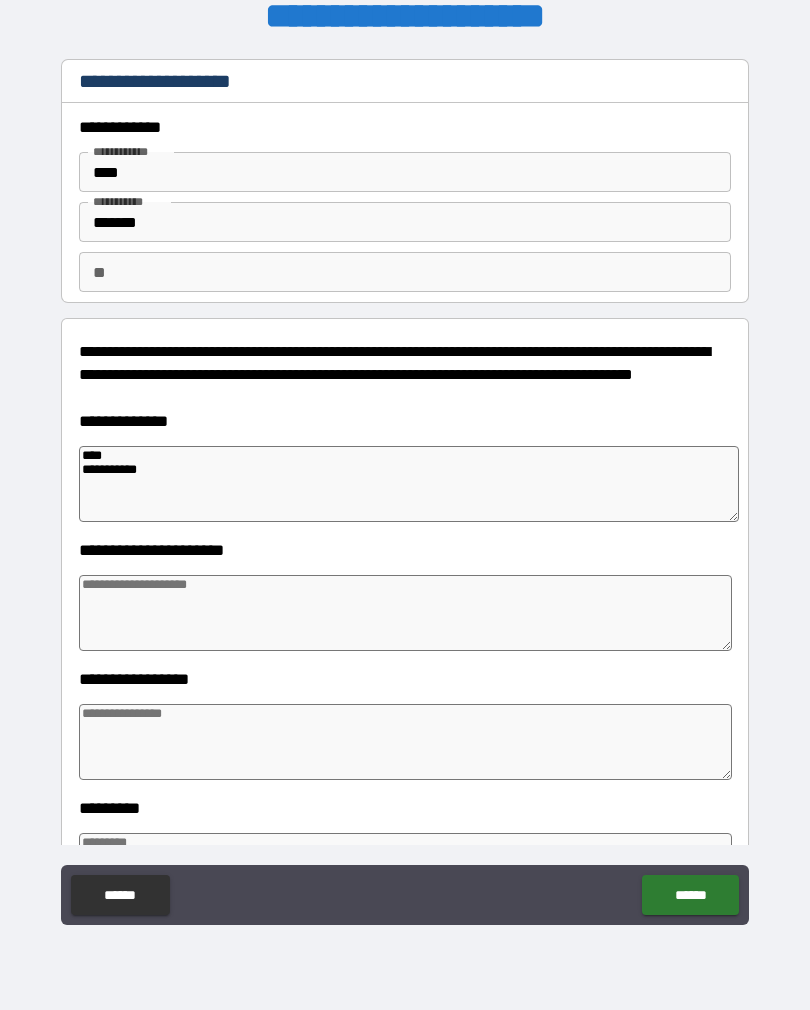 type on "*" 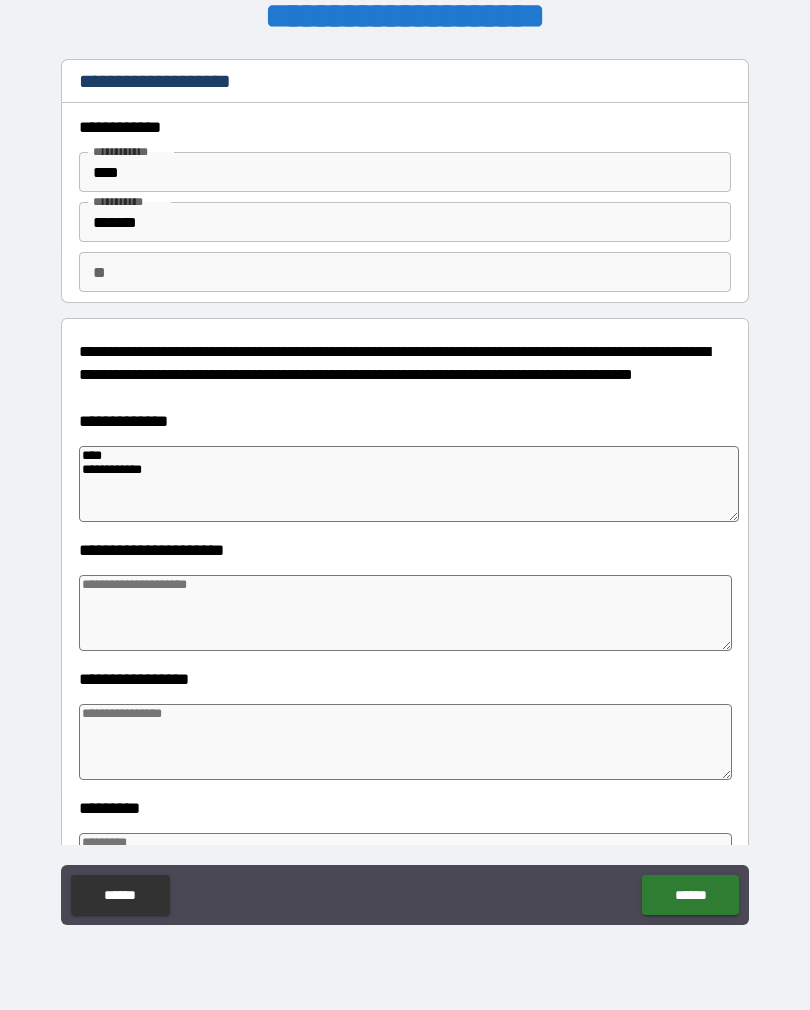 type on "*" 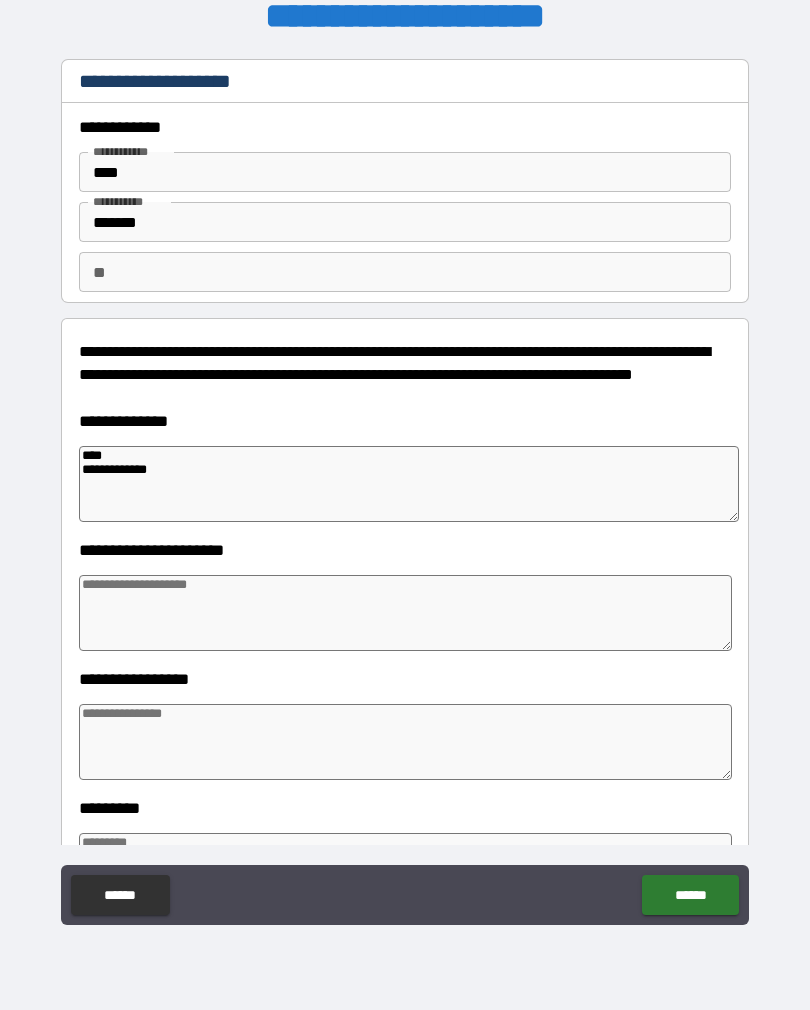 type on "*" 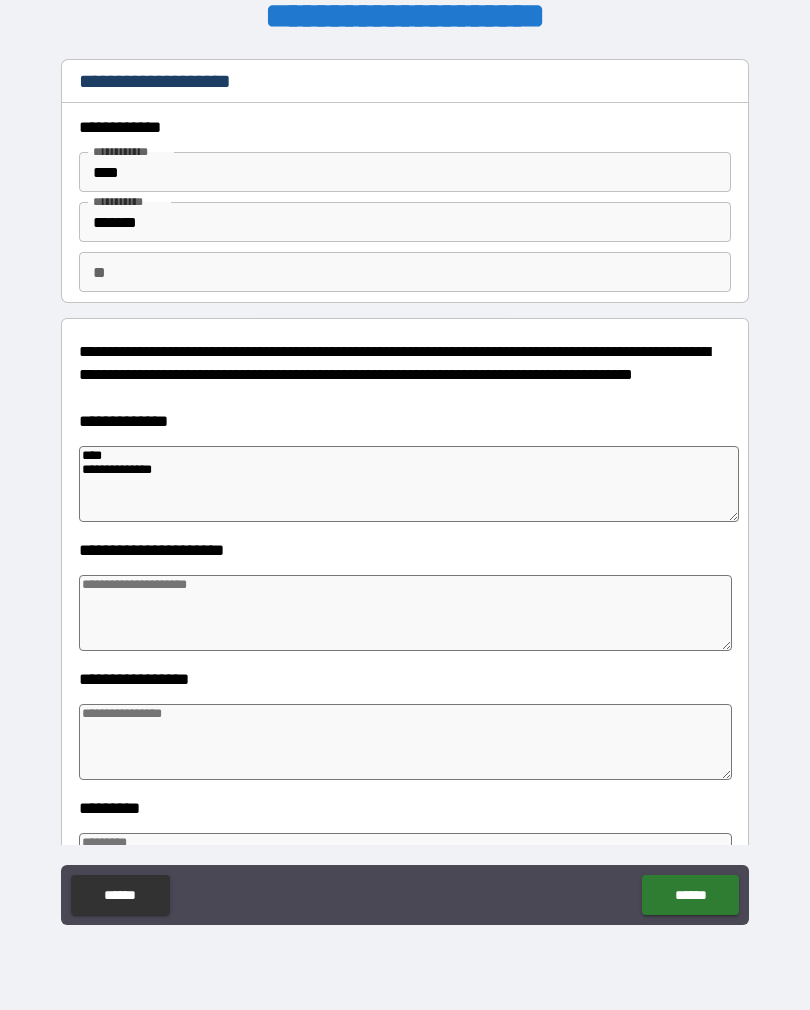 type on "*" 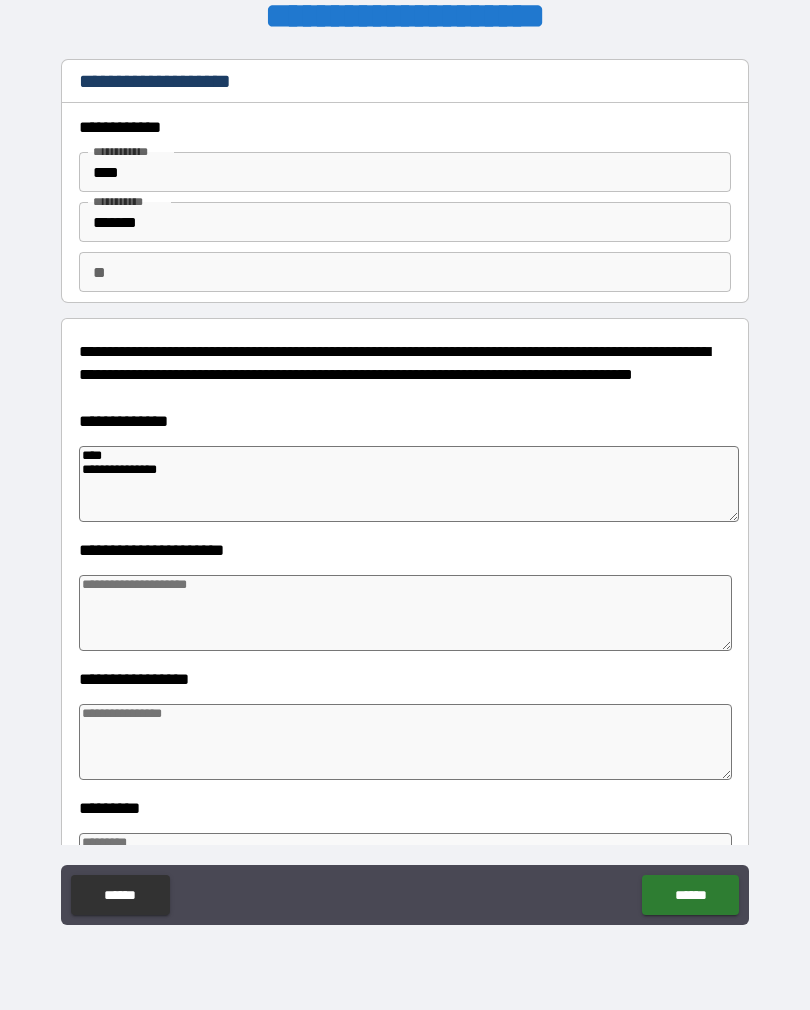 type on "*" 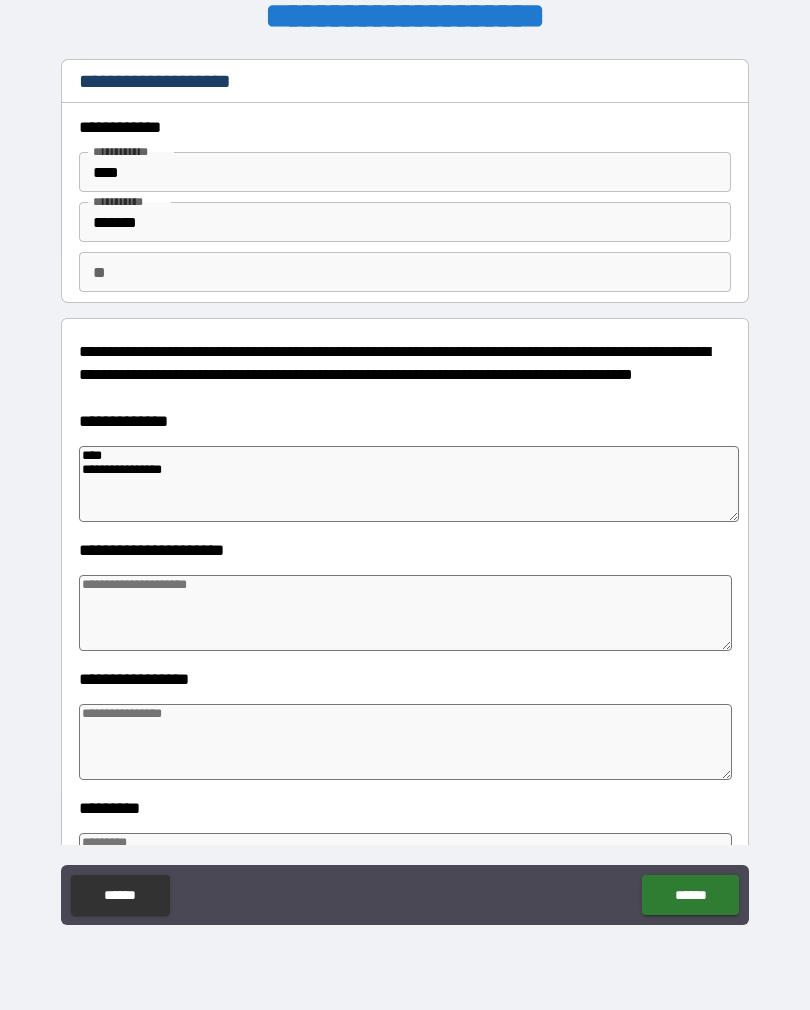 type on "*" 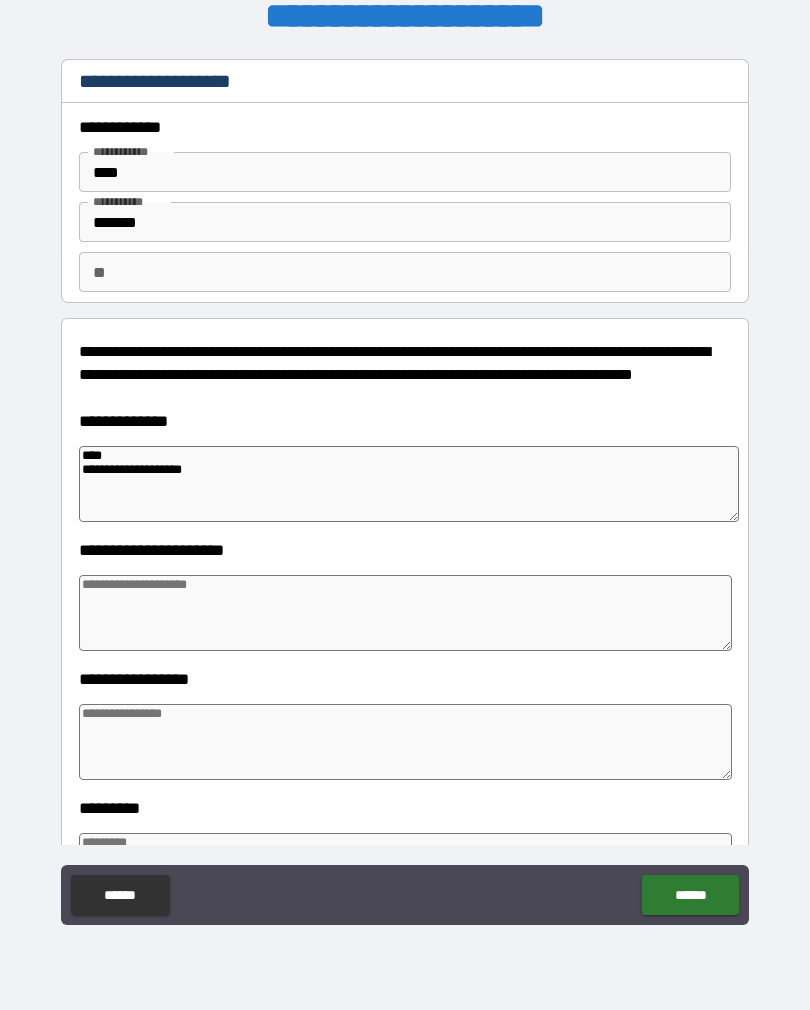 click at bounding box center (405, 613) 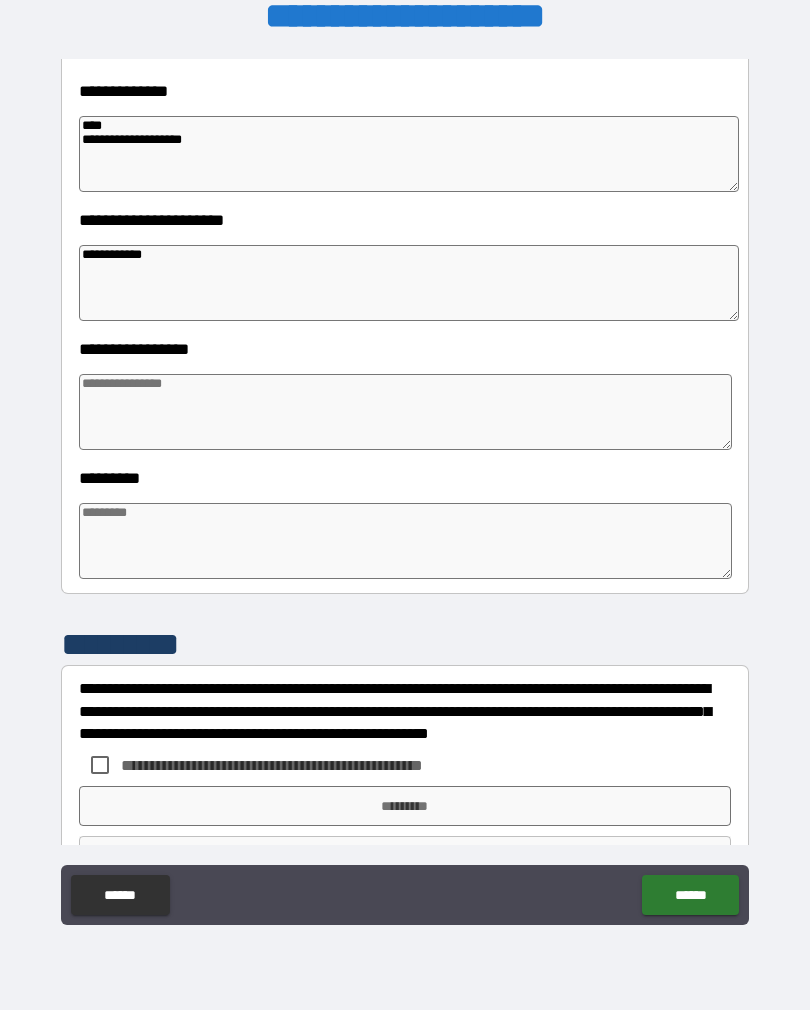 scroll, scrollTop: 336, scrollLeft: 0, axis: vertical 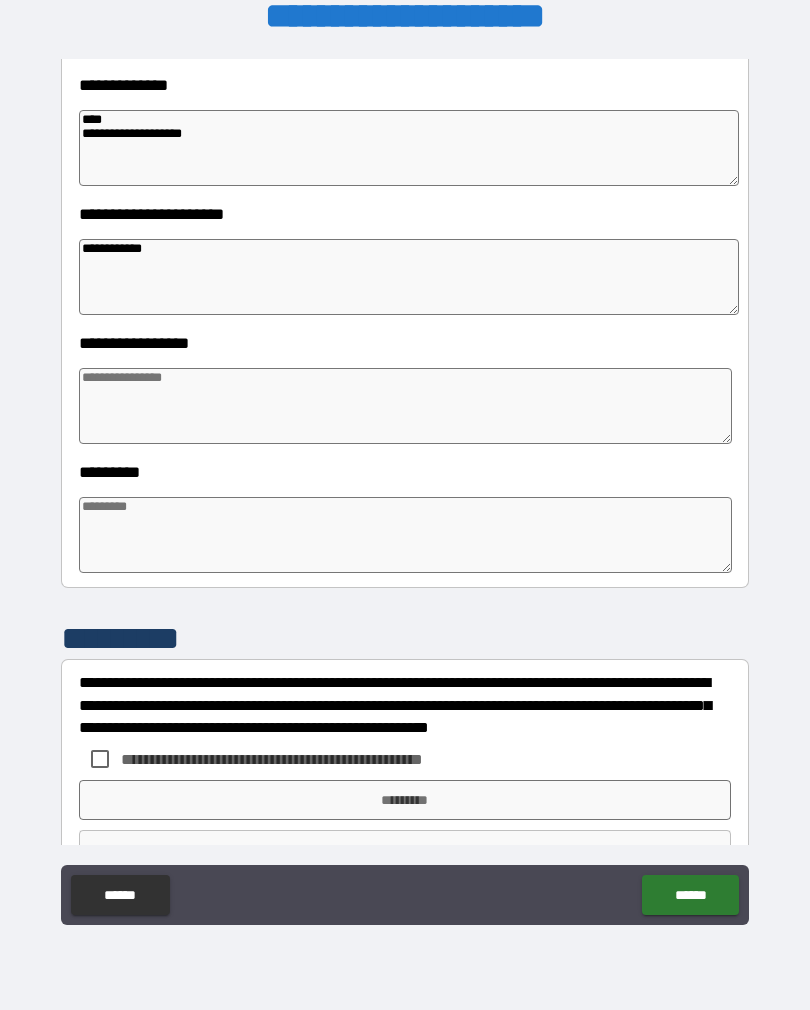 click at bounding box center [405, 406] 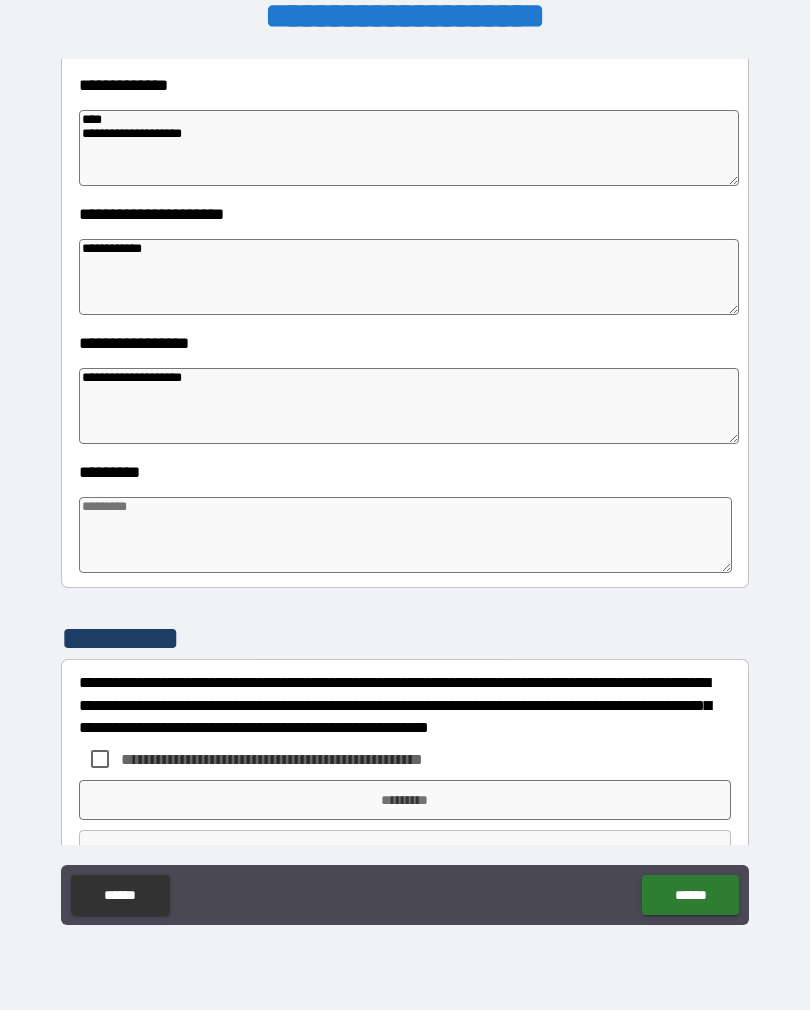 click at bounding box center (405, 535) 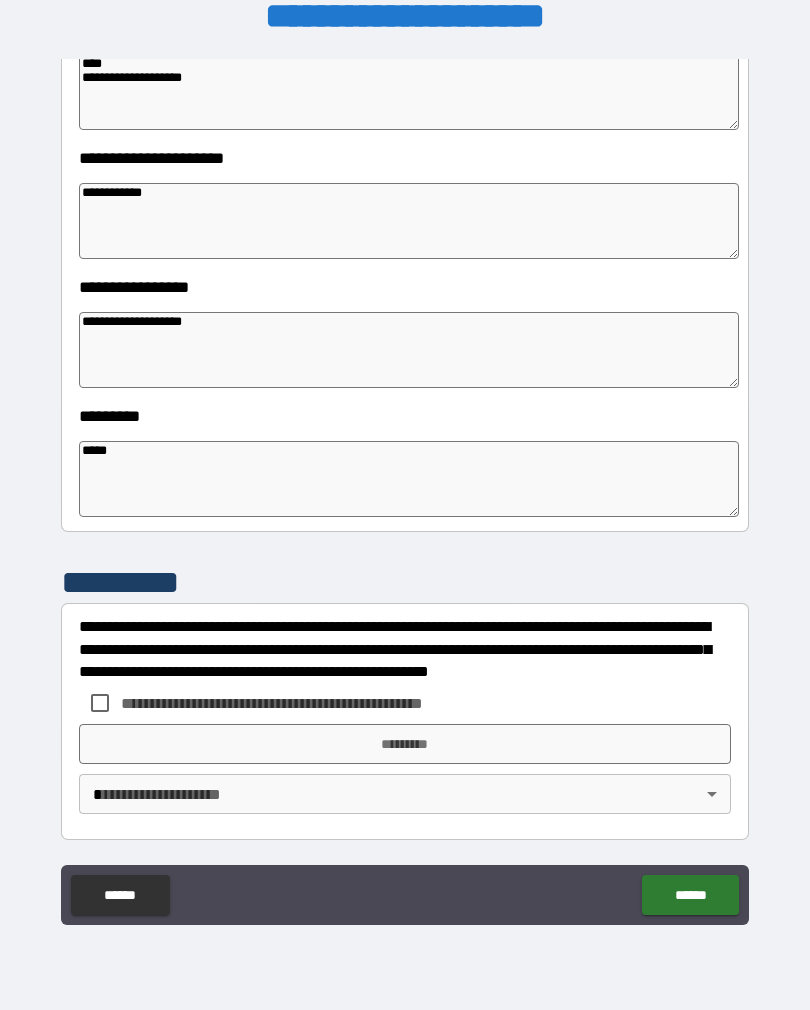 scroll, scrollTop: 392, scrollLeft: 0, axis: vertical 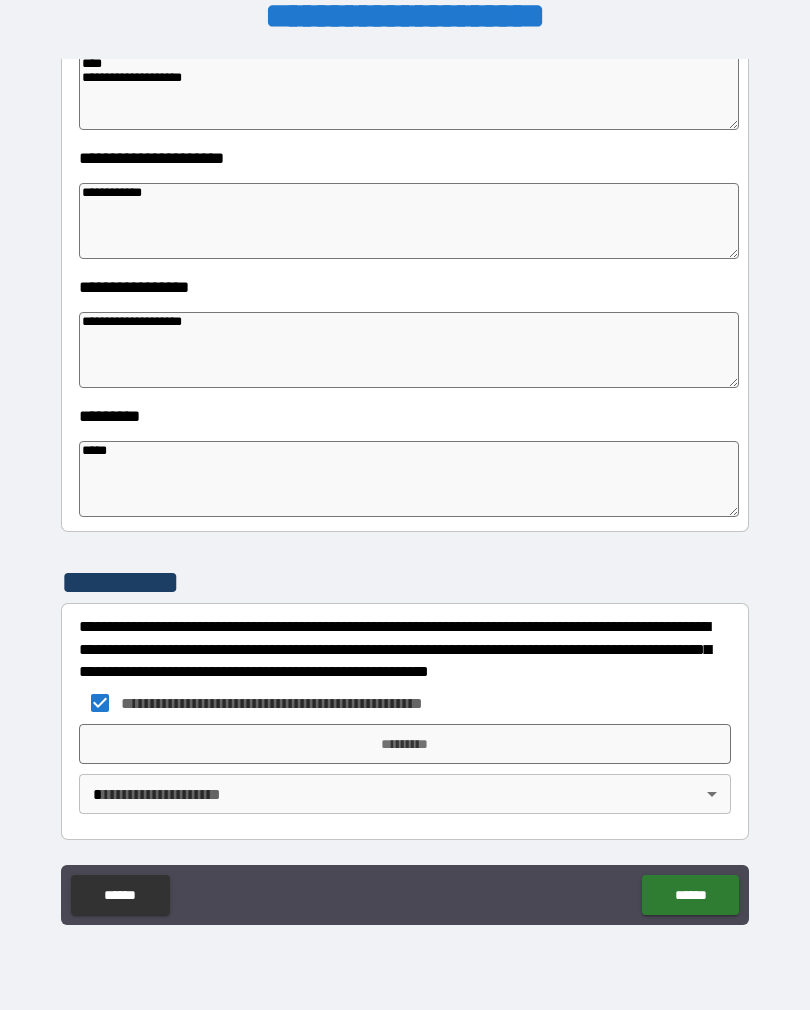 click on "*********" at bounding box center (405, 744) 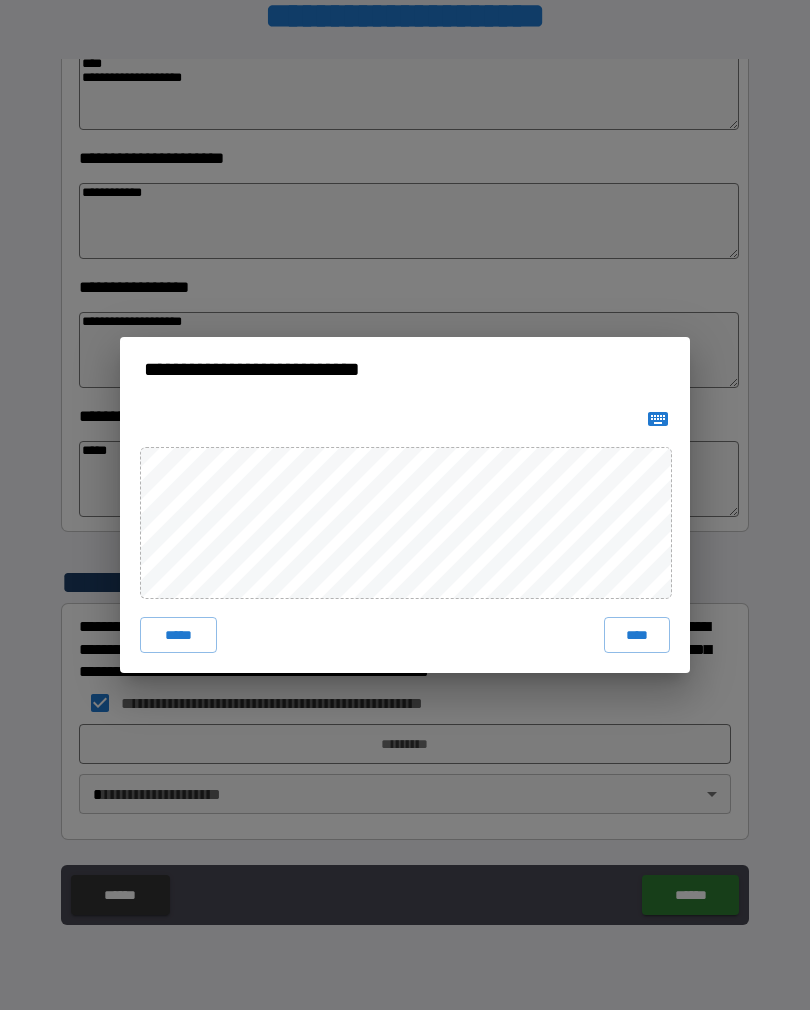 click on "****" at bounding box center [637, 635] 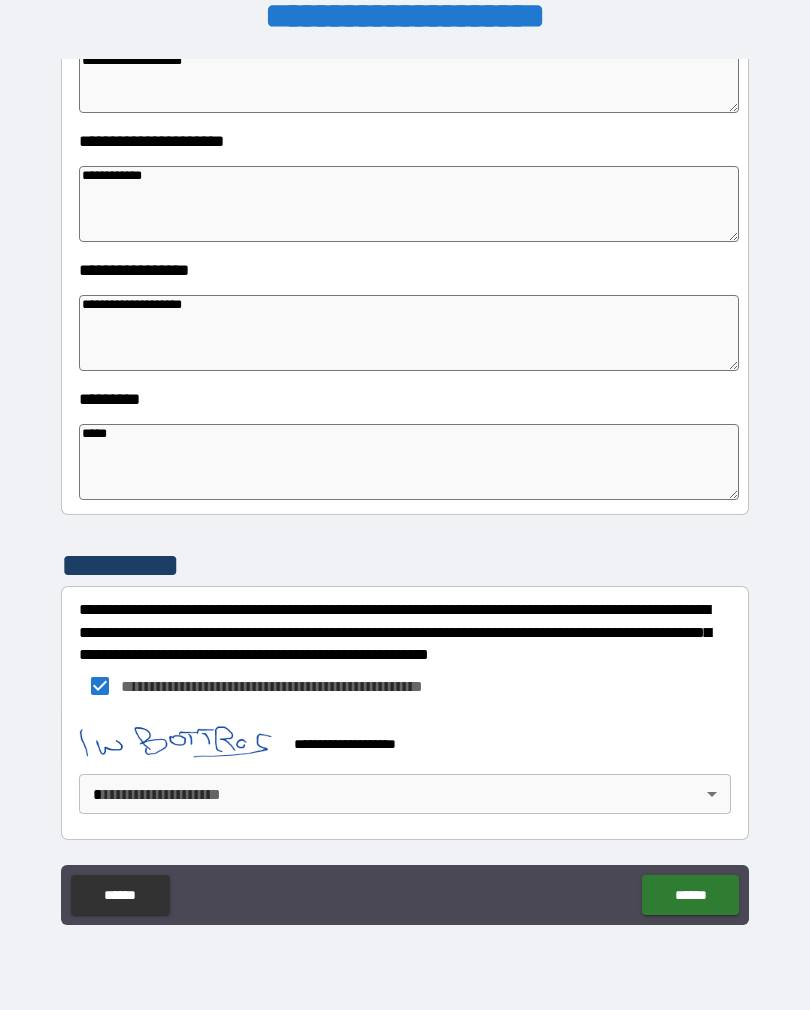 scroll, scrollTop: 409, scrollLeft: 0, axis: vertical 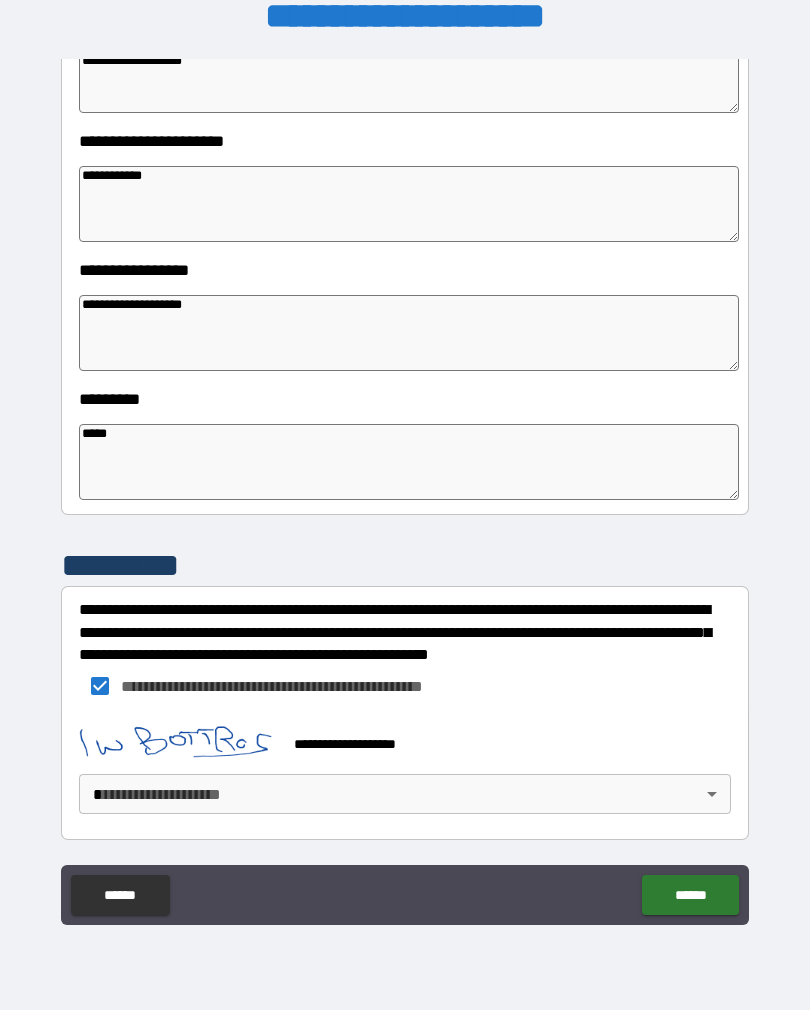 click on "**********" at bounding box center (405, 489) 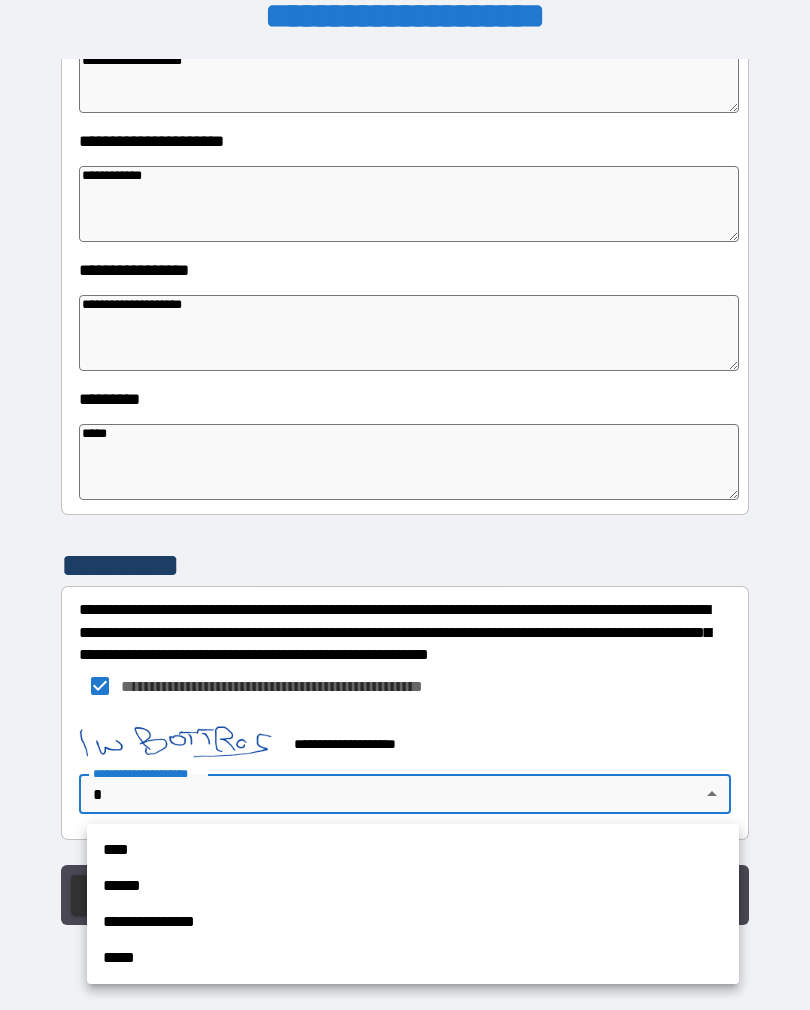 click on "****" at bounding box center (413, 850) 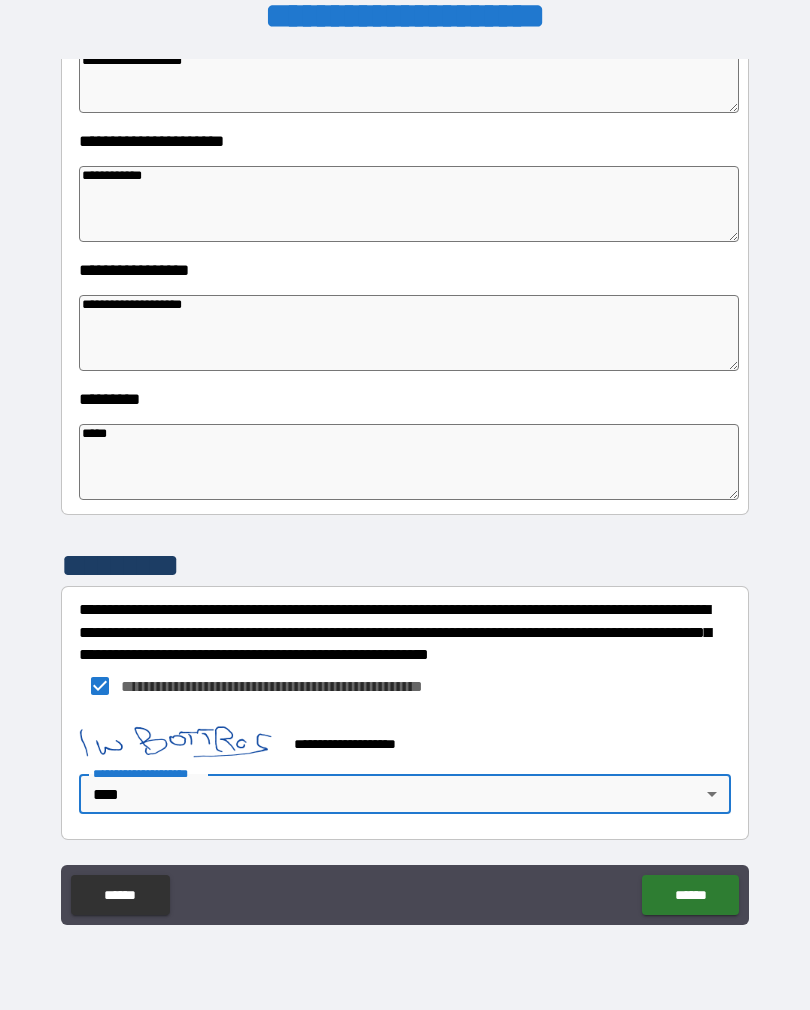 click on "******" at bounding box center [690, 895] 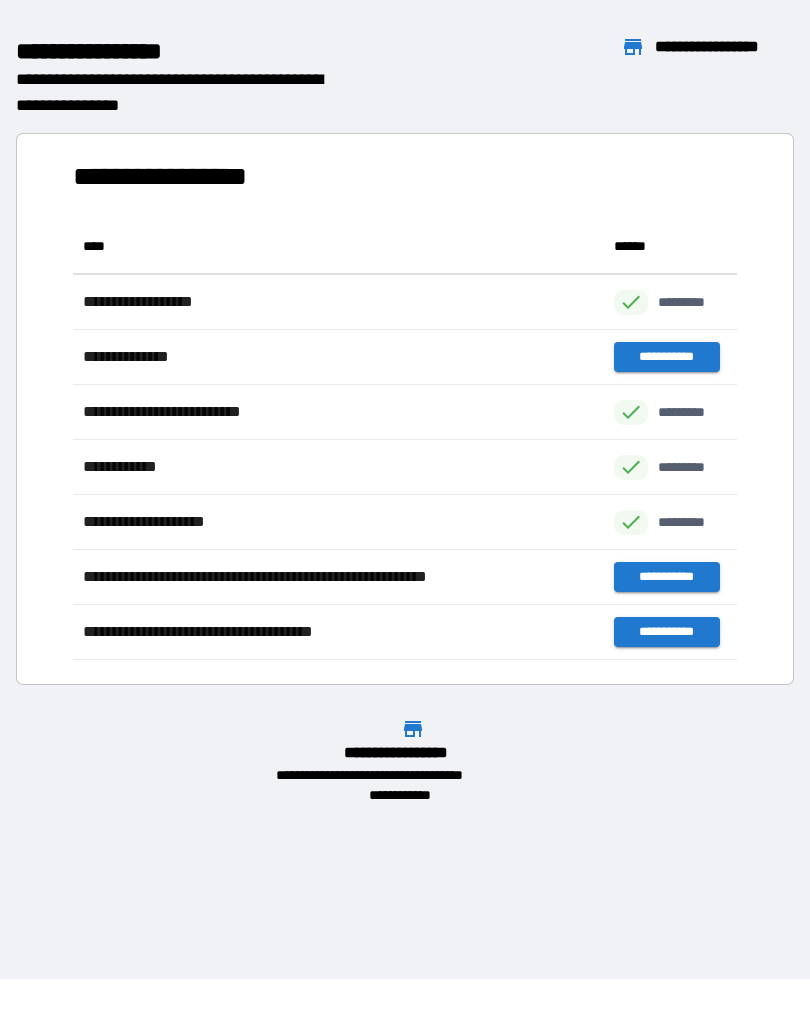 scroll, scrollTop: 1, scrollLeft: 1, axis: both 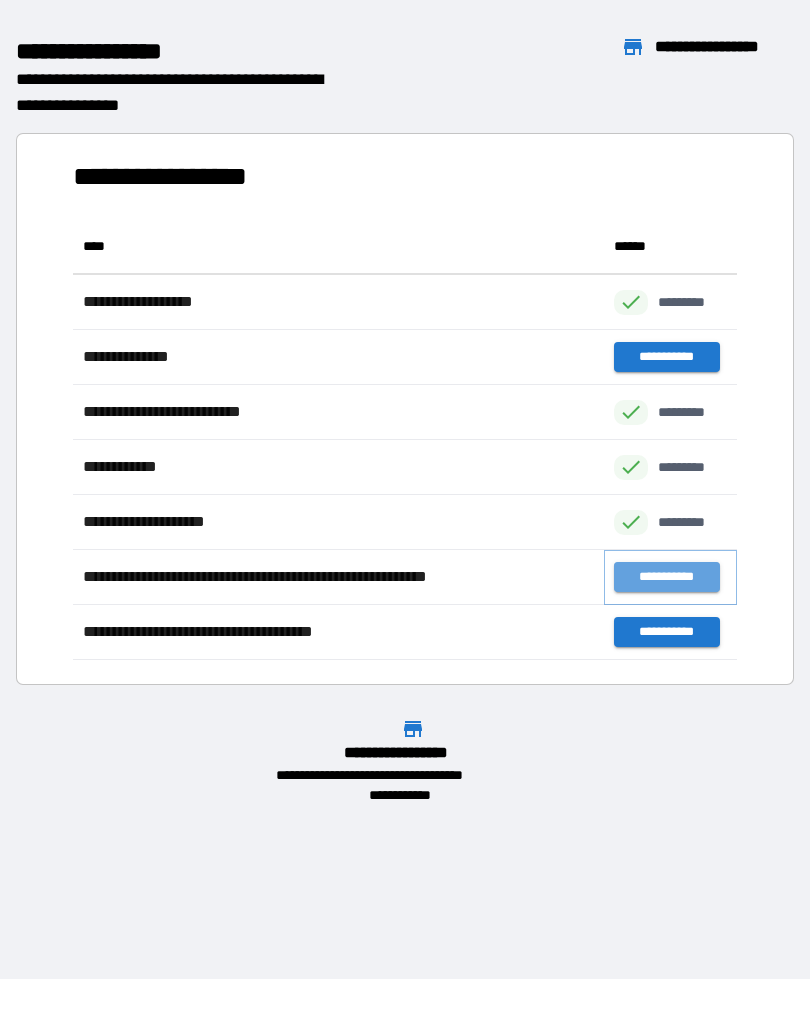 click on "**********" at bounding box center (666, 577) 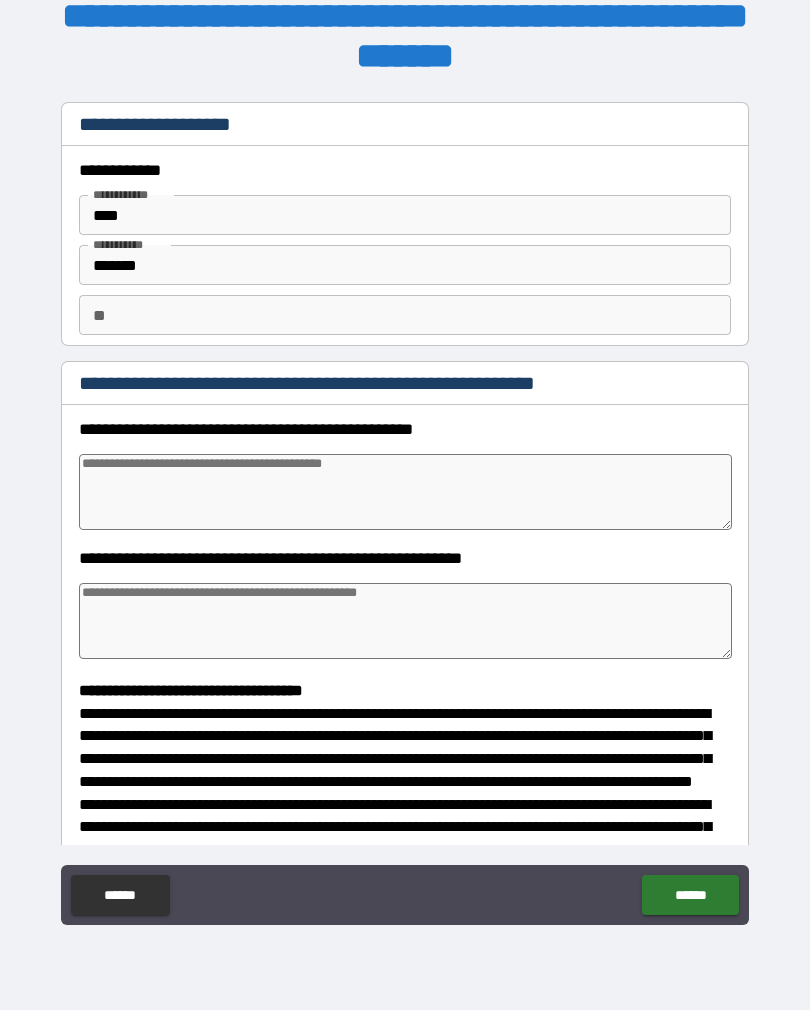 click at bounding box center [405, 492] 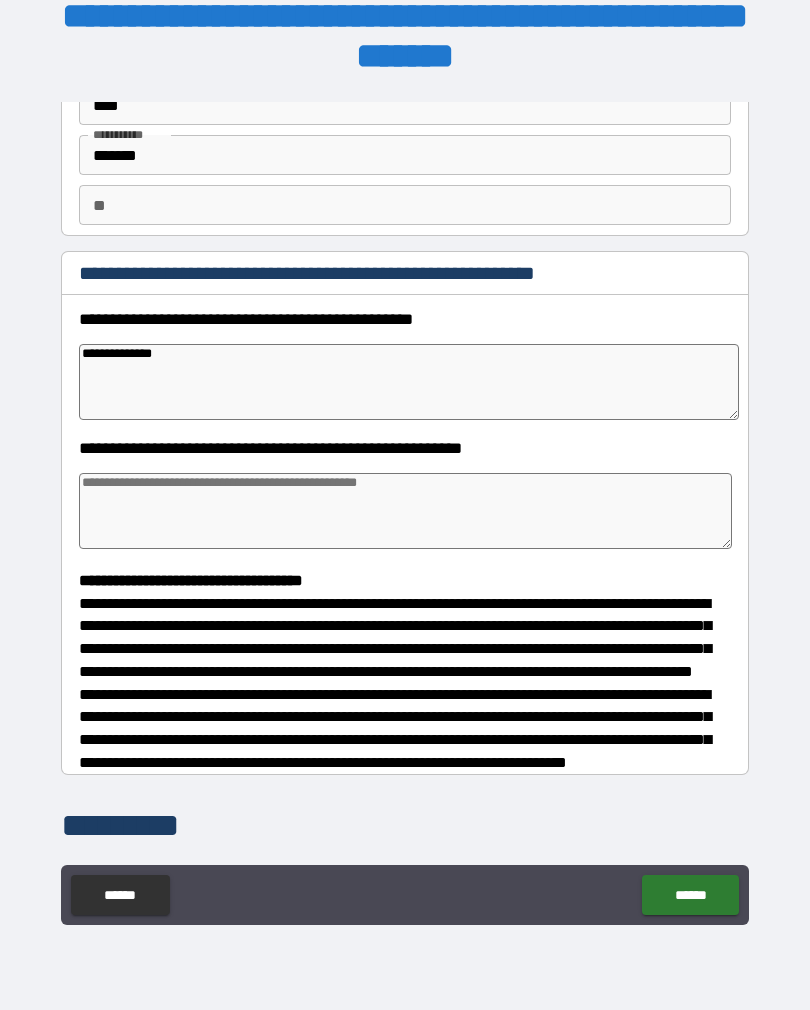 scroll, scrollTop: 111, scrollLeft: 0, axis: vertical 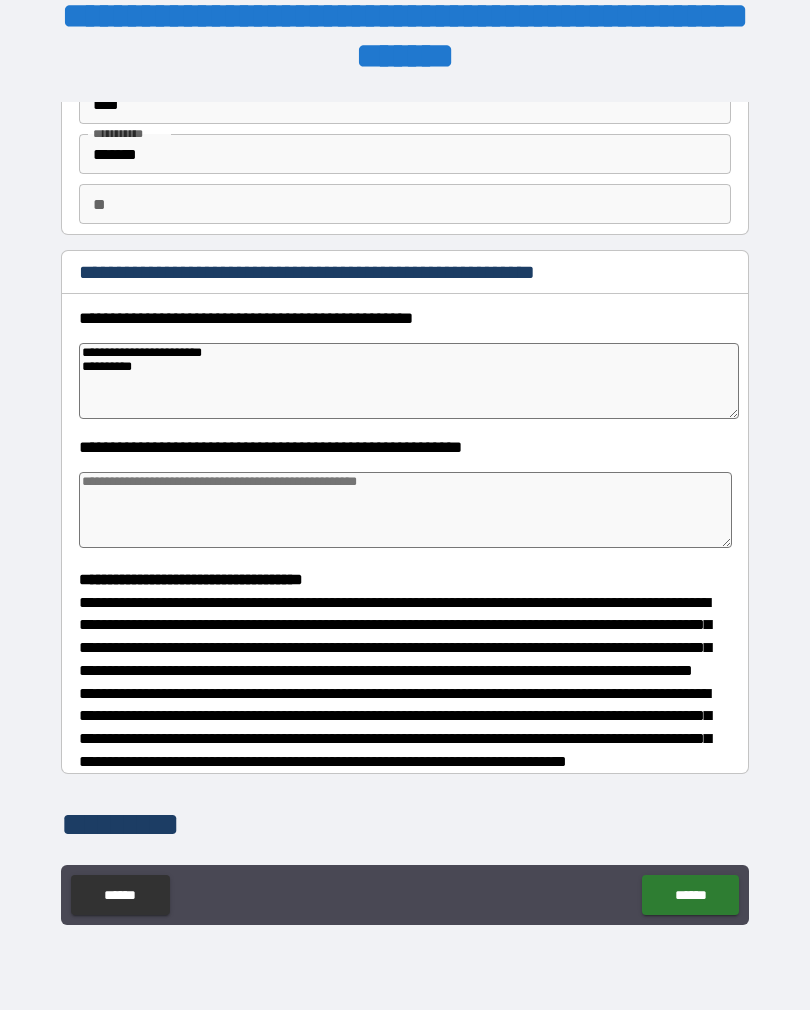 click at bounding box center (405, 510) 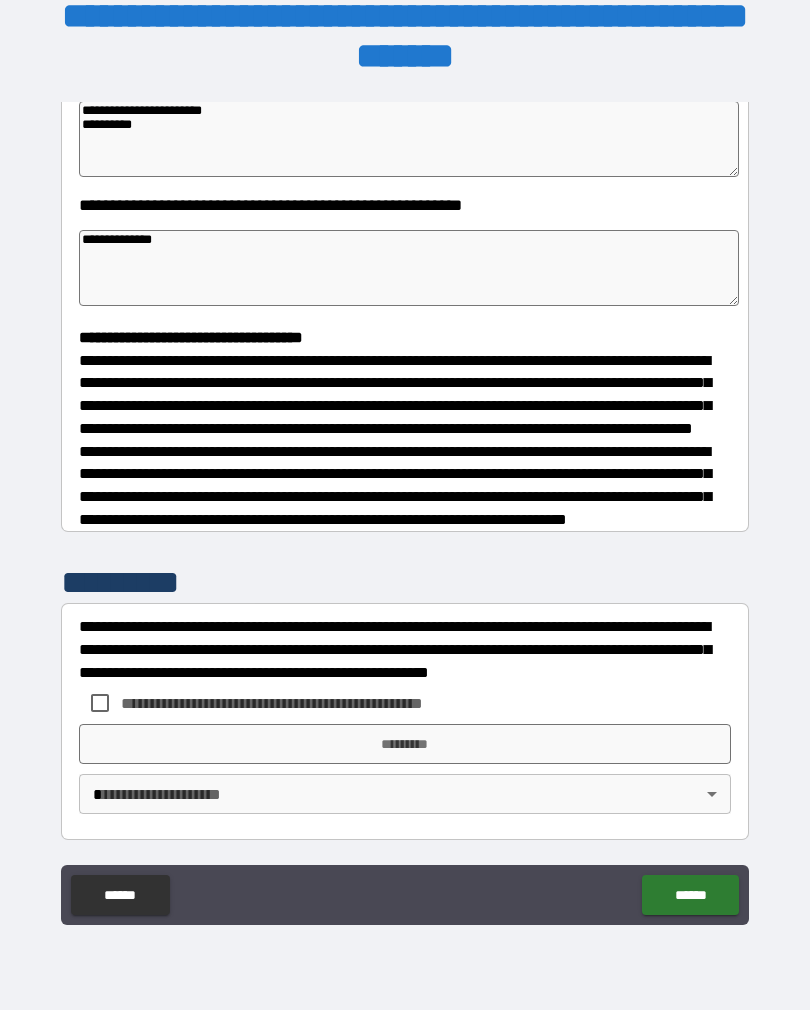 scroll, scrollTop: 391, scrollLeft: 0, axis: vertical 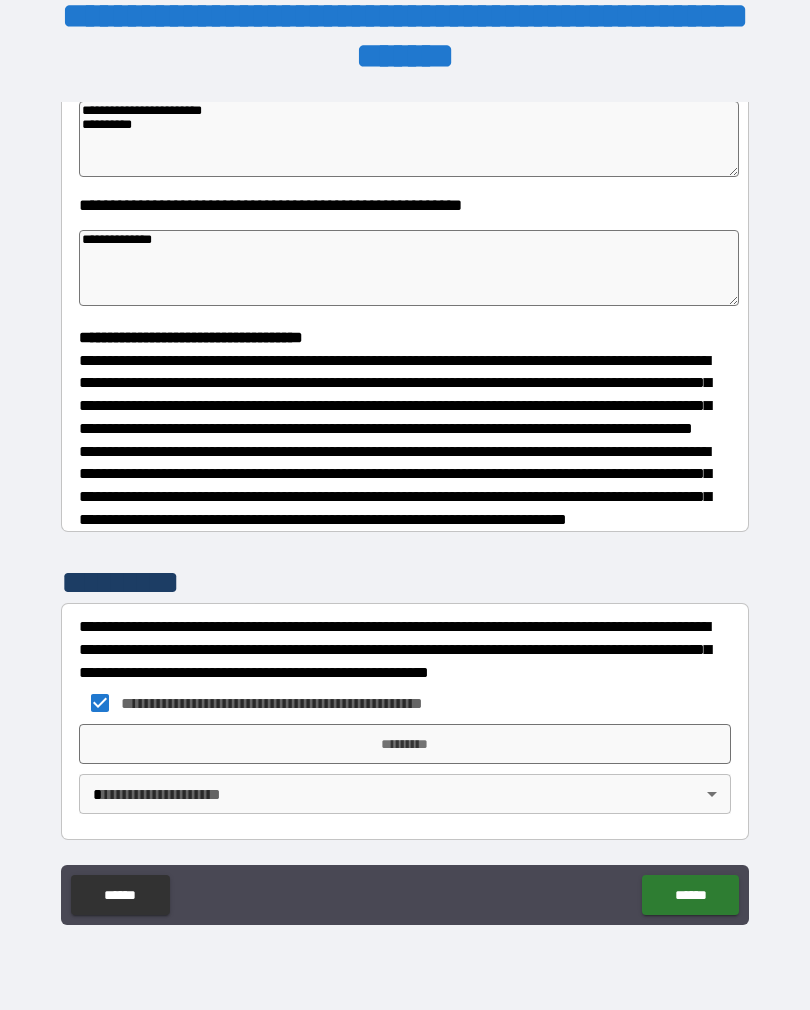 click on "*********" at bounding box center (405, 744) 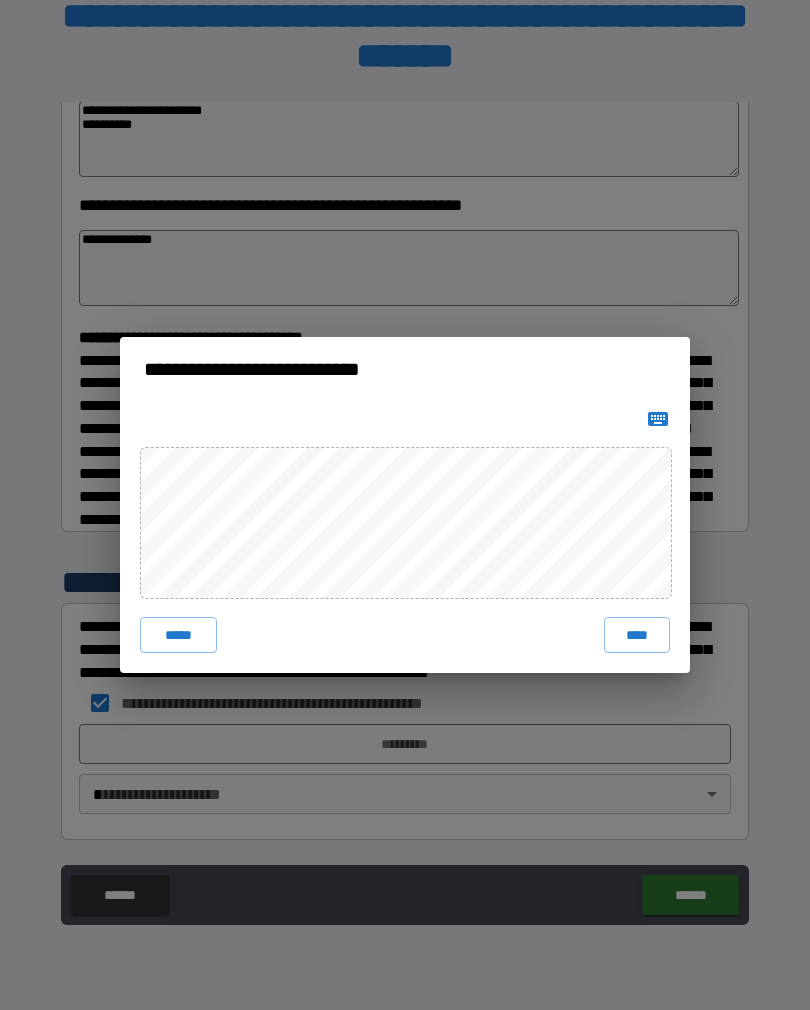 click on "****" at bounding box center [637, 635] 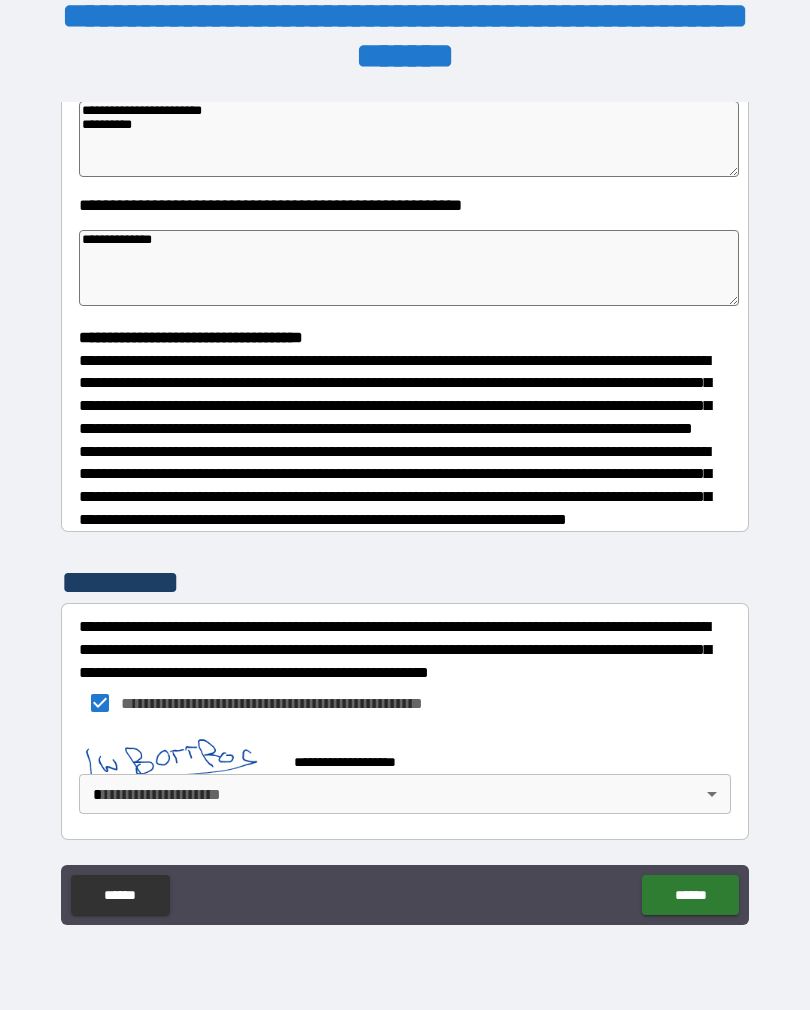 scroll, scrollTop: 381, scrollLeft: 0, axis: vertical 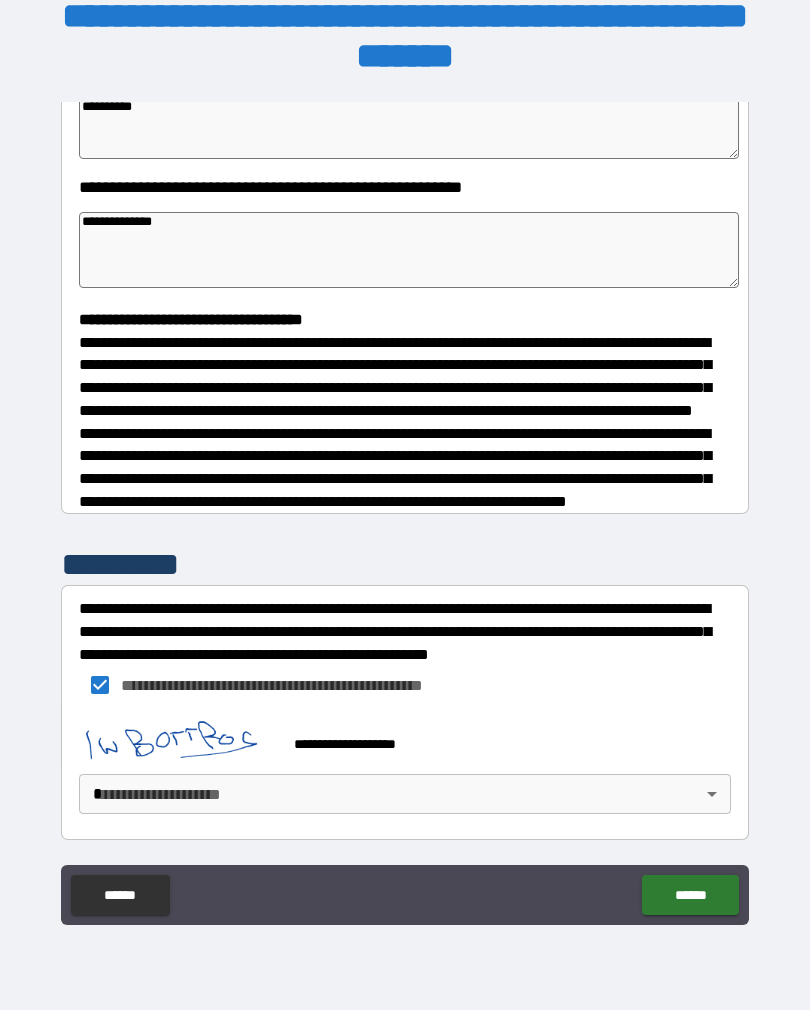 click on "**********" at bounding box center (405, 489) 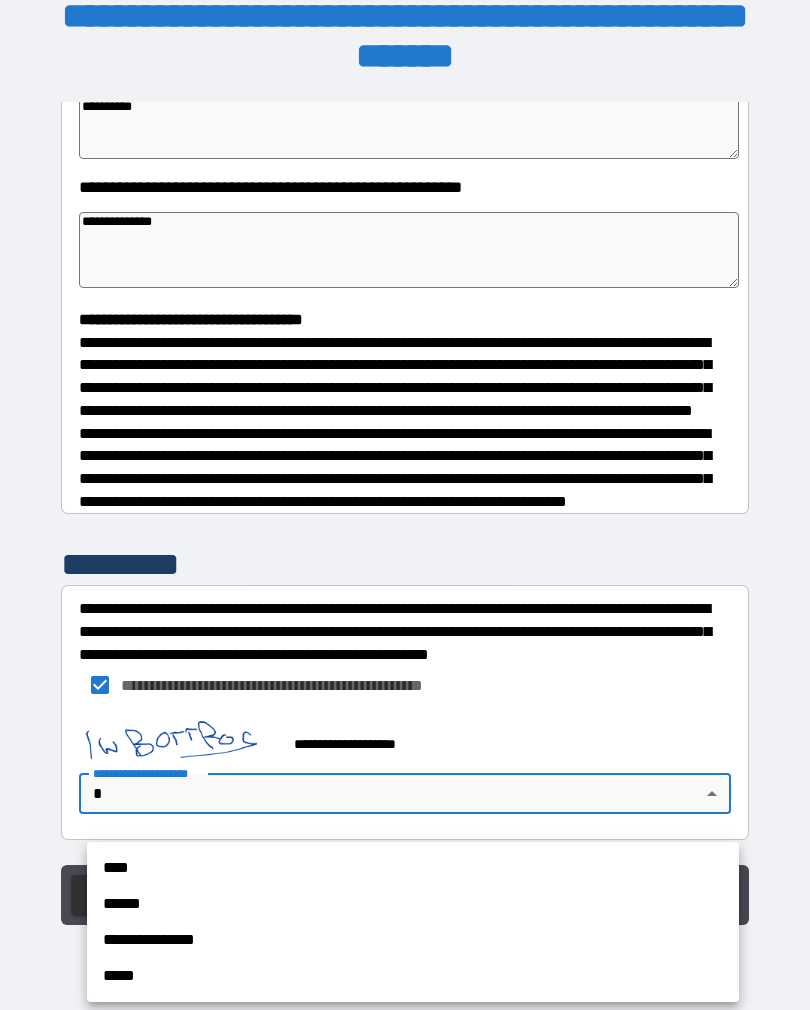 click on "******" at bounding box center [413, 904] 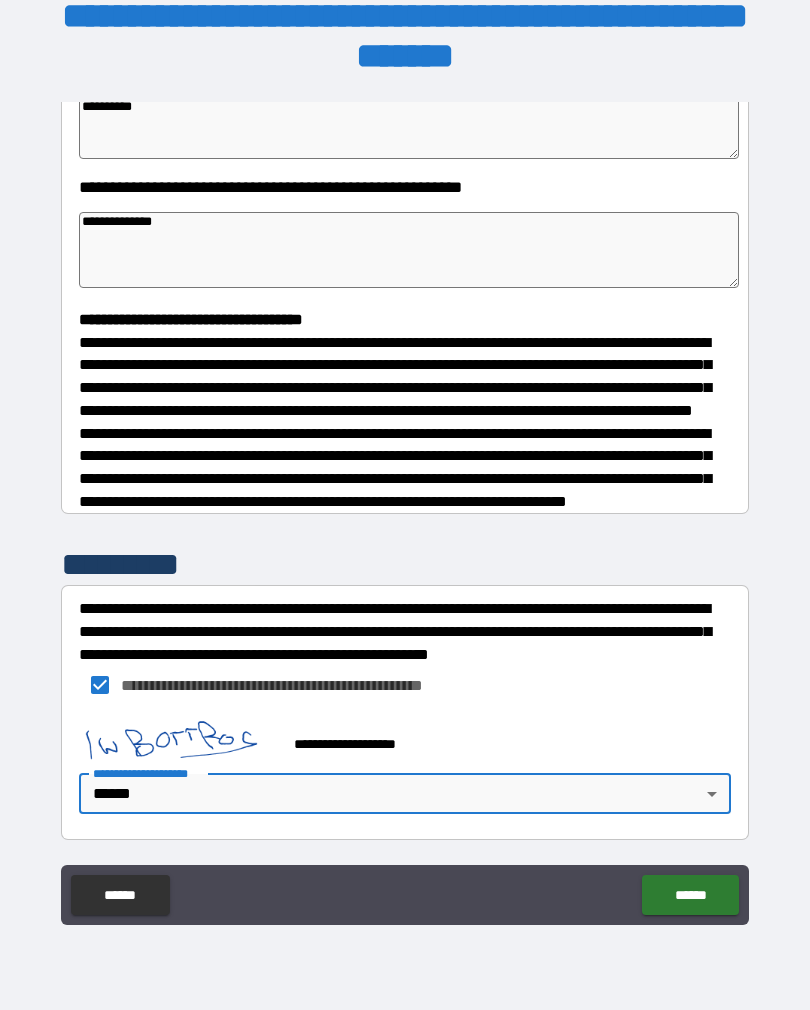 click on "******" at bounding box center [690, 895] 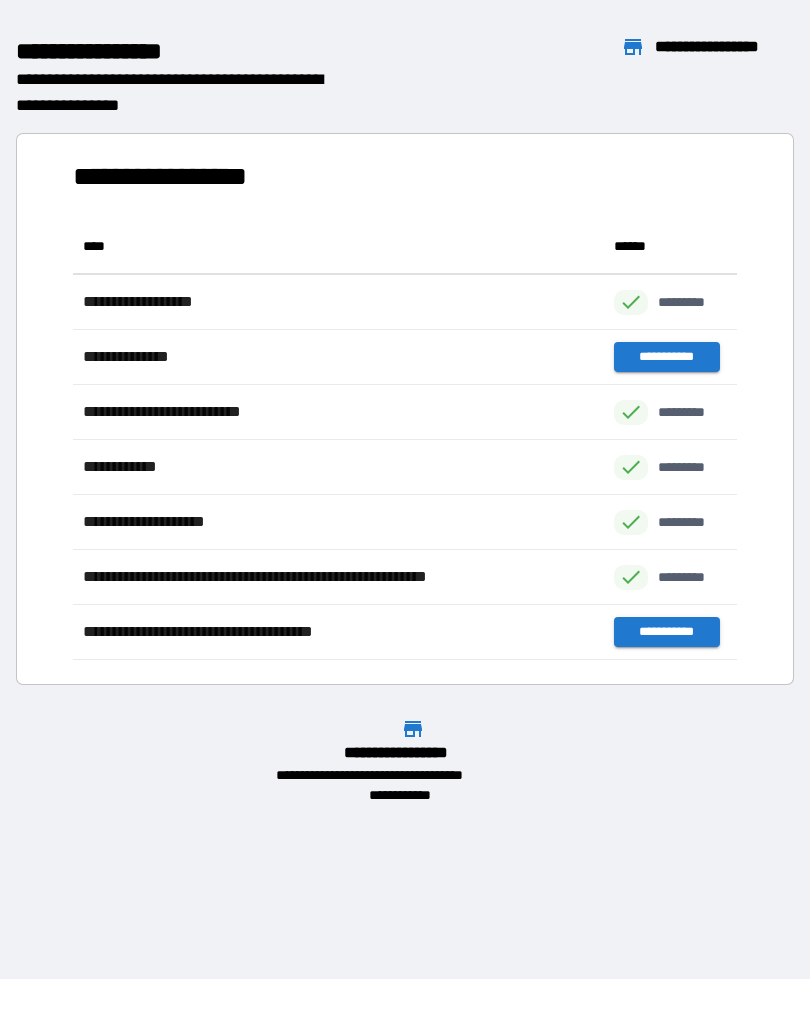 scroll, scrollTop: 1, scrollLeft: 1, axis: both 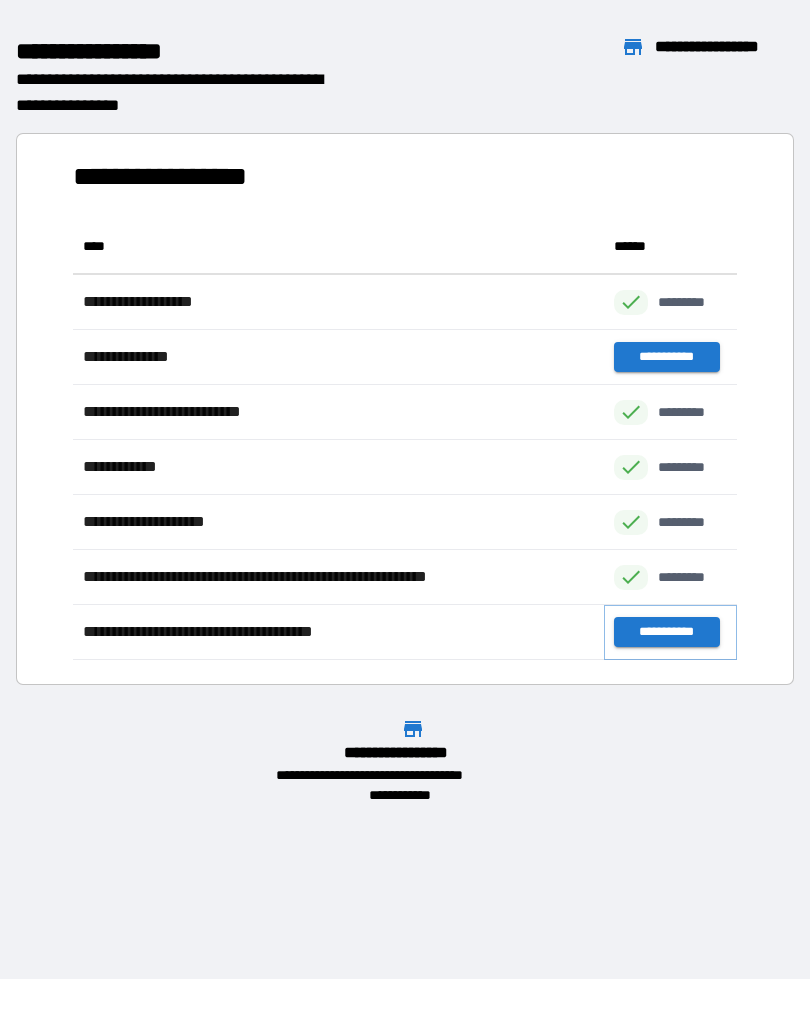 click on "**********" at bounding box center [666, 632] 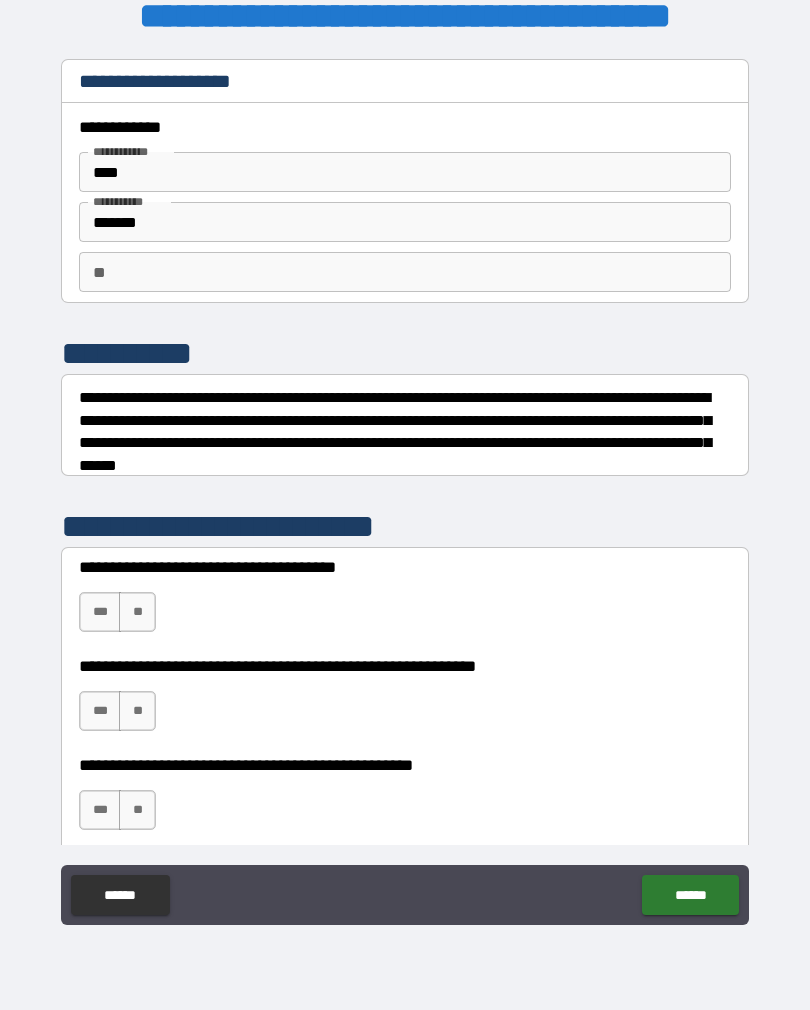 click on "***" at bounding box center [100, 612] 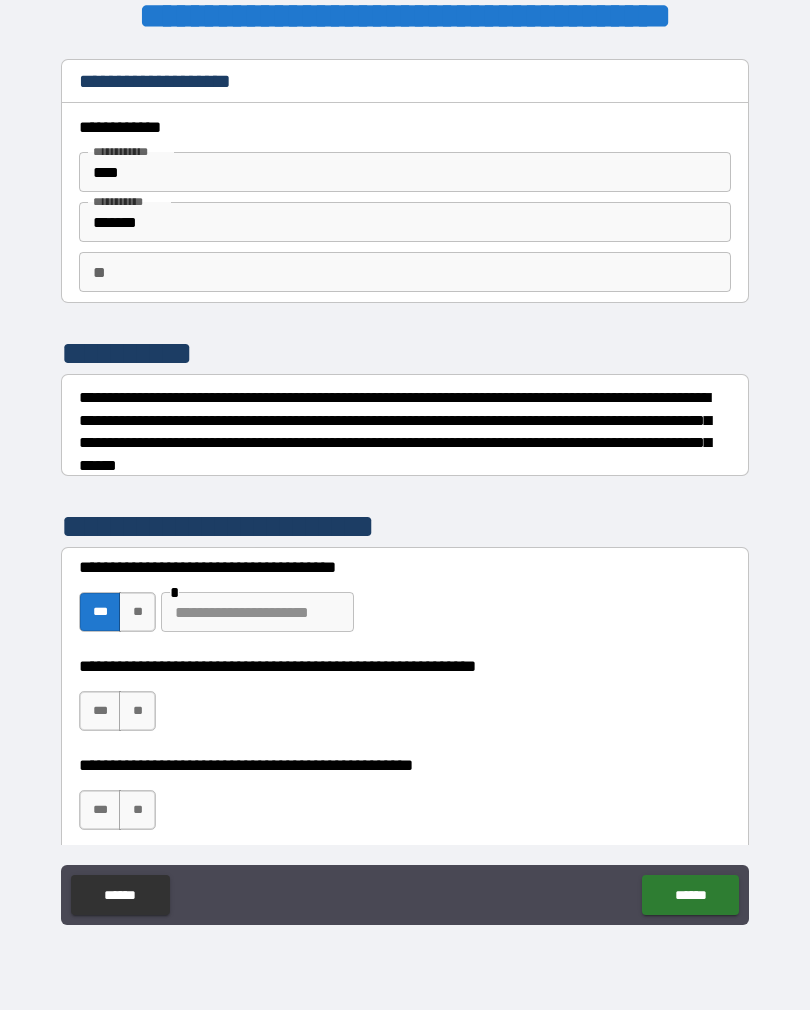 click at bounding box center (257, 612) 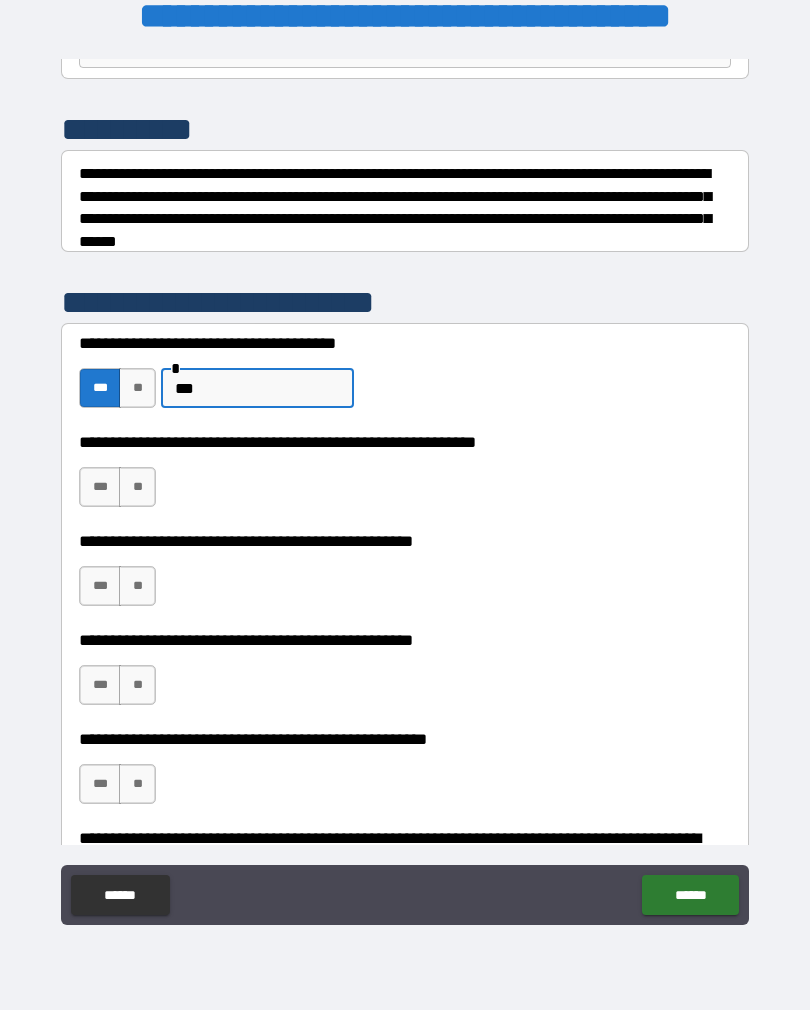 scroll, scrollTop: 225, scrollLeft: 0, axis: vertical 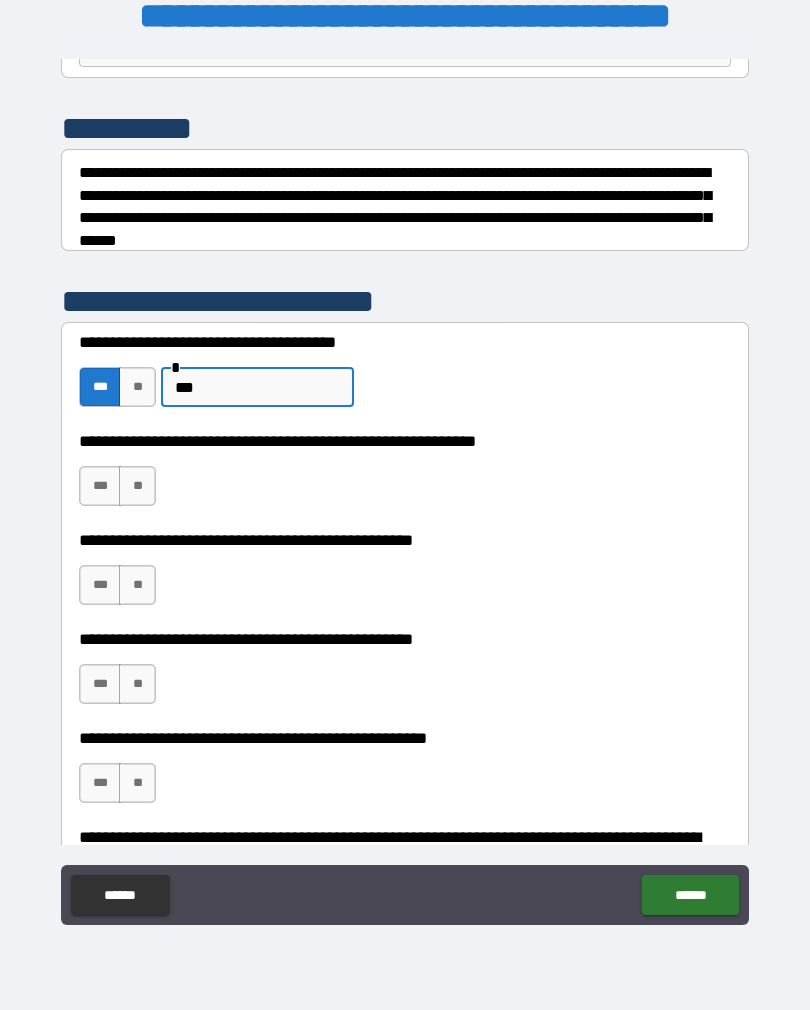 click on "**" at bounding box center [137, 486] 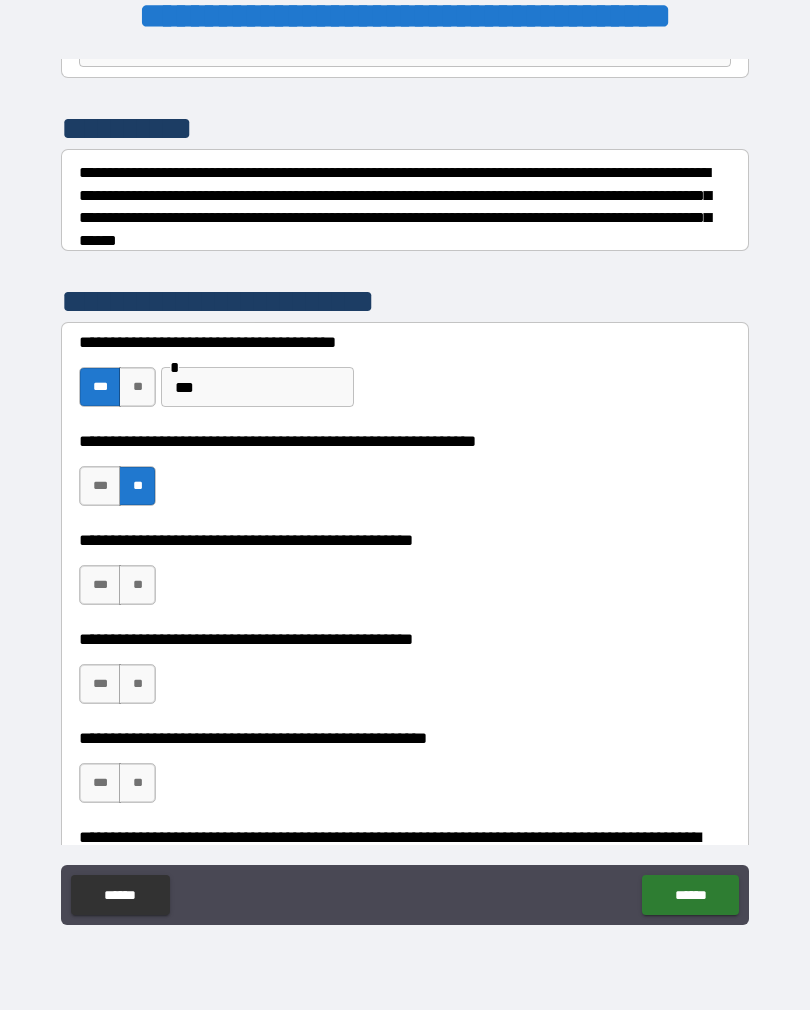 click on "**" at bounding box center [137, 585] 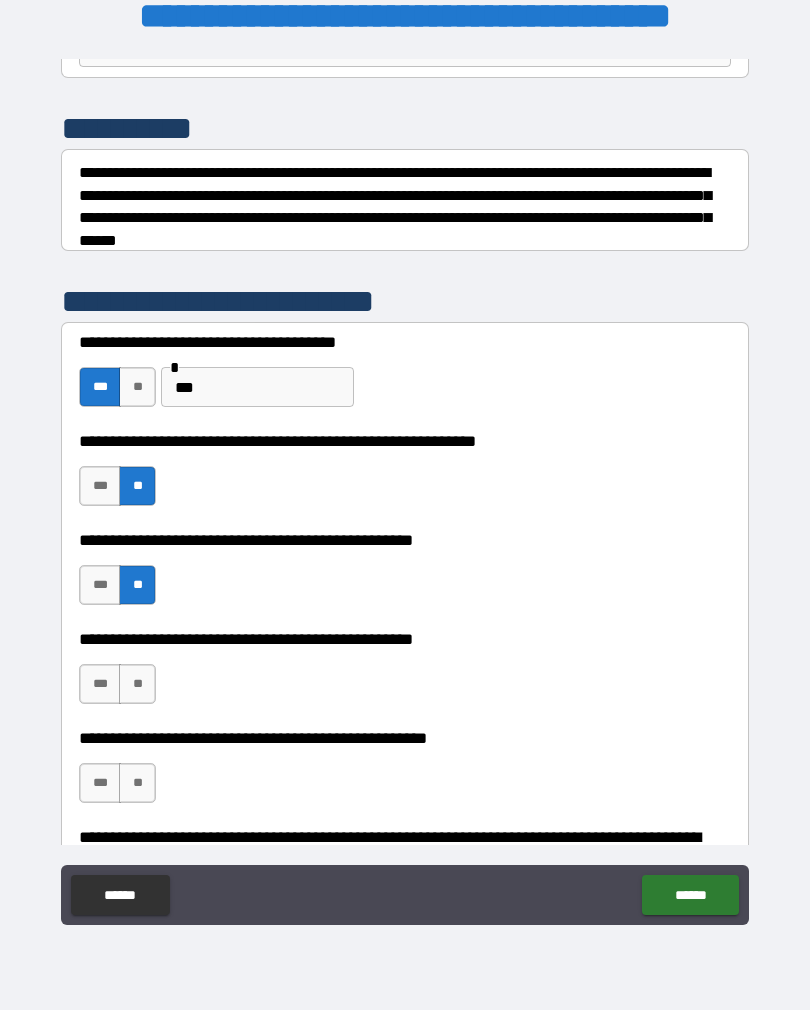 click on "***" at bounding box center (100, 684) 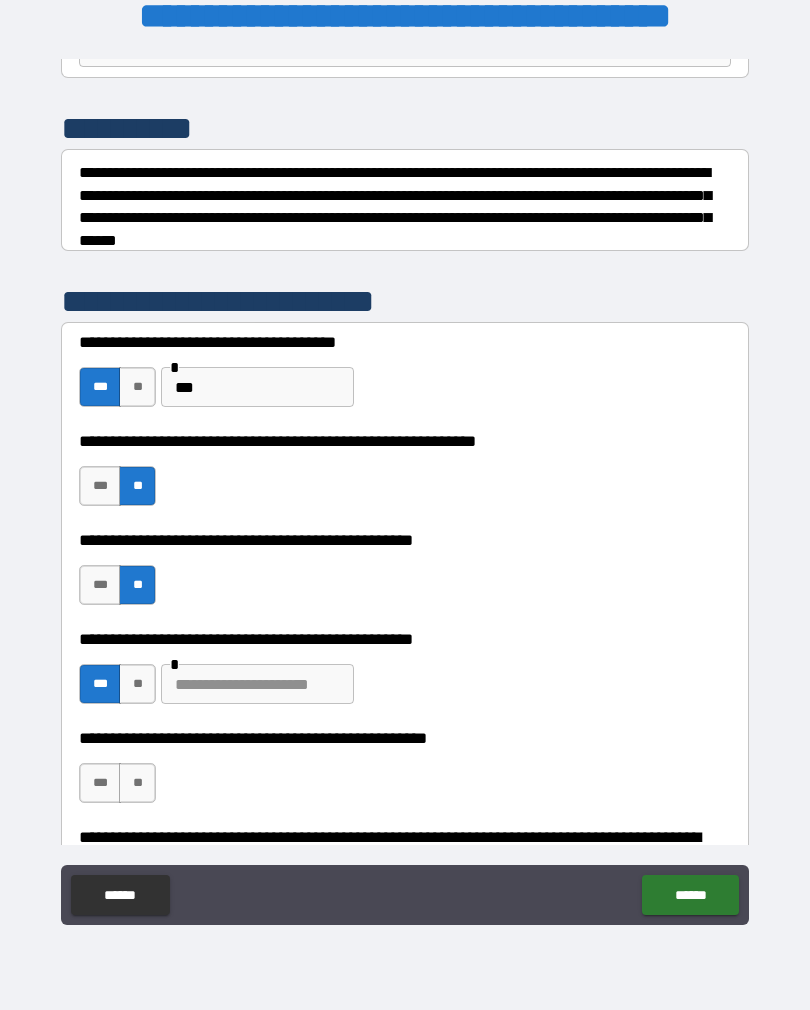 click at bounding box center [257, 684] 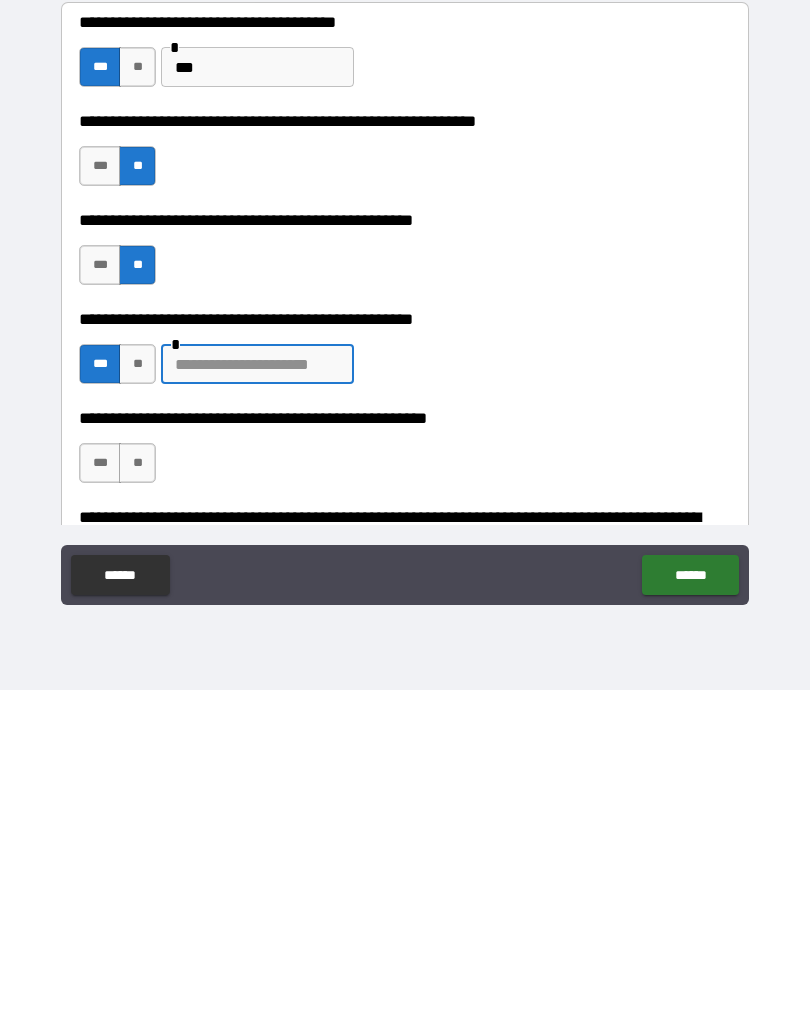 click on "**" at bounding box center [137, 783] 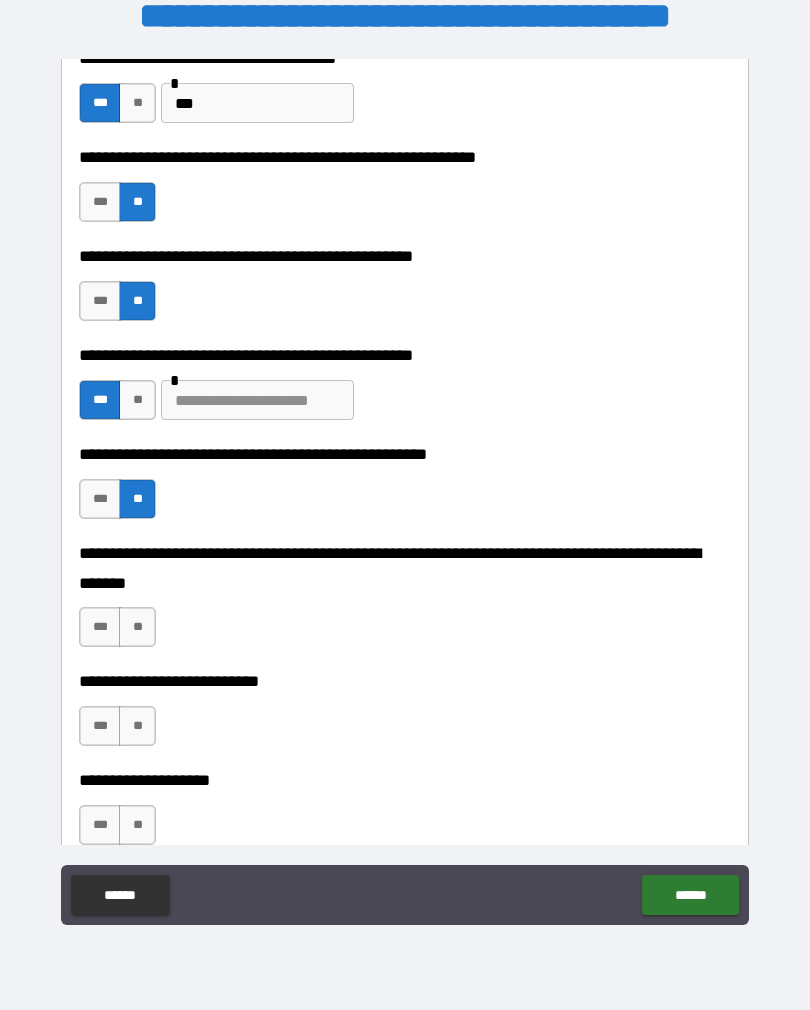 scroll, scrollTop: 569, scrollLeft: 0, axis: vertical 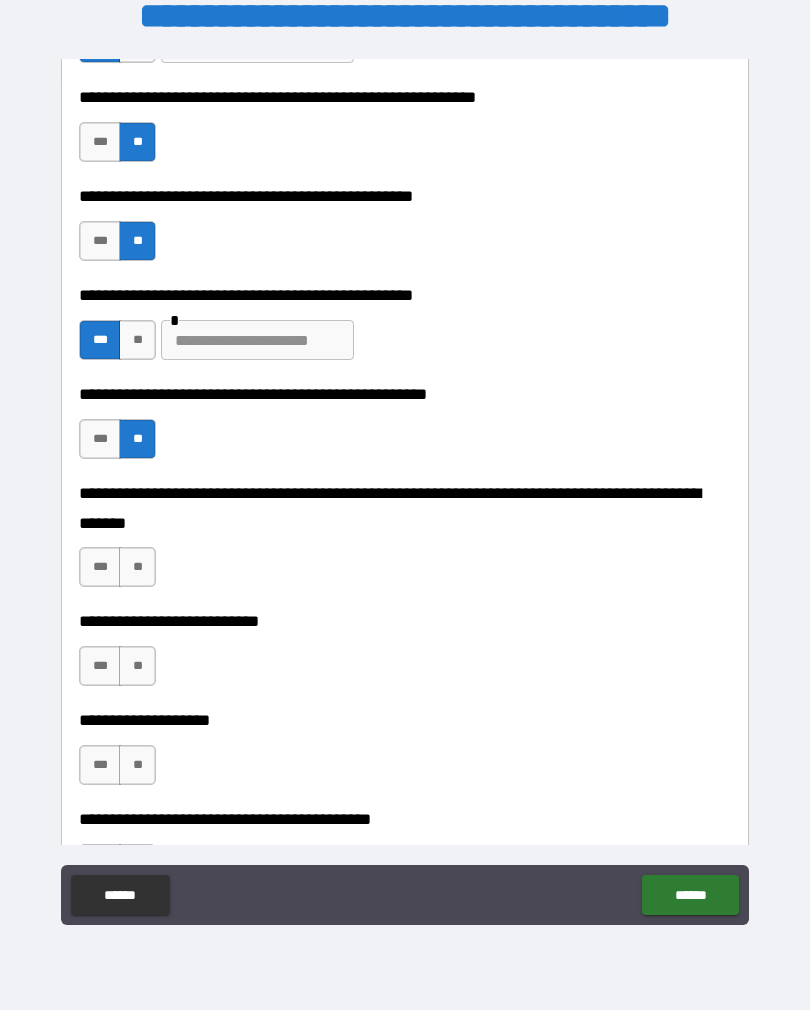 click at bounding box center (257, 340) 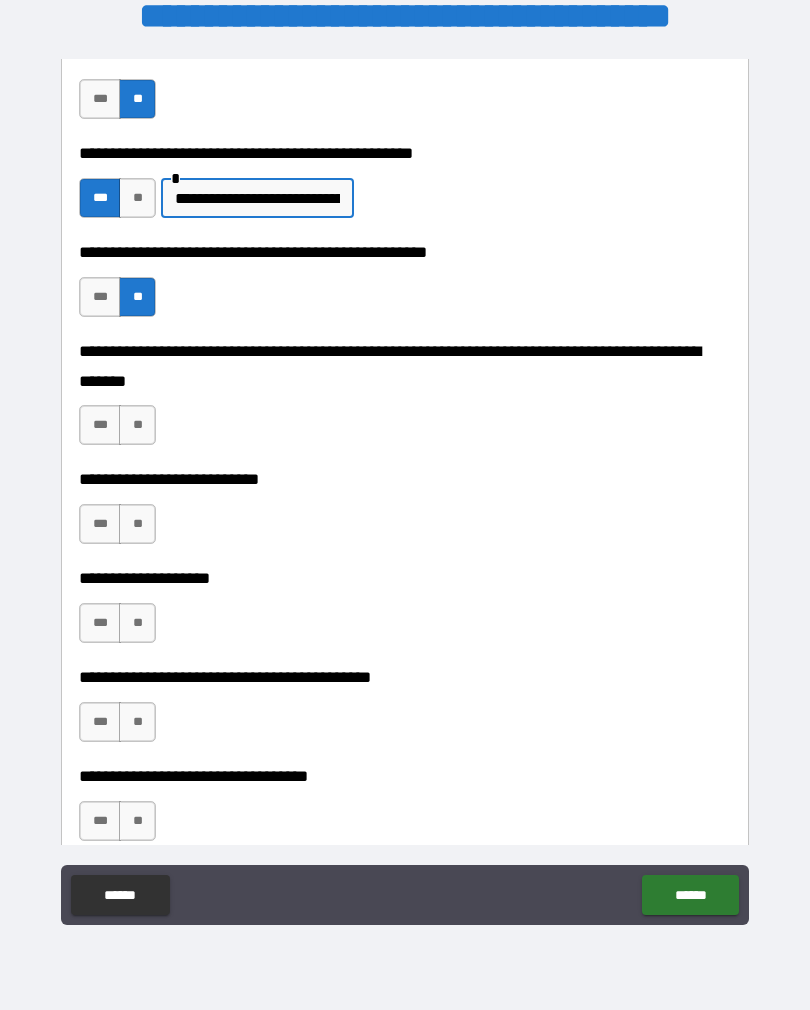 scroll, scrollTop: 726, scrollLeft: 0, axis: vertical 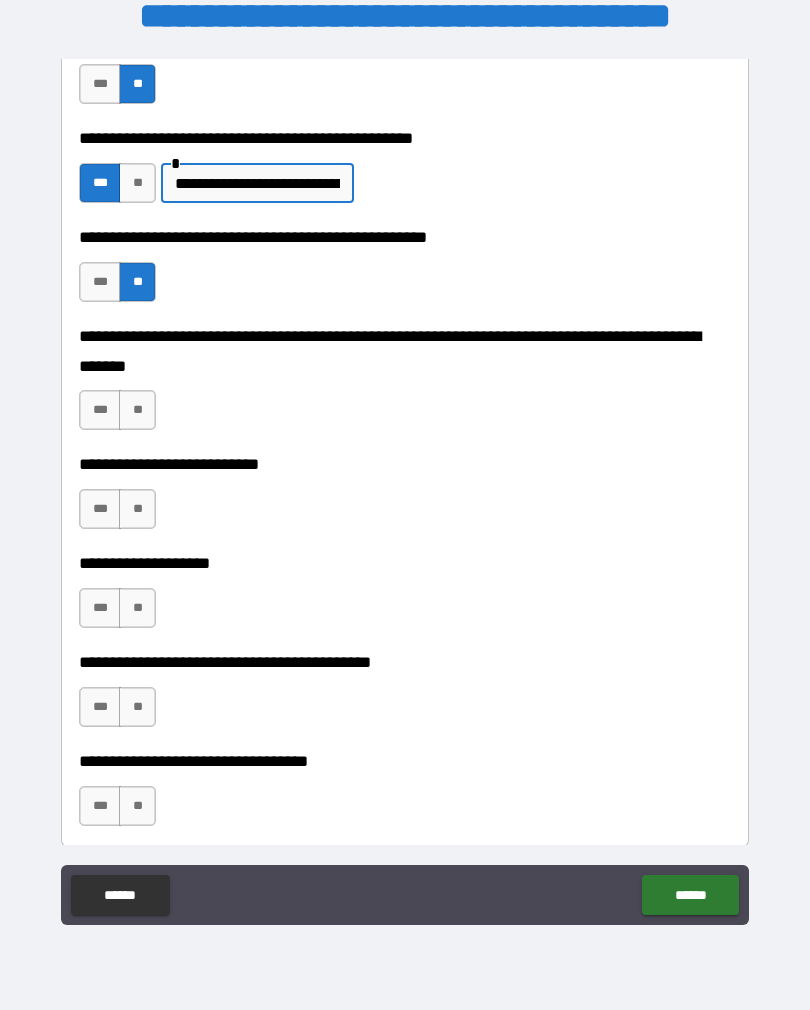 click on "**" at bounding box center (137, 410) 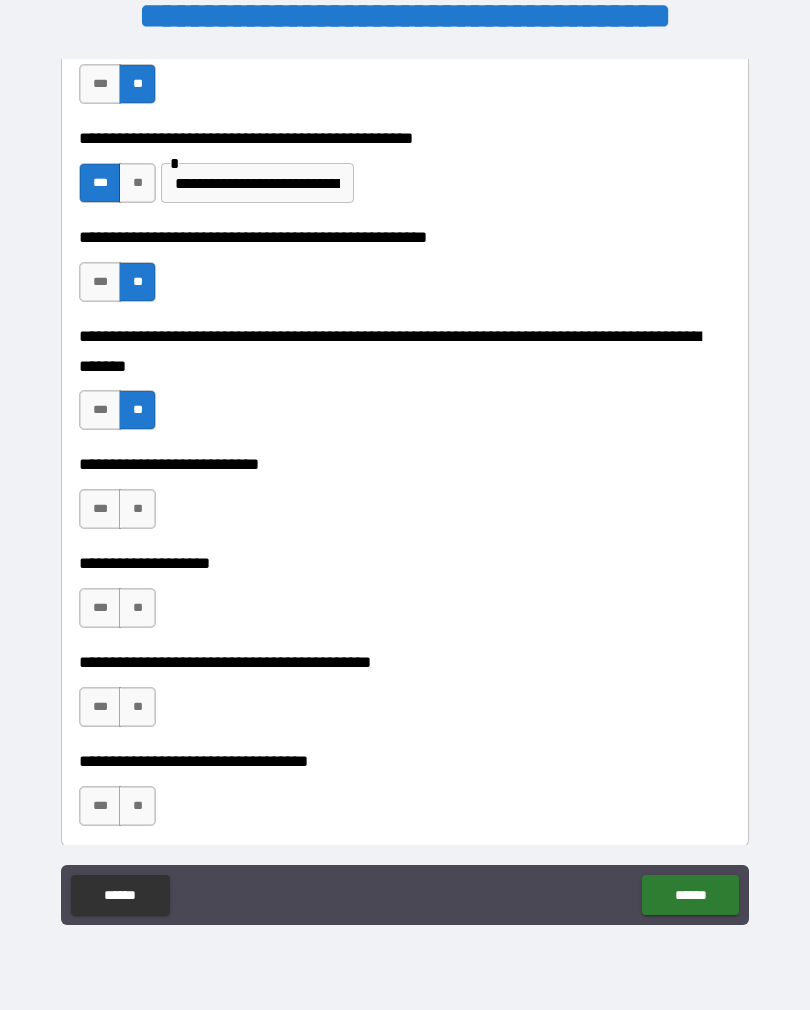 click on "**" at bounding box center [137, 509] 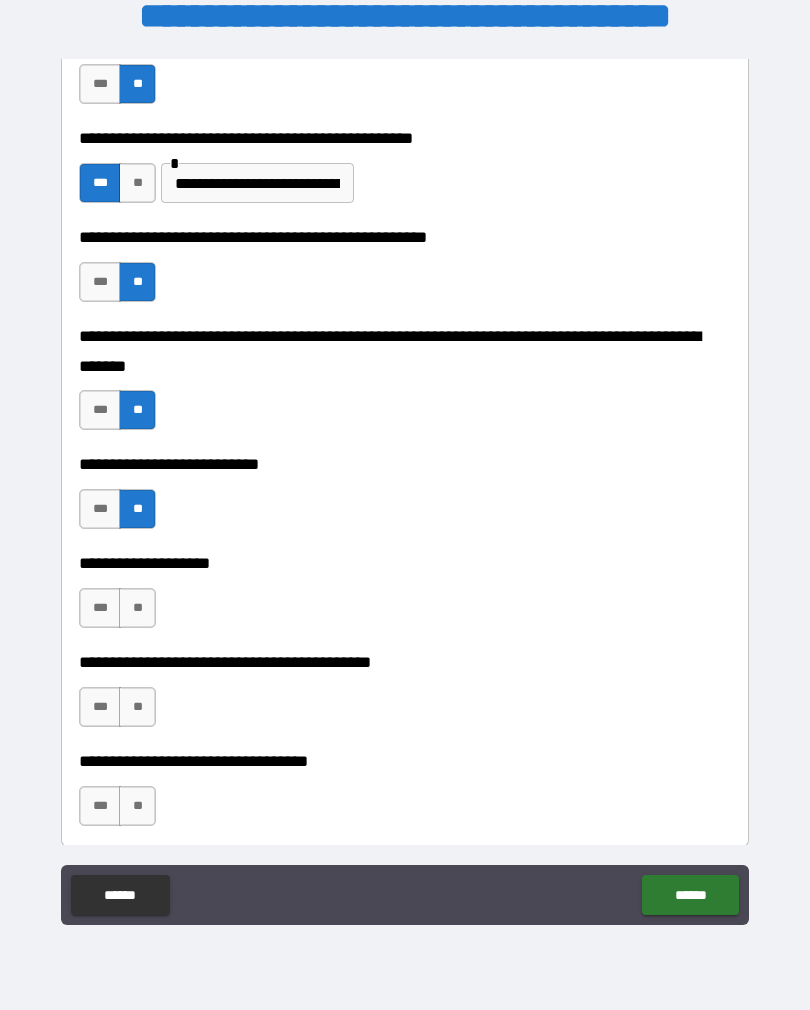 click on "**" at bounding box center [137, 608] 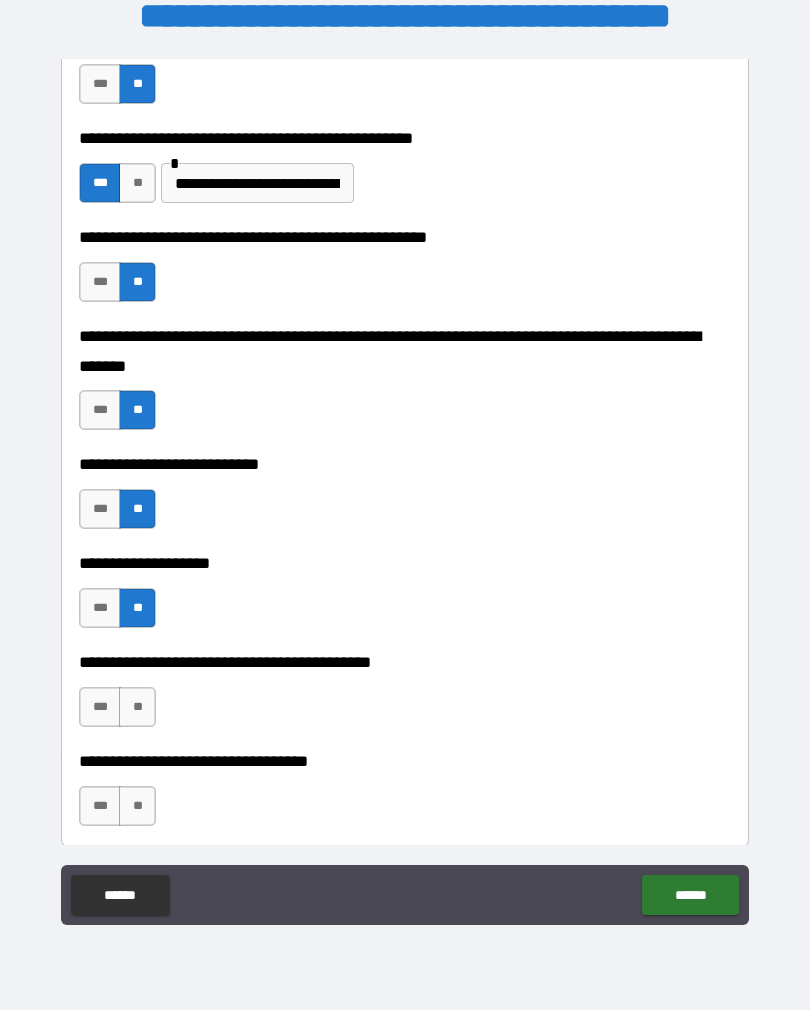 click on "**" at bounding box center (137, 707) 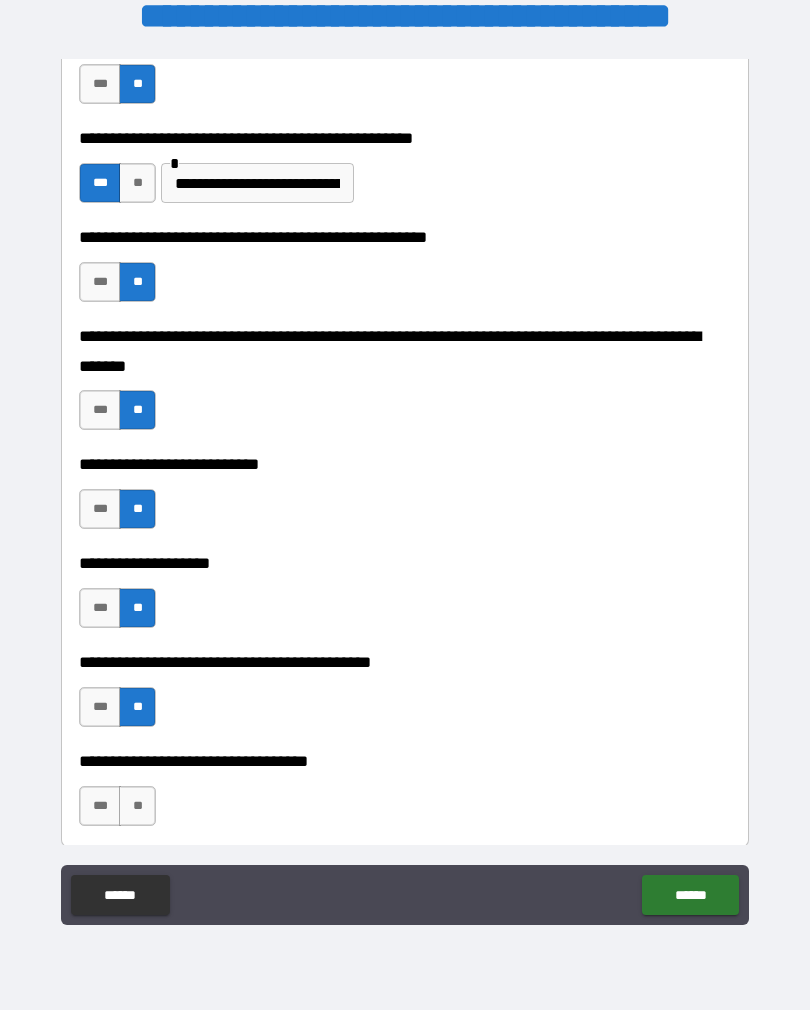 click on "***" at bounding box center [100, 806] 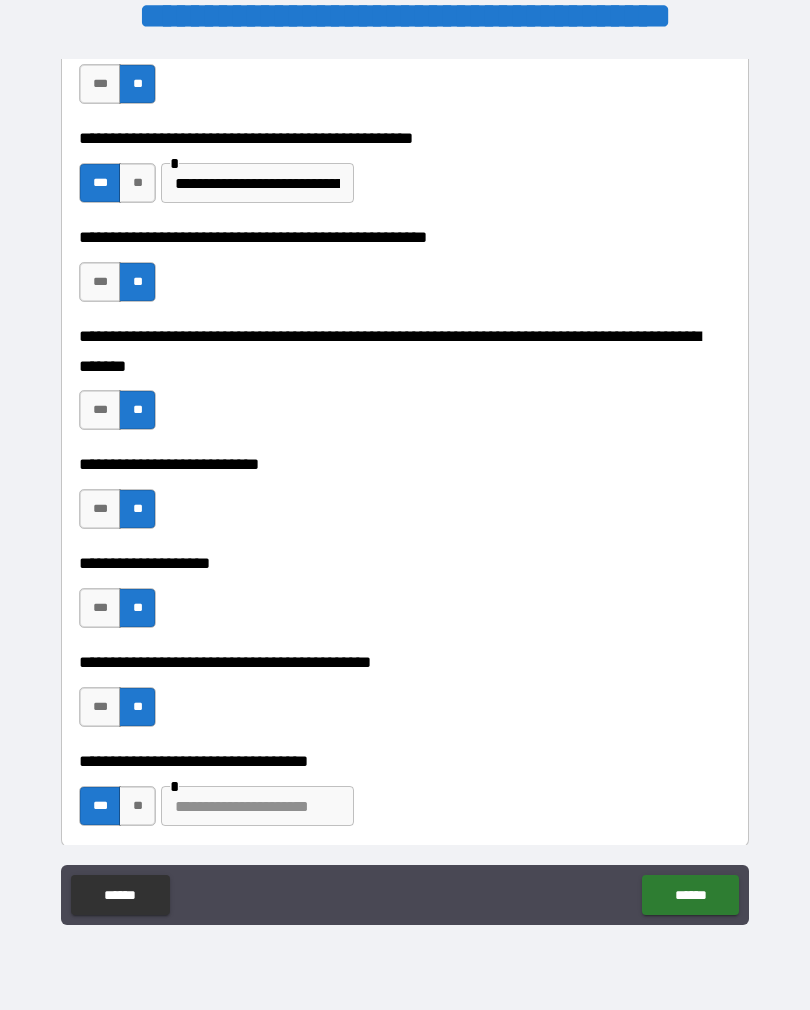 click at bounding box center [257, 806] 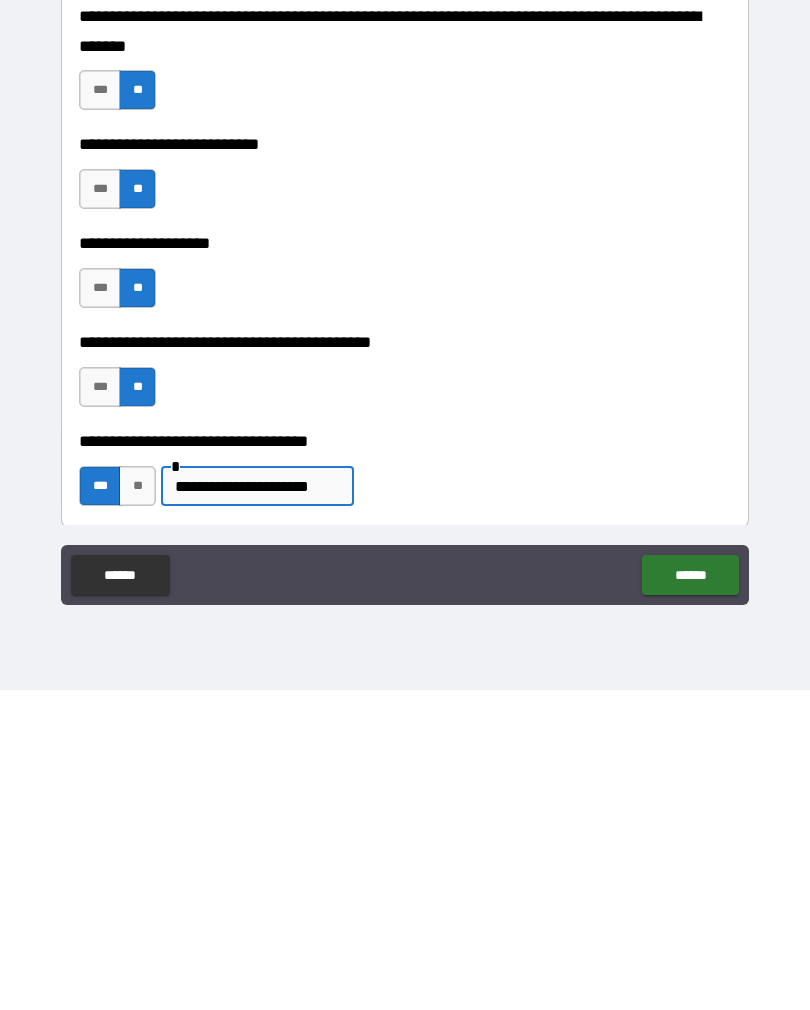 click on "**********" at bounding box center (257, 806) 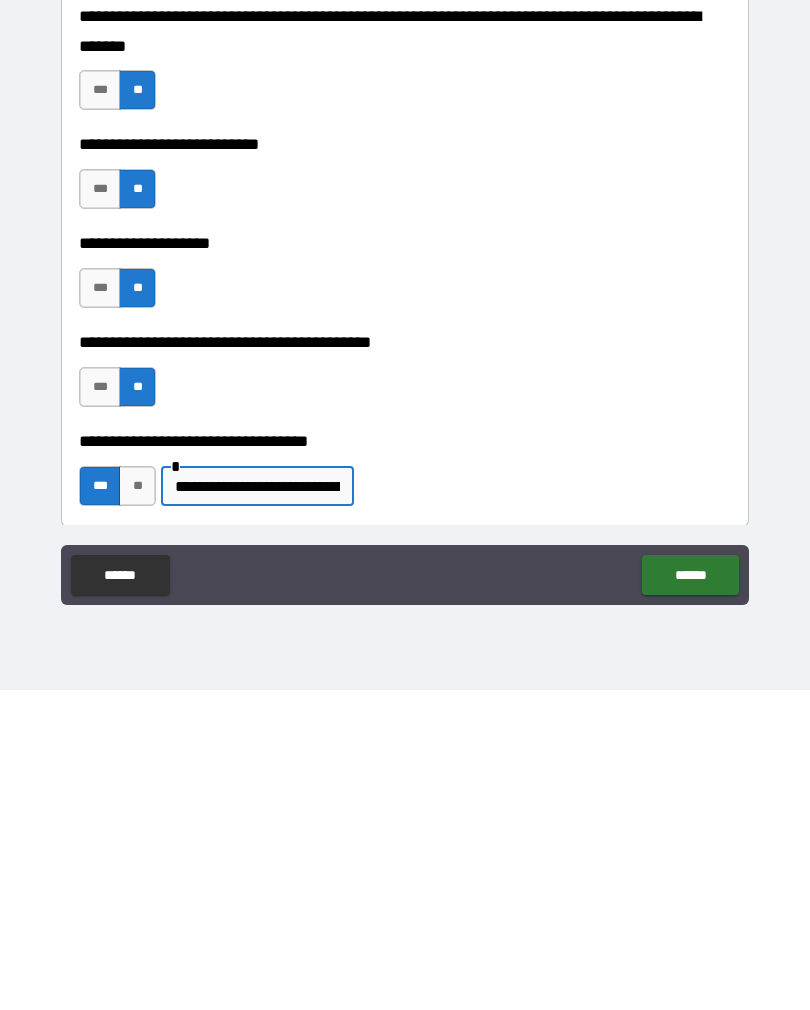click on "******" at bounding box center (690, 895) 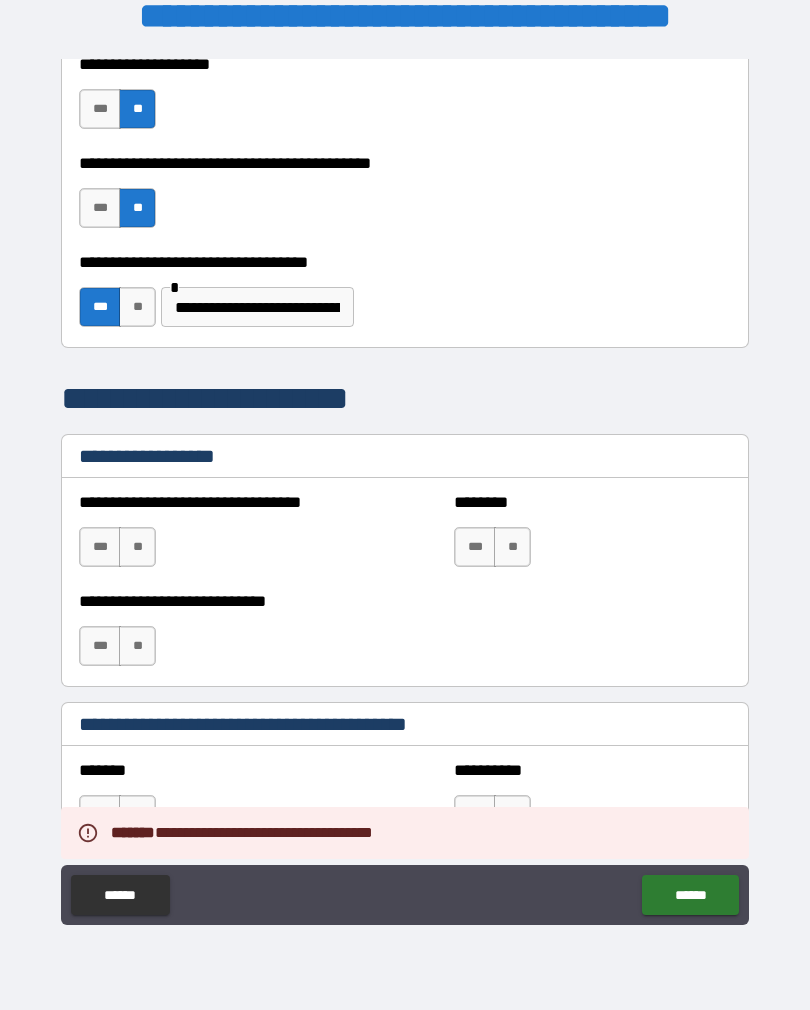 scroll, scrollTop: 1226, scrollLeft: 0, axis: vertical 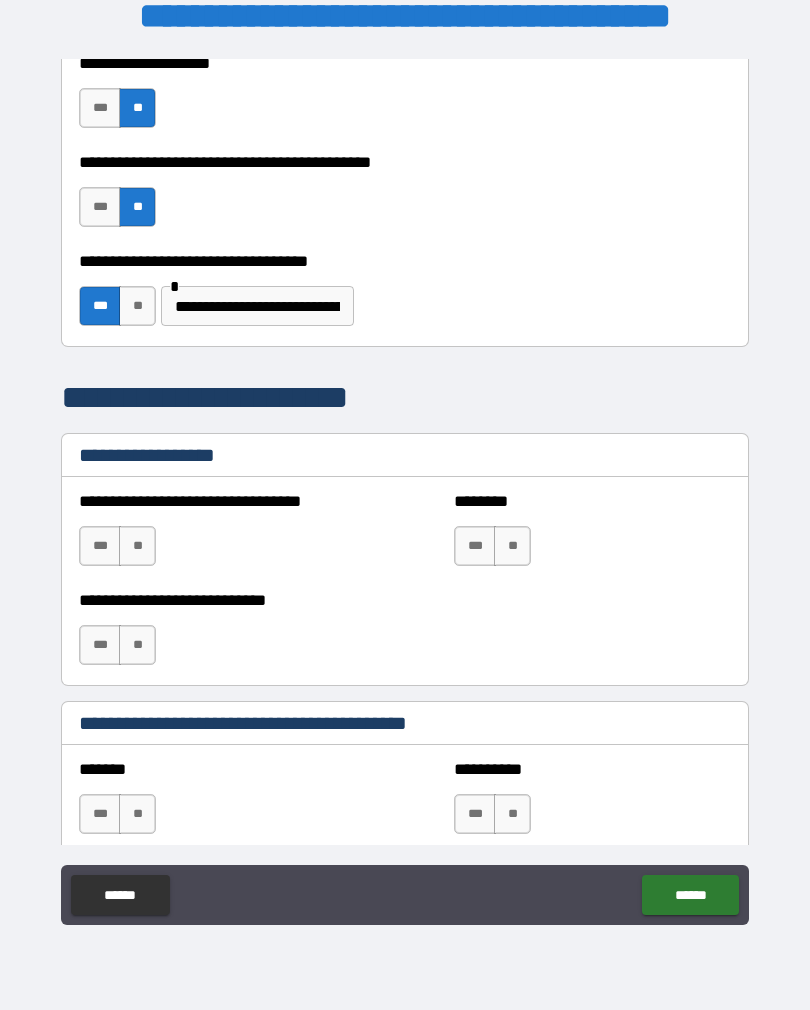 click on "**" at bounding box center (512, 546) 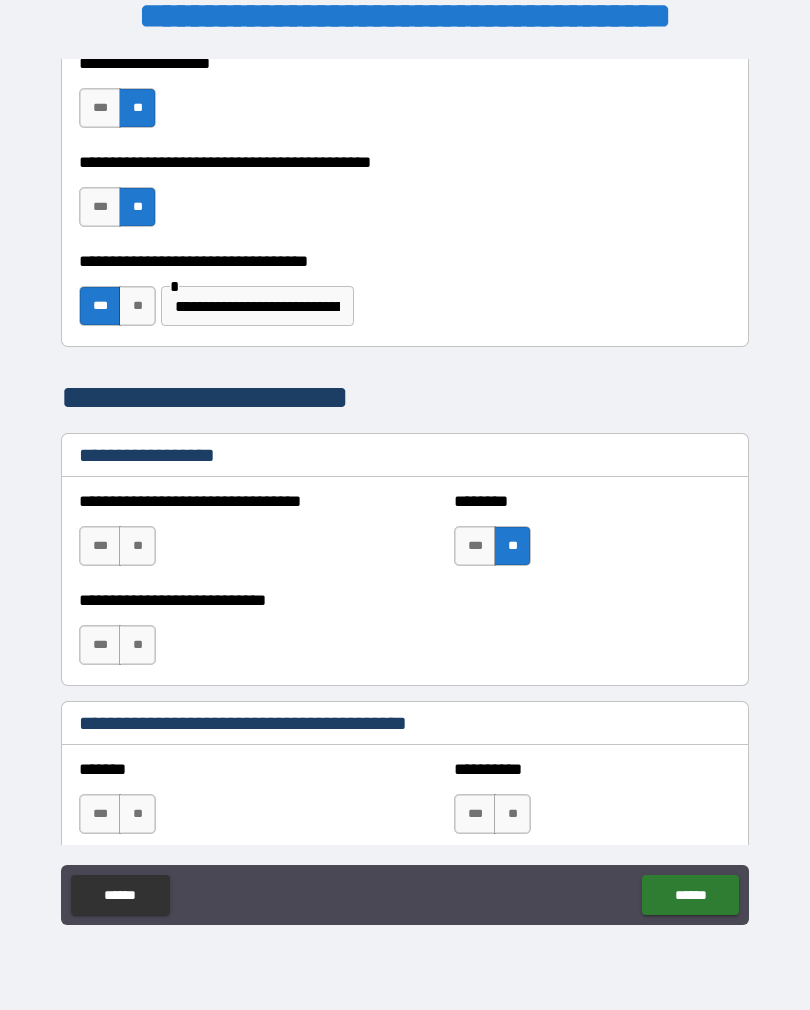 click on "**" at bounding box center [137, 546] 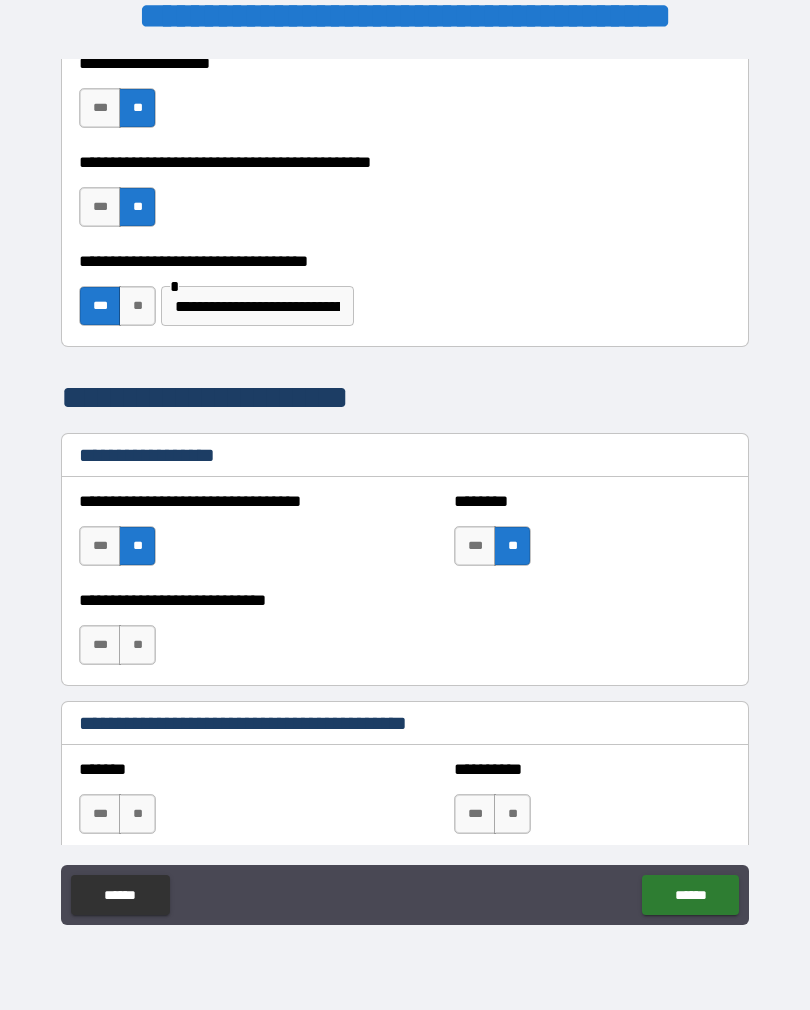 click on "**" at bounding box center (137, 645) 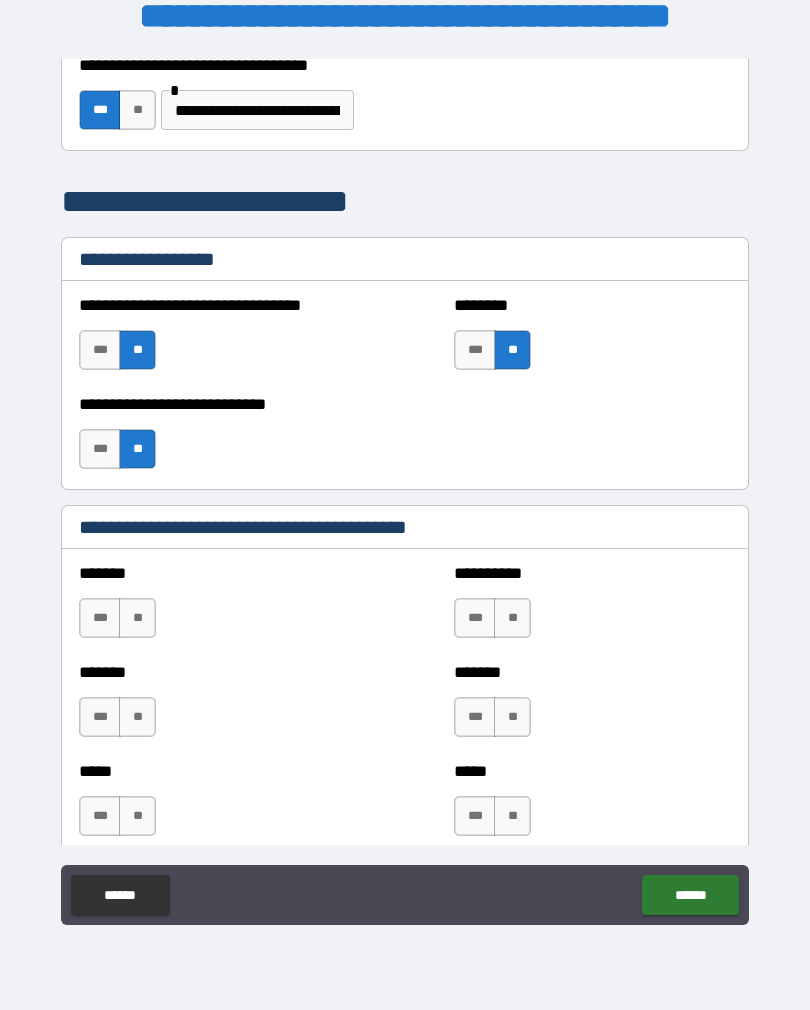 scroll, scrollTop: 1423, scrollLeft: 0, axis: vertical 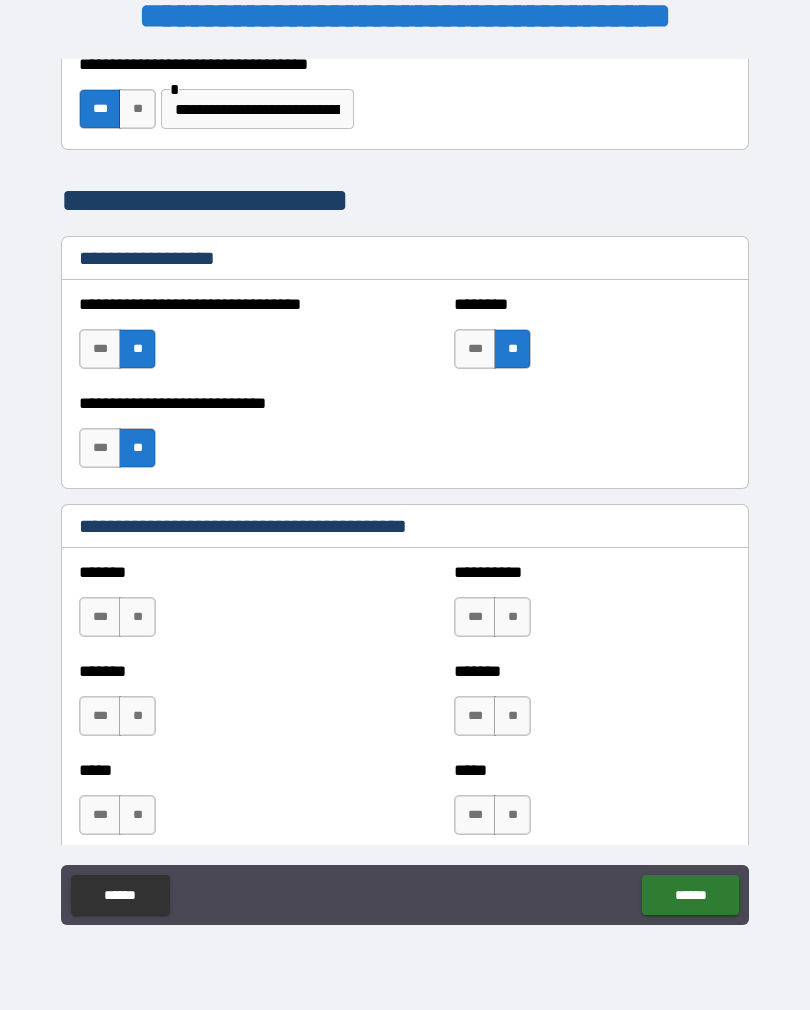 click on "**" at bounding box center [137, 617] 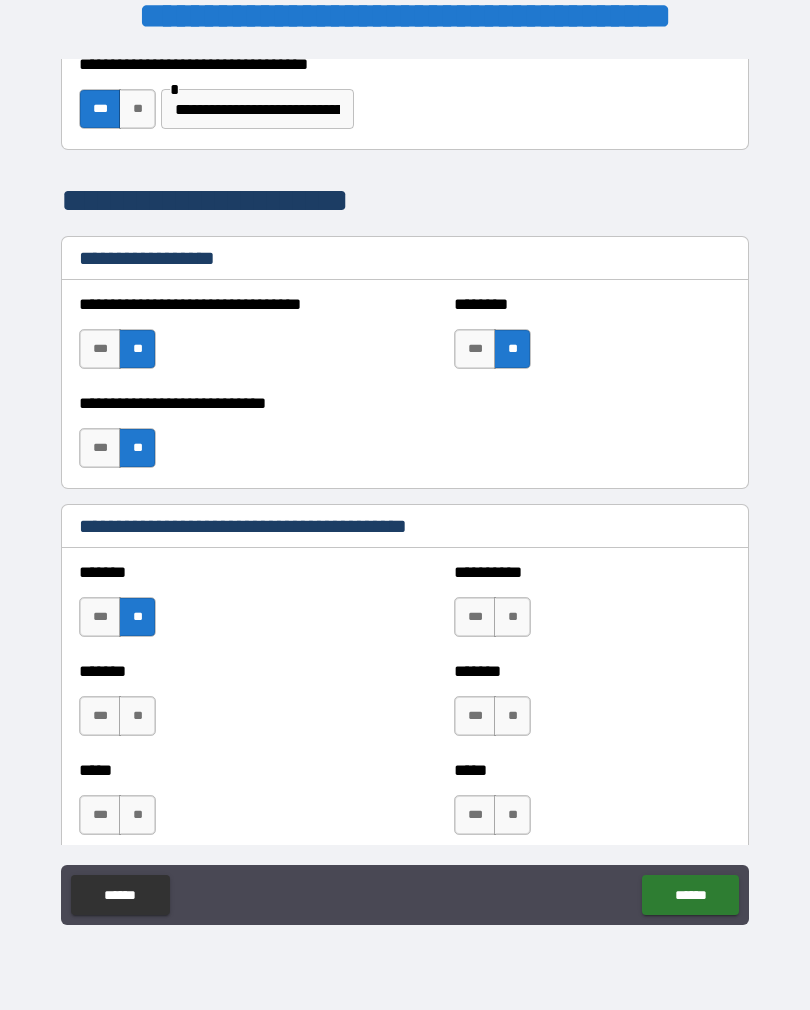 click on "**" at bounding box center [512, 617] 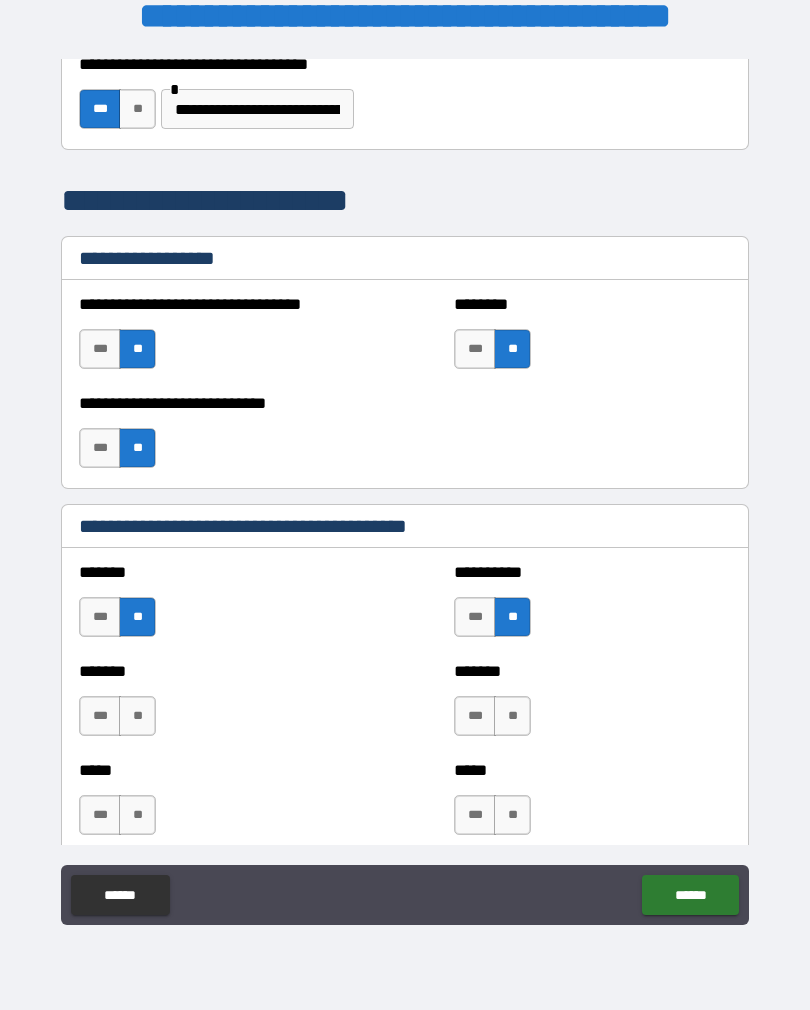 click on "******* *** **" at bounding box center [217, 706] 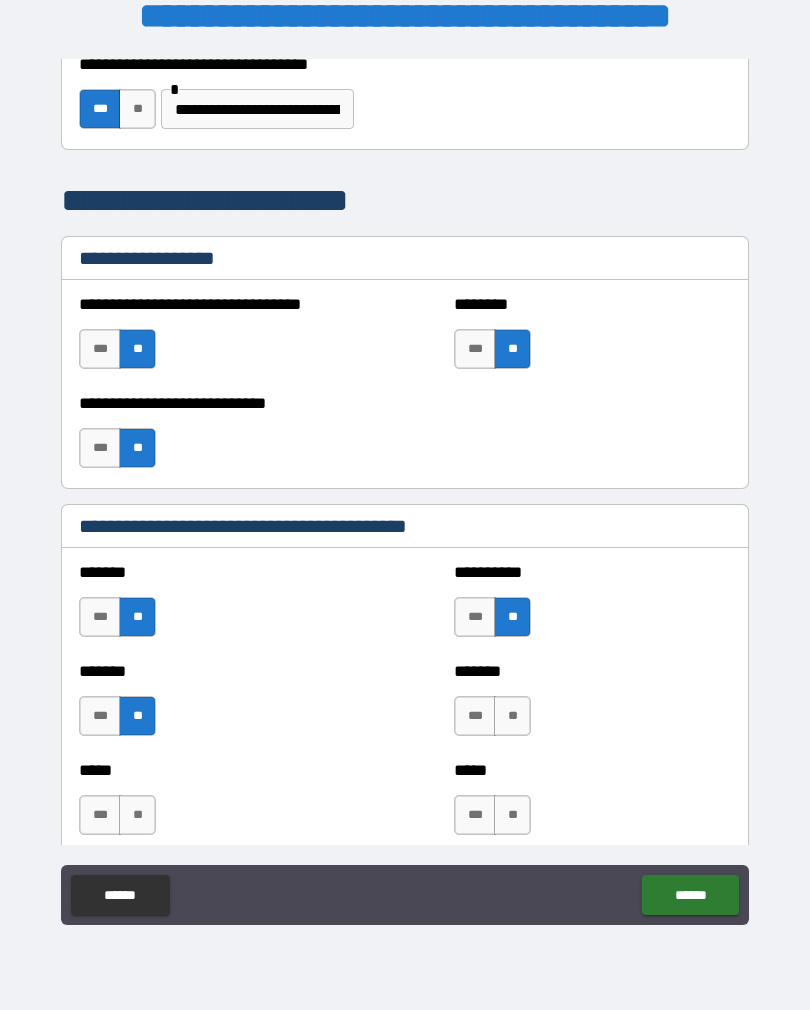 click on "**" at bounding box center (512, 716) 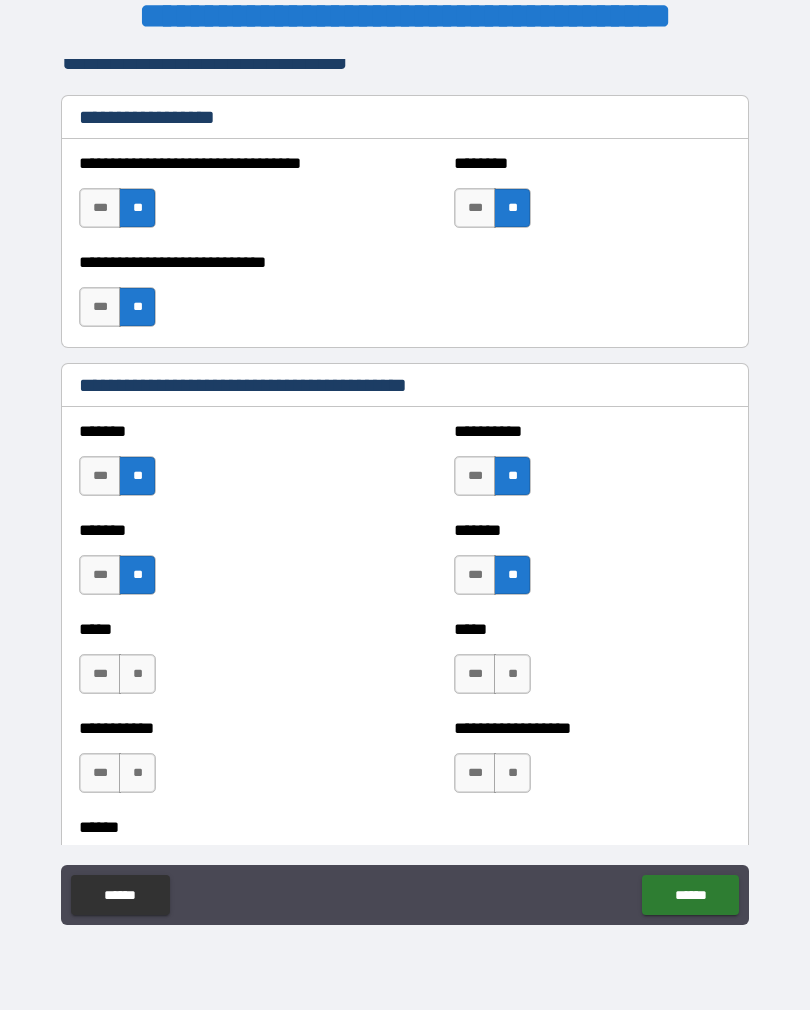scroll, scrollTop: 1565, scrollLeft: 0, axis: vertical 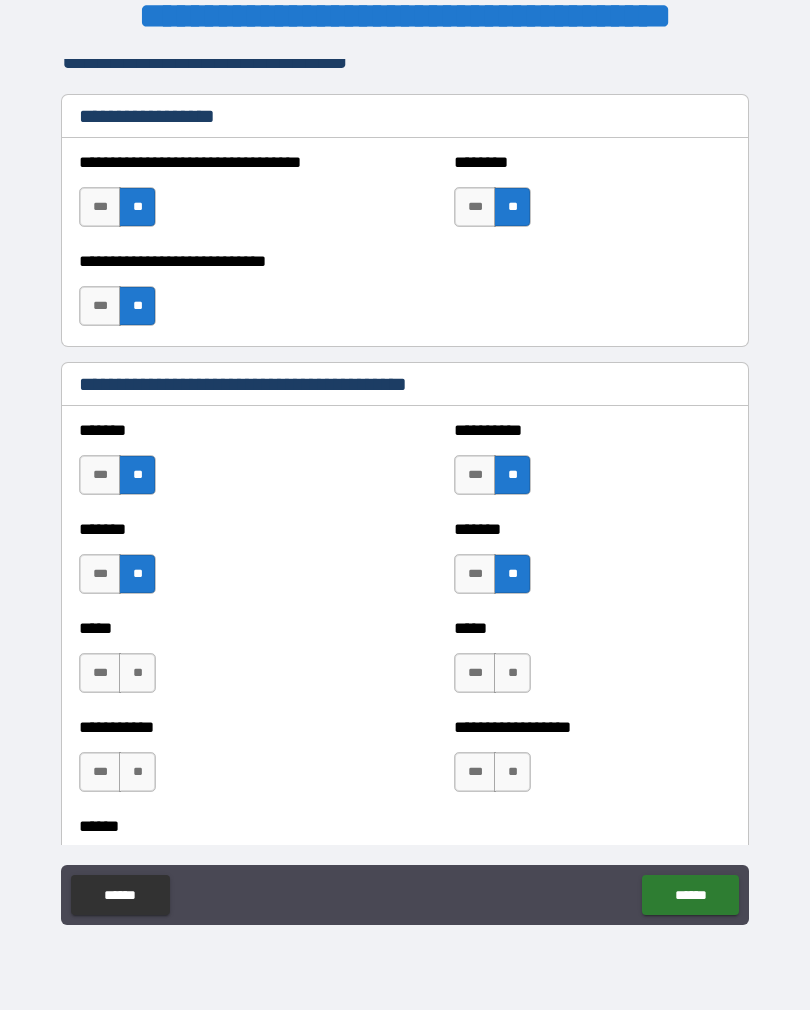 click on "**" at bounding box center (137, 673) 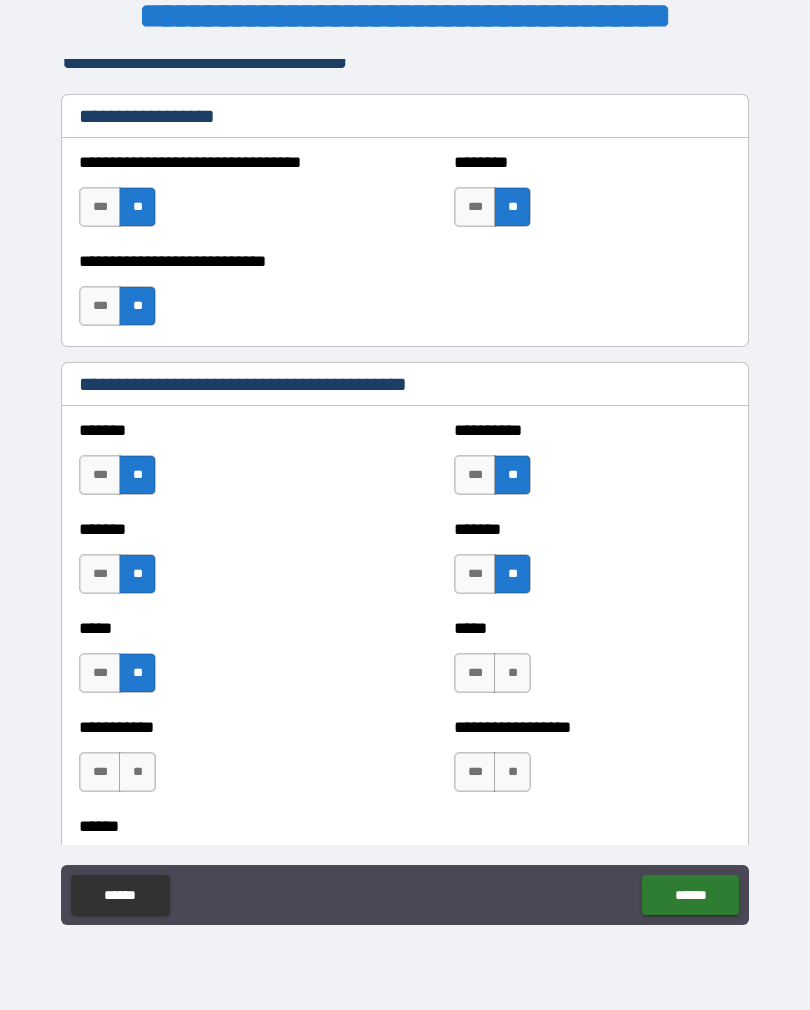 click on "**" at bounding box center (512, 673) 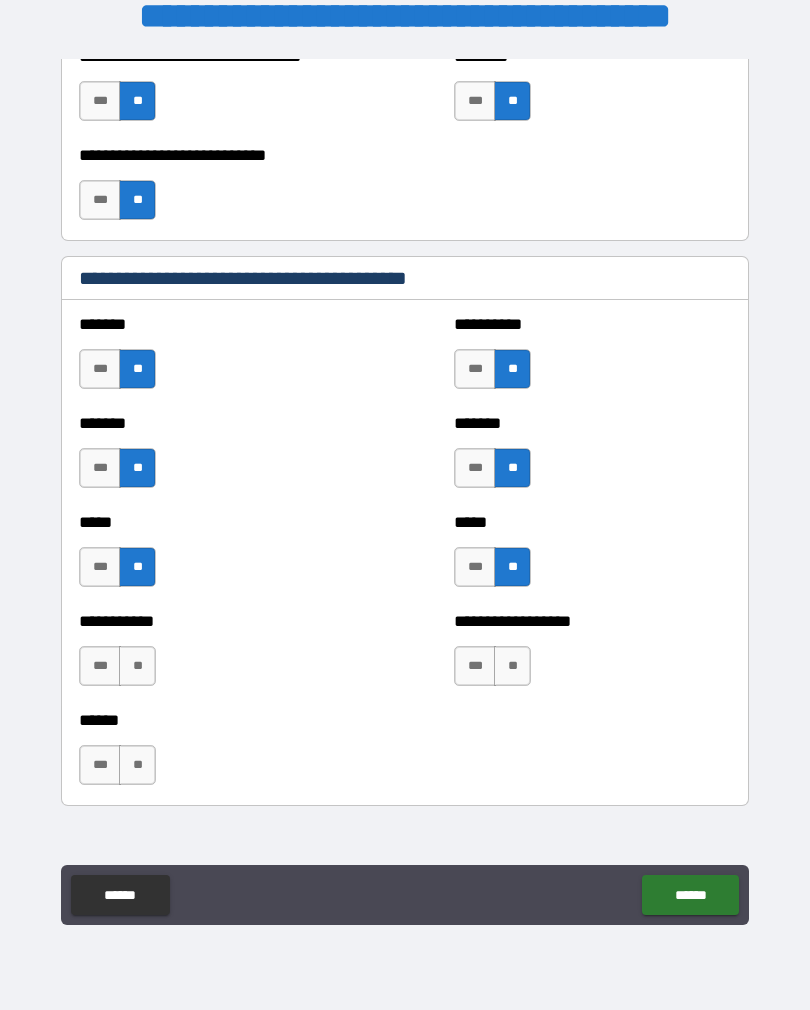 scroll, scrollTop: 1684, scrollLeft: 0, axis: vertical 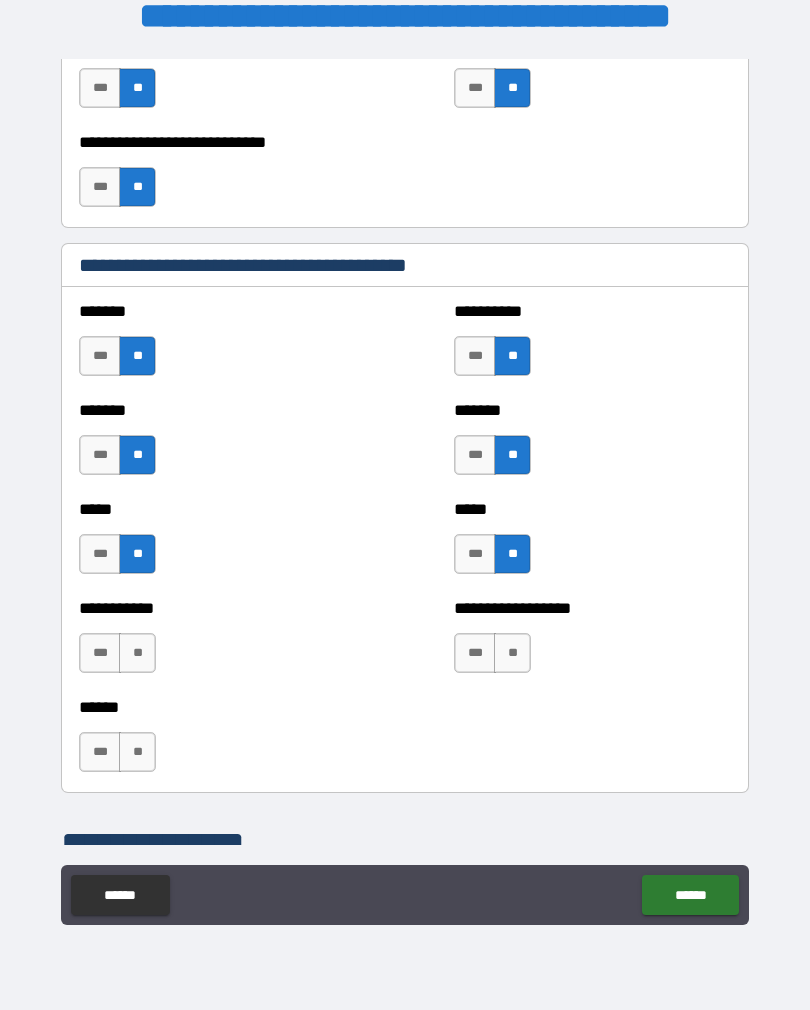 click on "***" at bounding box center [100, 653] 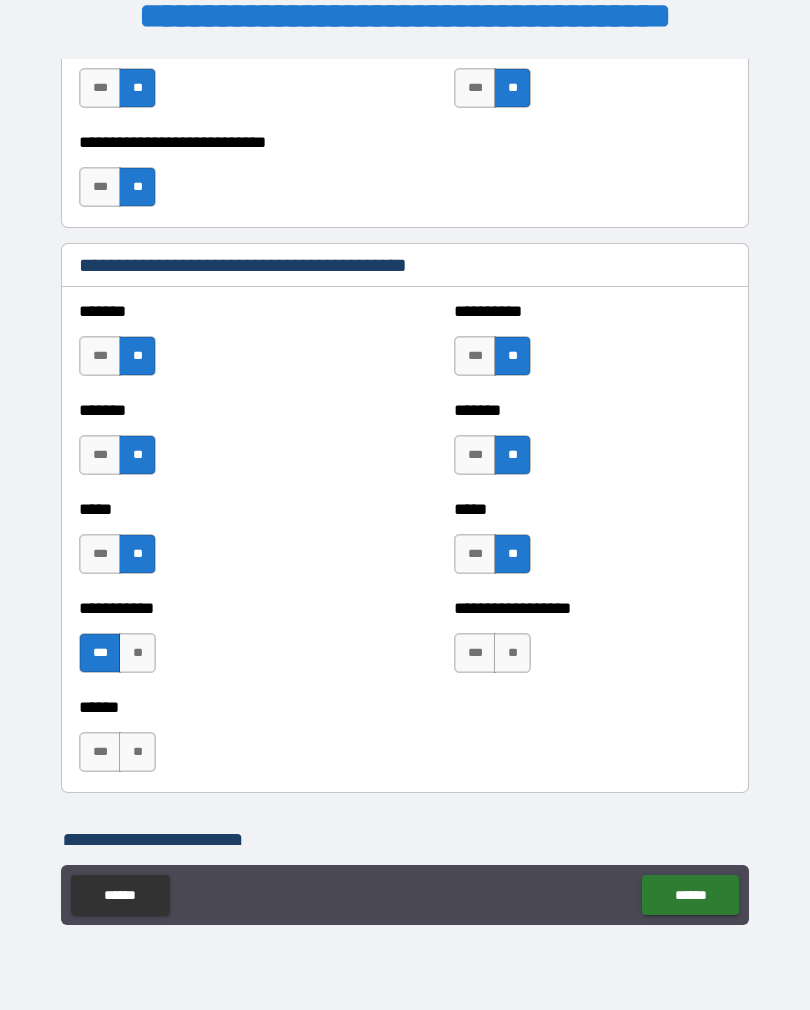 click on "**" at bounding box center [512, 653] 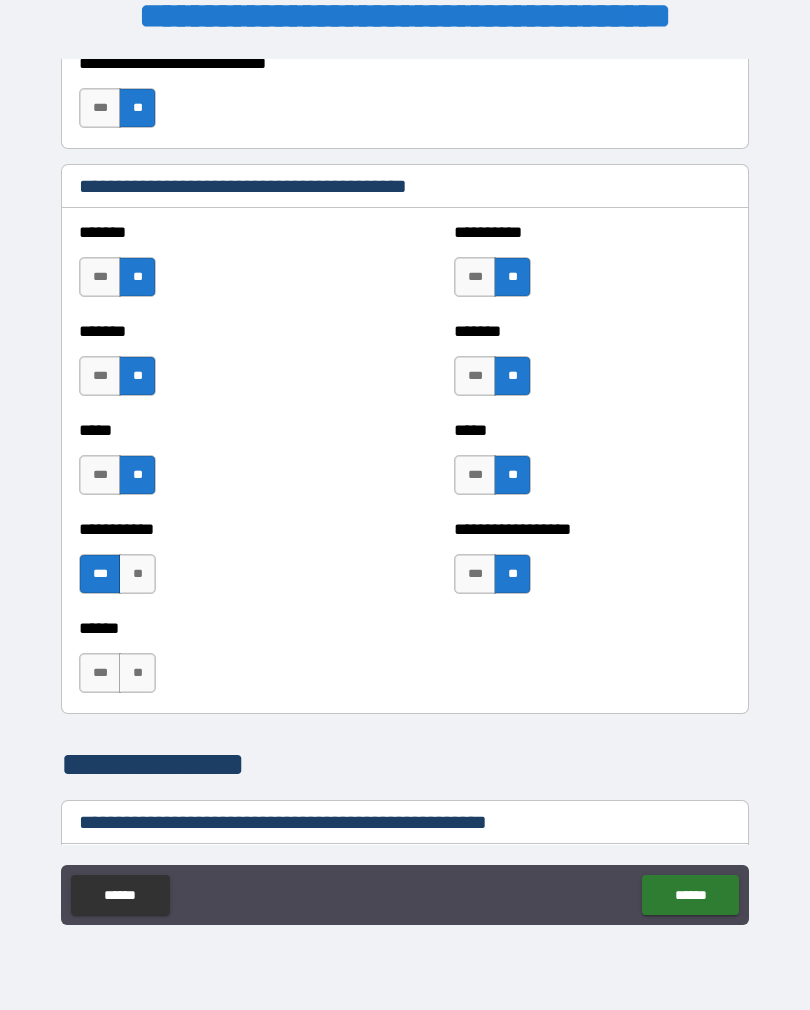 scroll, scrollTop: 1822, scrollLeft: 0, axis: vertical 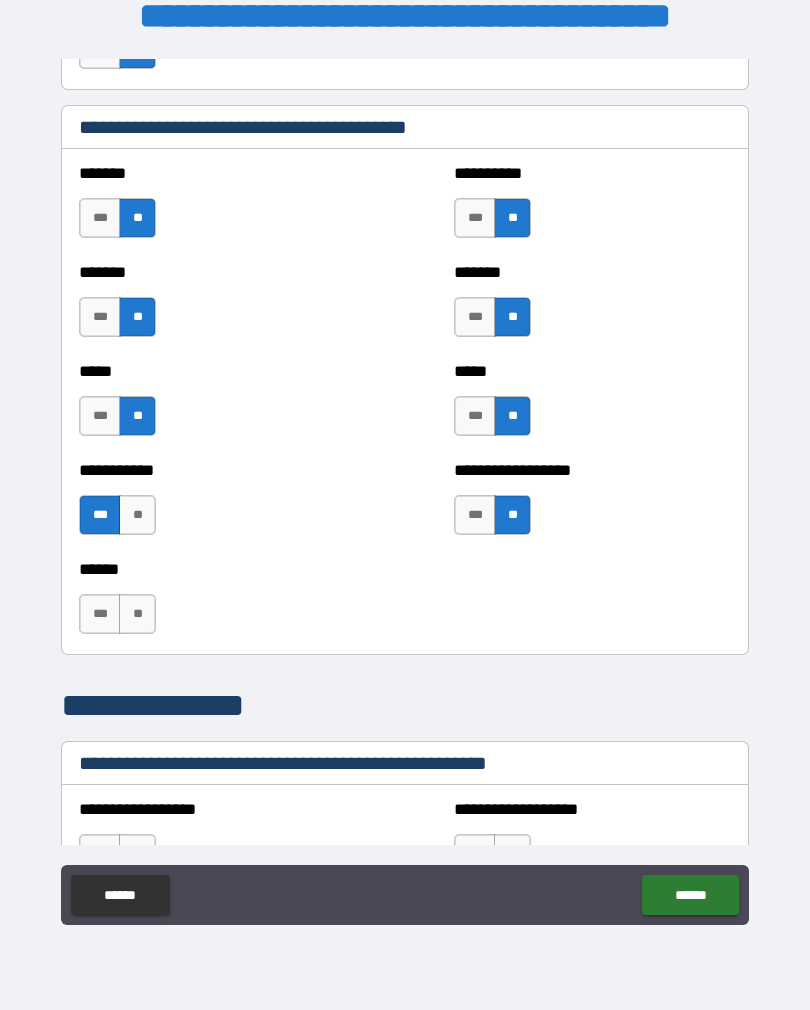 click on "**" at bounding box center [137, 614] 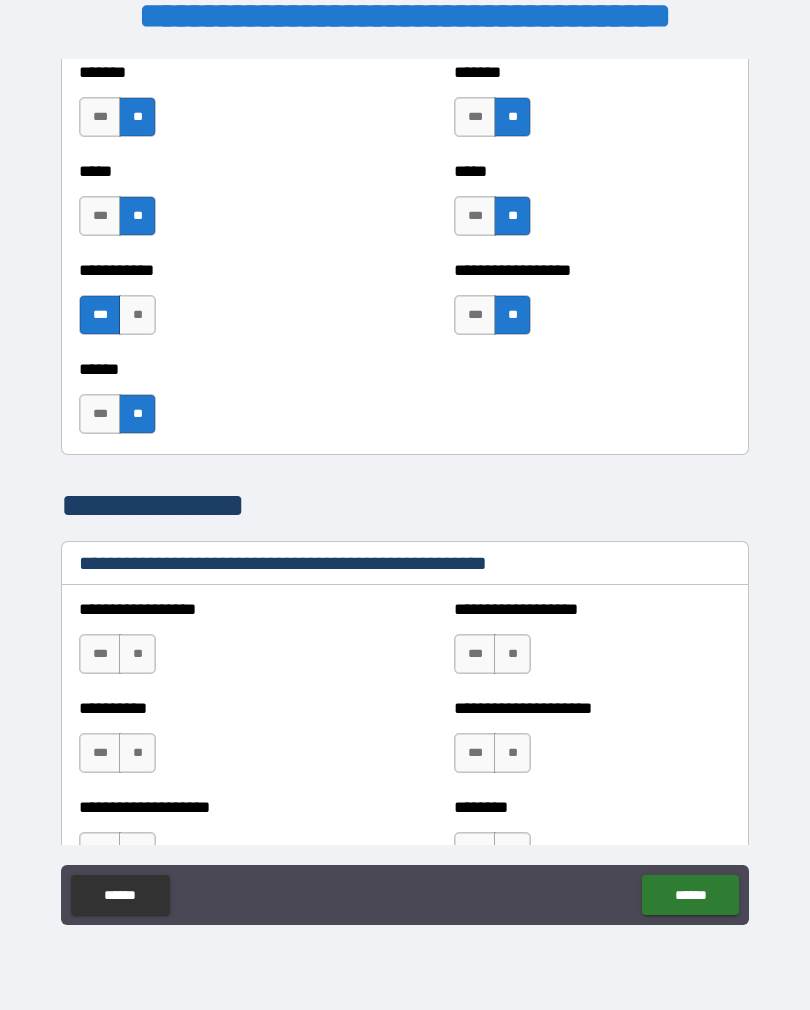 scroll, scrollTop: 2068, scrollLeft: 0, axis: vertical 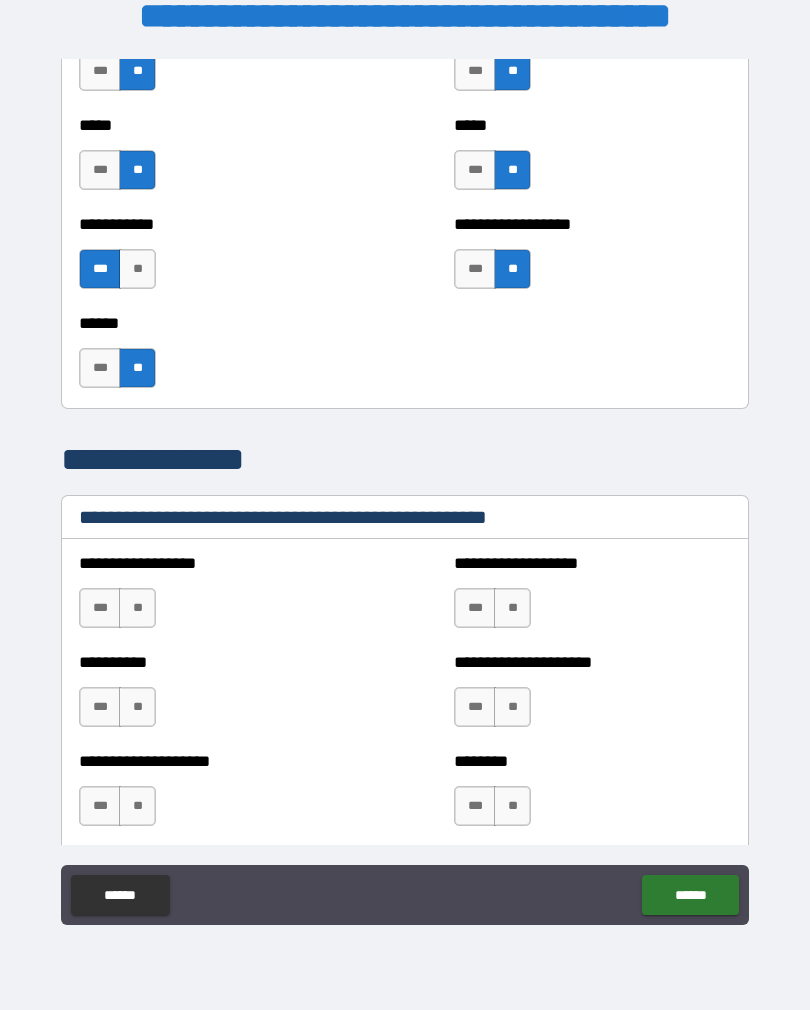 click on "**" at bounding box center (137, 608) 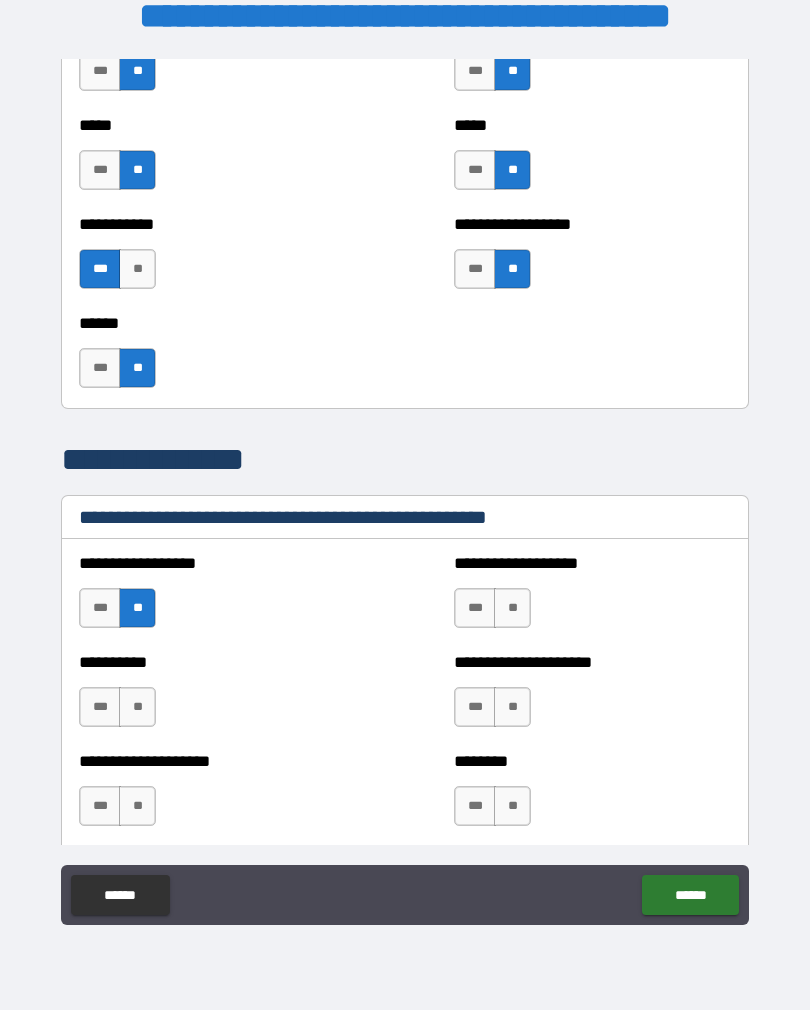 click on "**" at bounding box center [137, 707] 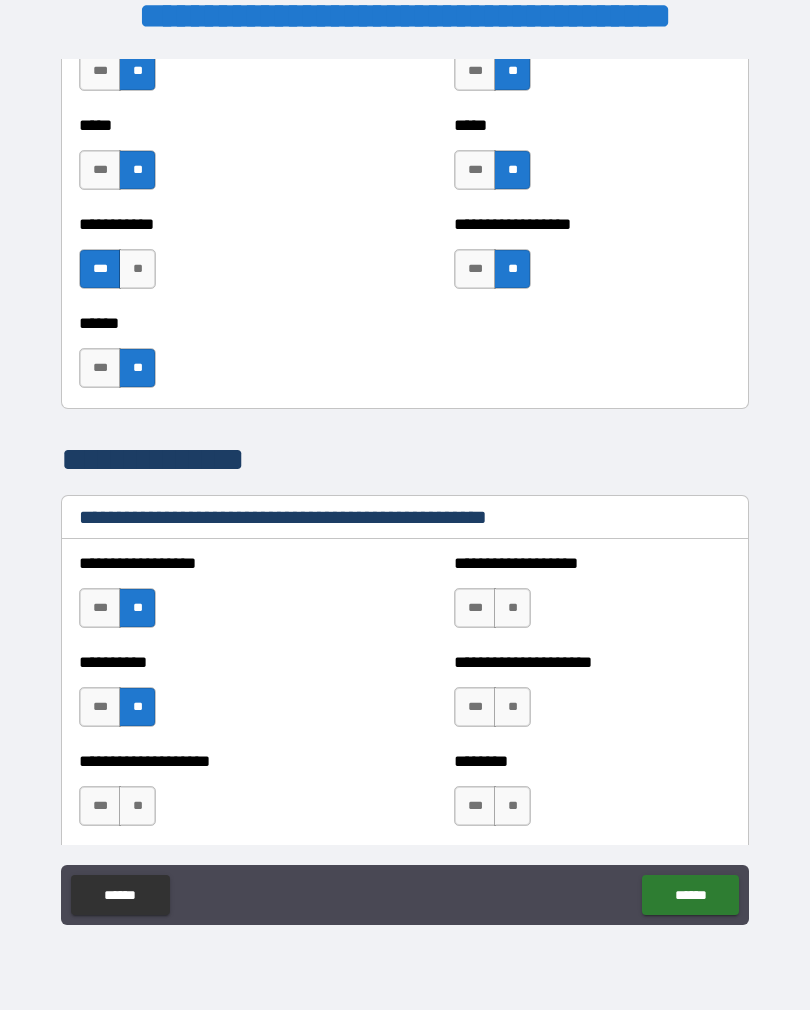 click on "**" at bounding box center [137, 806] 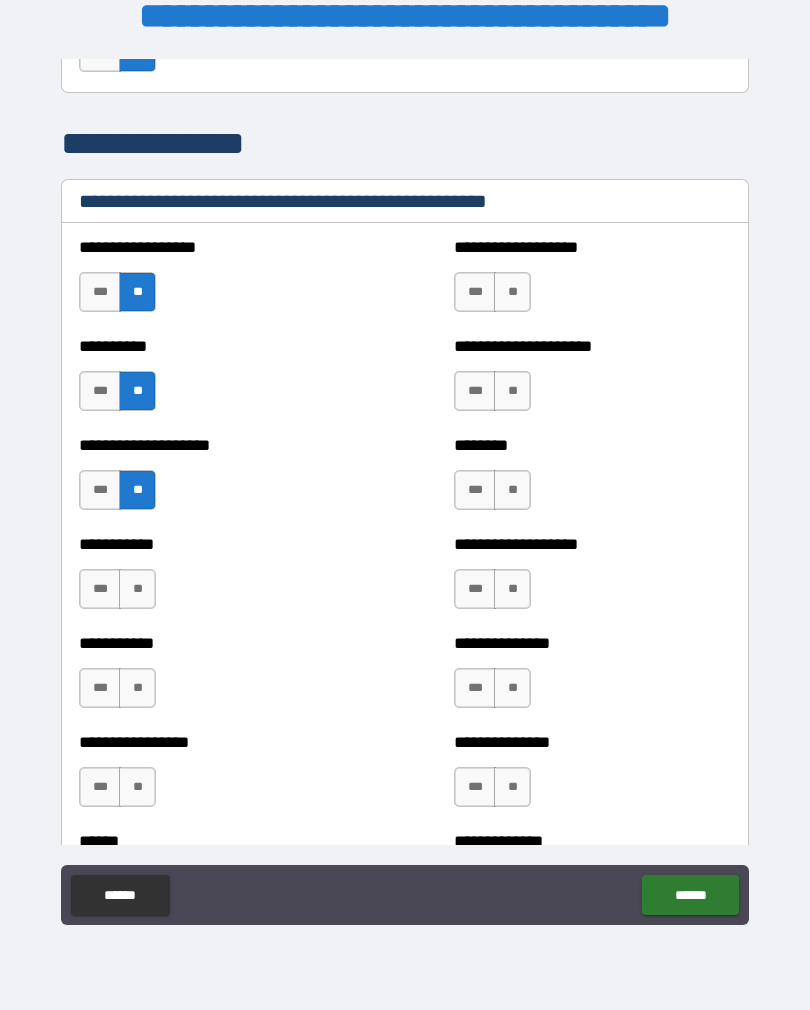 scroll, scrollTop: 2396, scrollLeft: 0, axis: vertical 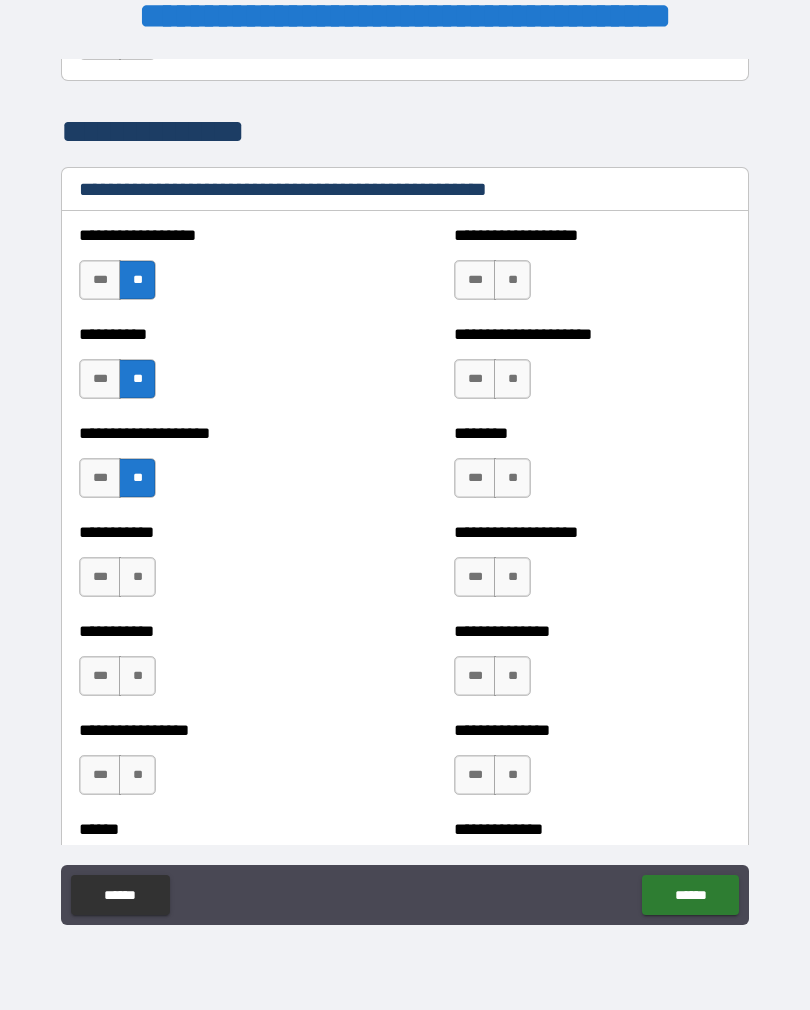 click on "**" at bounding box center (137, 577) 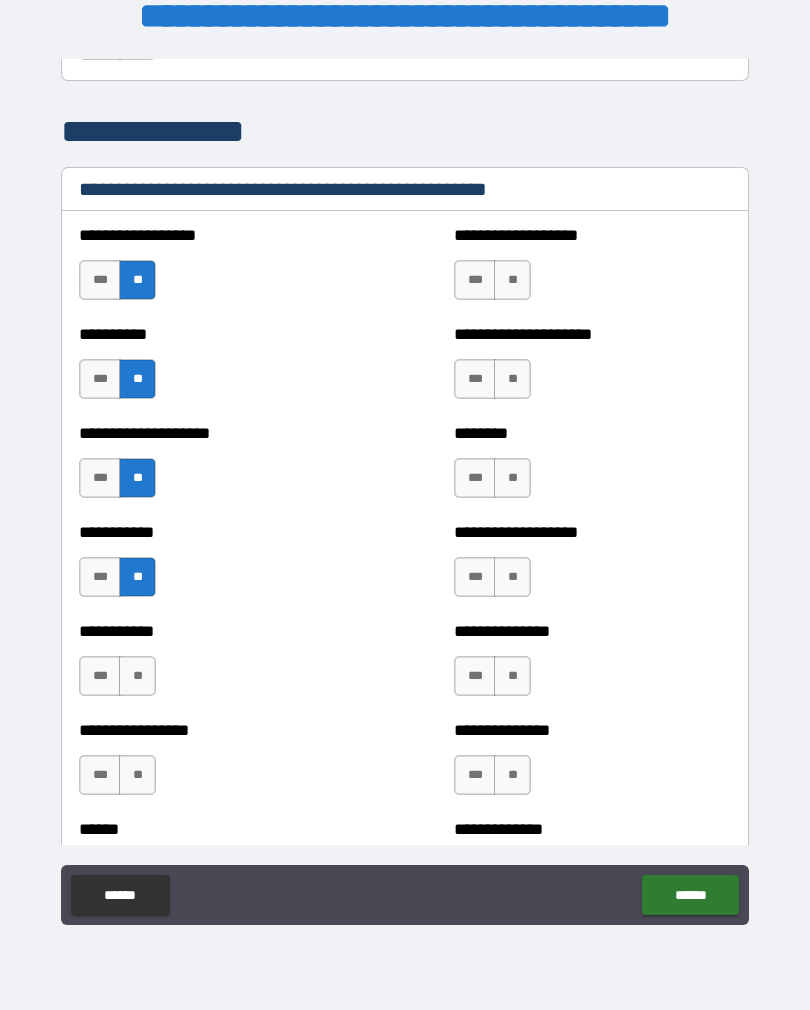 click on "**" at bounding box center [137, 676] 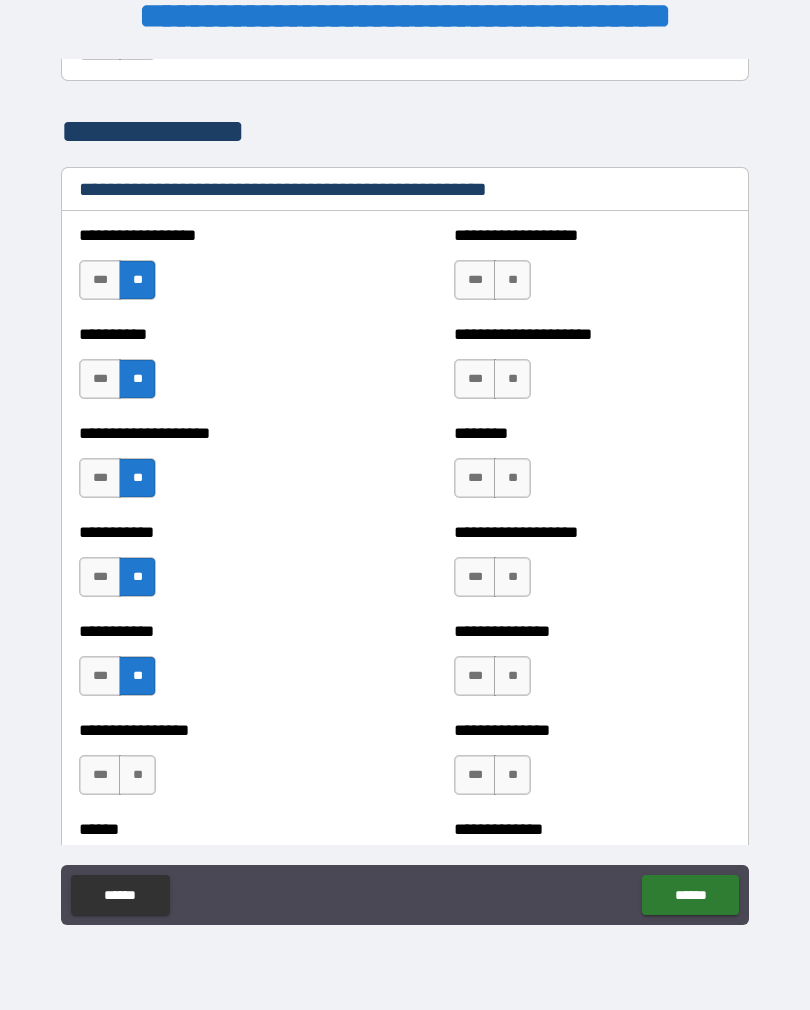 click on "**" at bounding box center [137, 775] 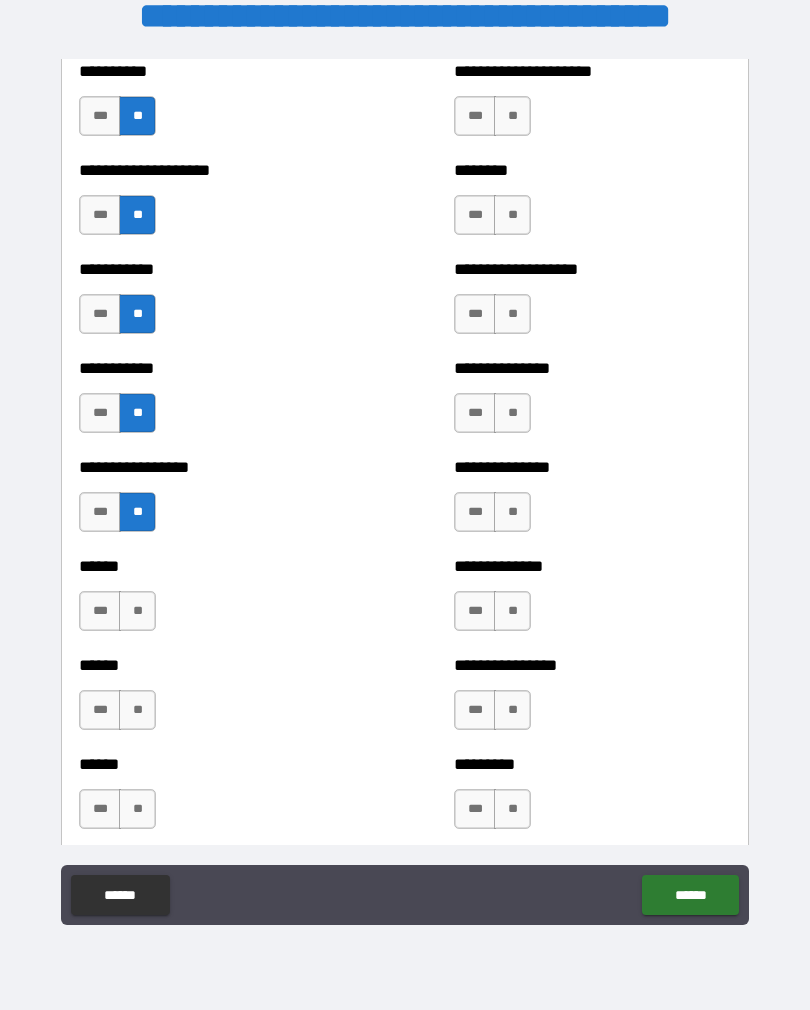 scroll, scrollTop: 2670, scrollLeft: 0, axis: vertical 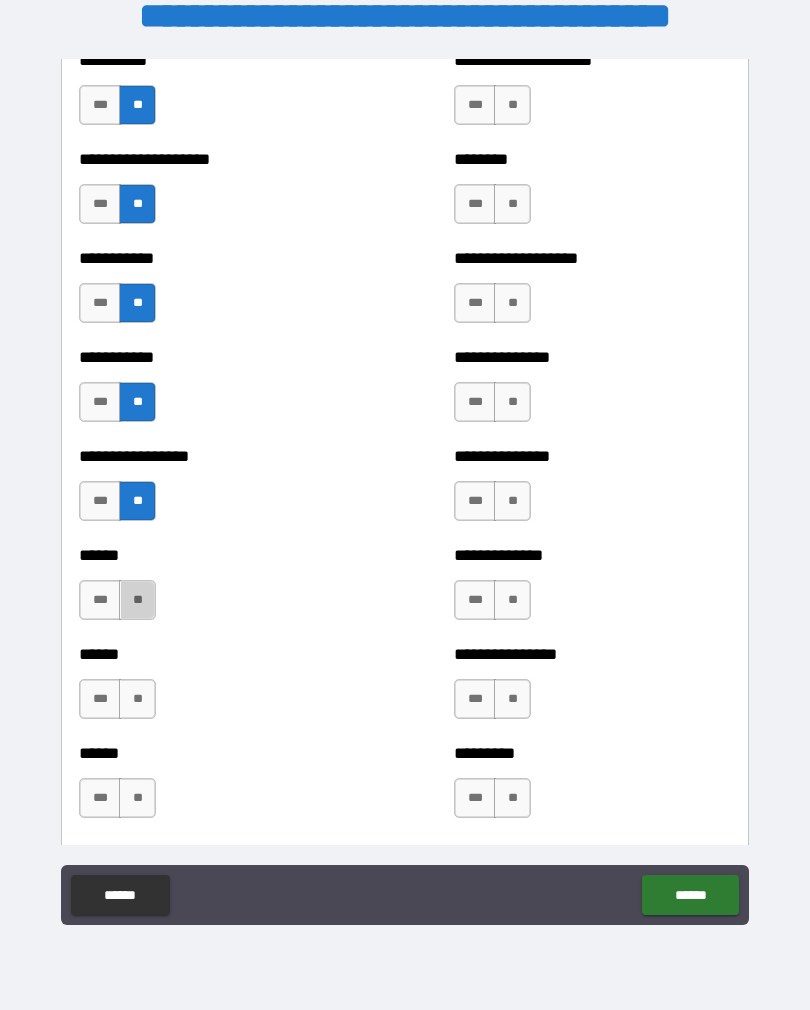 click on "**" at bounding box center [137, 600] 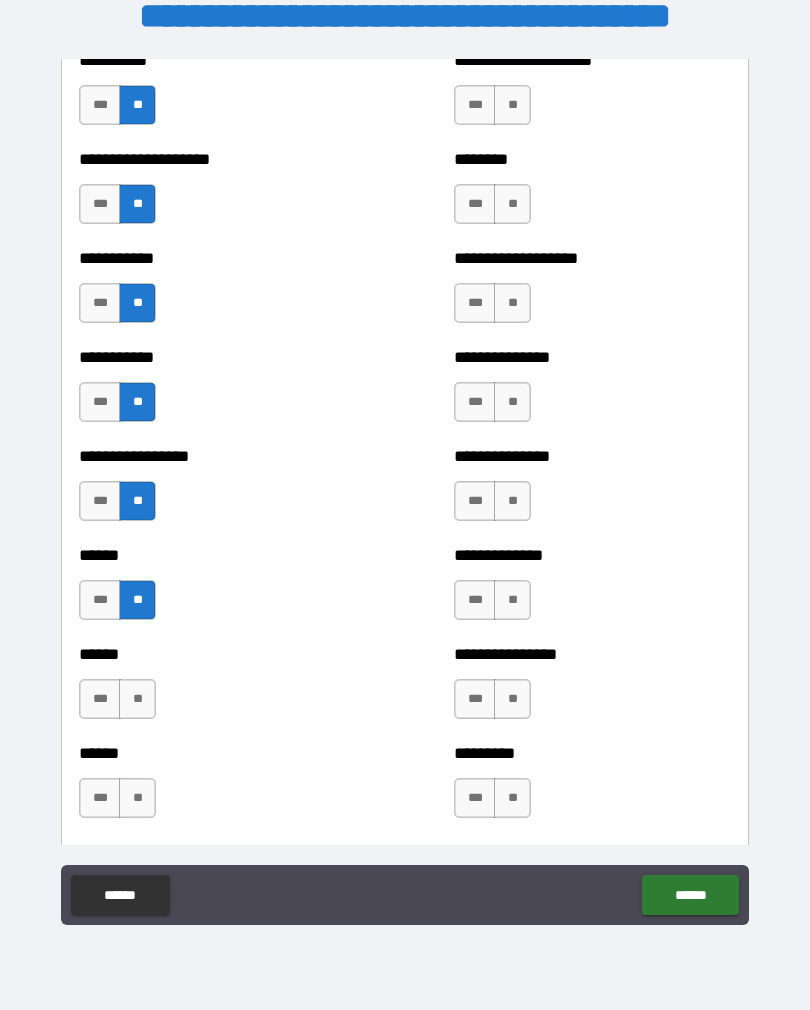 click on "**" at bounding box center (137, 699) 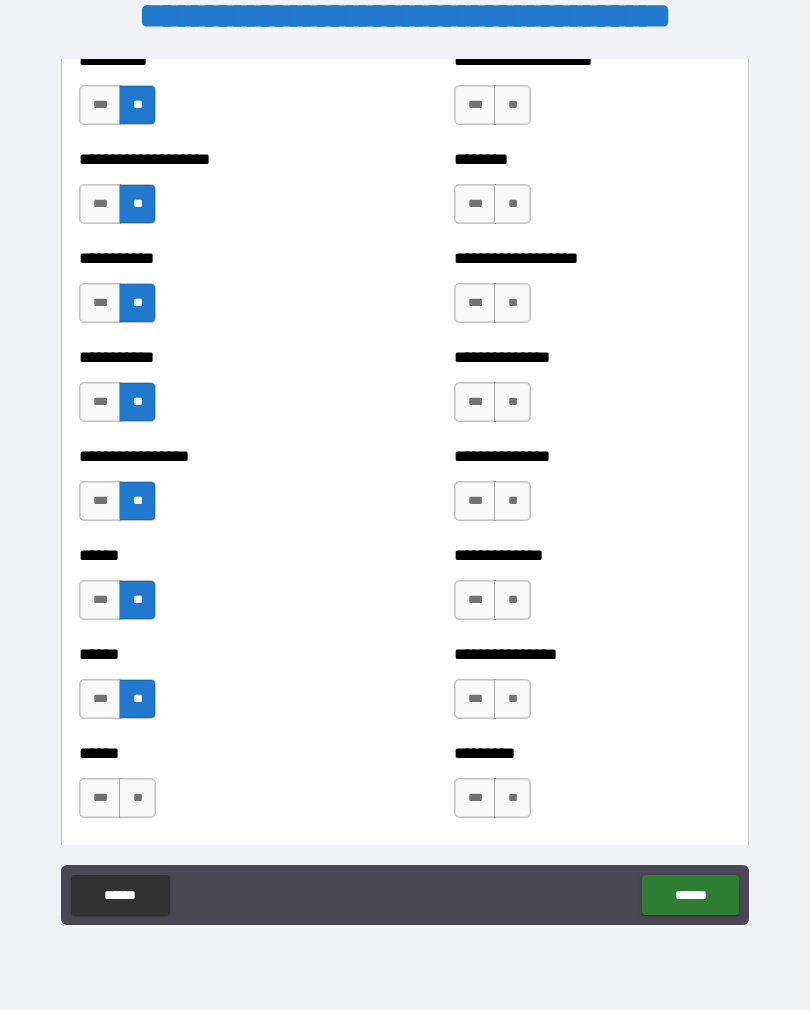 click on "**" at bounding box center (512, 204) 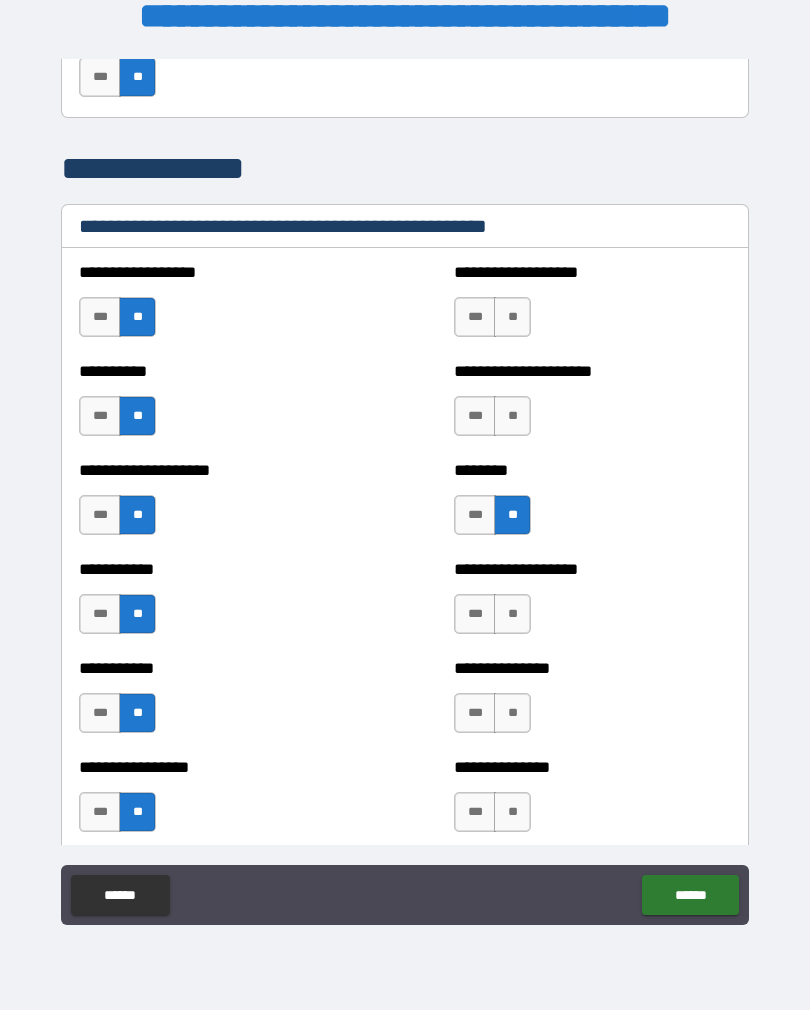scroll, scrollTop: 2348, scrollLeft: 0, axis: vertical 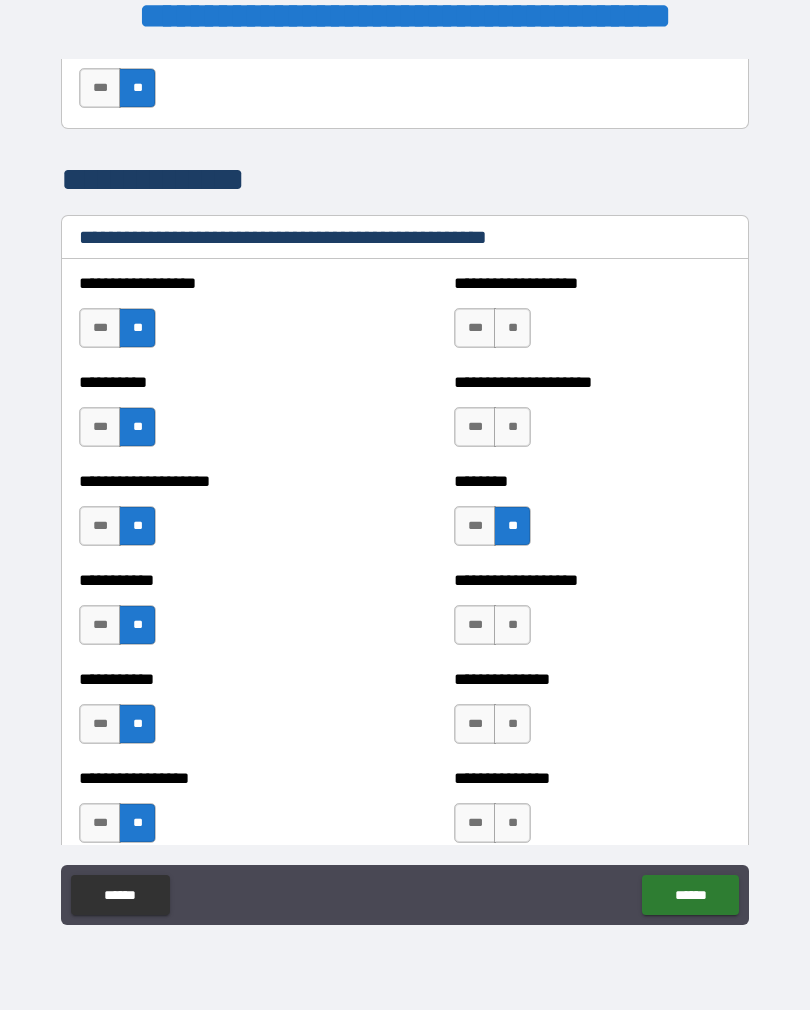 click on "**" at bounding box center (512, 328) 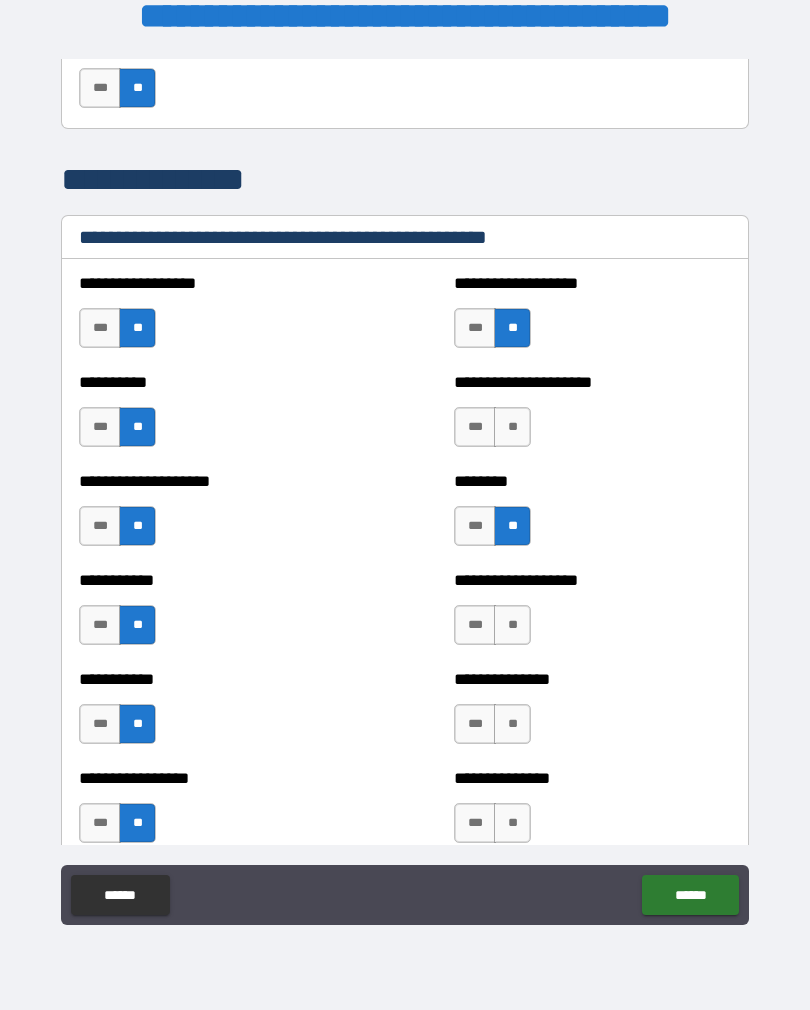 click on "**" at bounding box center (512, 427) 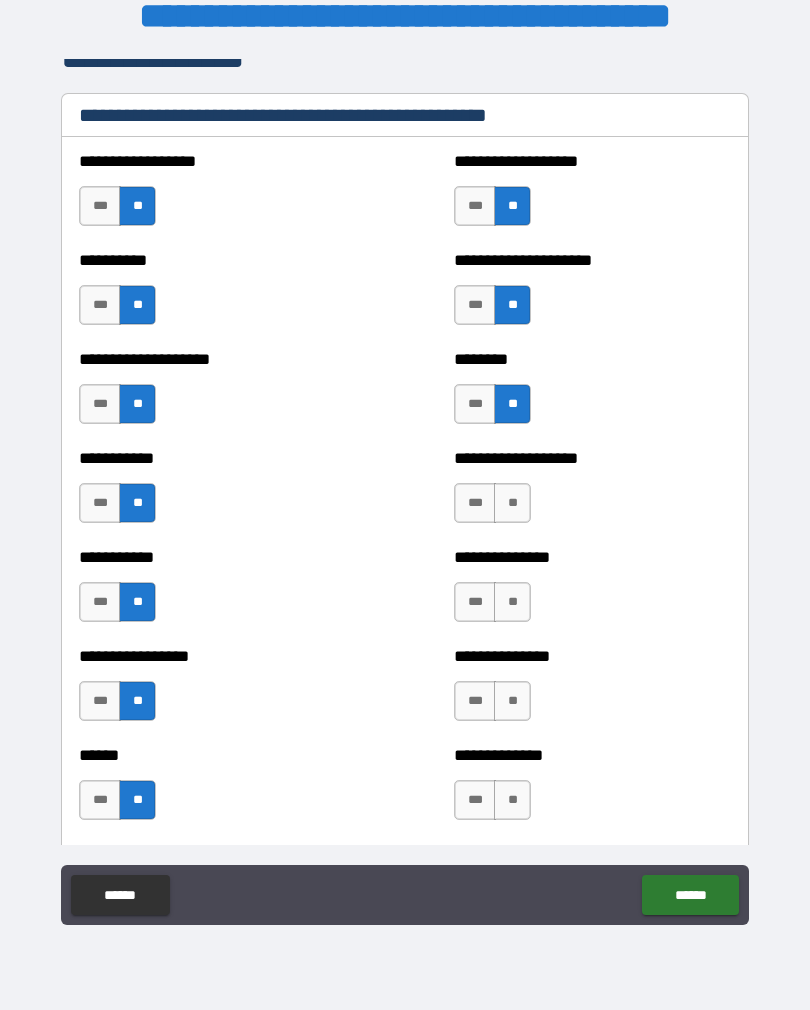 scroll, scrollTop: 2481, scrollLeft: 0, axis: vertical 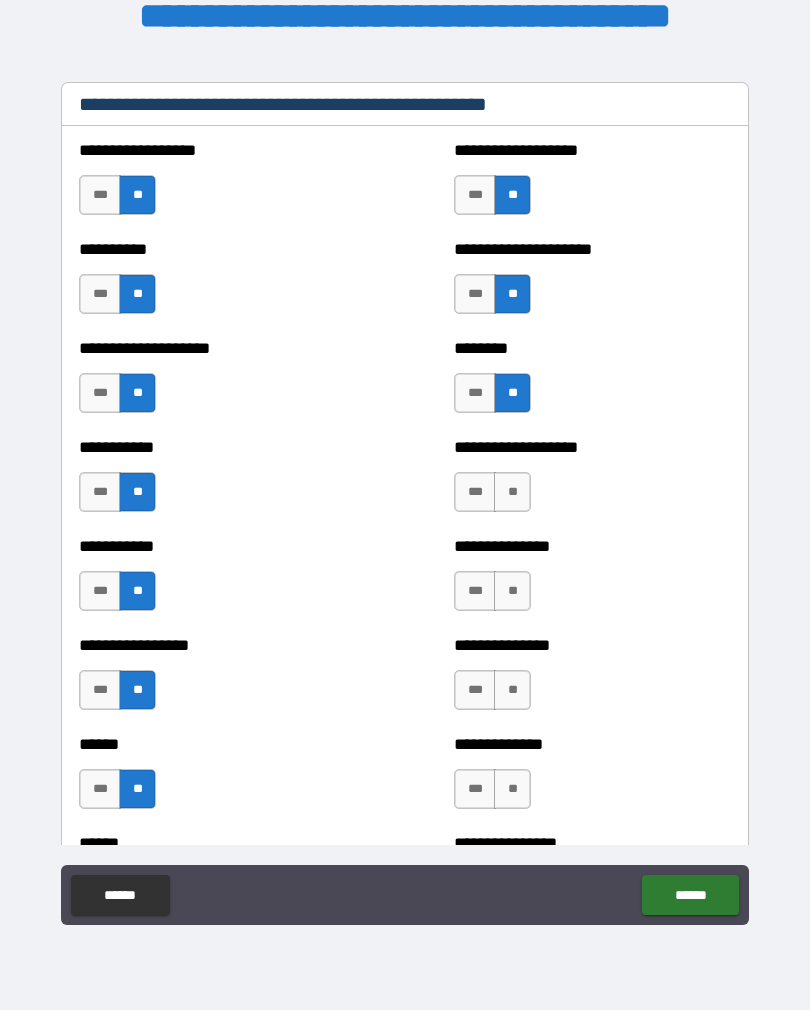 click on "**" at bounding box center (512, 492) 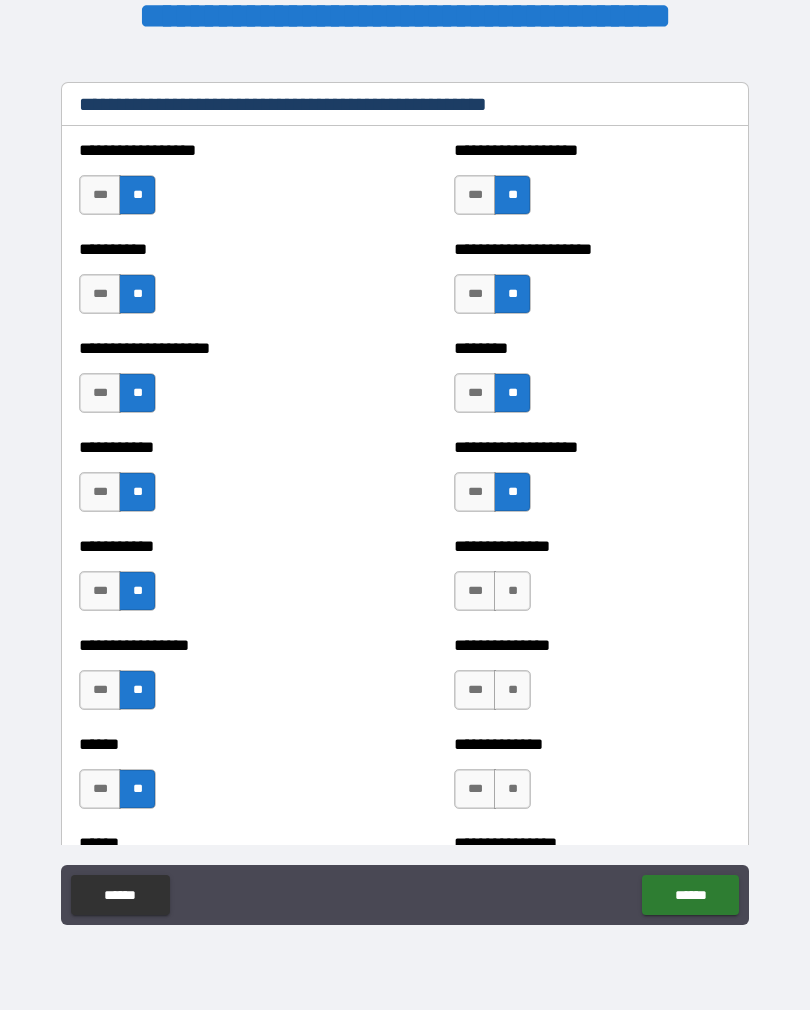 click on "**" at bounding box center (512, 591) 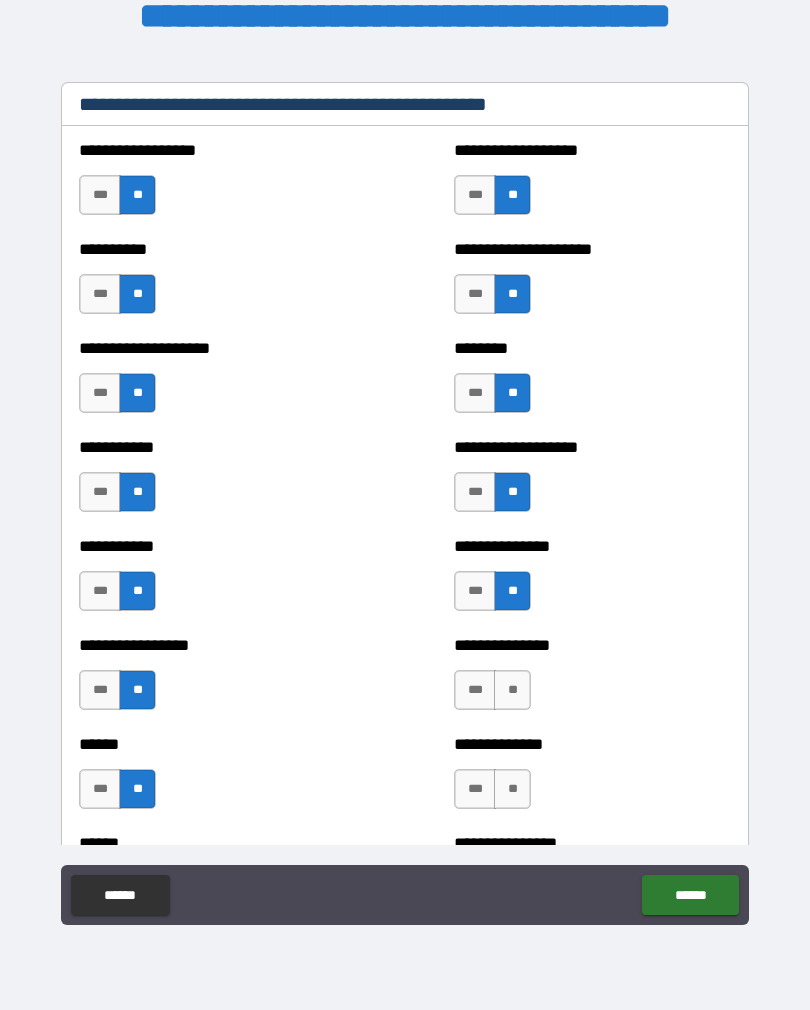 click on "**" at bounding box center [512, 690] 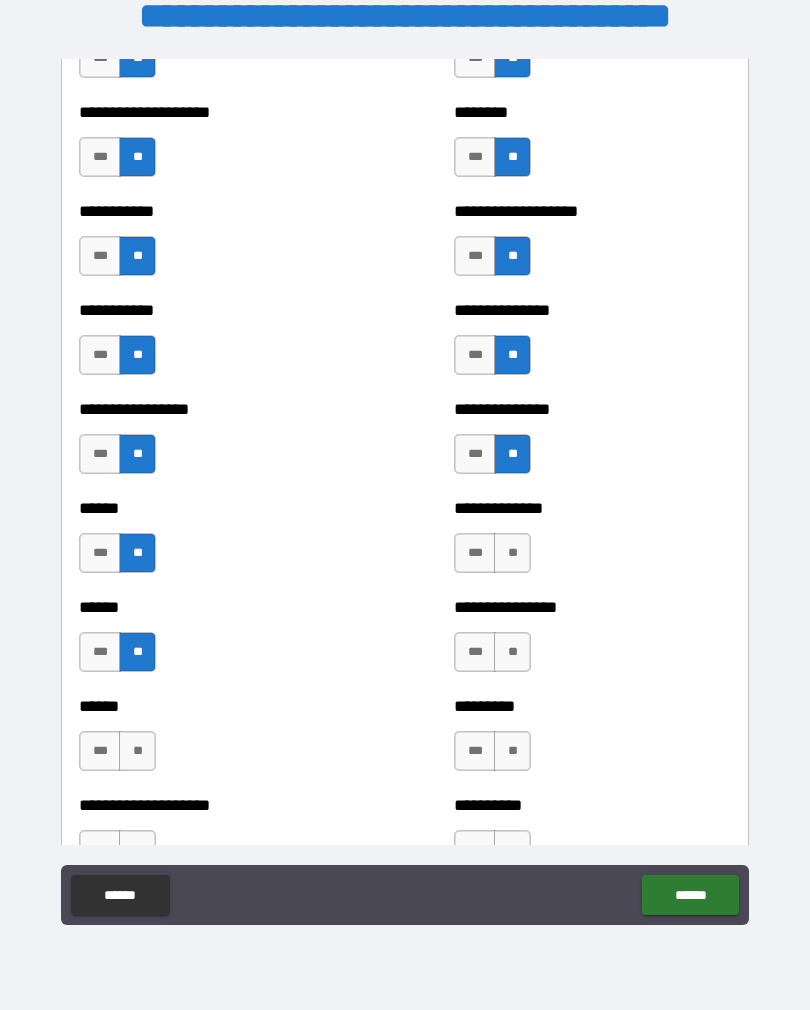 scroll, scrollTop: 2718, scrollLeft: 0, axis: vertical 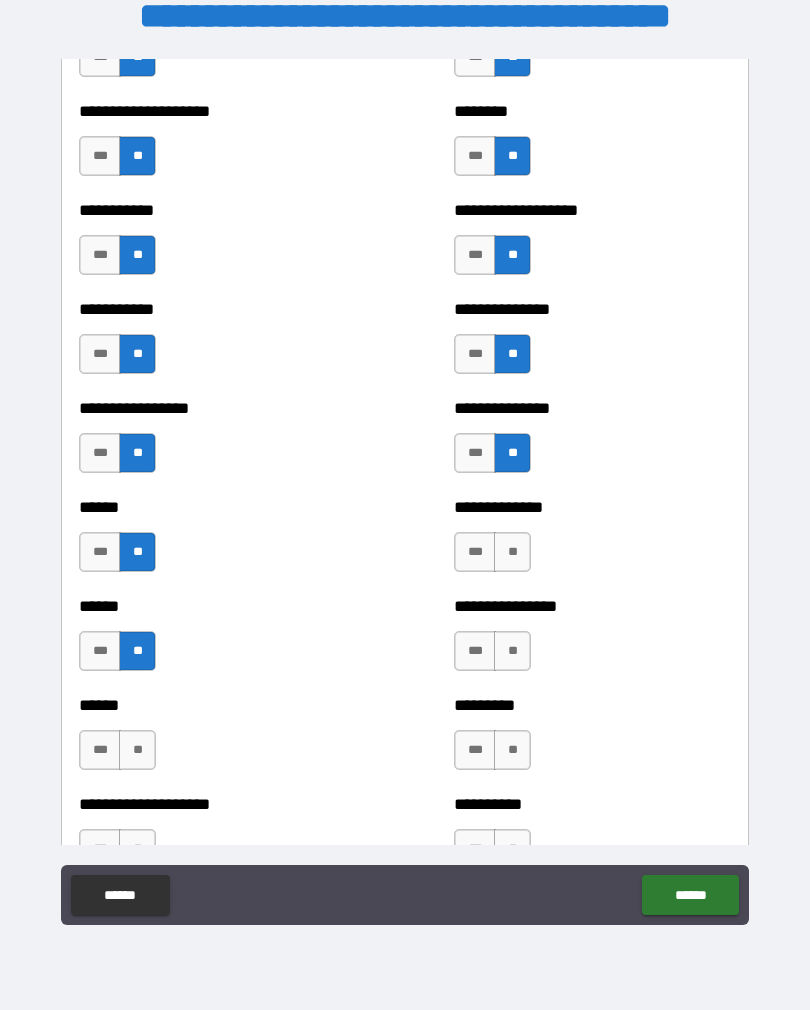 click on "**" at bounding box center [512, 552] 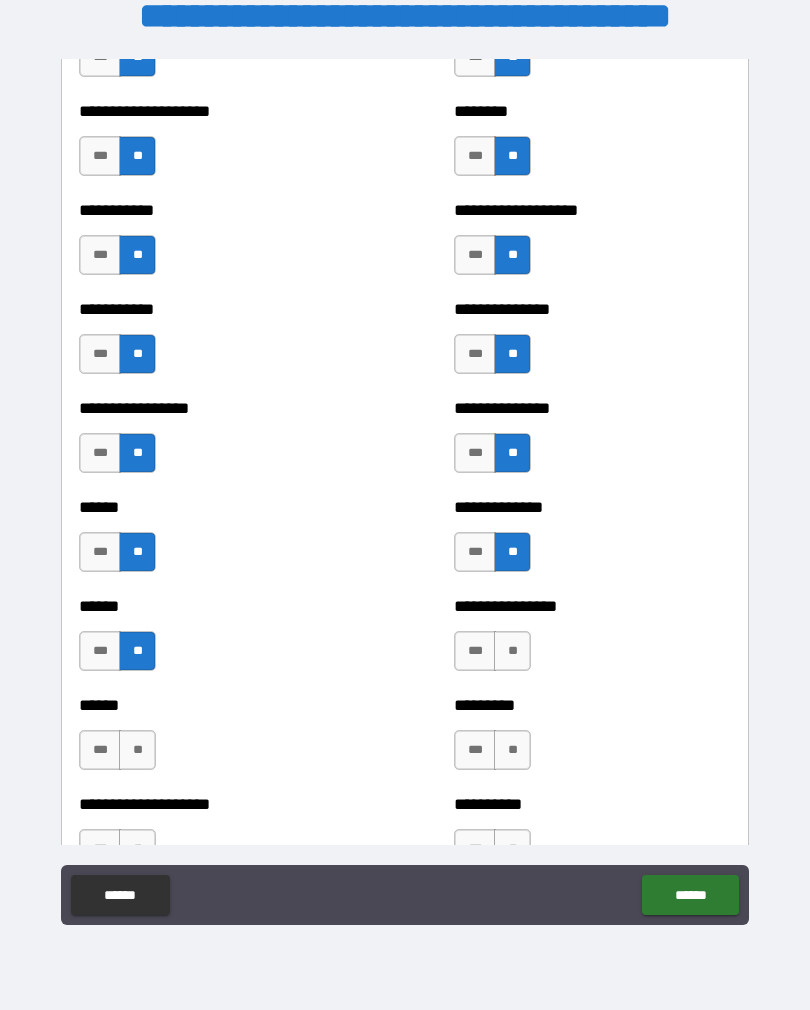 click on "**" at bounding box center [512, 651] 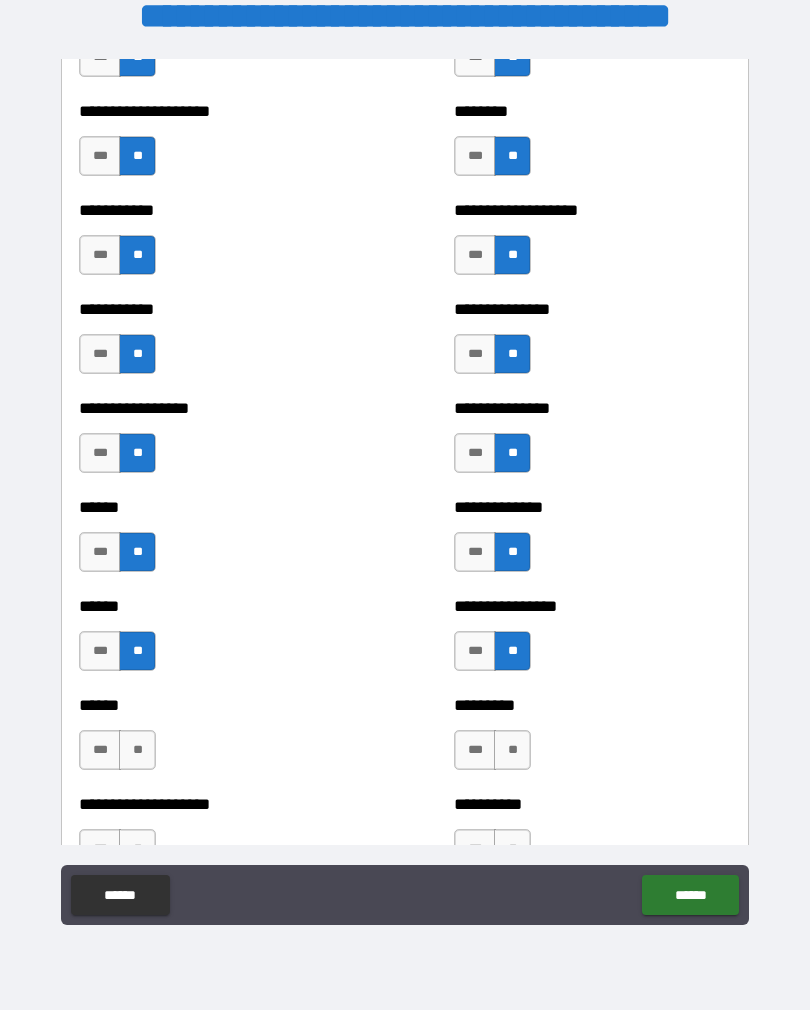 click on "**" at bounding box center (512, 750) 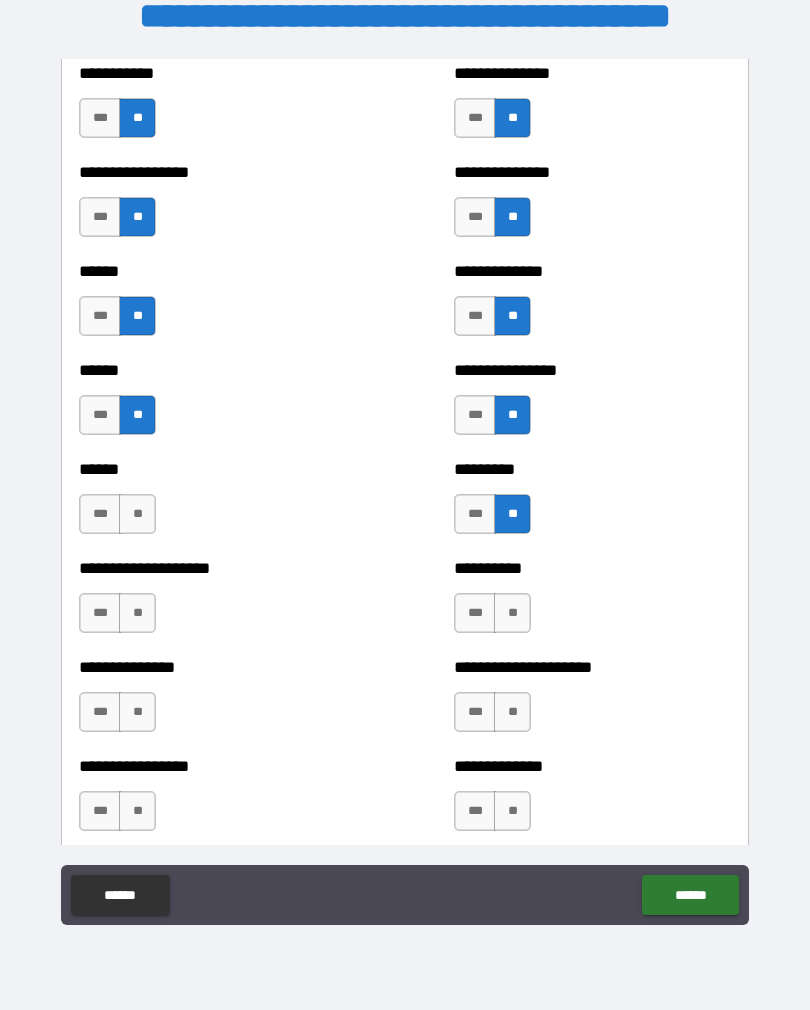 scroll, scrollTop: 2970, scrollLeft: 0, axis: vertical 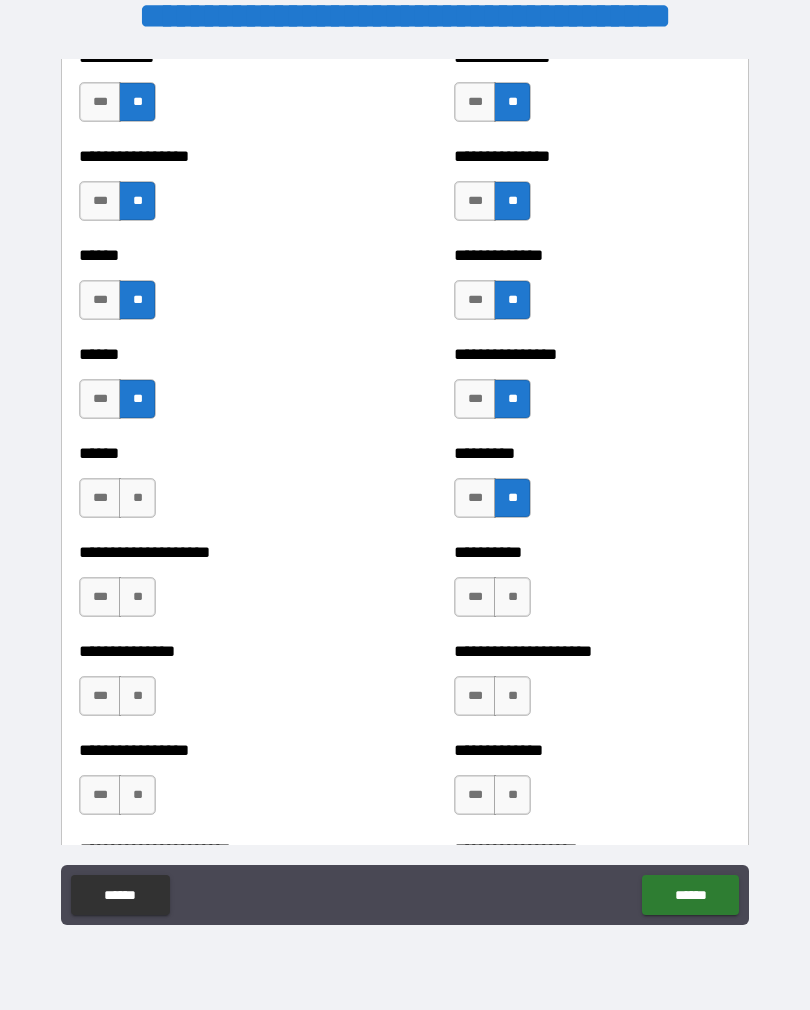 click on "**" at bounding box center [512, 597] 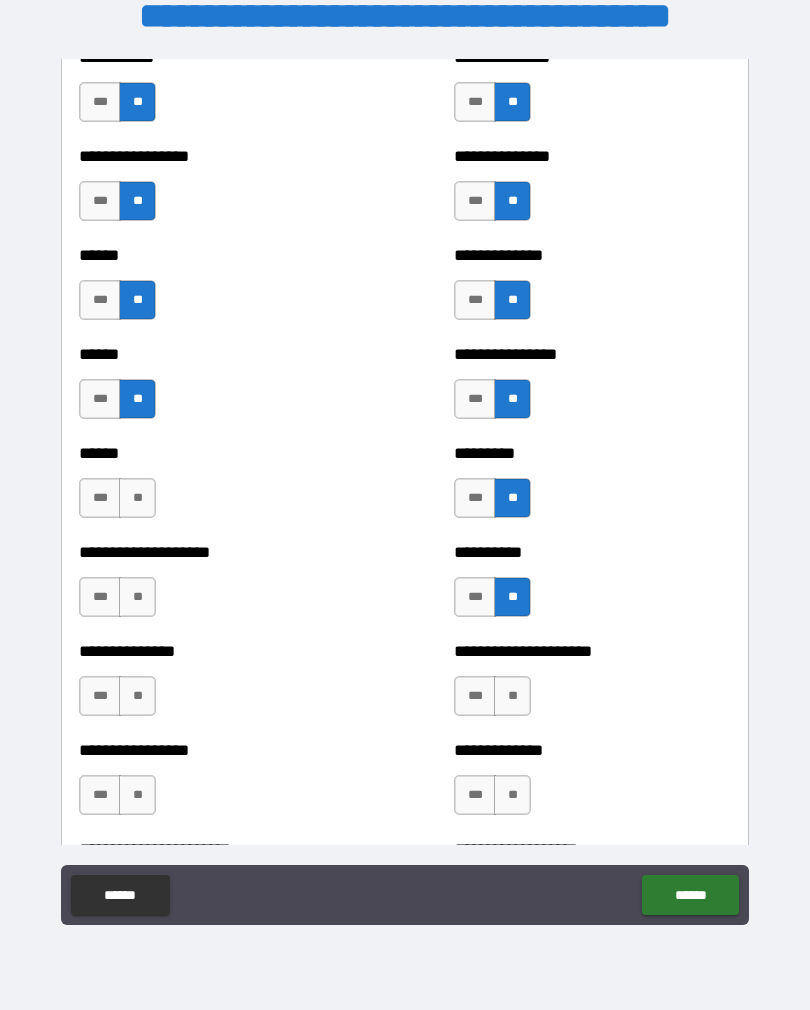 click on "**" at bounding box center [137, 498] 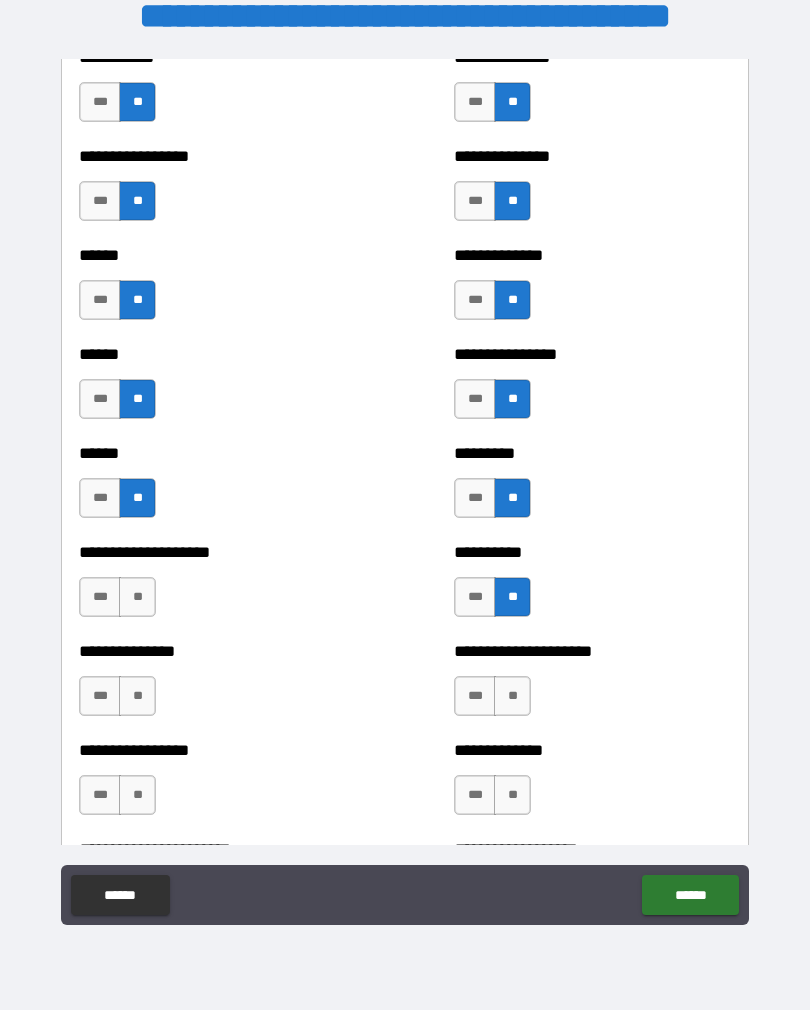 click on "***" at bounding box center (100, 597) 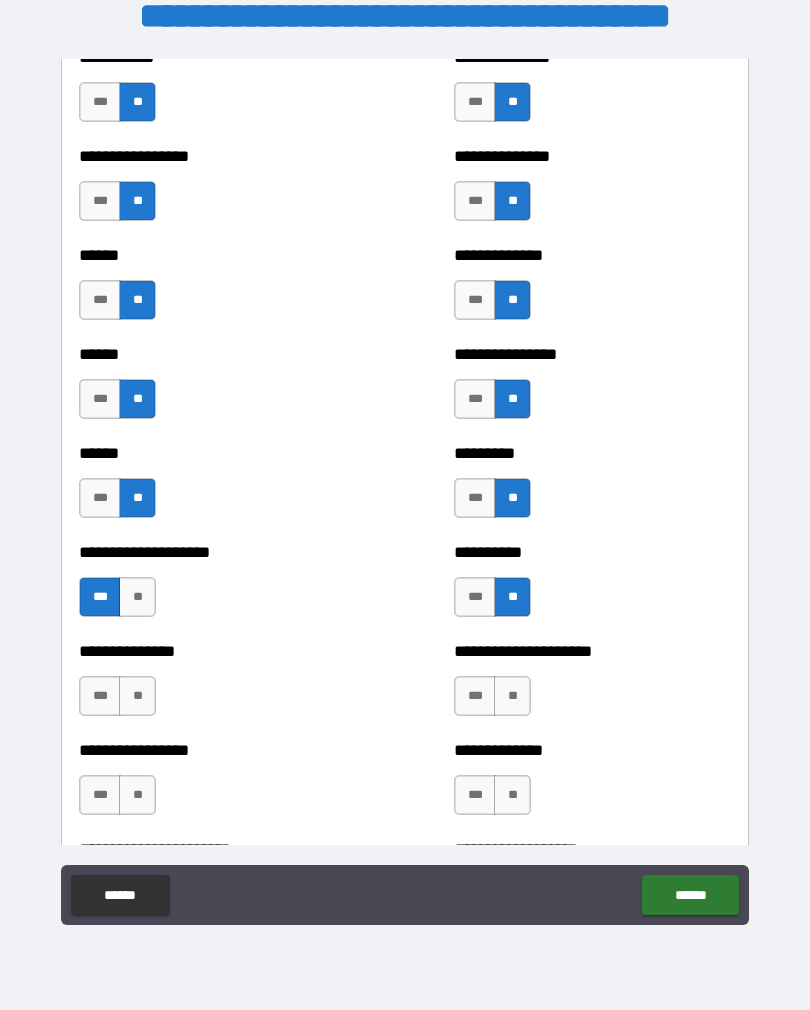 click on "***" at bounding box center (100, 696) 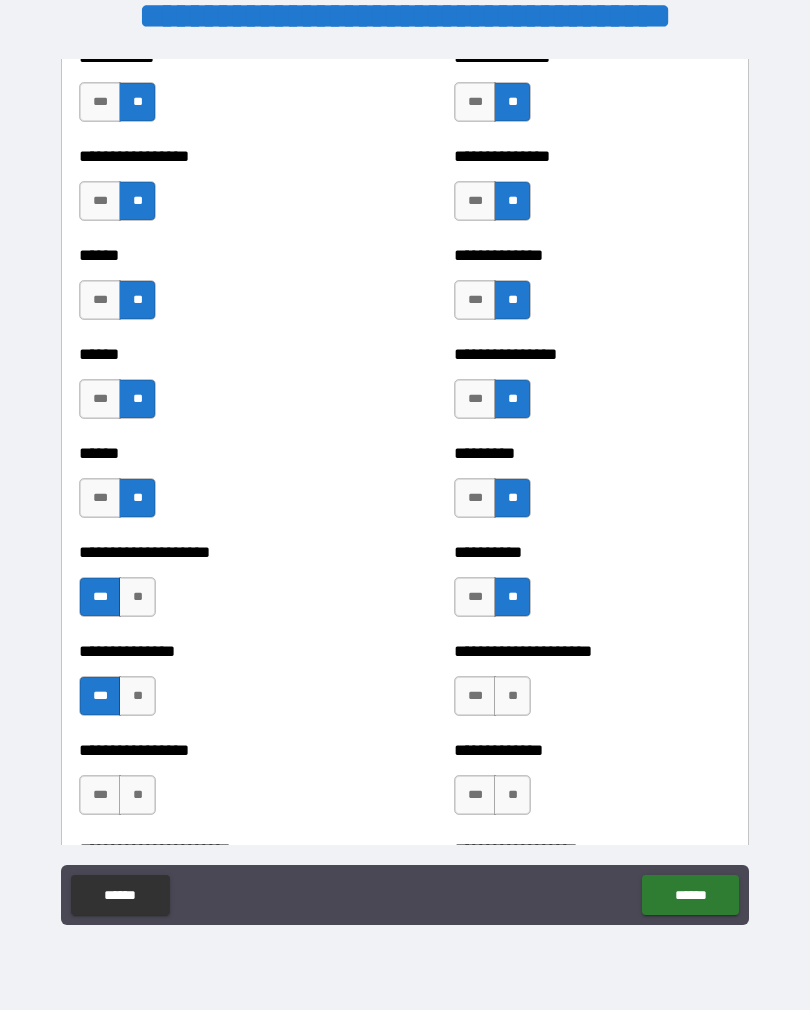 click on "**" at bounding box center (512, 696) 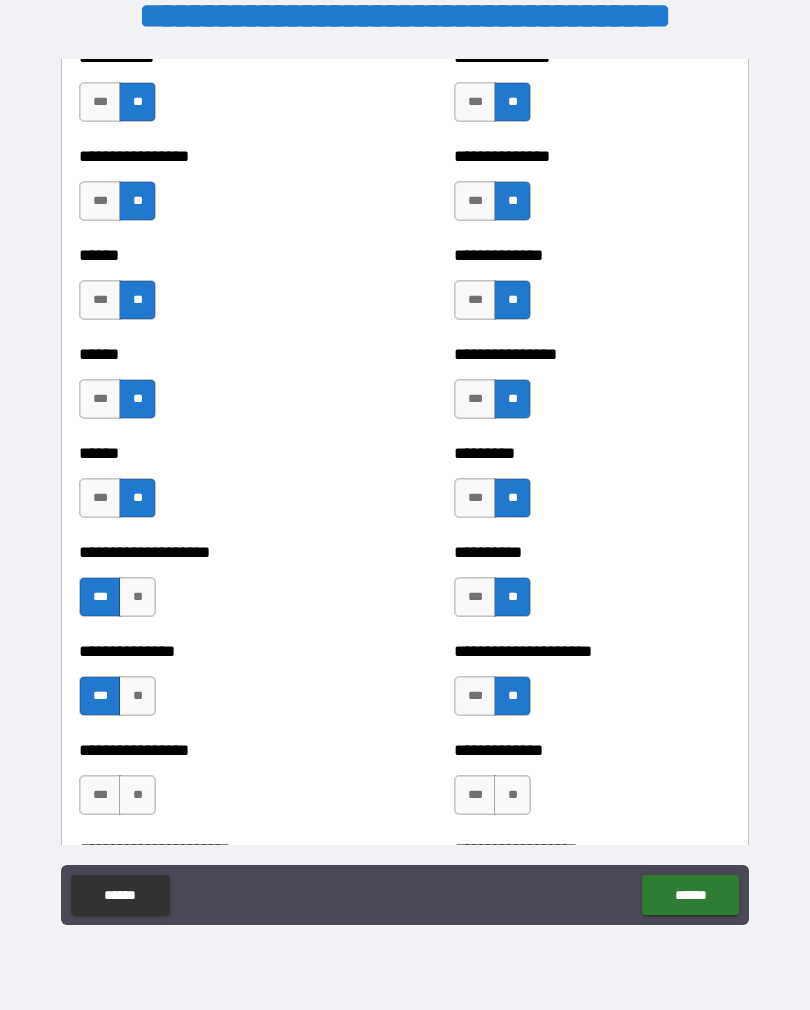 click on "***" at bounding box center (100, 795) 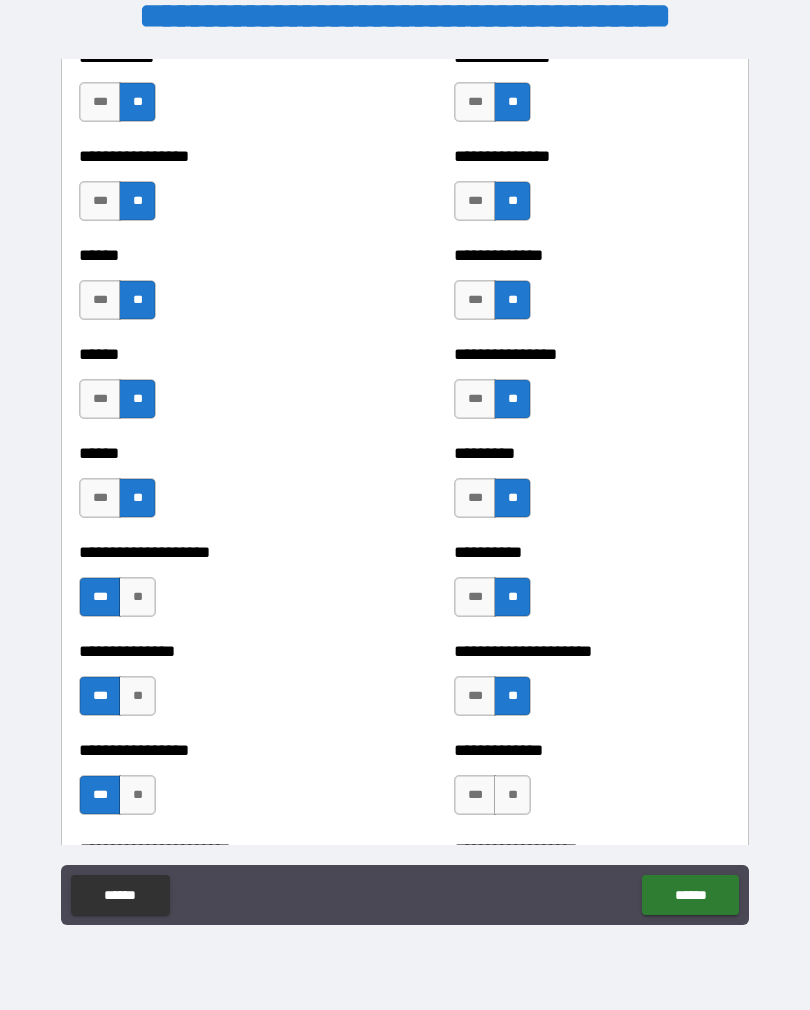 click on "**" at bounding box center [512, 795] 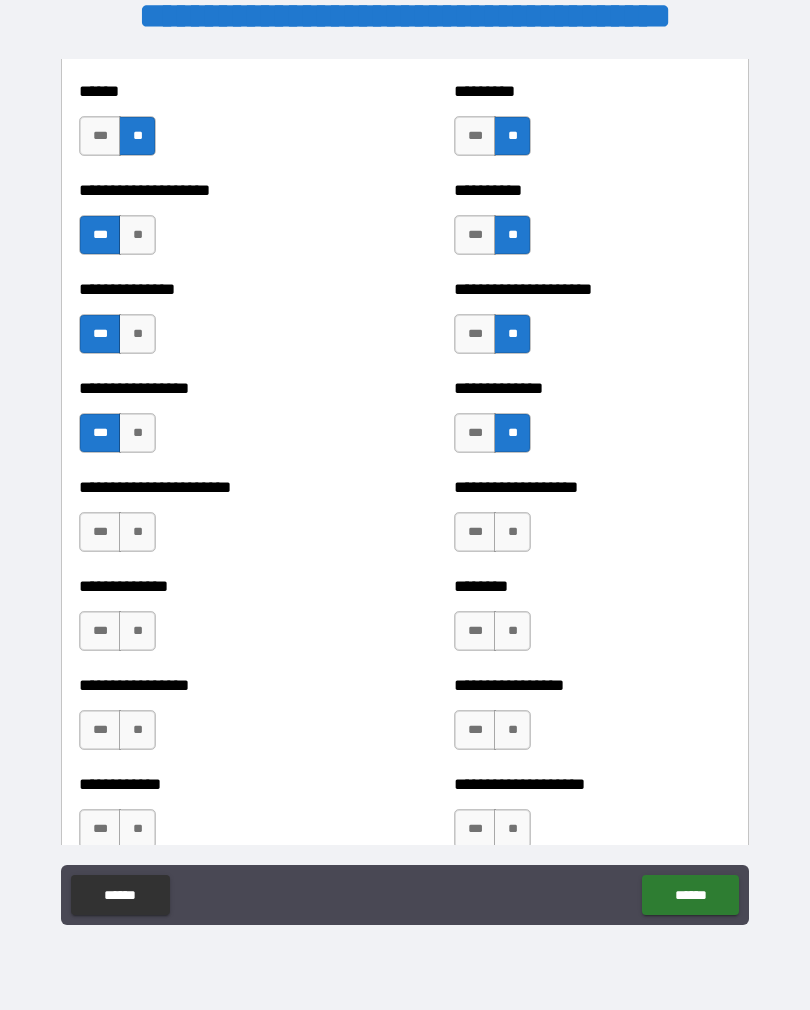 scroll, scrollTop: 3336, scrollLeft: 0, axis: vertical 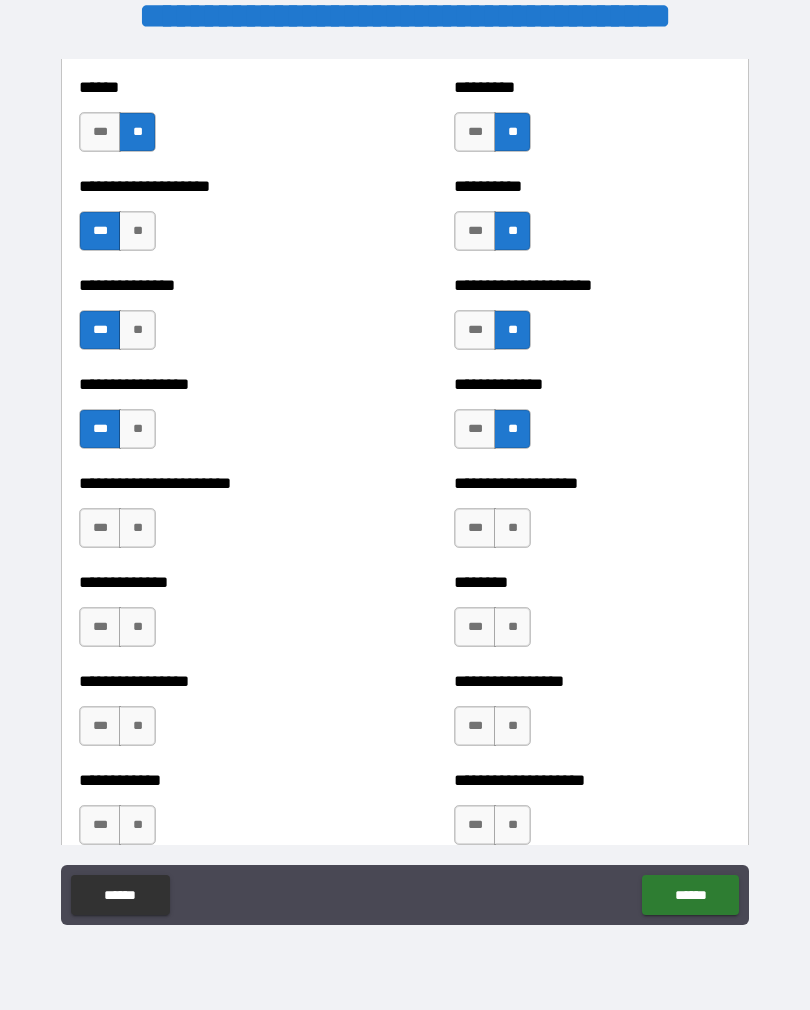 click on "**" at bounding box center [137, 528] 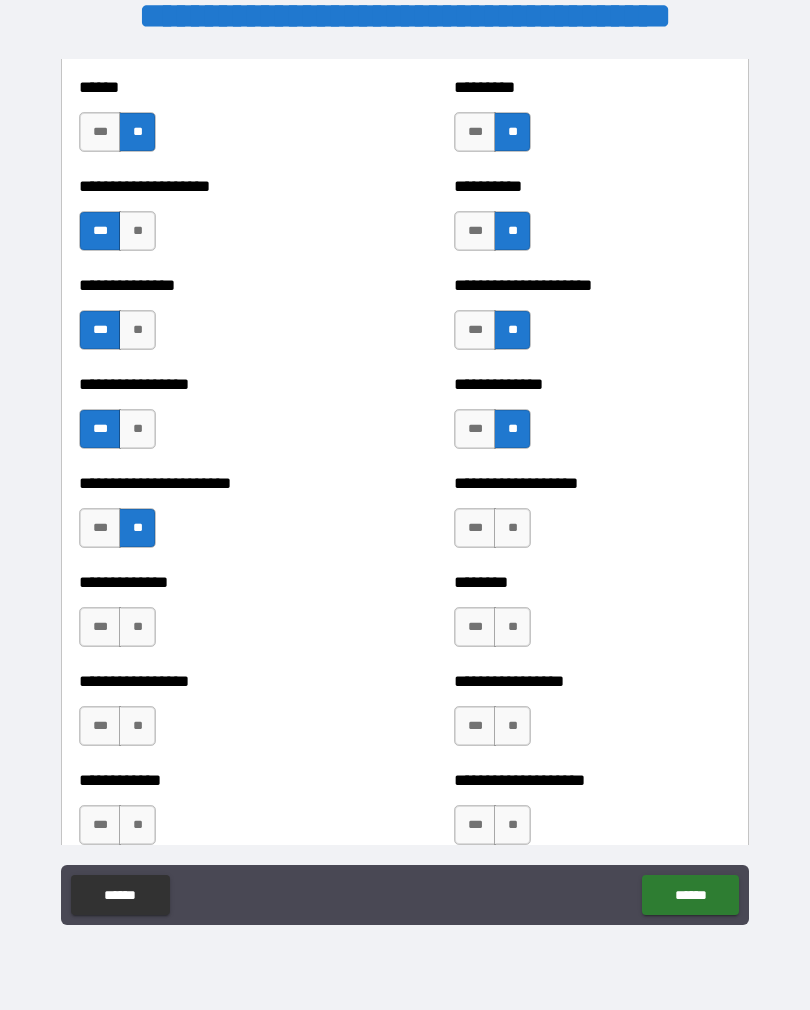 click on "**" at bounding box center (512, 528) 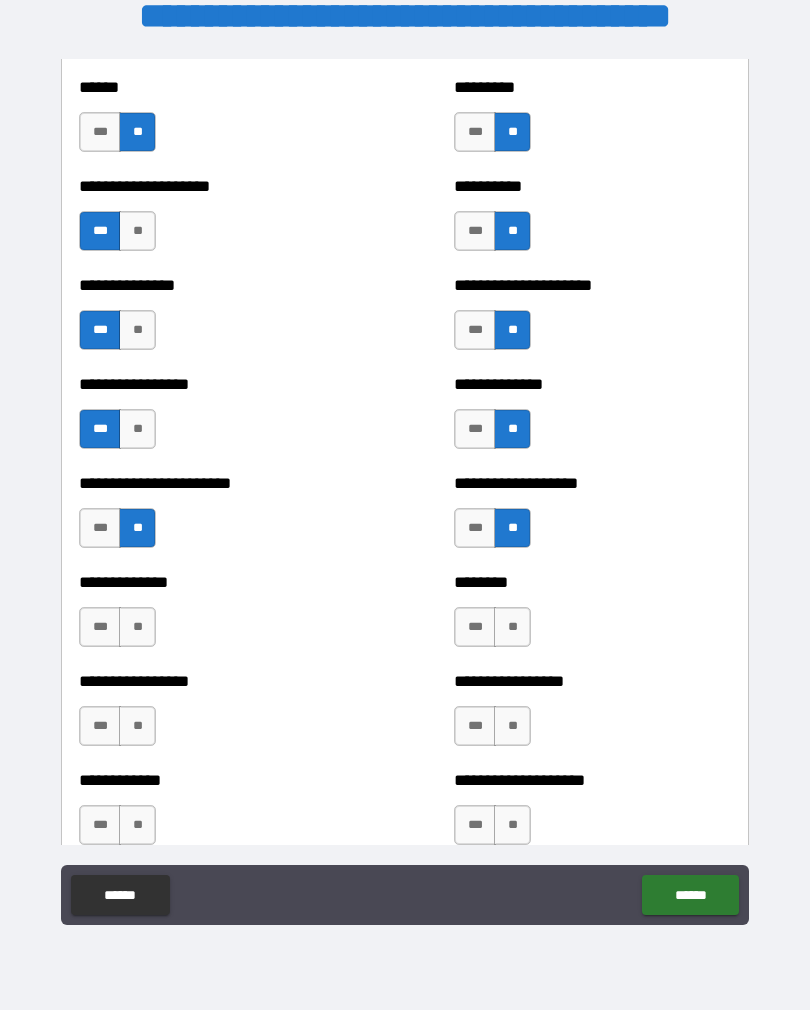 click on "**" at bounding box center [137, 627] 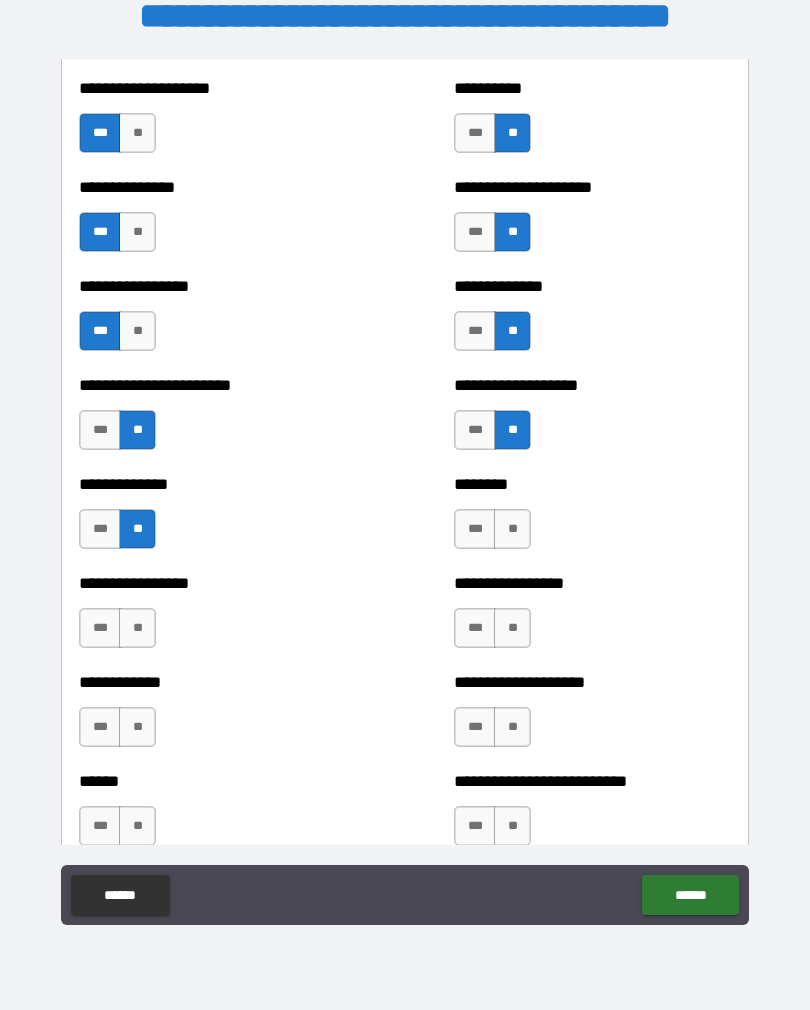 scroll, scrollTop: 3437, scrollLeft: 0, axis: vertical 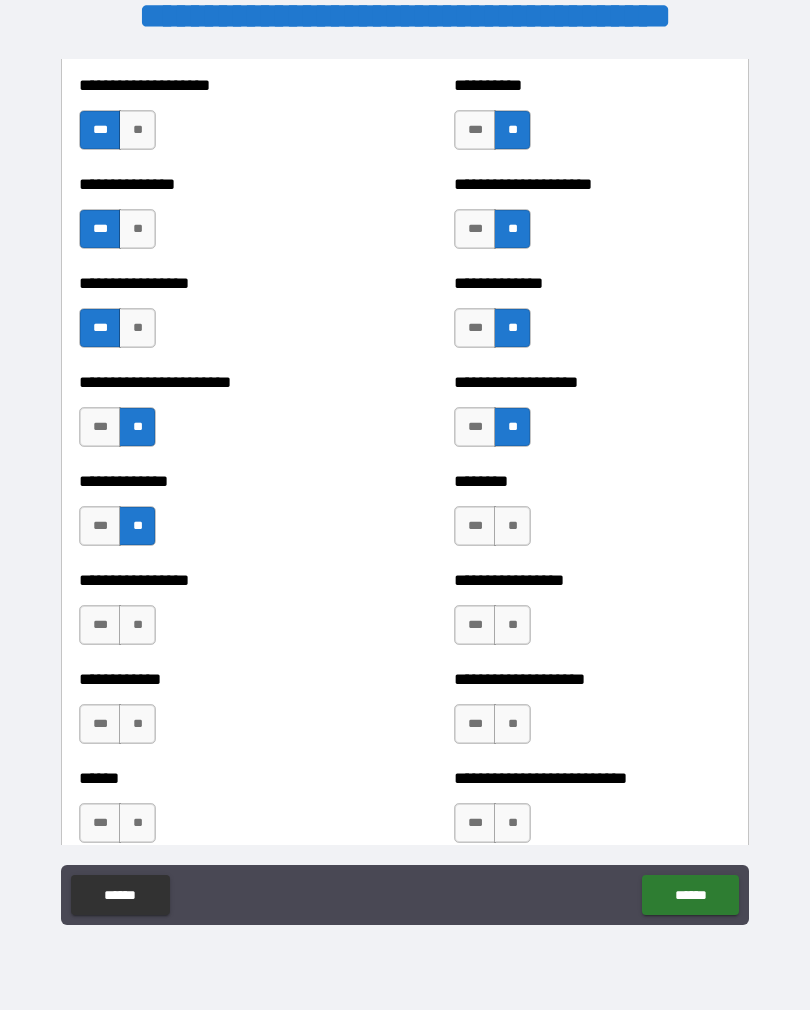 click on "***" at bounding box center (475, 526) 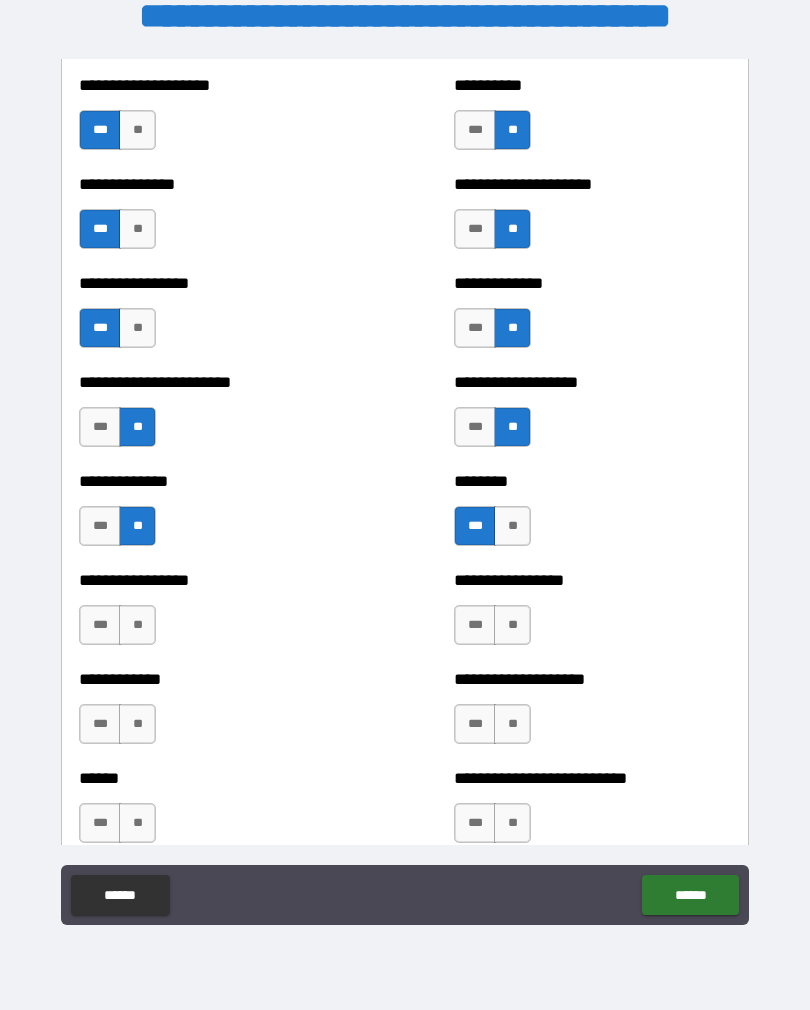 click on "**" at bounding box center [137, 625] 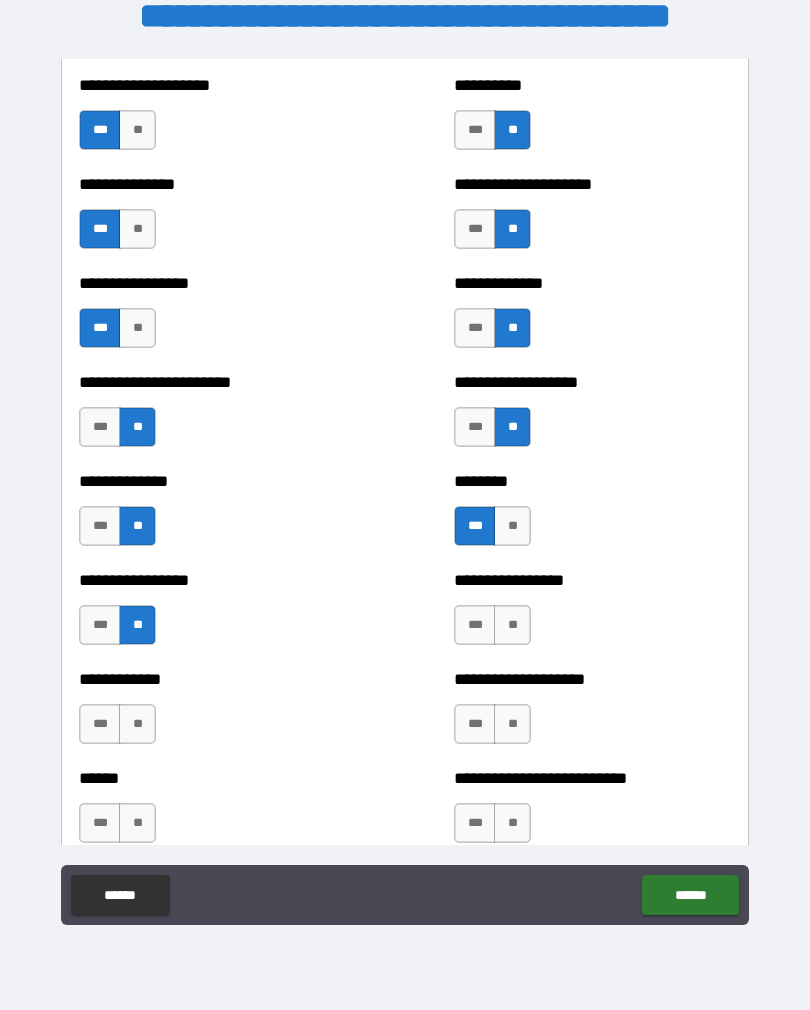 click on "**" at bounding box center (512, 625) 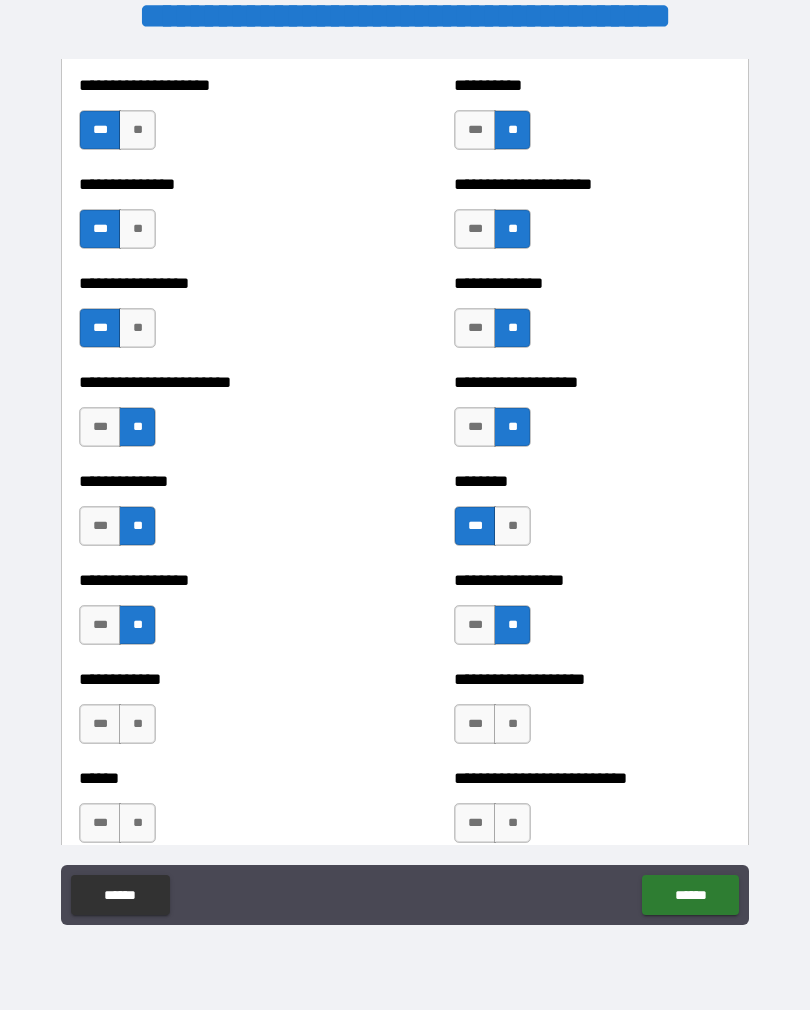 click on "**" at bounding box center [137, 724] 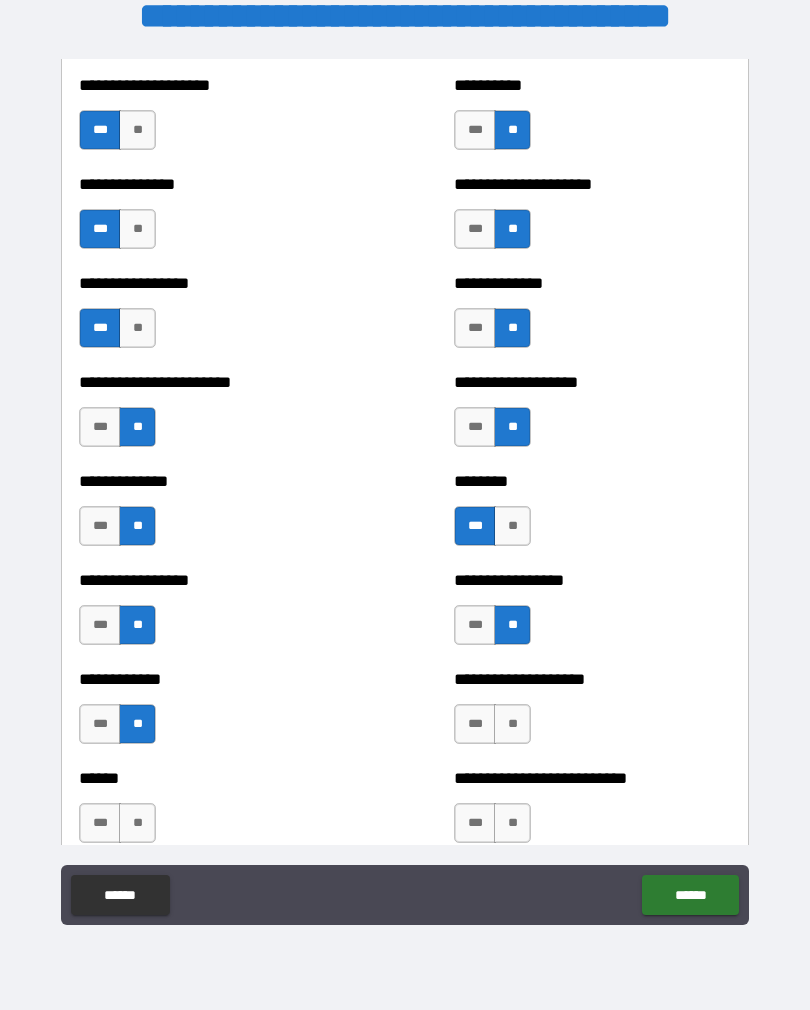 click on "**" at bounding box center [512, 724] 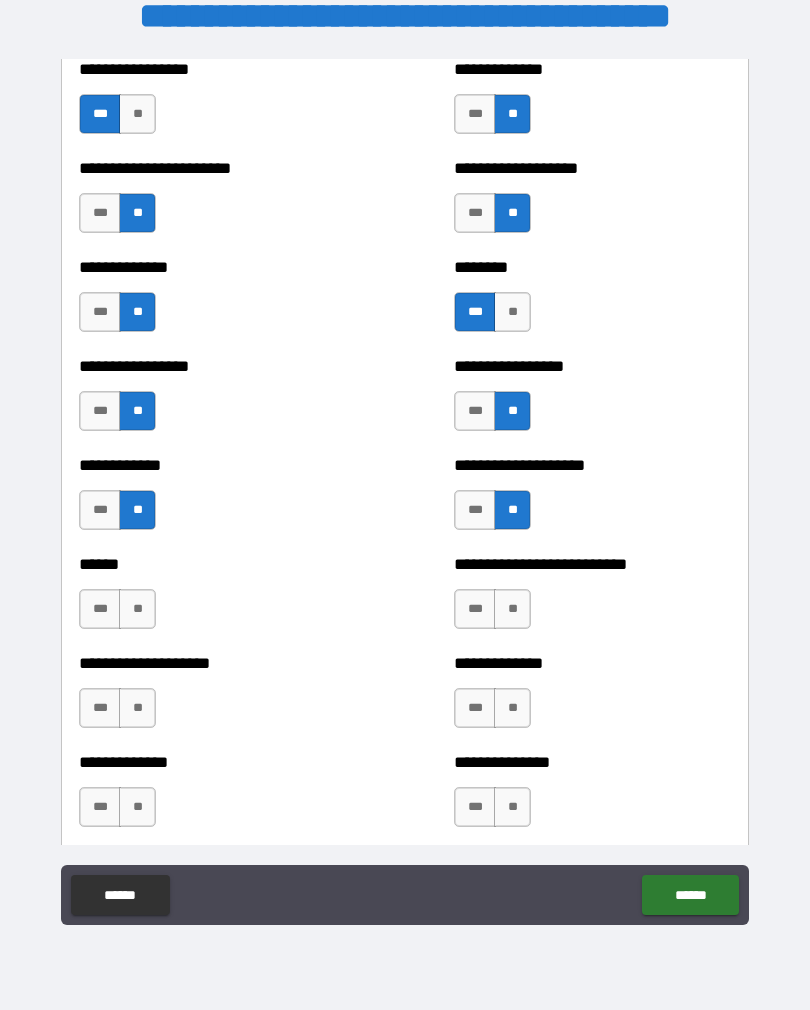 scroll, scrollTop: 3659, scrollLeft: 0, axis: vertical 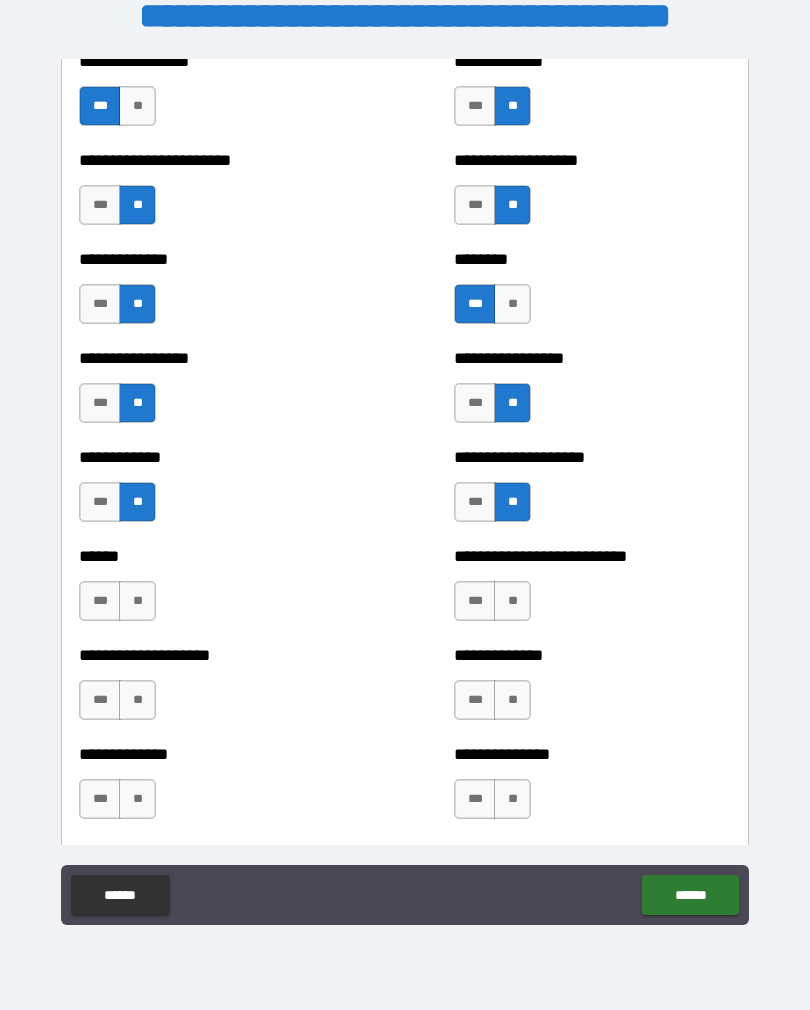 click on "**" at bounding box center (137, 601) 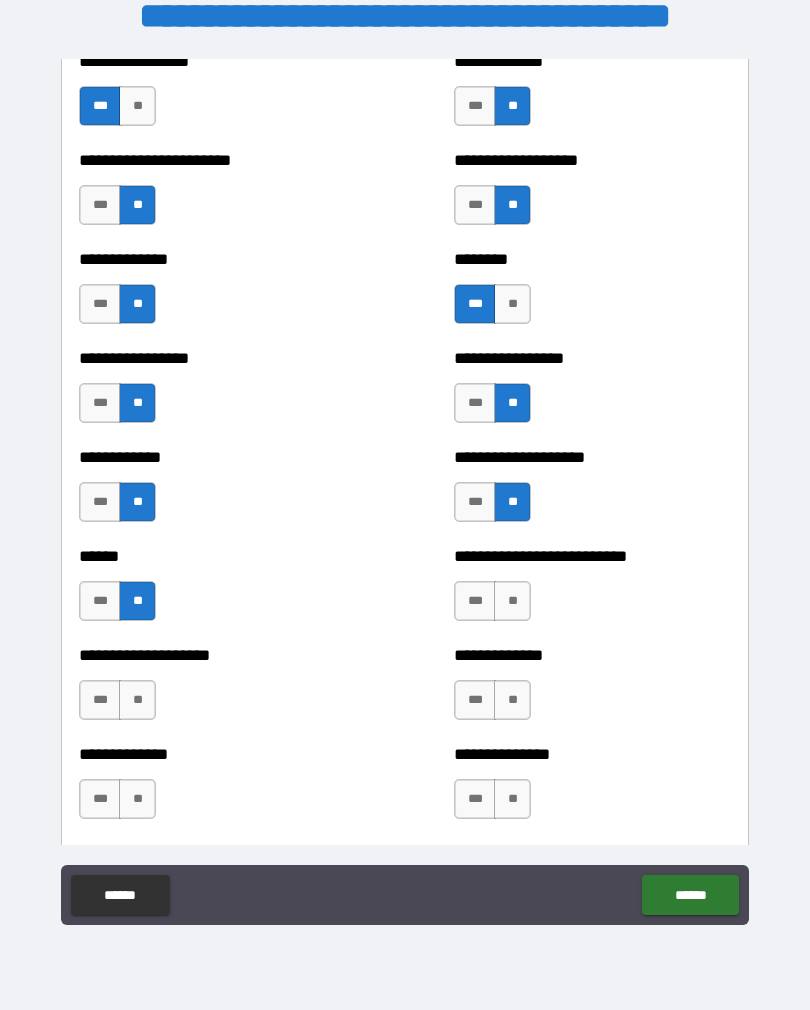 click on "**" at bounding box center [512, 601] 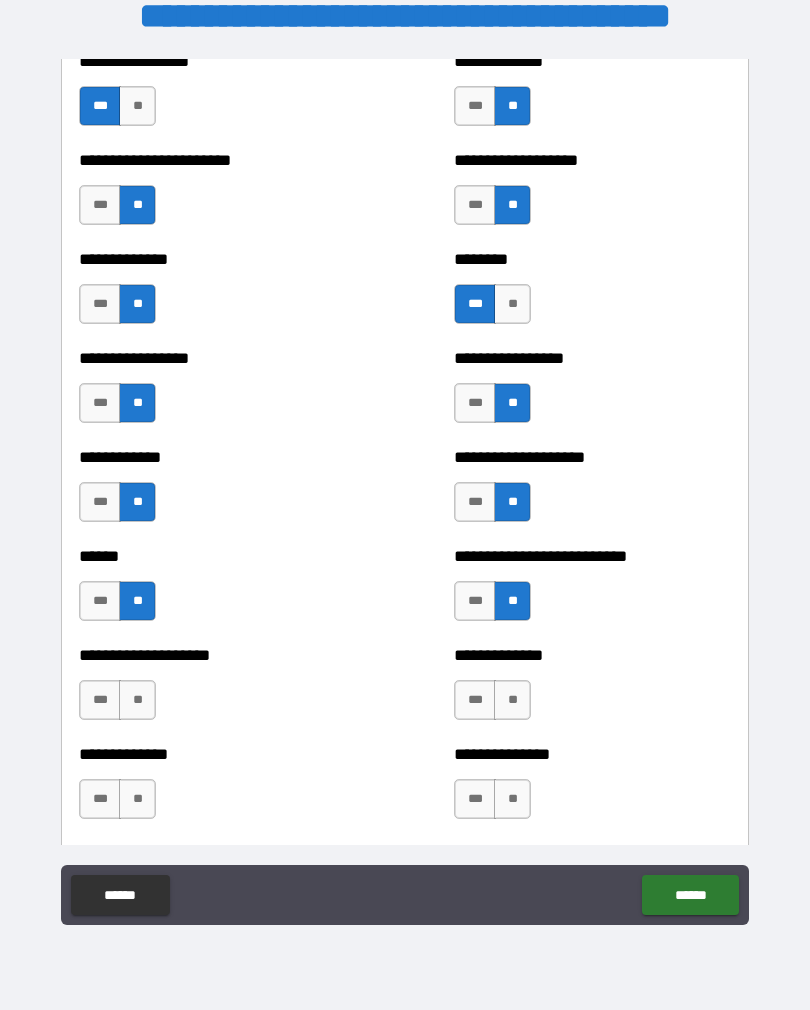 click on "**" at bounding box center [137, 700] 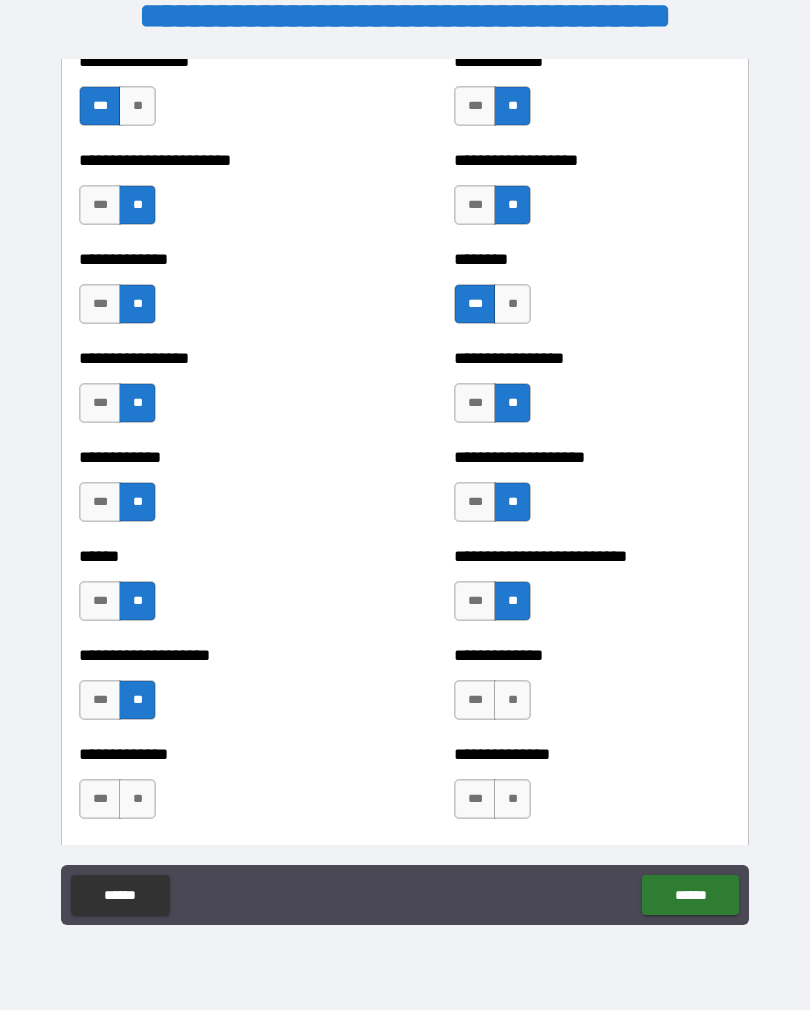 click on "**" at bounding box center (512, 700) 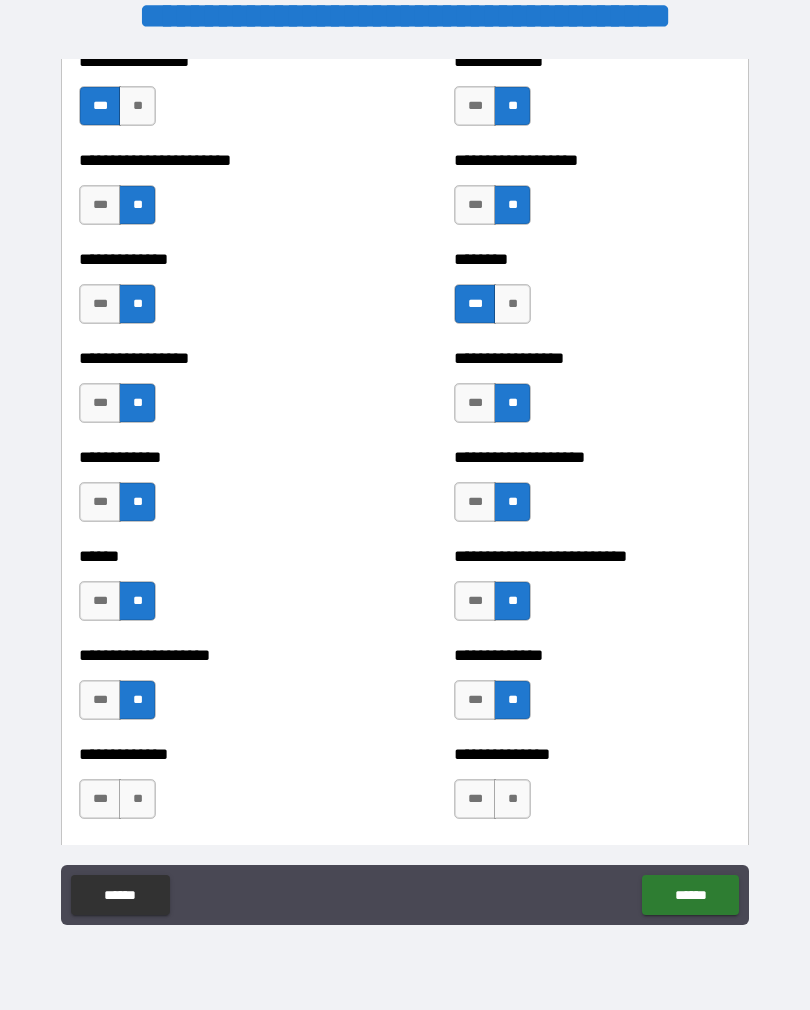click on "**" at bounding box center (137, 799) 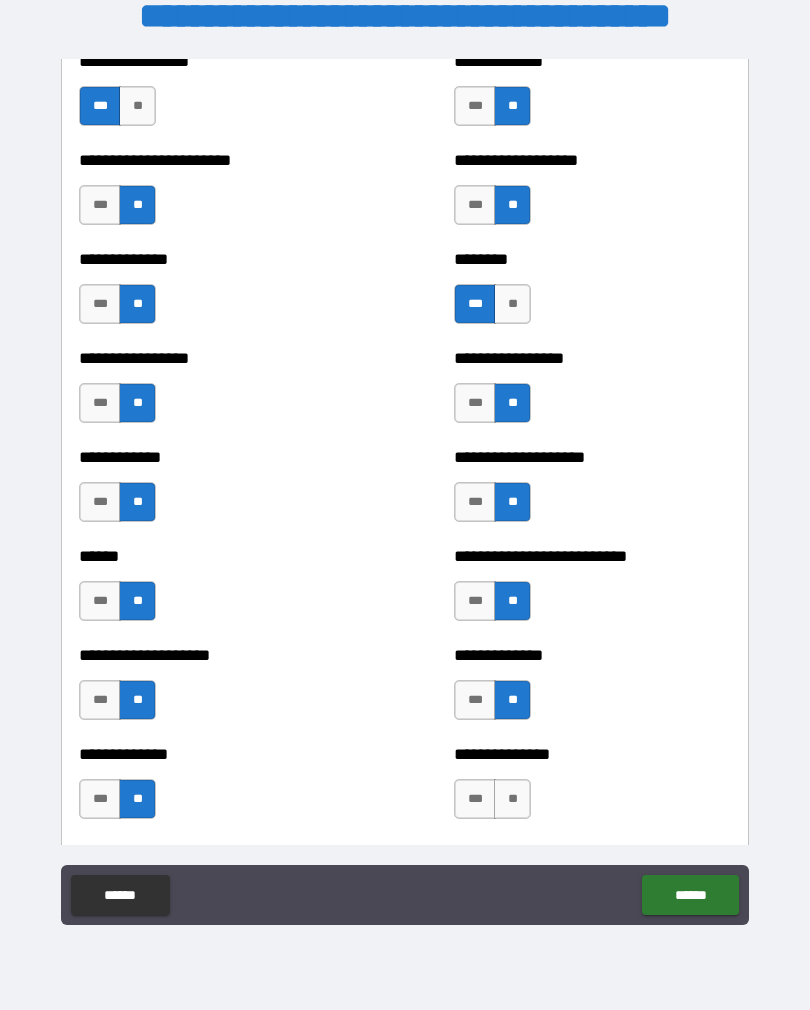 click on "**" at bounding box center [512, 799] 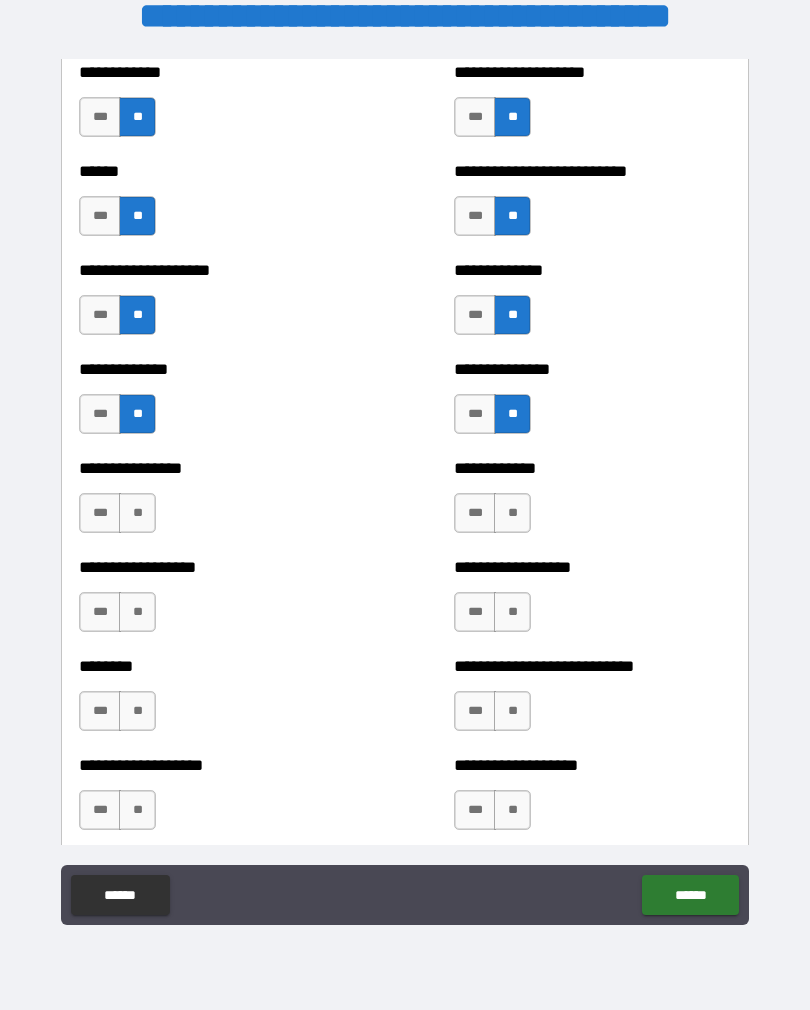scroll, scrollTop: 4045, scrollLeft: 0, axis: vertical 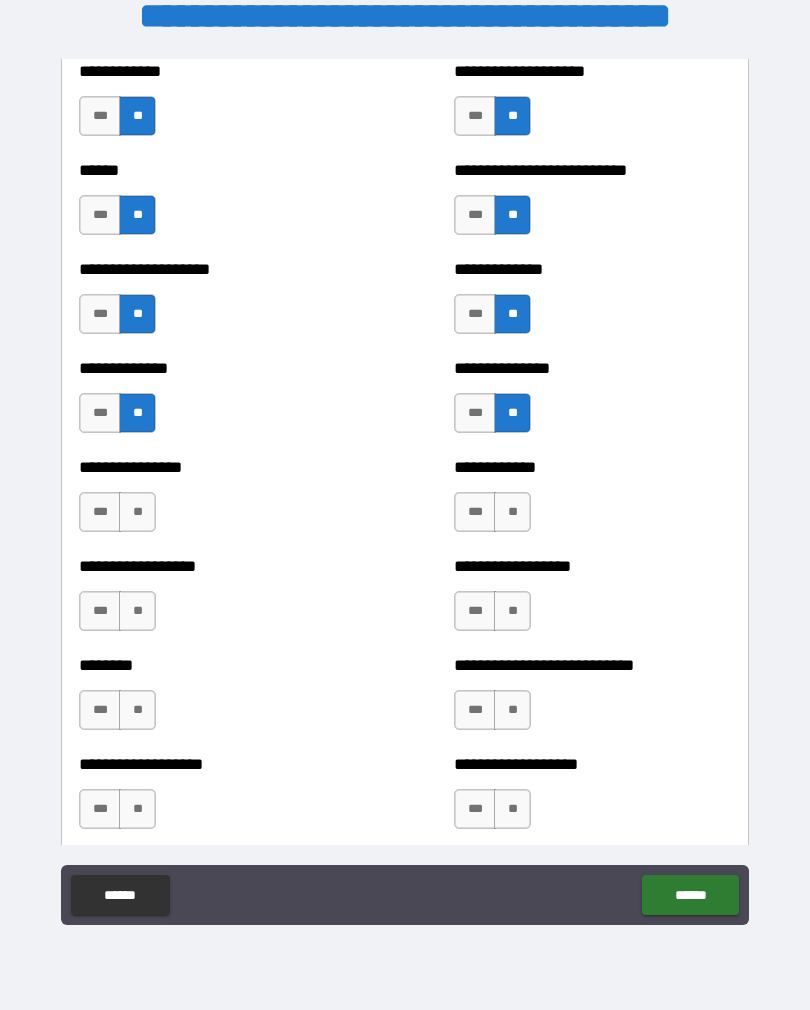 click on "**" at bounding box center (137, 512) 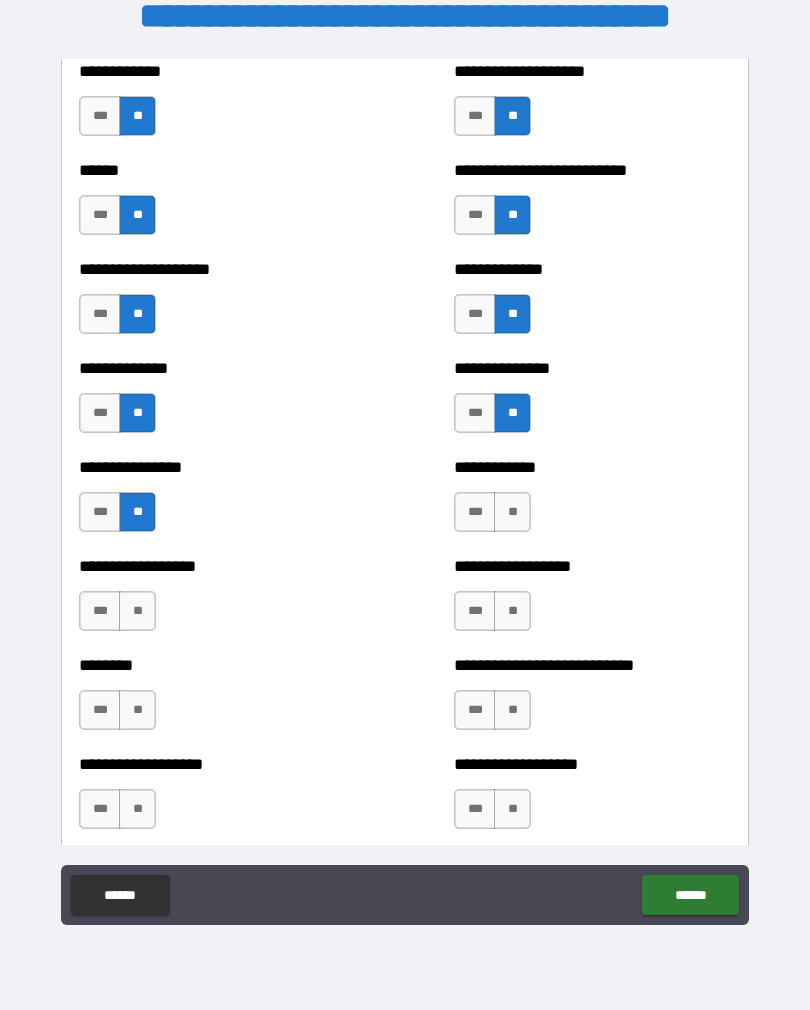 click on "**" at bounding box center [512, 512] 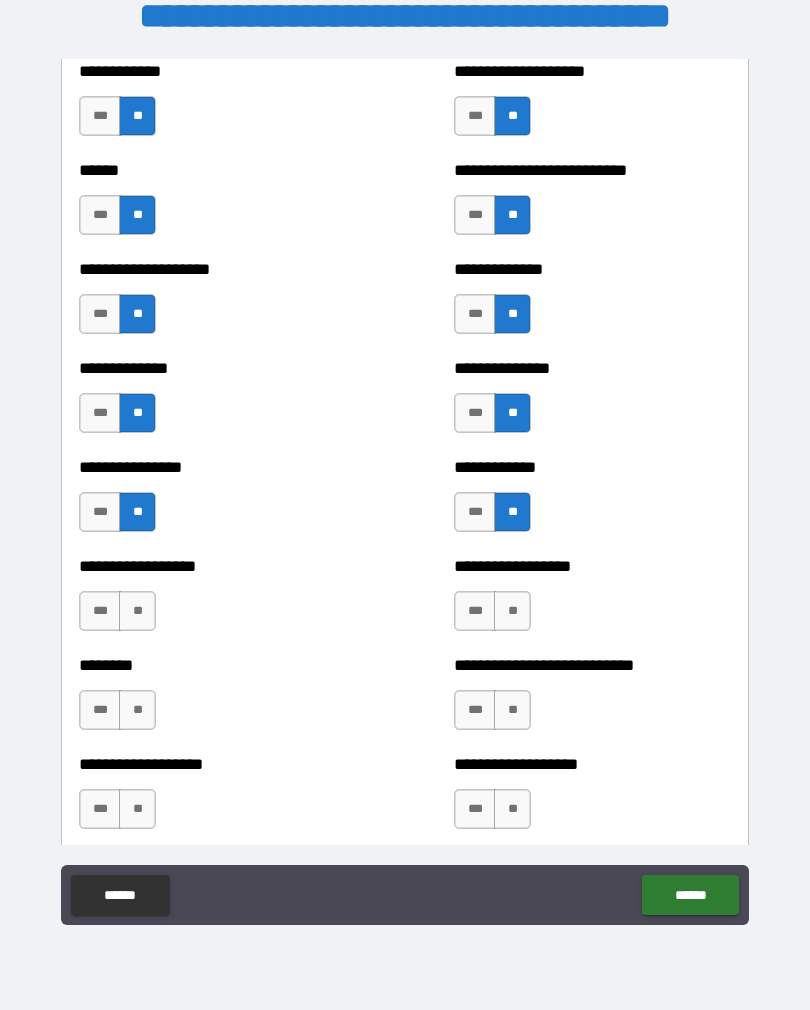 click on "**" at bounding box center [137, 611] 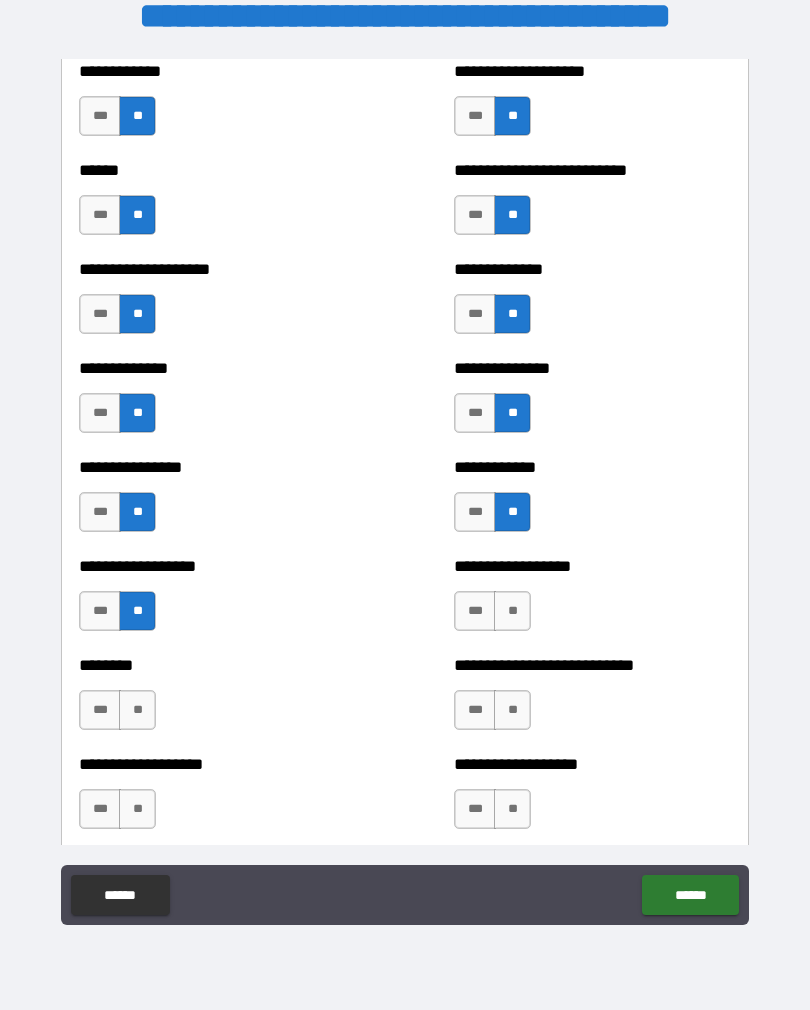 click on "**" at bounding box center (512, 611) 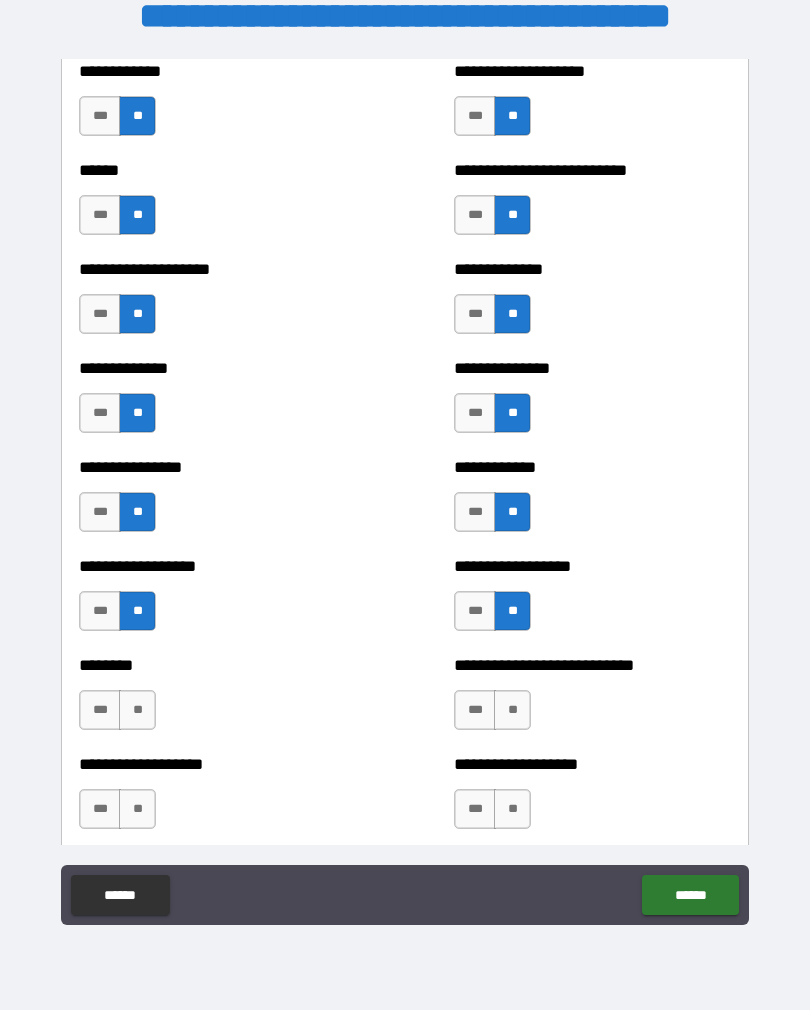 click on "**" at bounding box center [137, 710] 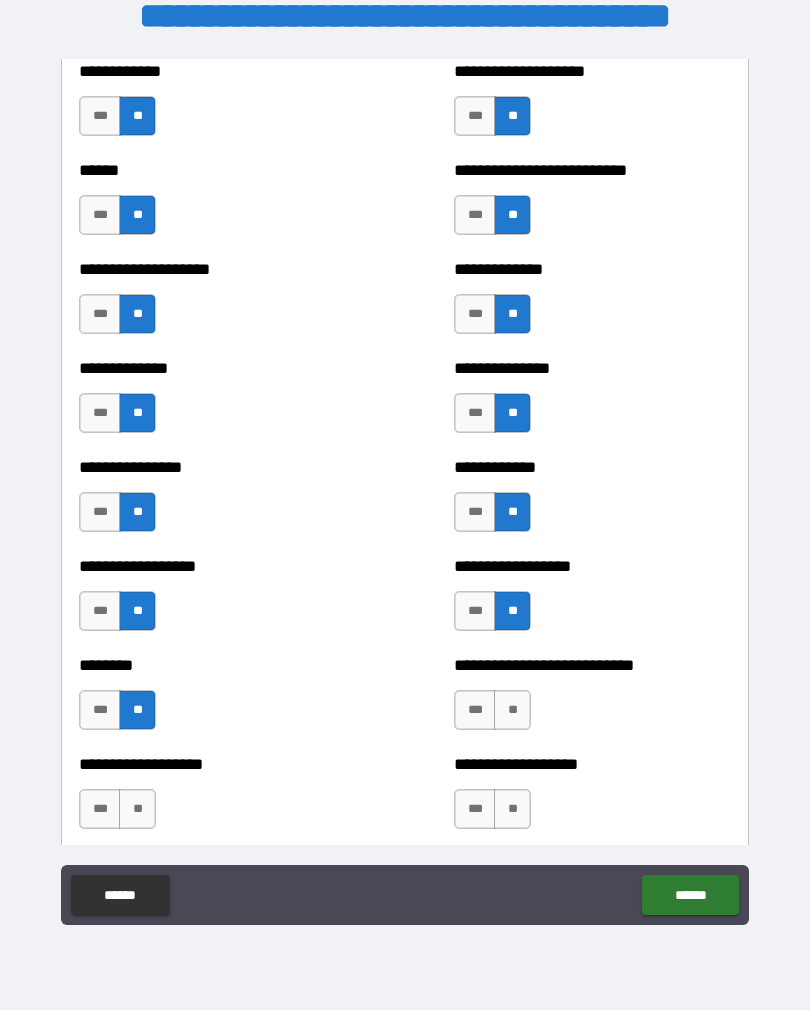 click on "**" at bounding box center [512, 710] 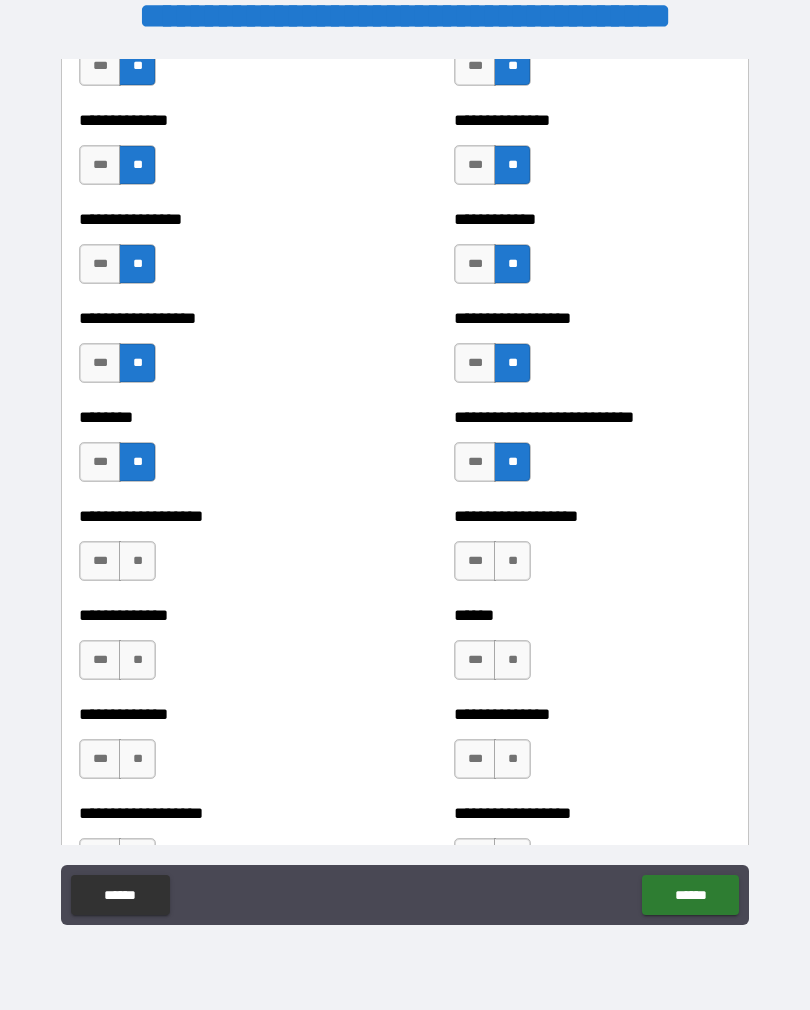 scroll, scrollTop: 4294, scrollLeft: 0, axis: vertical 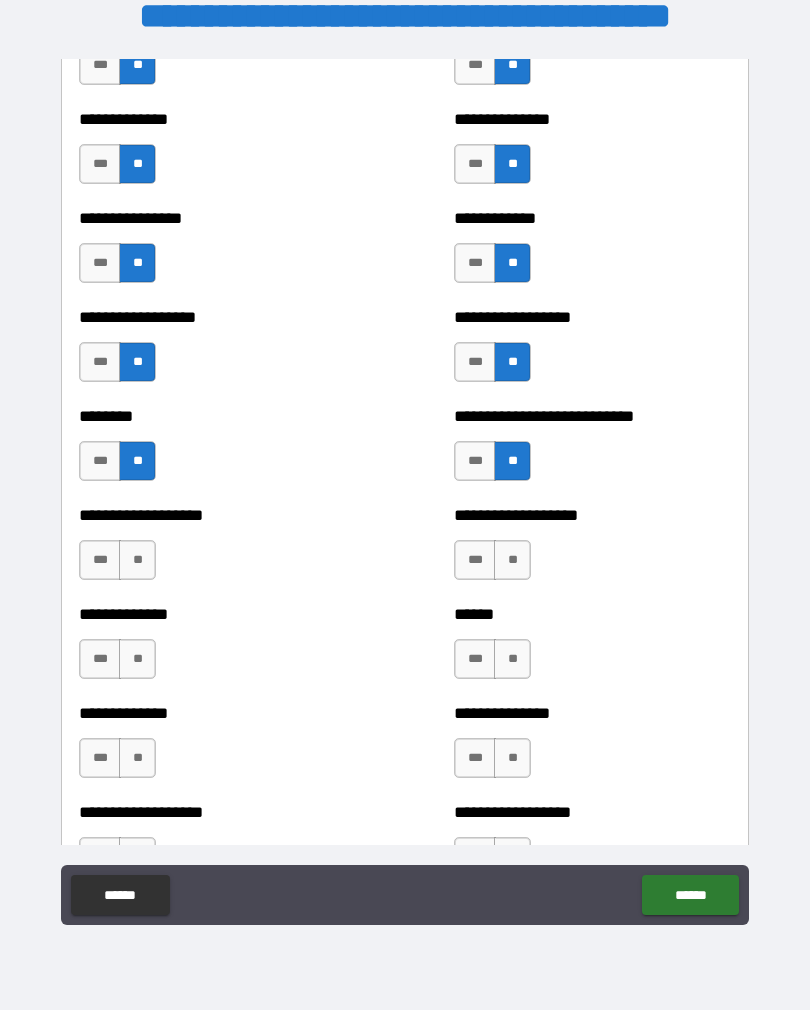 click on "**" at bounding box center [137, 560] 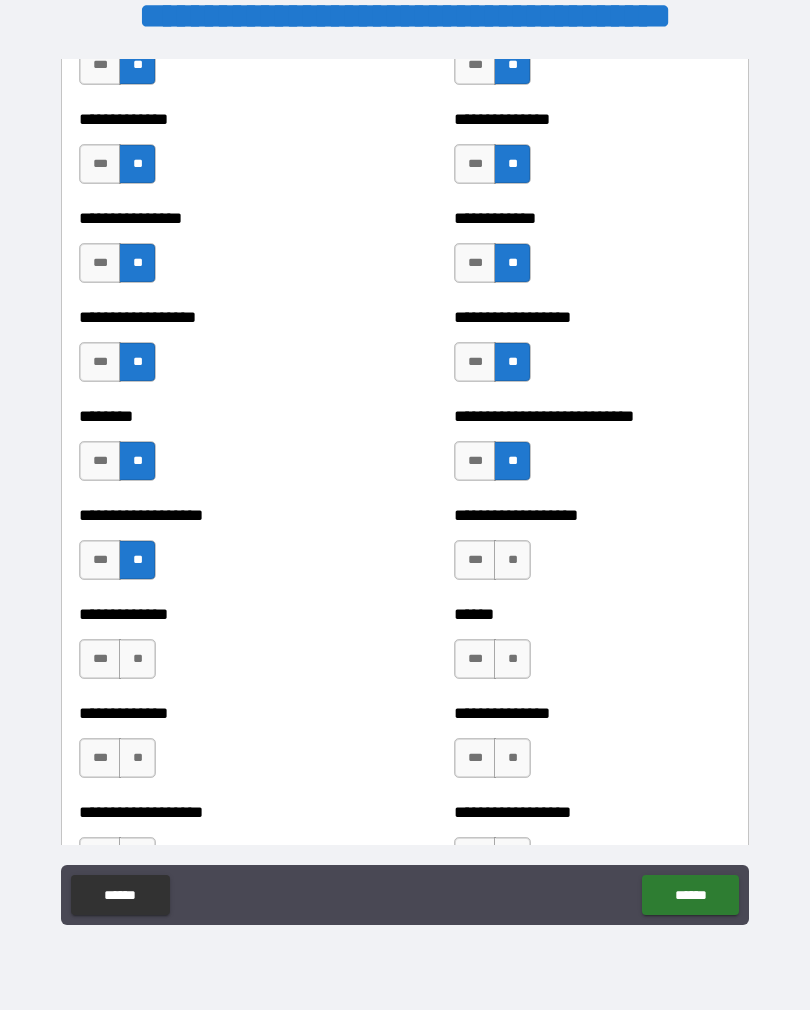 click on "**" at bounding box center [512, 560] 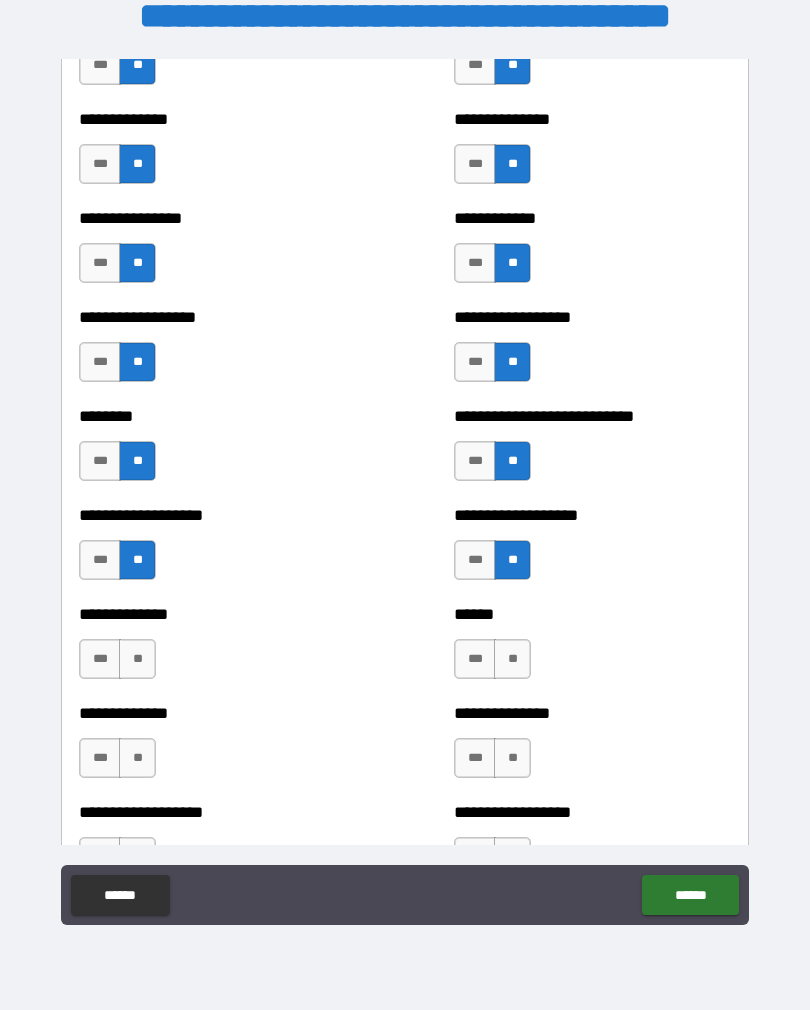 click on "**" at bounding box center [137, 659] 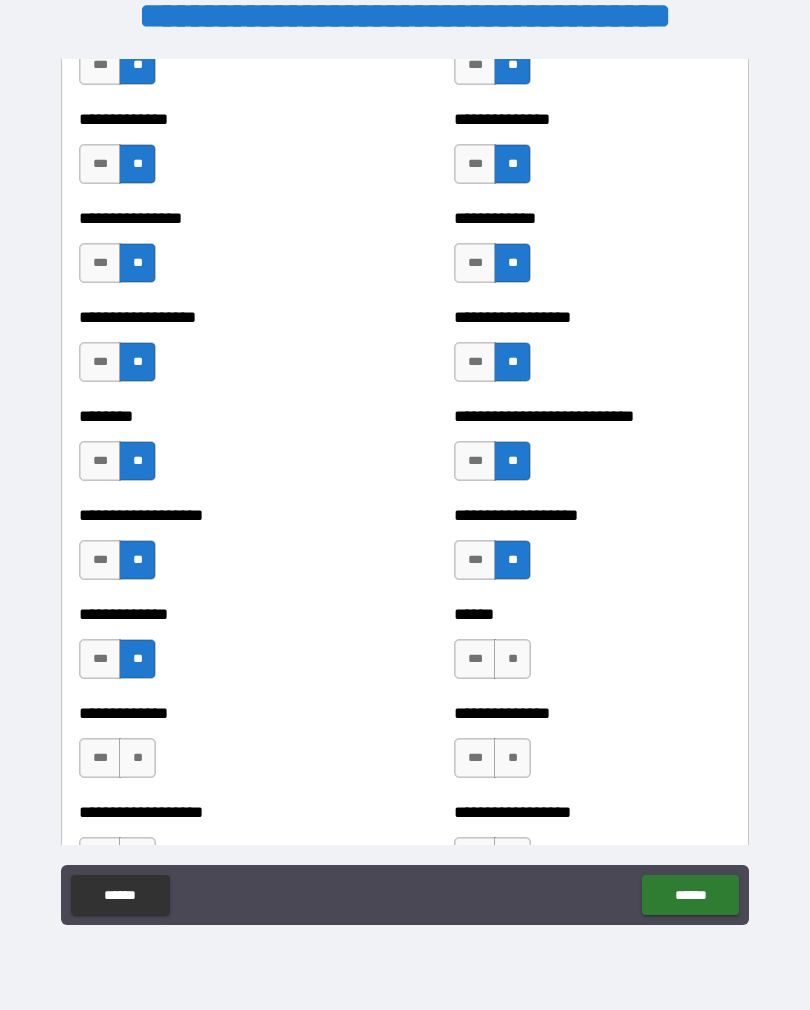click on "**" at bounding box center (512, 659) 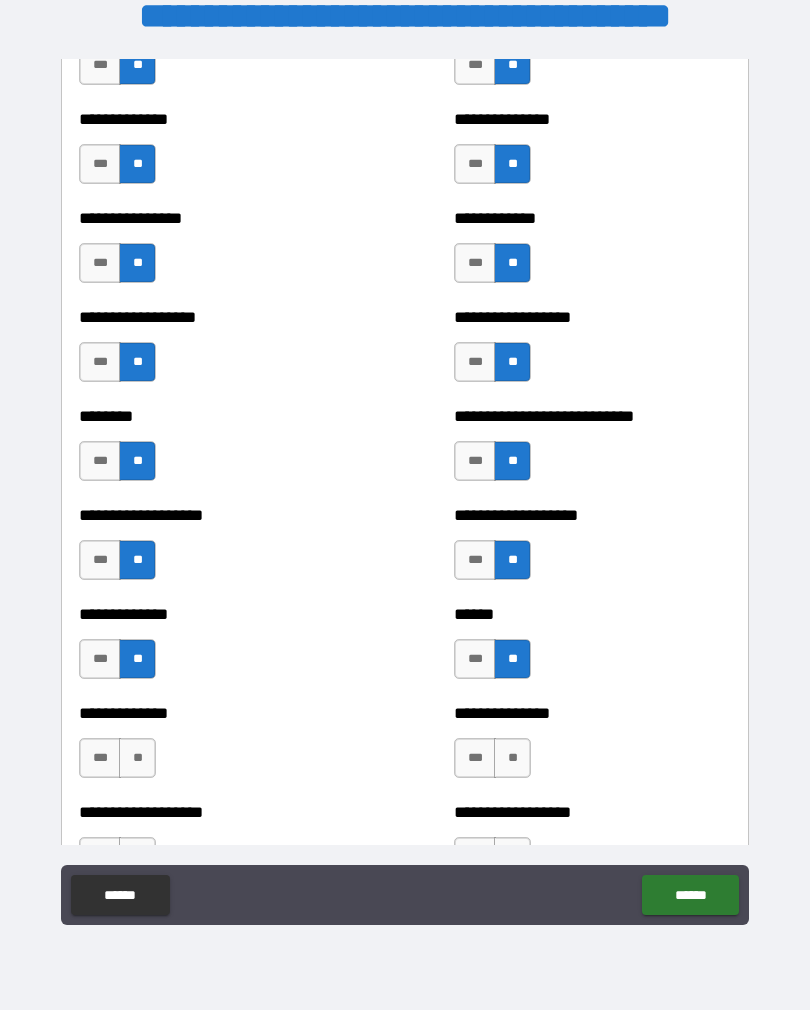 click on "**" at bounding box center [137, 758] 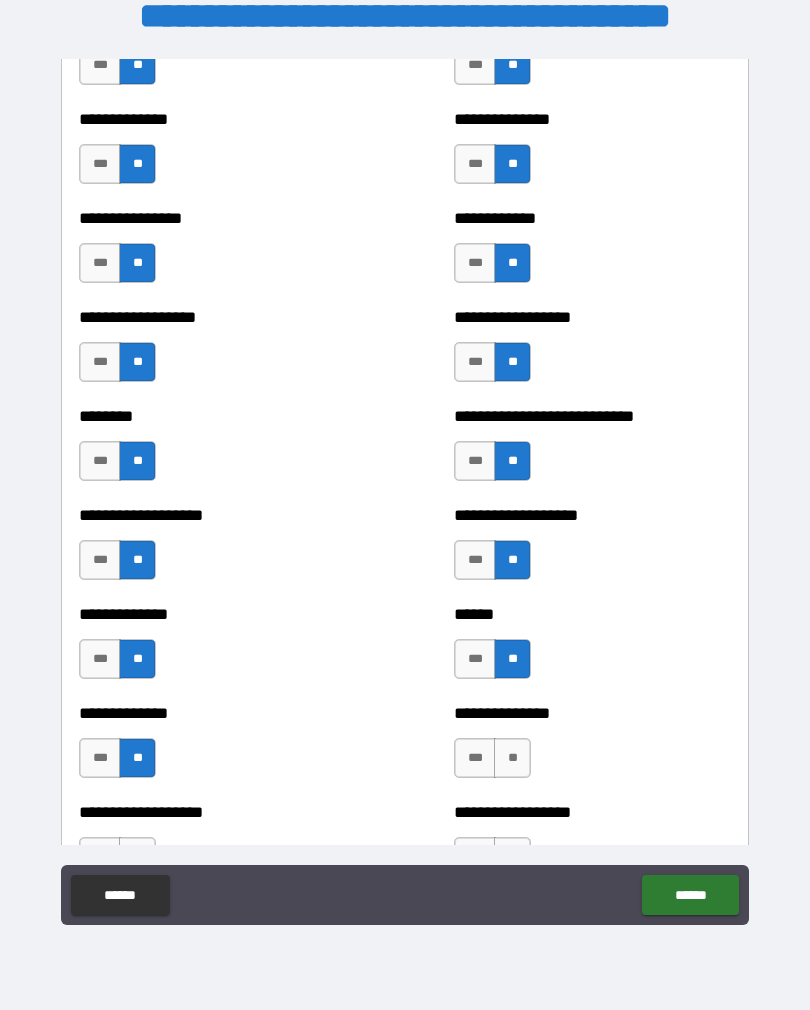 click on "**" at bounding box center (512, 758) 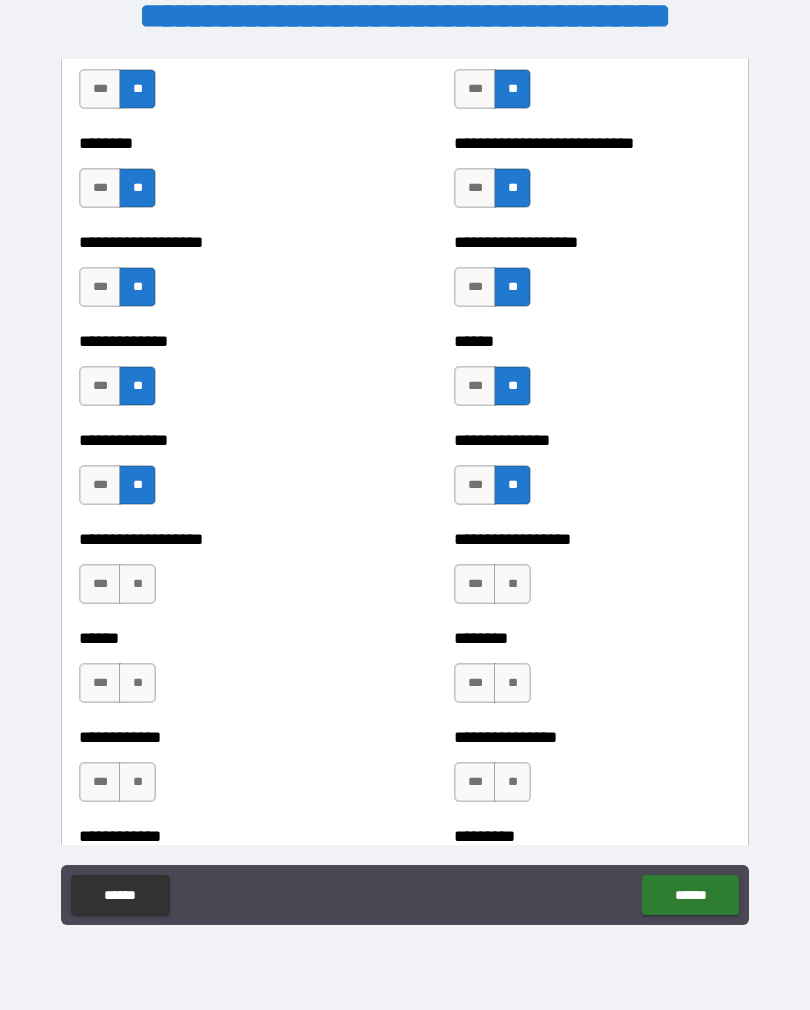 scroll, scrollTop: 4588, scrollLeft: 0, axis: vertical 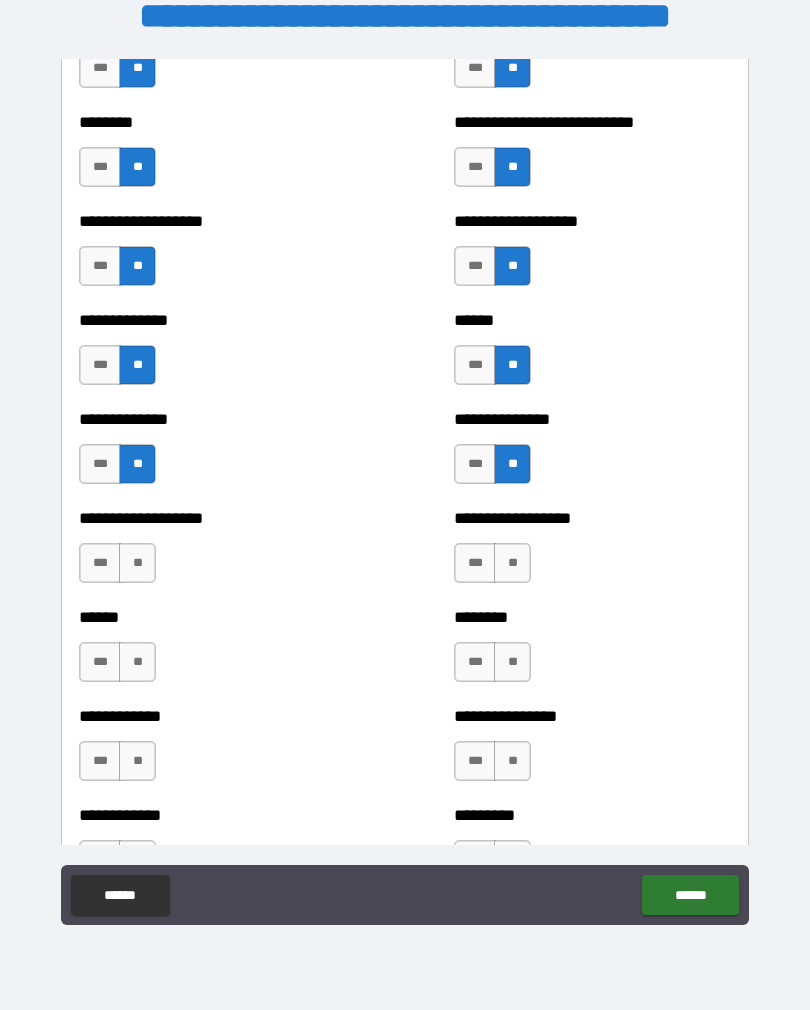 click on "**" at bounding box center [137, 563] 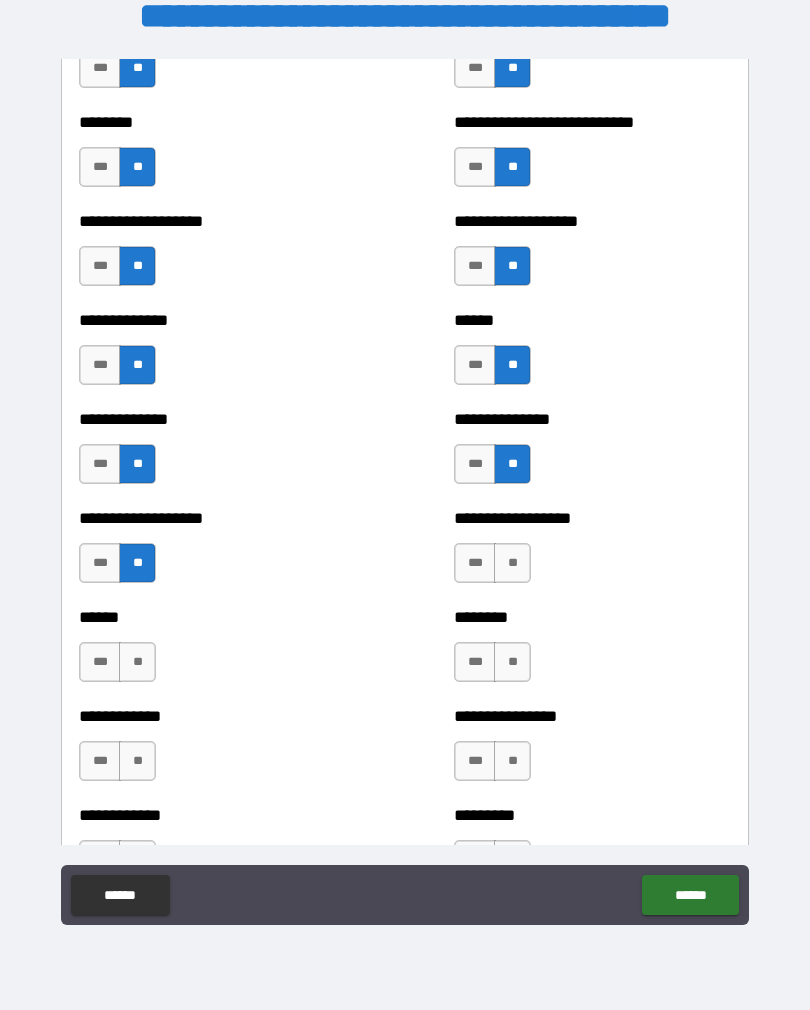 click on "**" at bounding box center [512, 563] 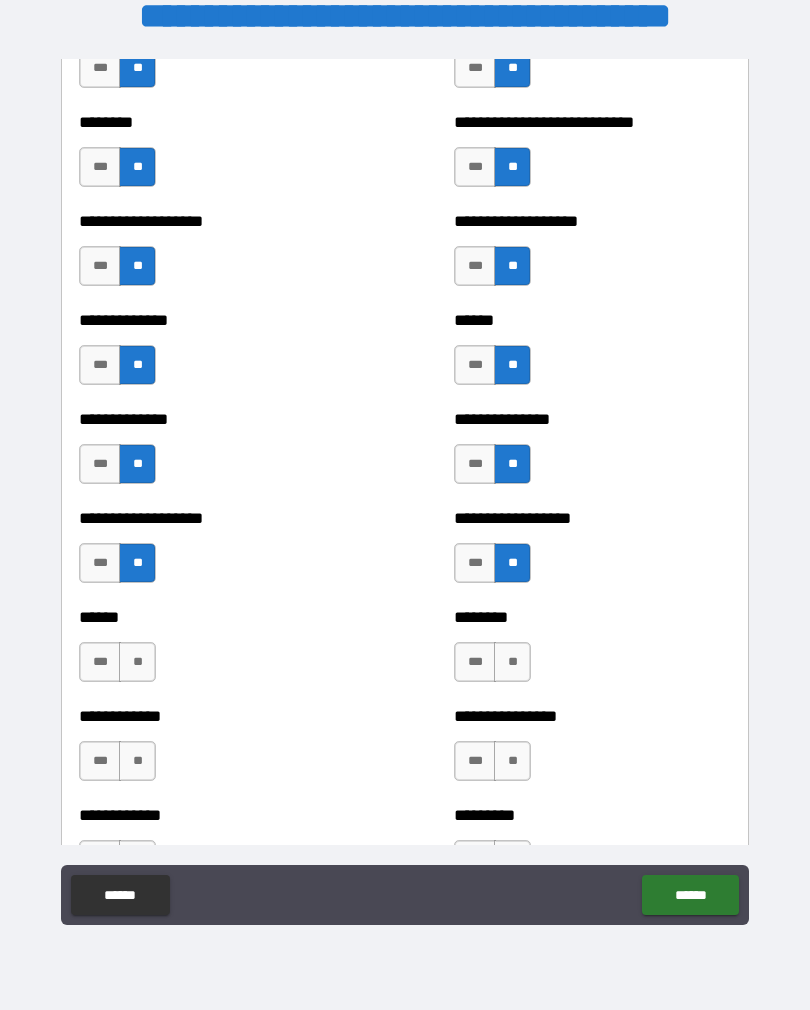 click on "**" at bounding box center (137, 662) 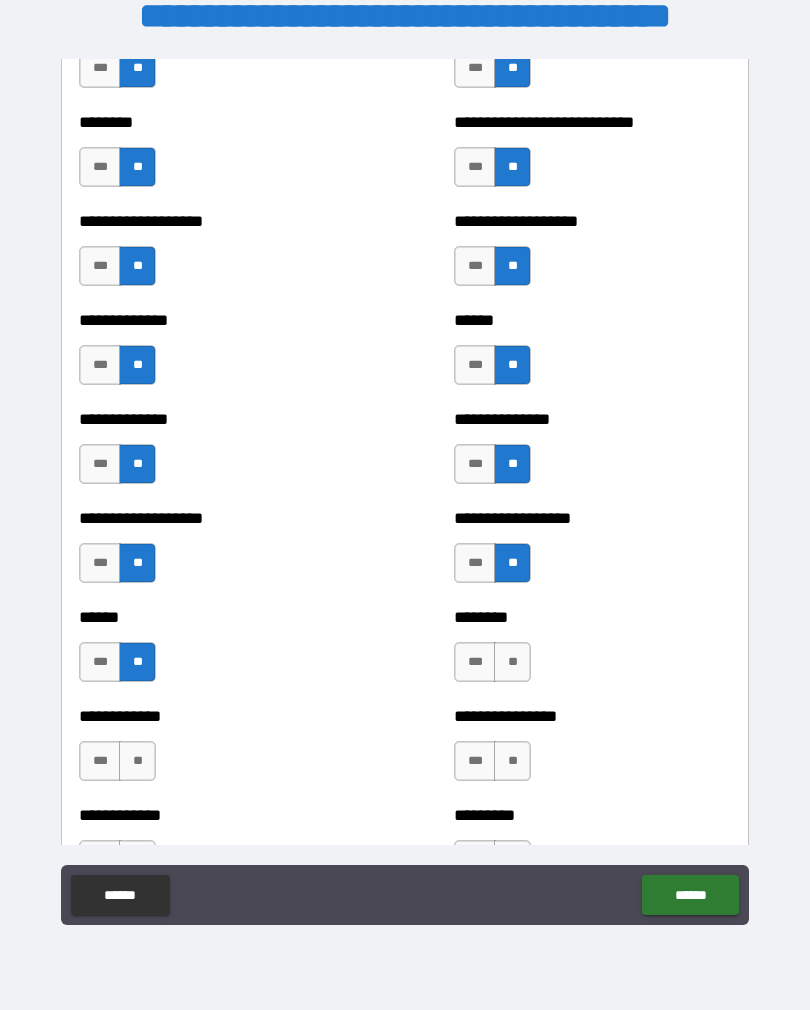 click on "**" at bounding box center [512, 662] 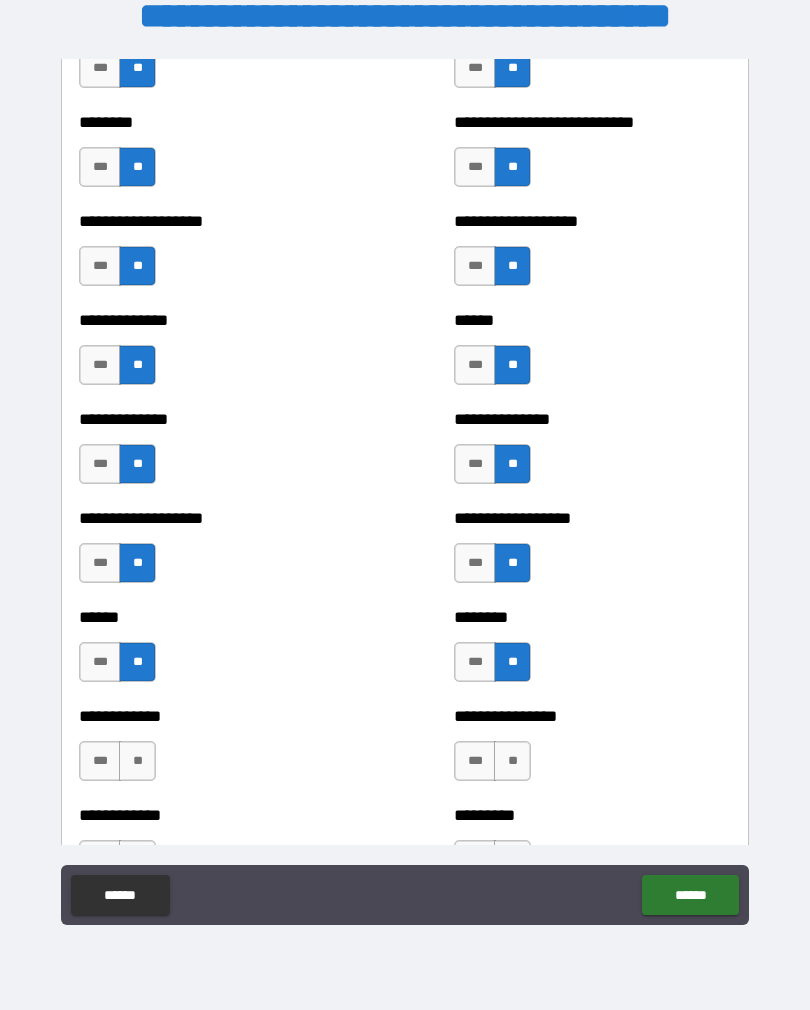 click on "**" at bounding box center (137, 761) 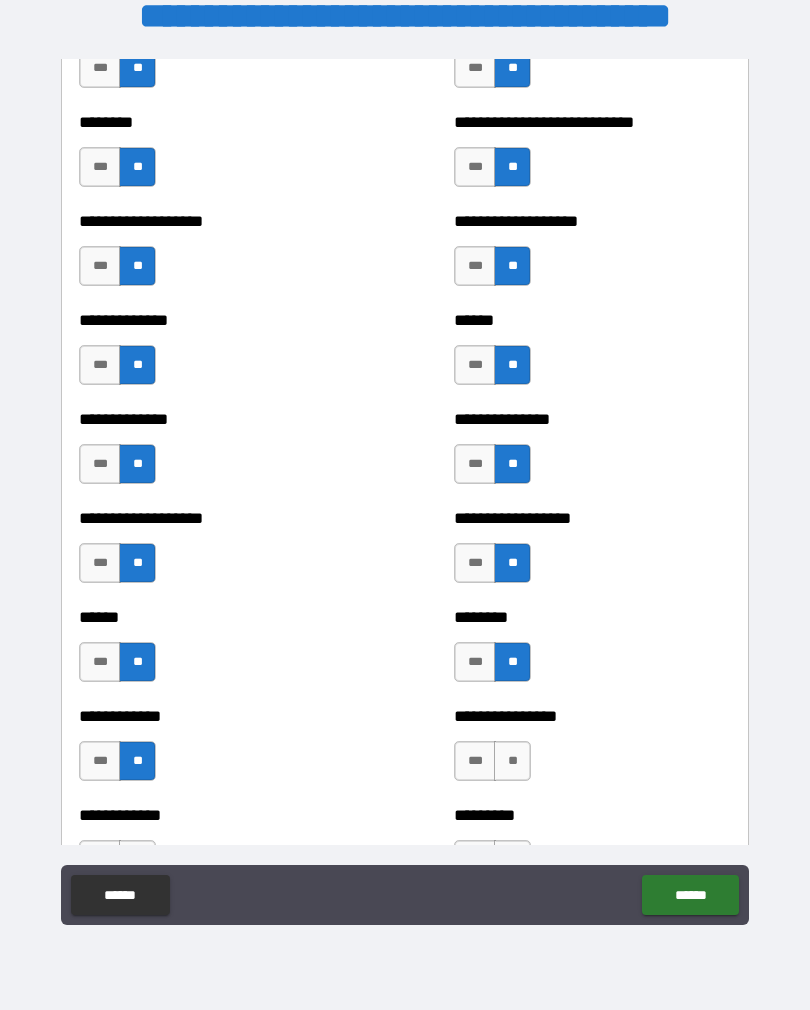 click on "***" at bounding box center (475, 761) 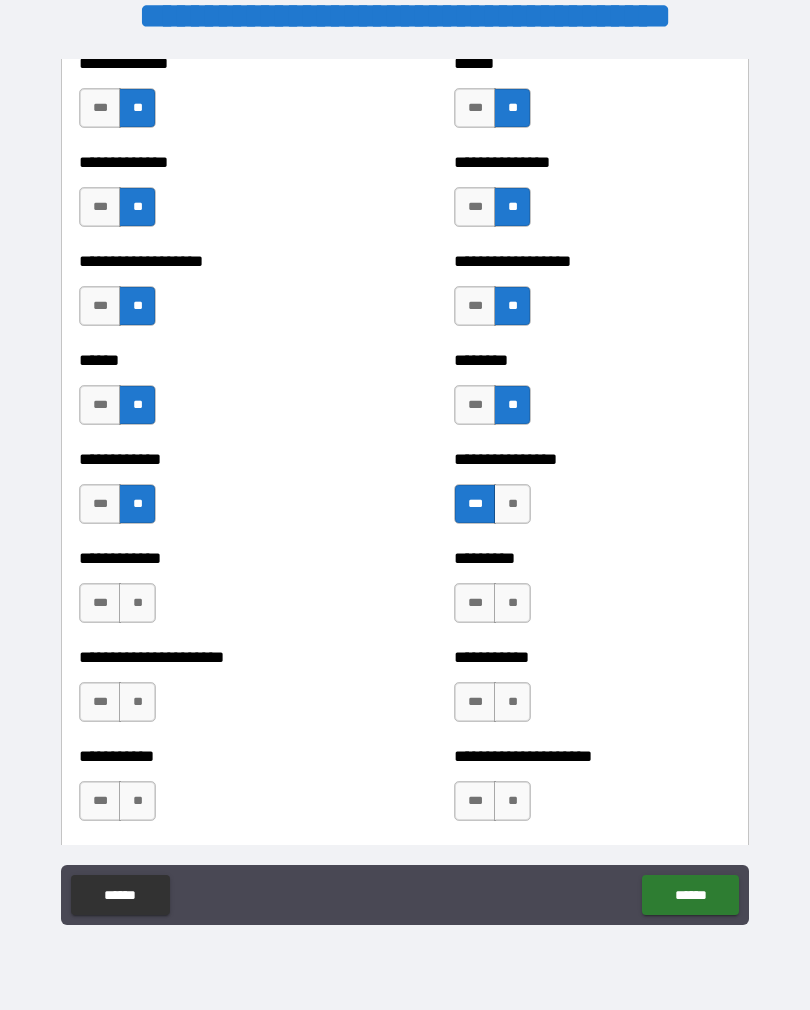 scroll, scrollTop: 4892, scrollLeft: 0, axis: vertical 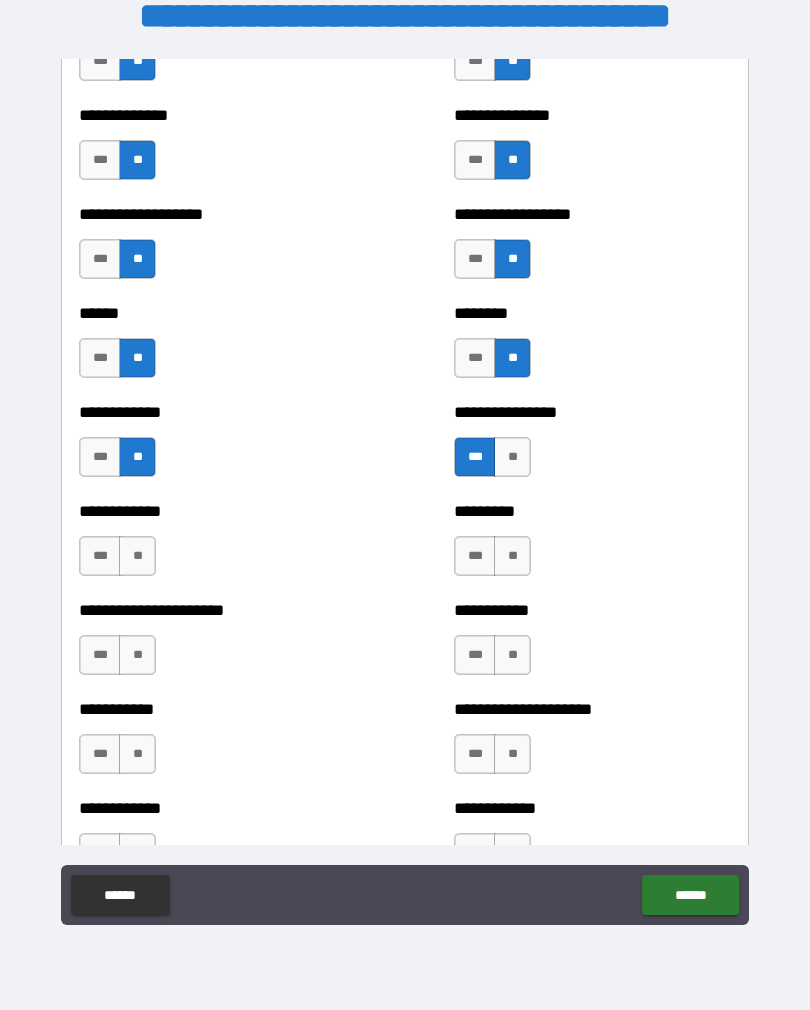 click on "**" at bounding box center [137, 556] 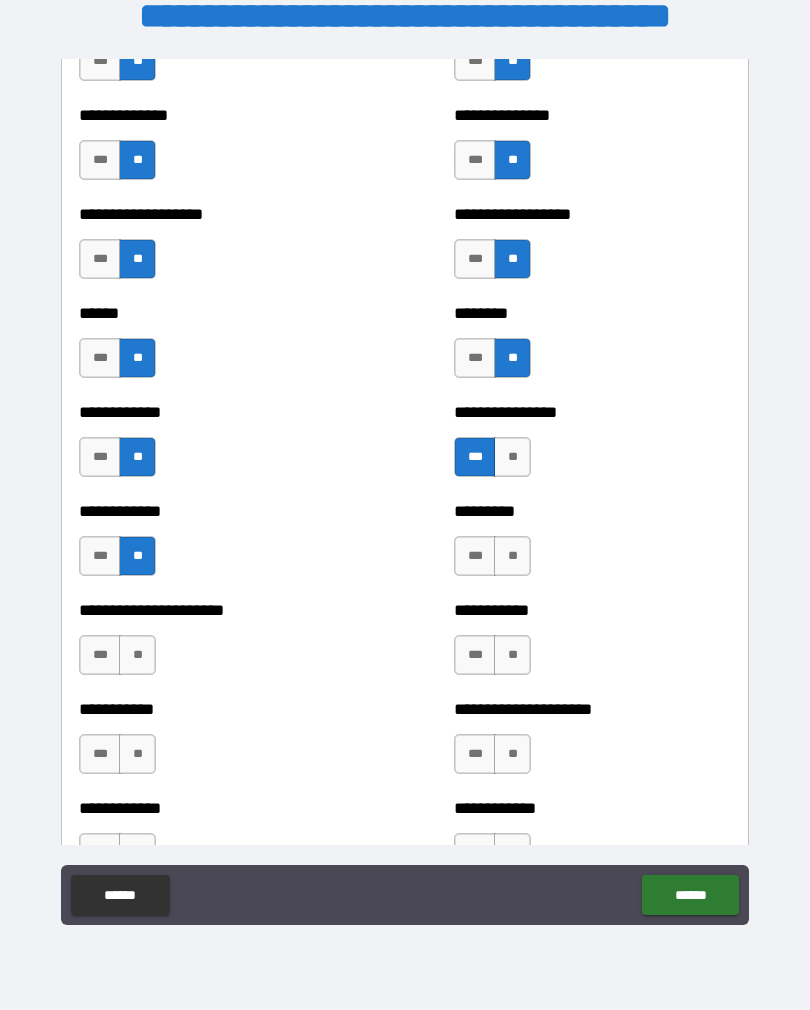 click on "**" at bounding box center (512, 556) 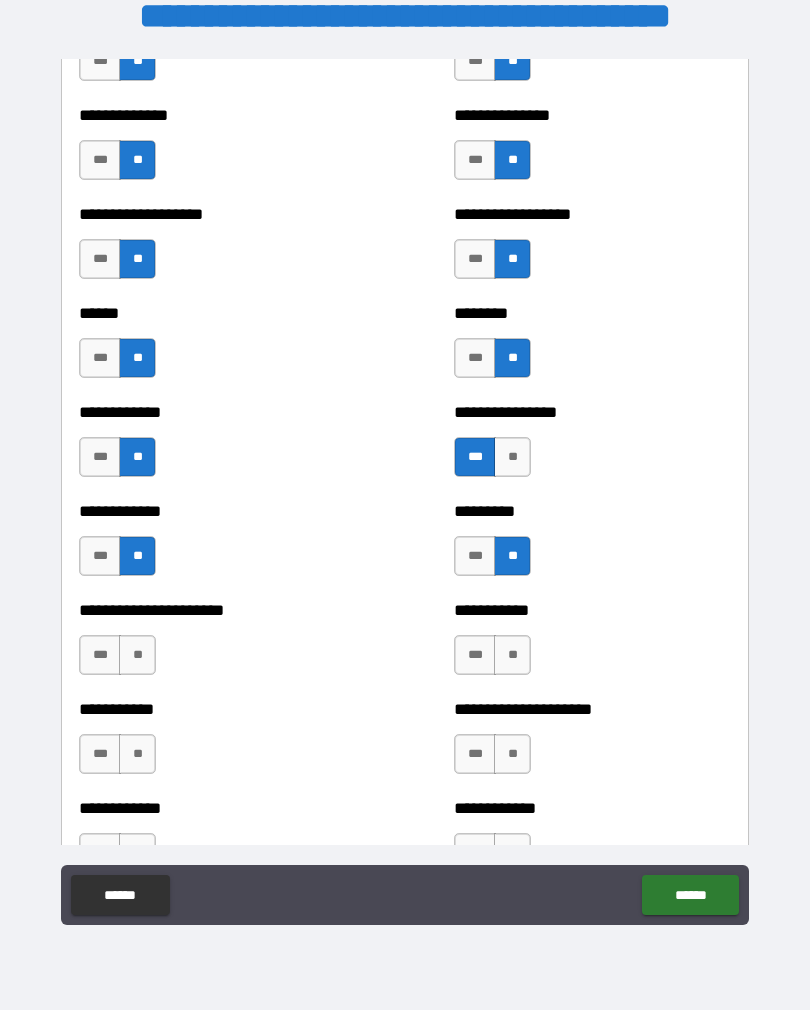 click on "**" at bounding box center [137, 655] 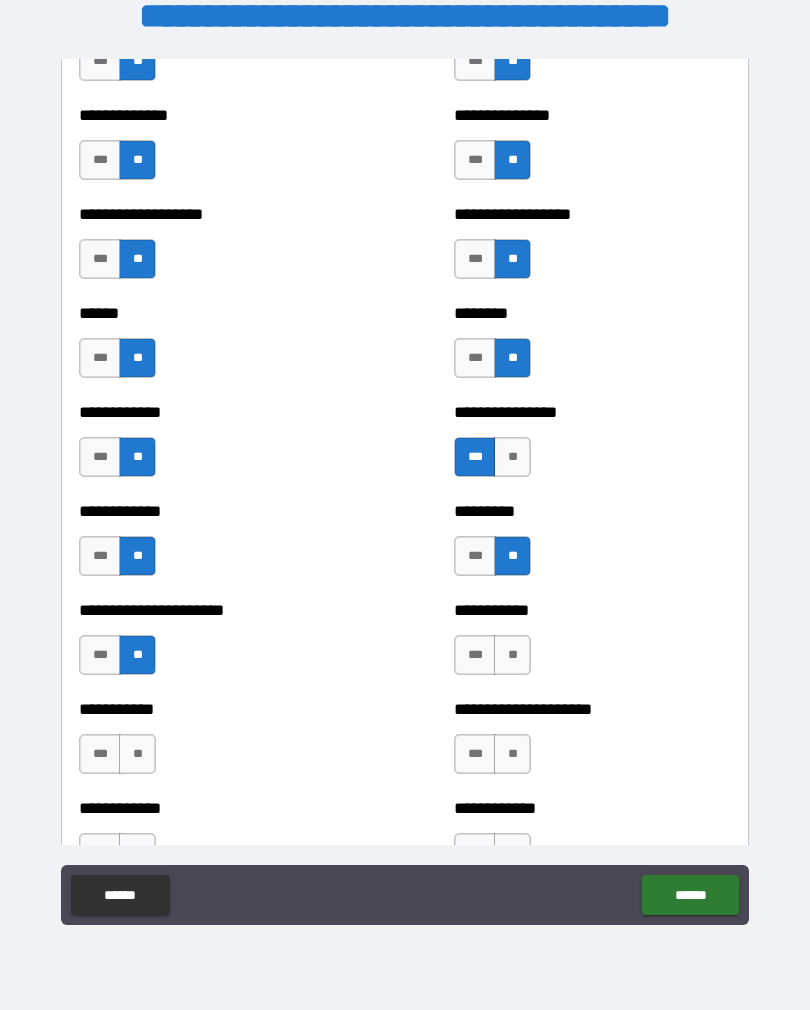click on "**" at bounding box center [512, 655] 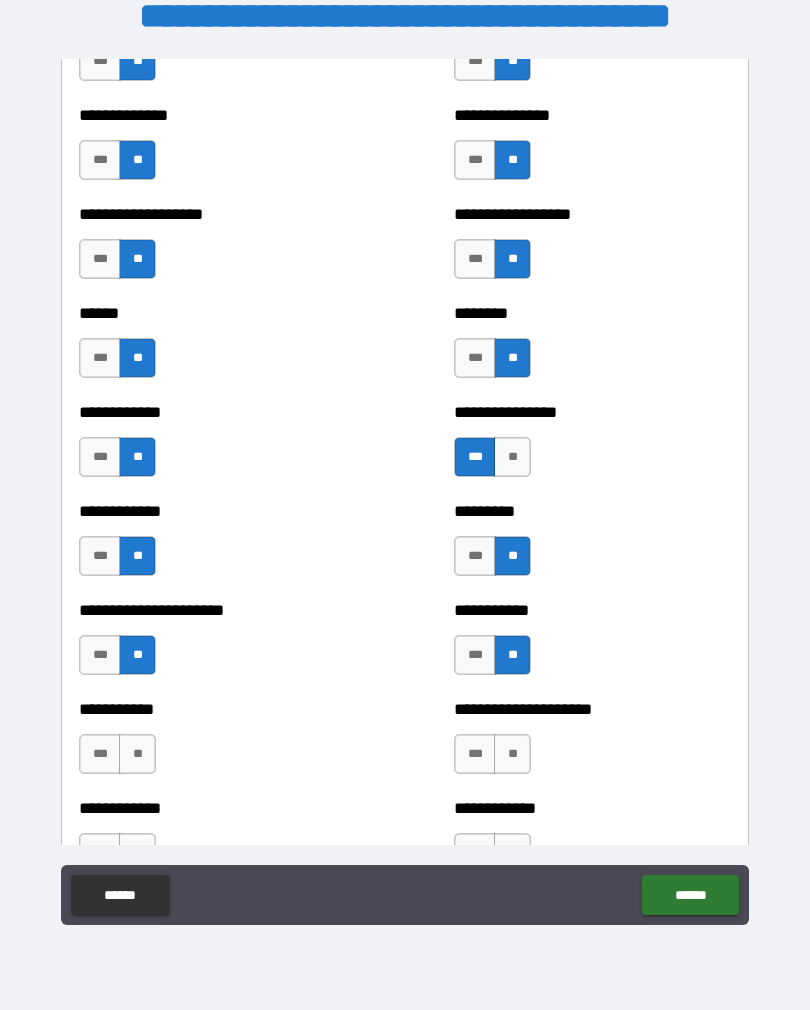 click on "**" at bounding box center [137, 754] 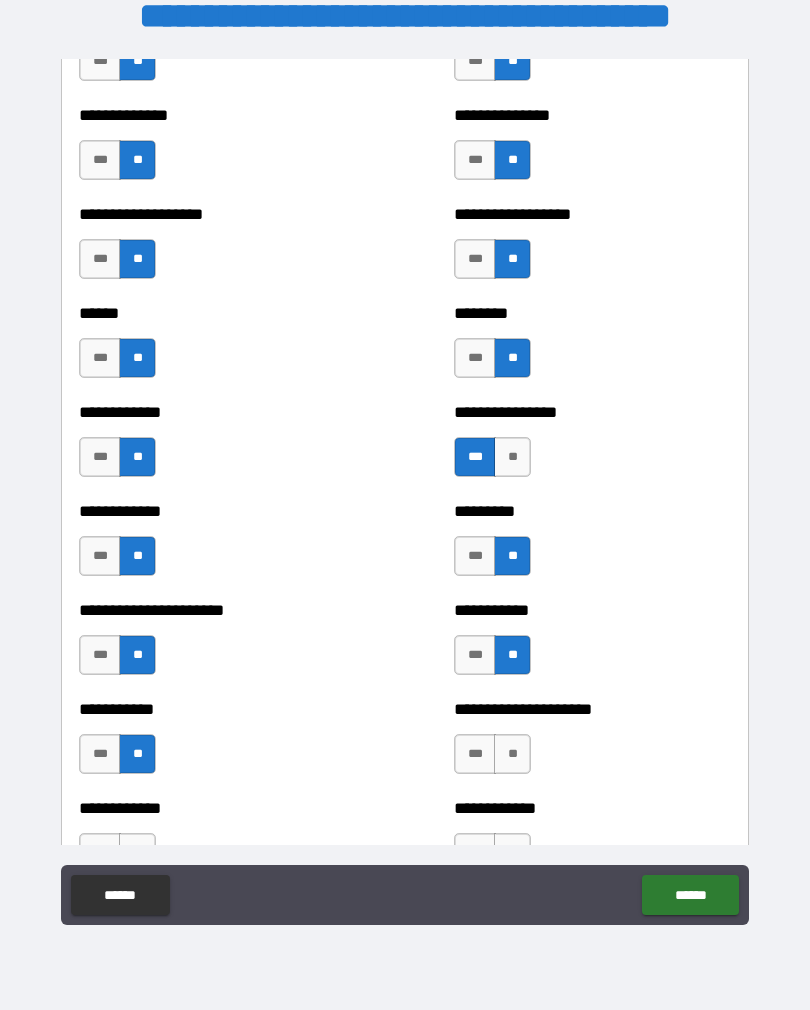 click on "**" at bounding box center [512, 754] 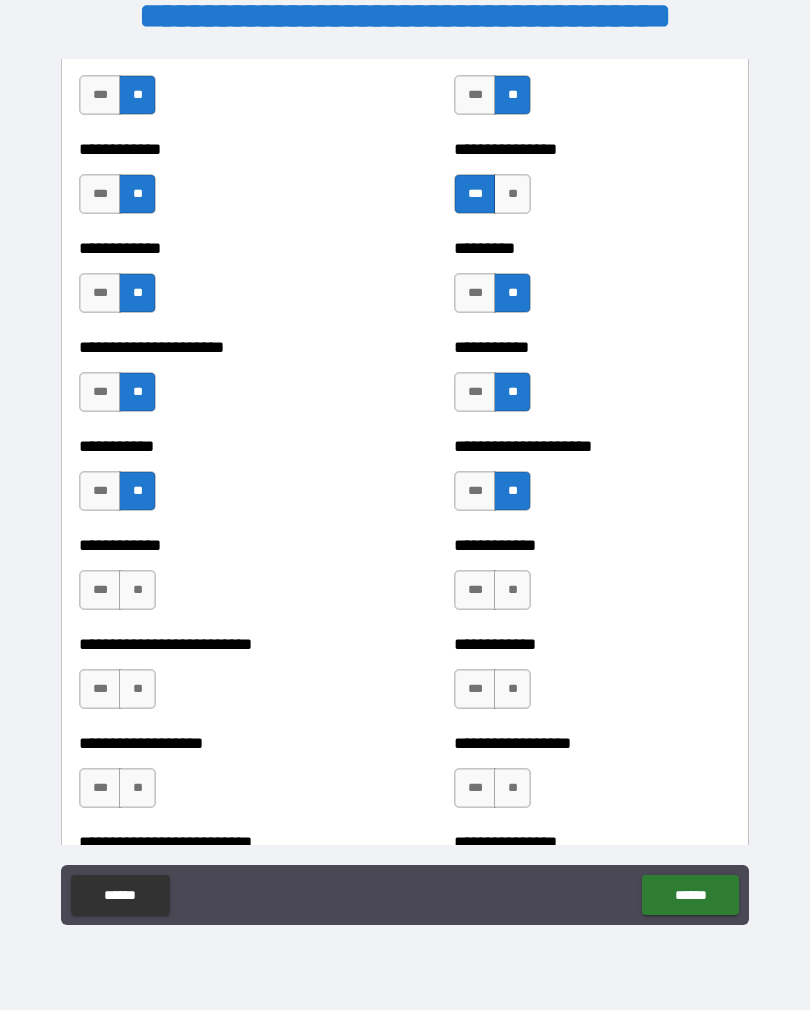 scroll, scrollTop: 5178, scrollLeft: 0, axis: vertical 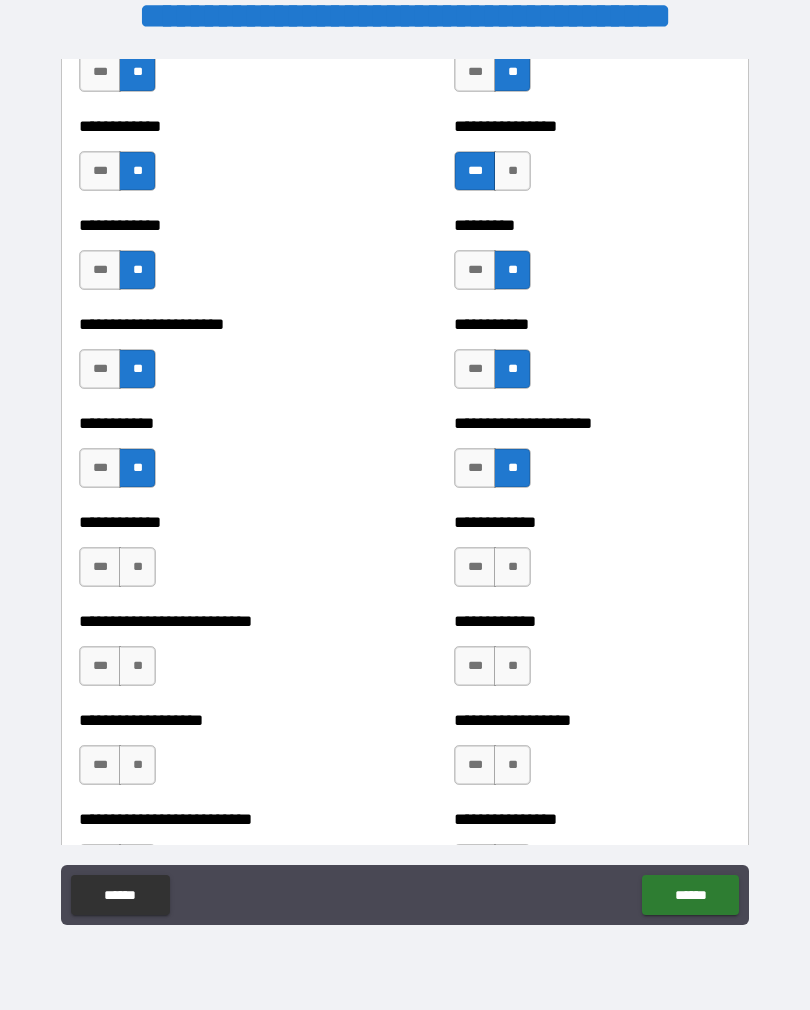 click on "**" at bounding box center (137, 567) 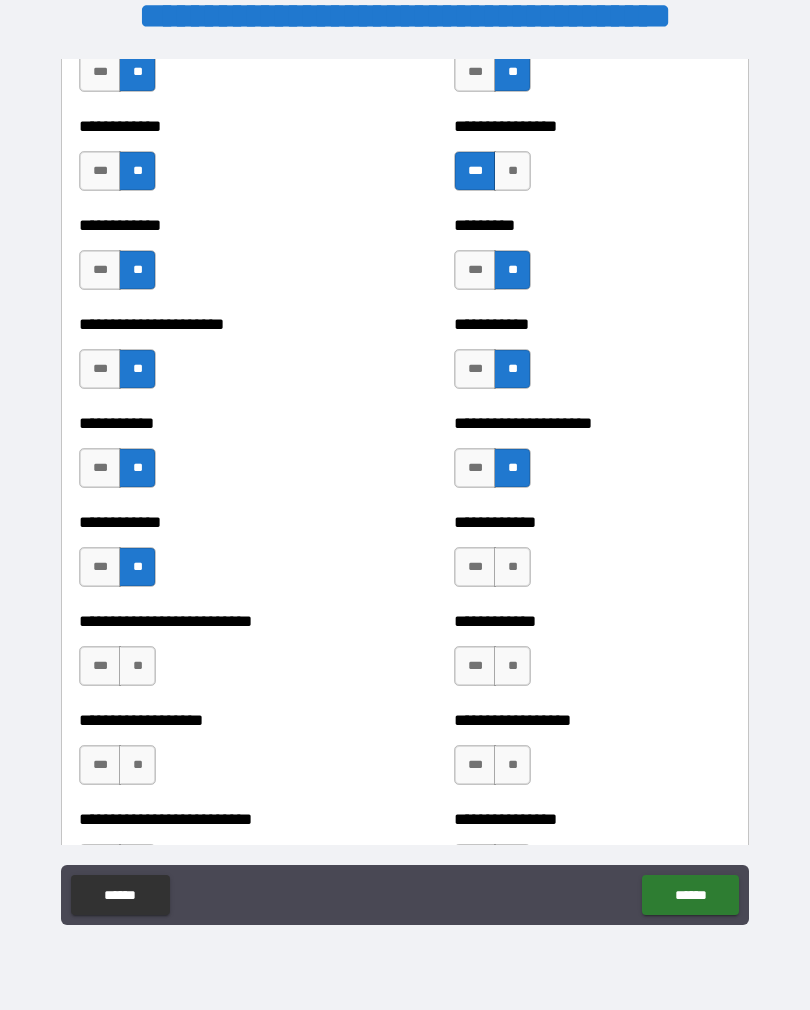 click on "**" at bounding box center (512, 567) 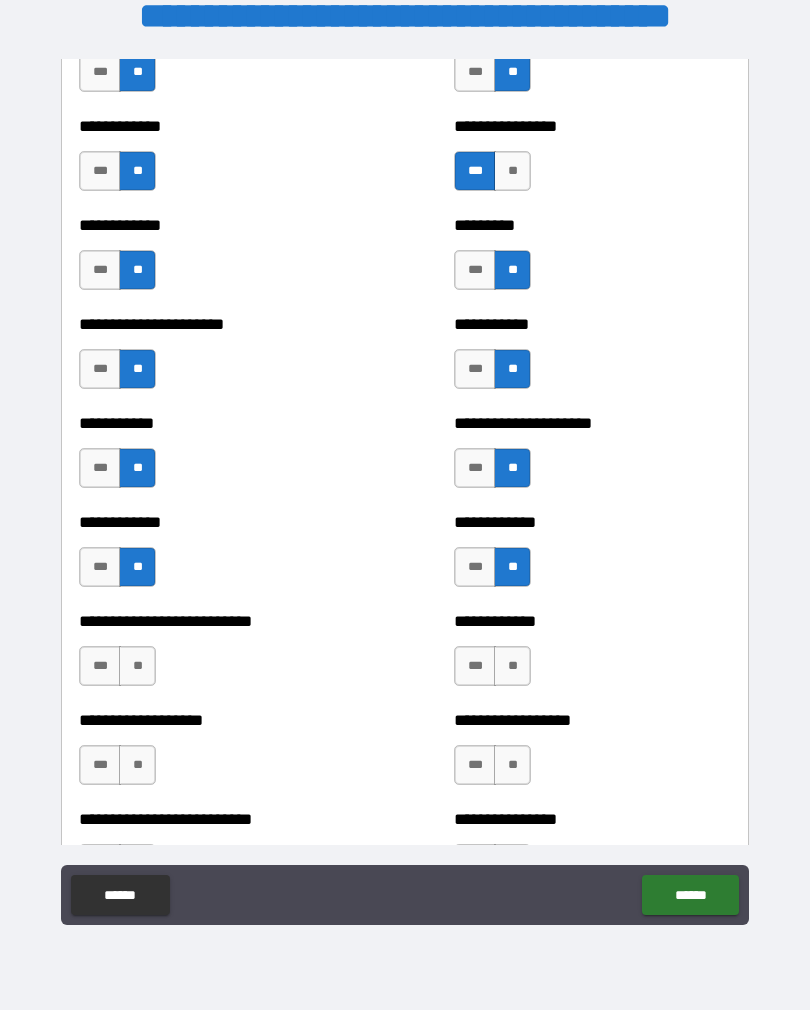 click on "**" at bounding box center [137, 666] 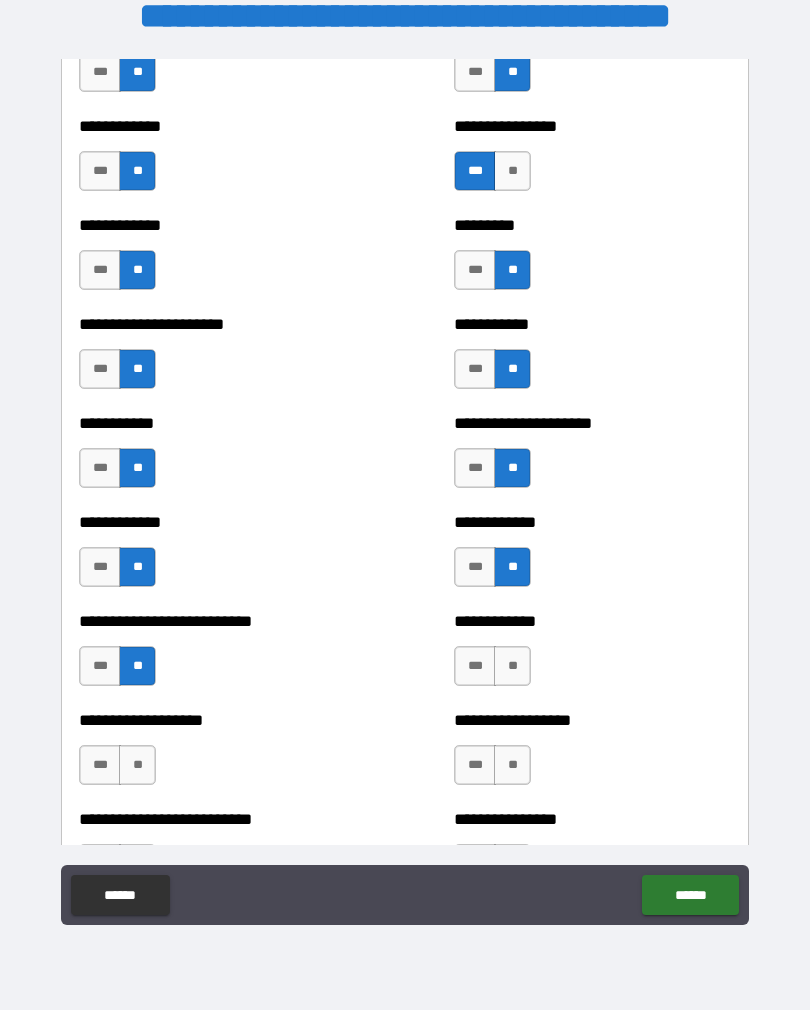 click on "**" at bounding box center [512, 666] 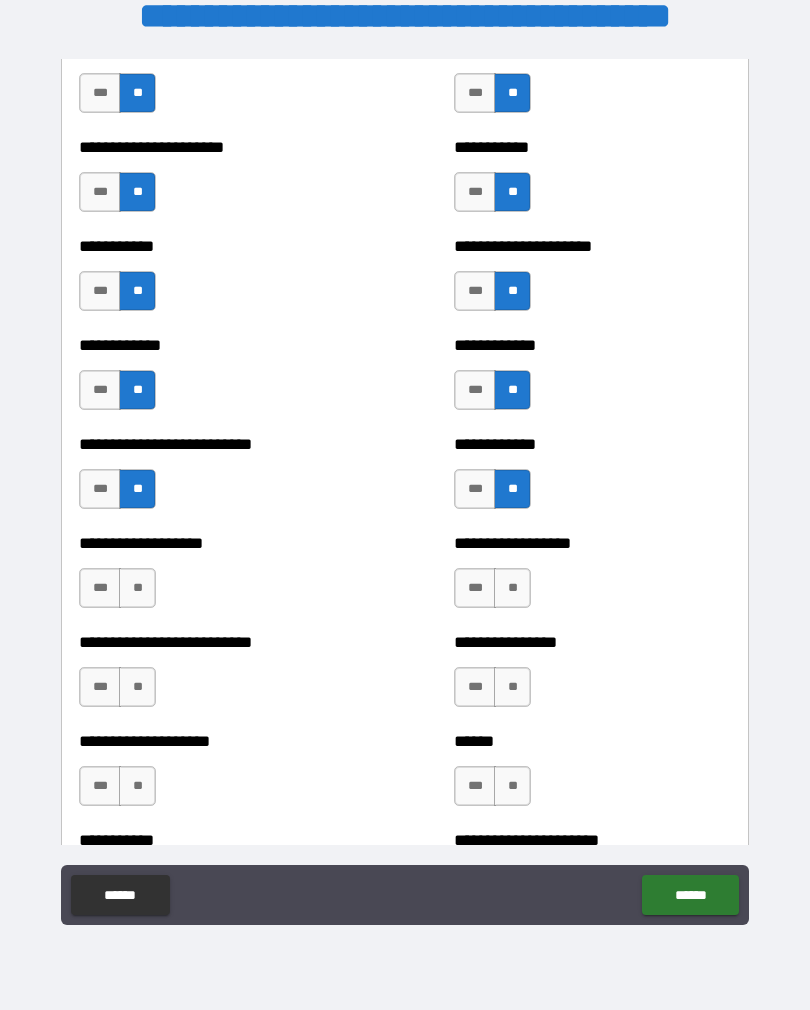 scroll, scrollTop: 5383, scrollLeft: 0, axis: vertical 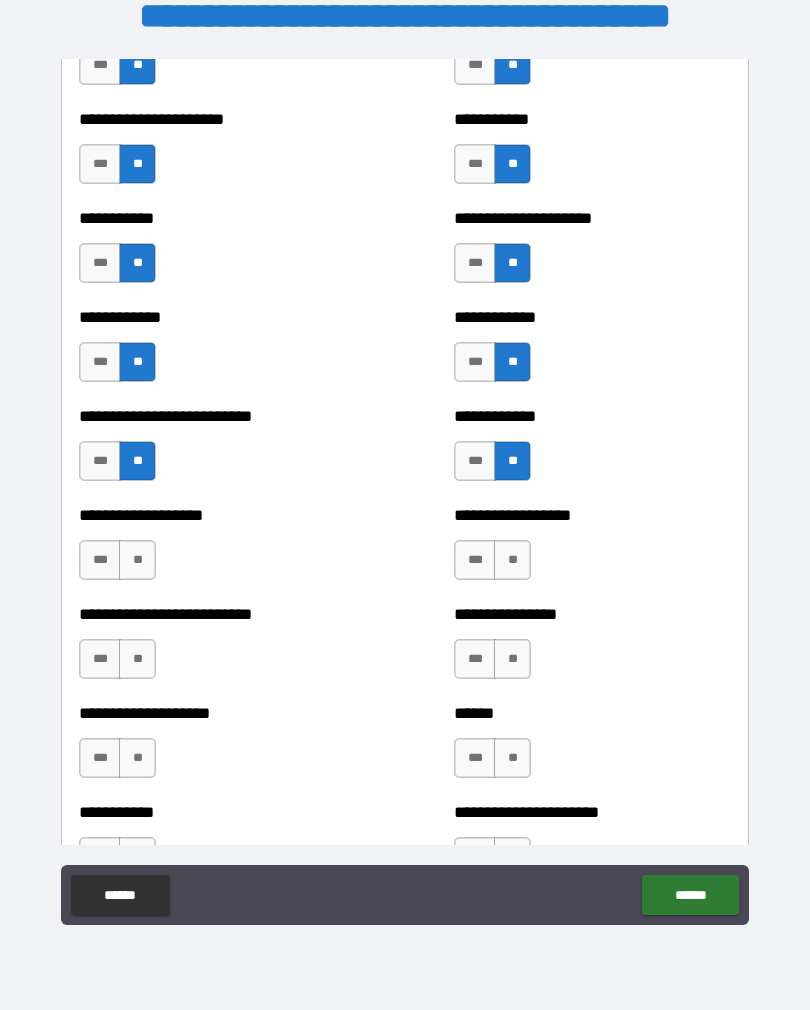 click on "**" at bounding box center [137, 560] 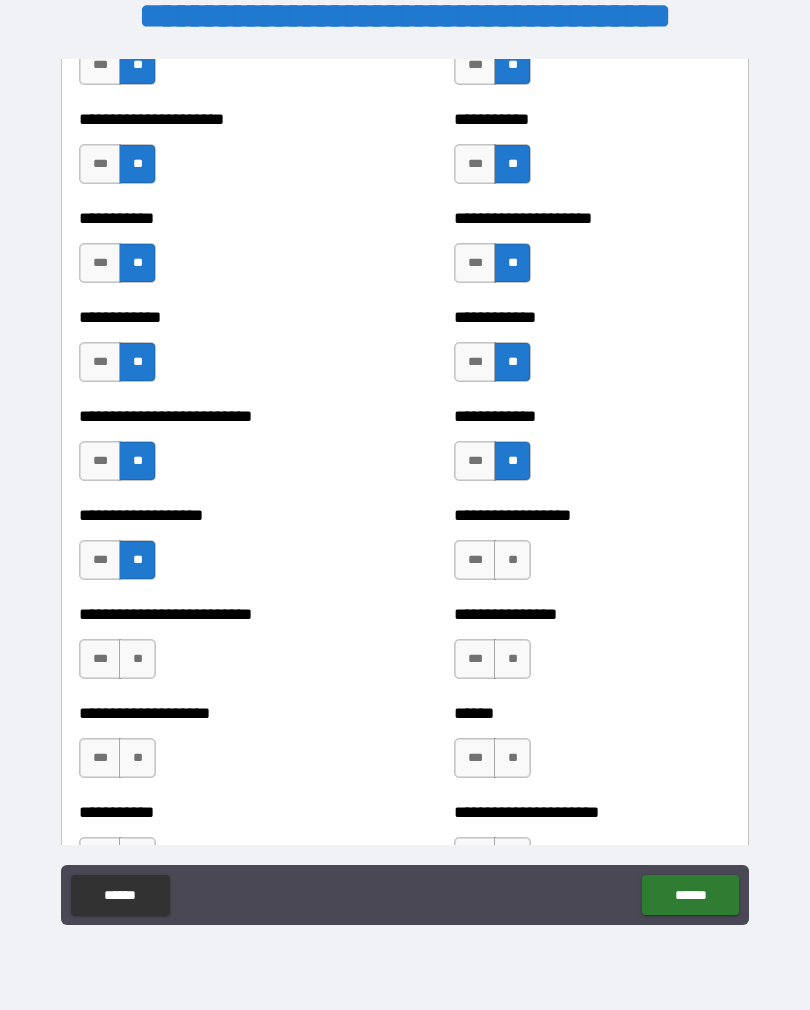 click on "**" at bounding box center [512, 560] 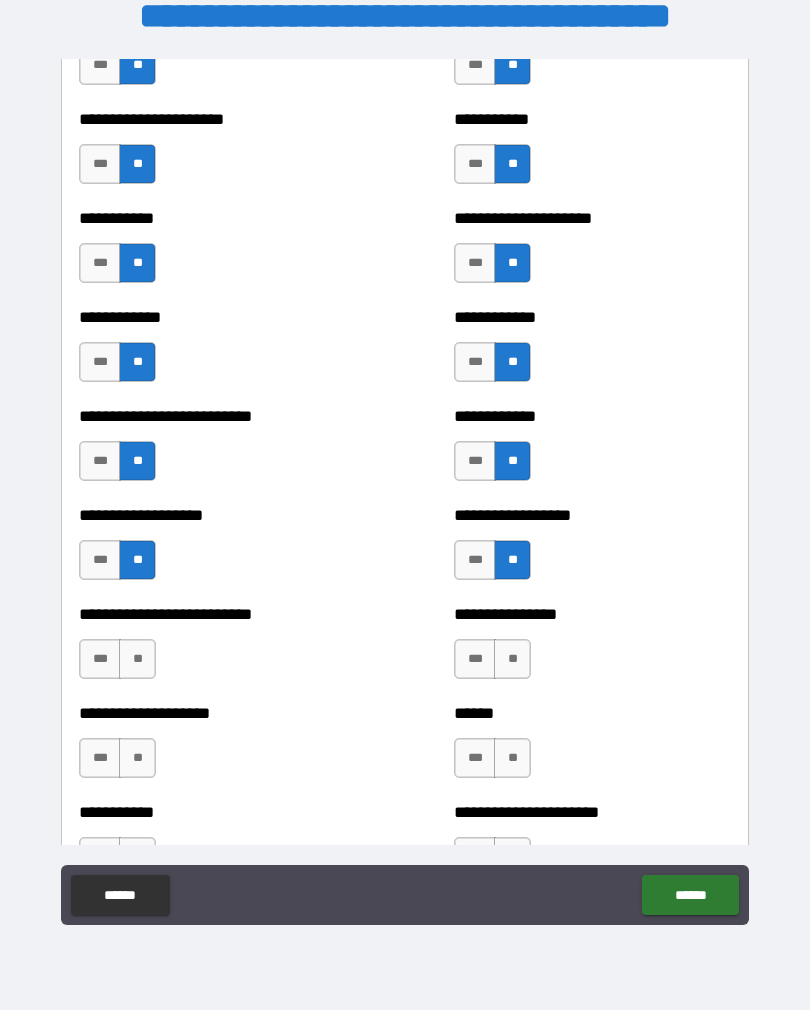 click on "**" at bounding box center (137, 659) 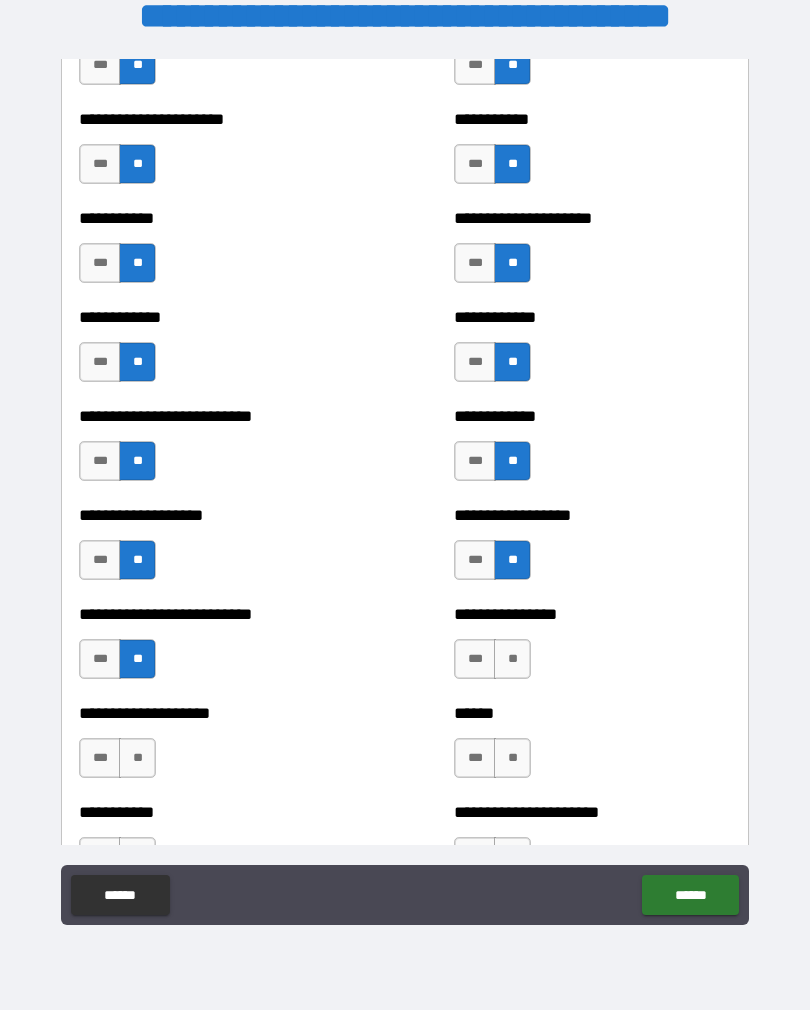 click on "**" at bounding box center [512, 659] 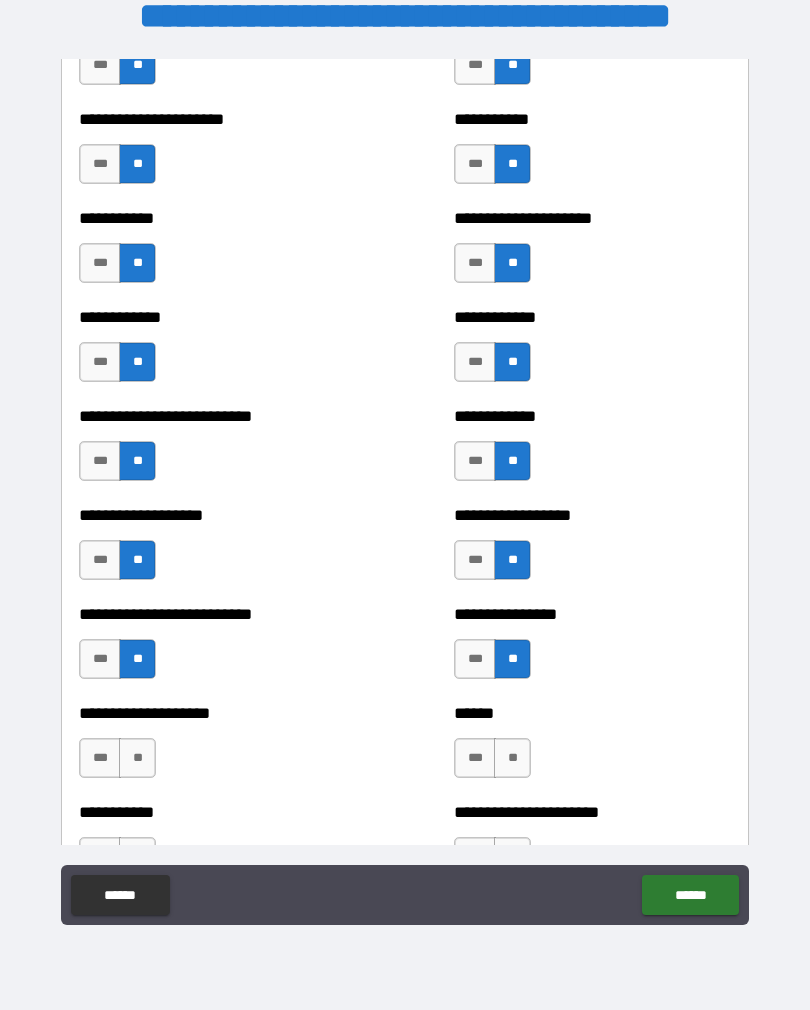 click on "***" at bounding box center (100, 758) 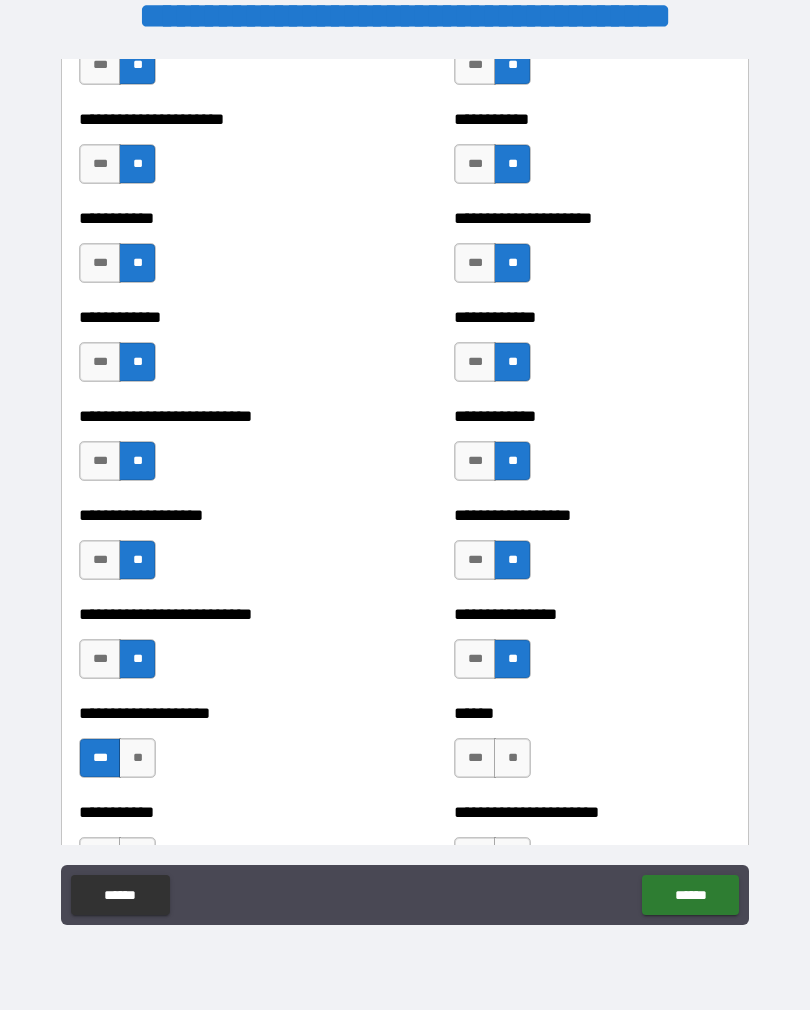 click on "**" at bounding box center (512, 758) 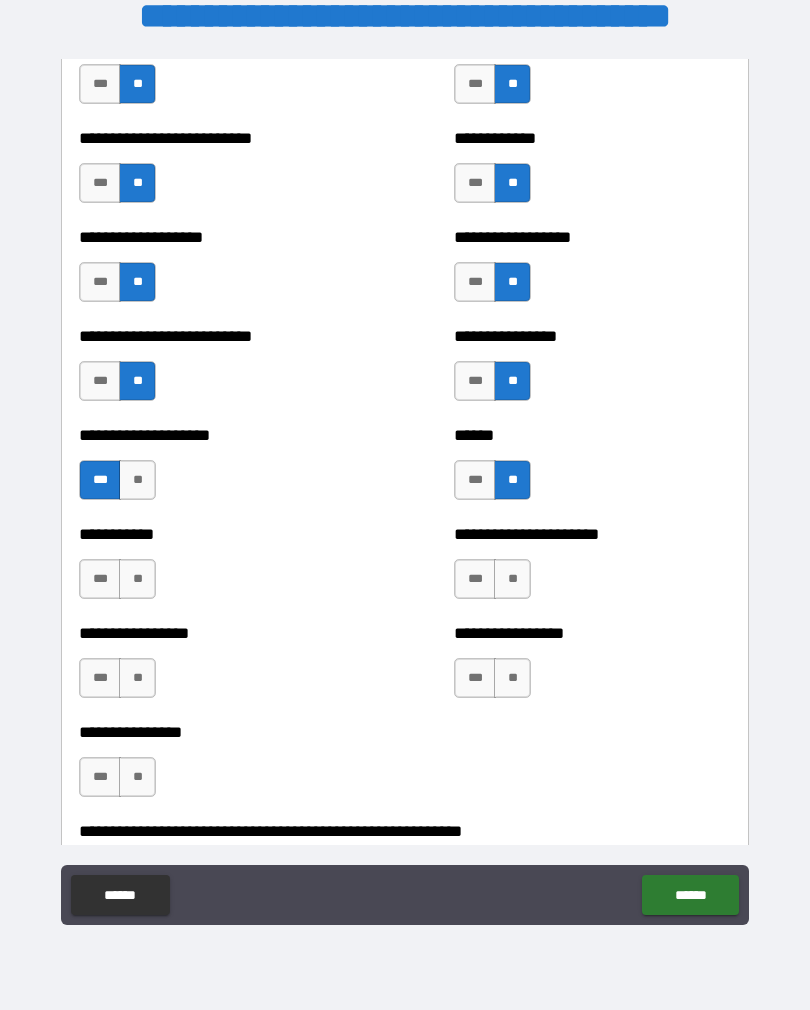 scroll, scrollTop: 5662, scrollLeft: 0, axis: vertical 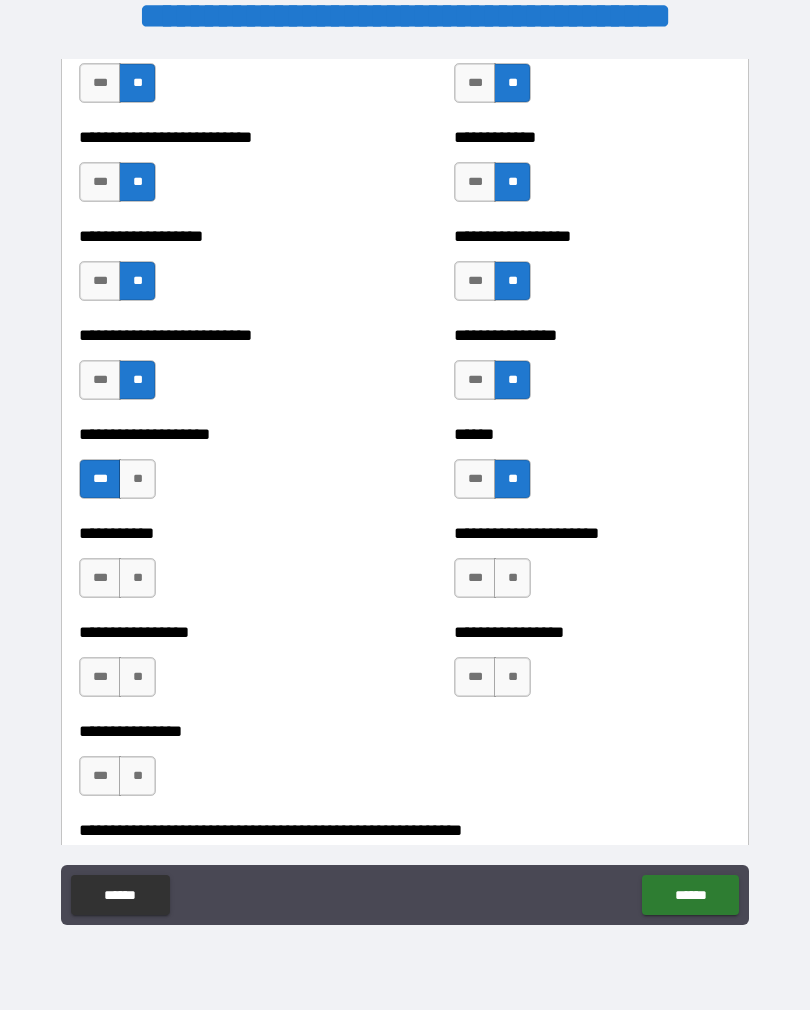click on "**" at bounding box center [137, 578] 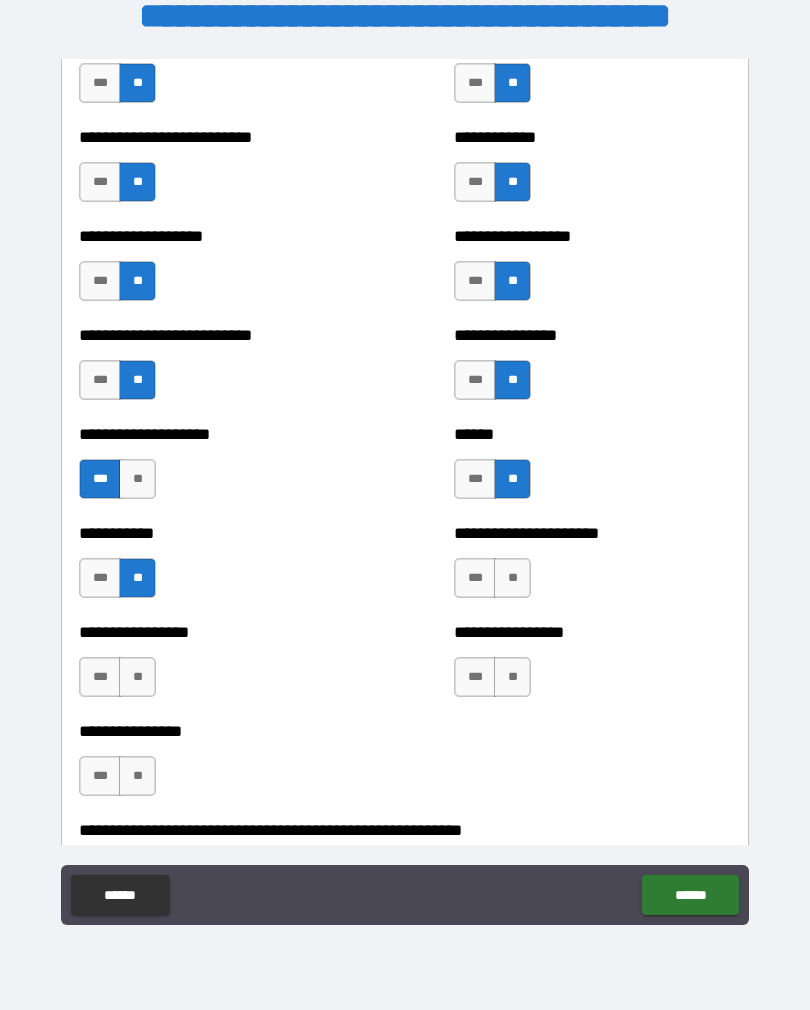 click on "**" at bounding box center [512, 578] 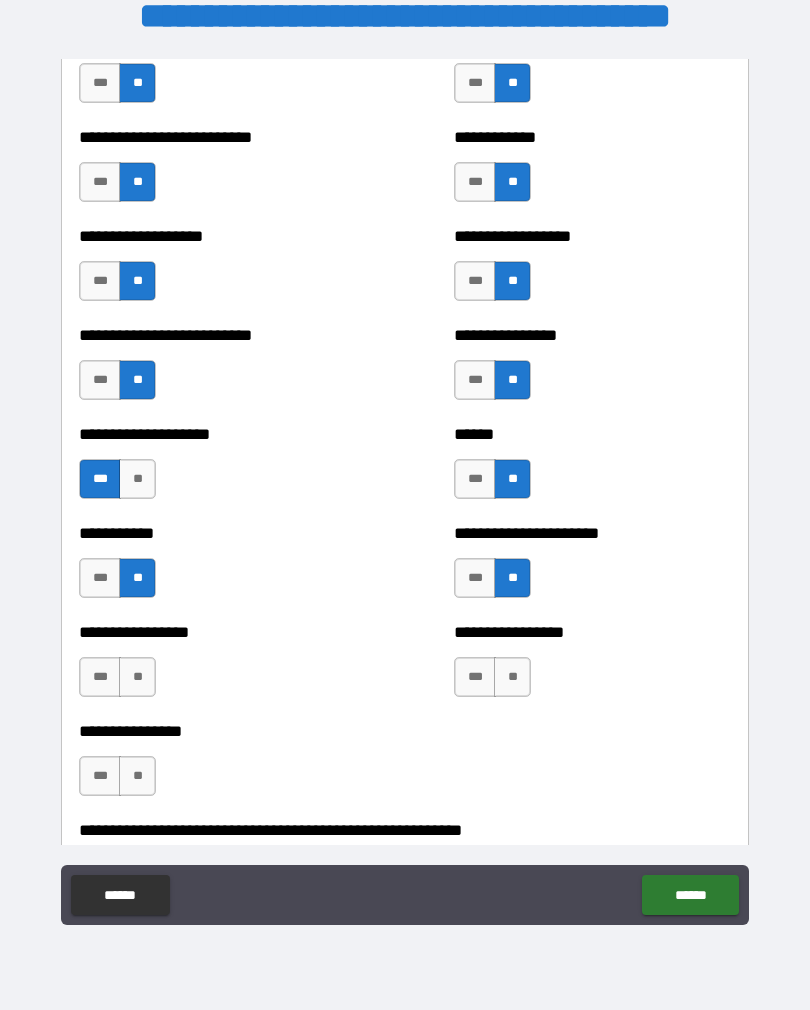 click on "**" at bounding box center [137, 677] 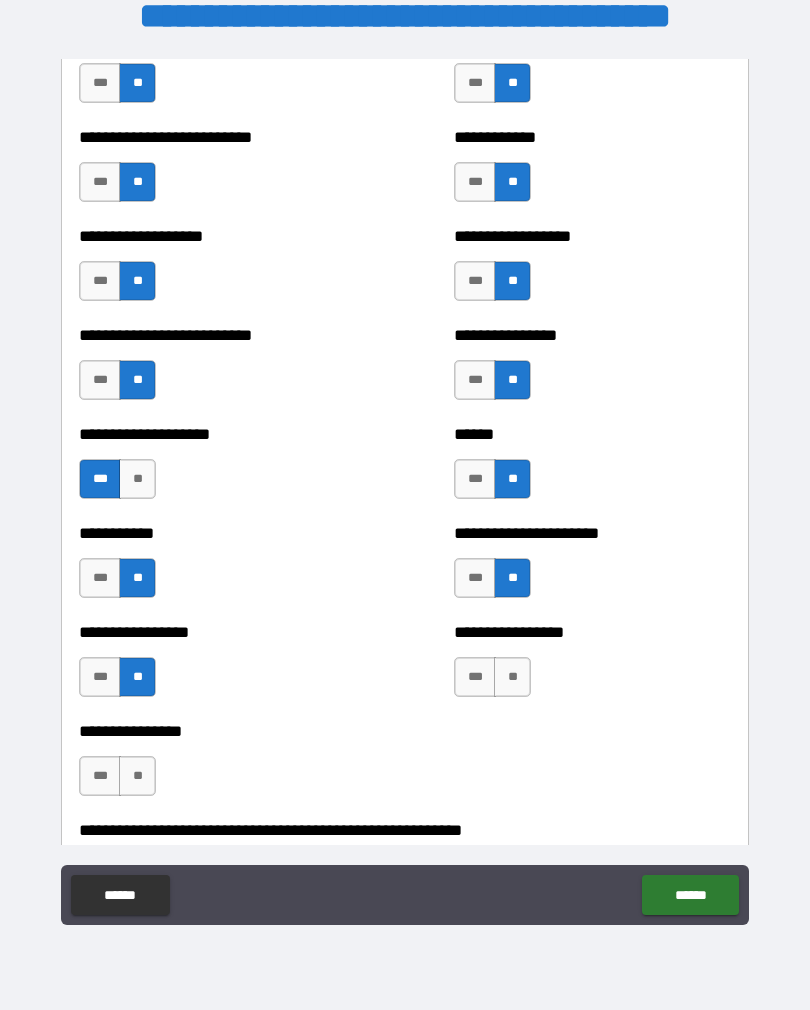 click on "**" at bounding box center (512, 677) 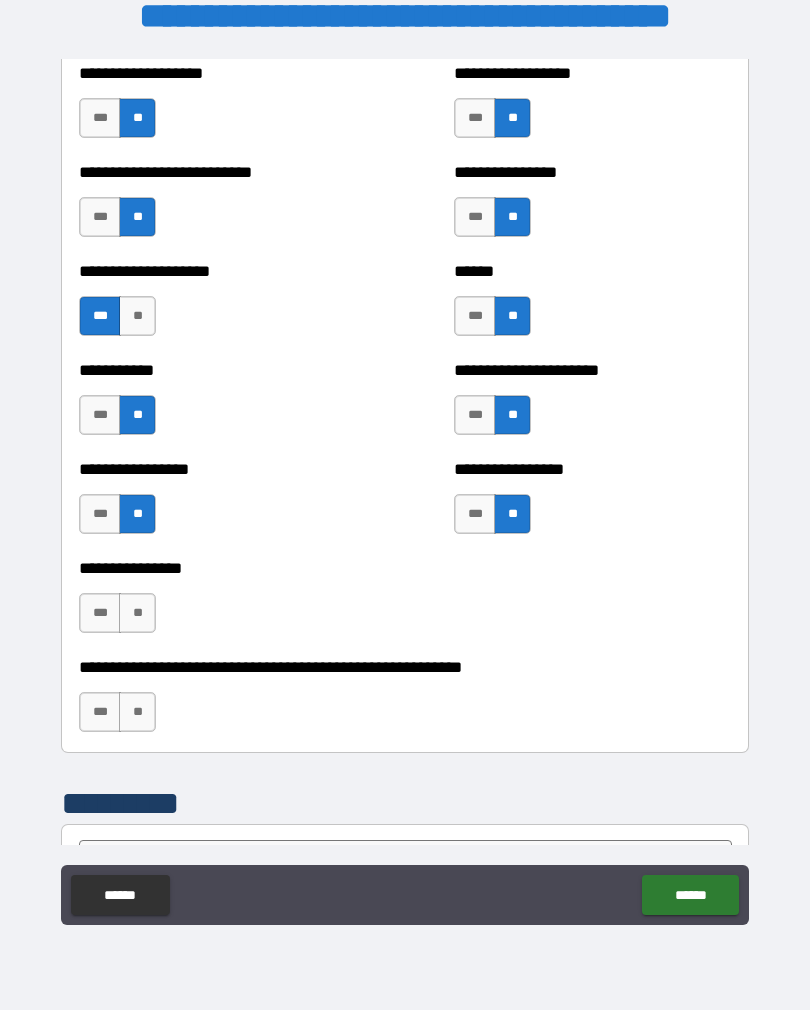 scroll, scrollTop: 5833, scrollLeft: 0, axis: vertical 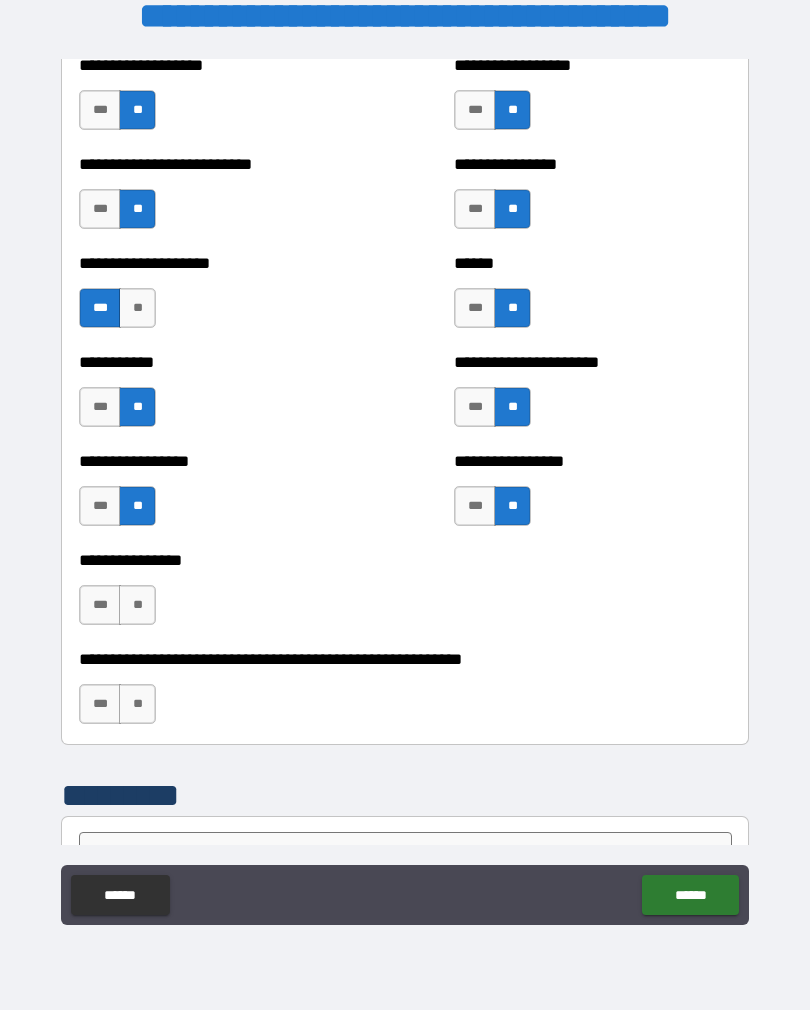 click on "**" at bounding box center (137, 605) 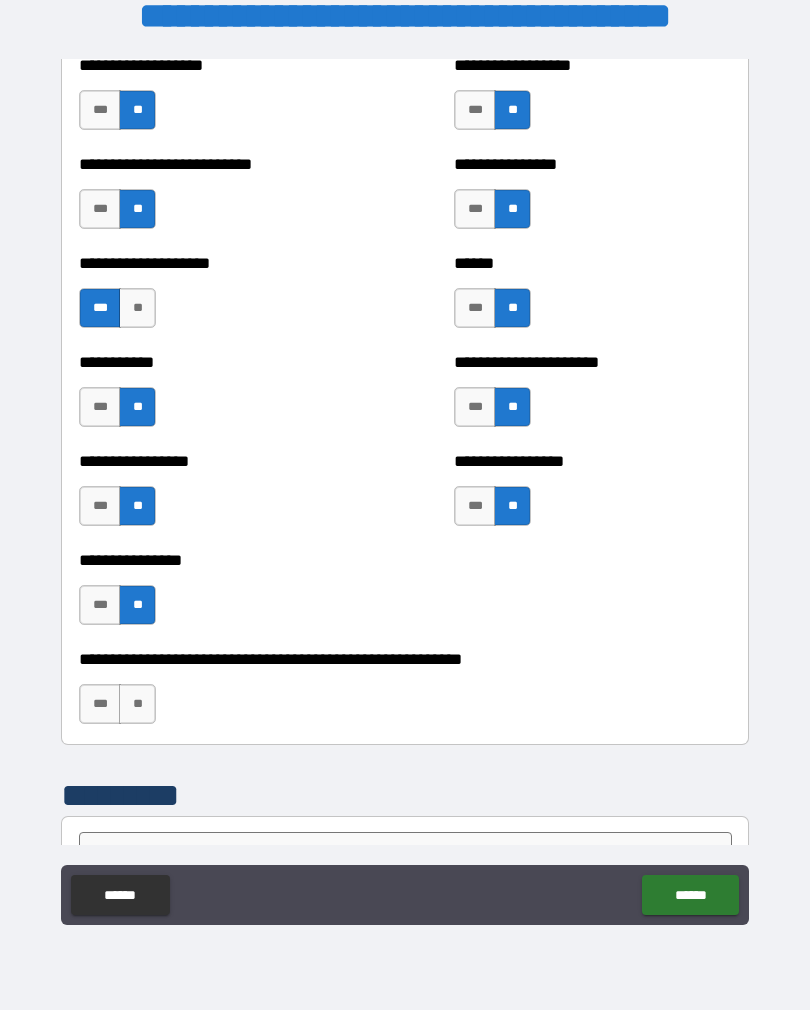 click on "**" at bounding box center (137, 704) 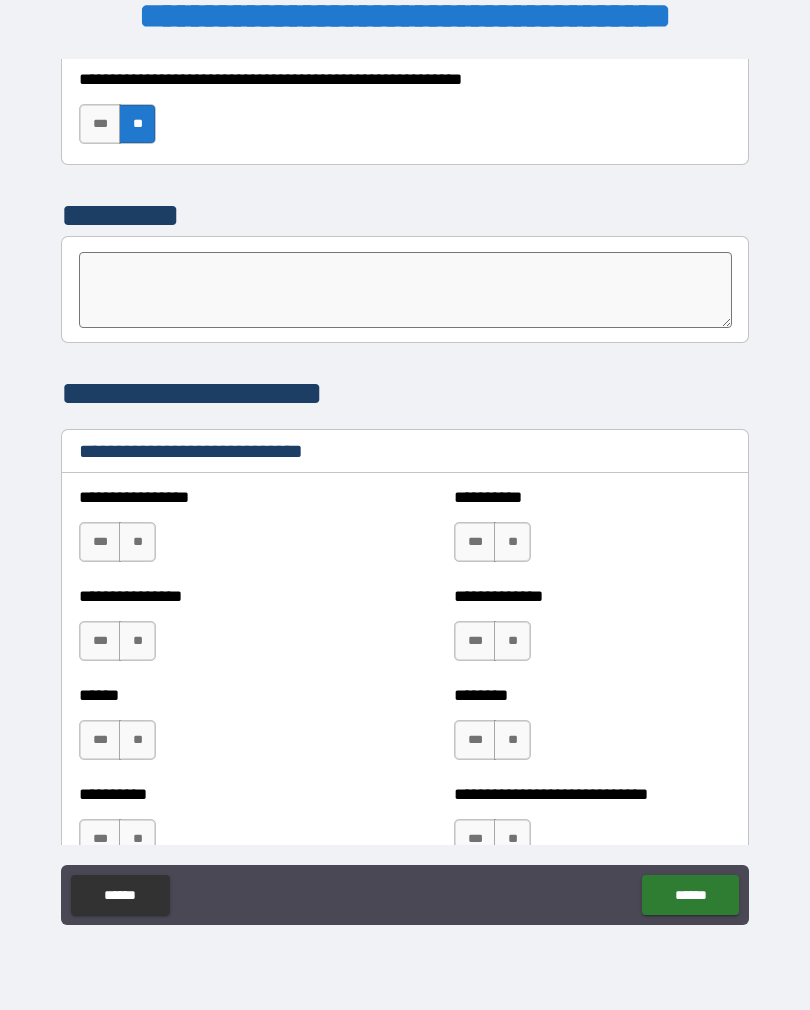 scroll, scrollTop: 6415, scrollLeft: 0, axis: vertical 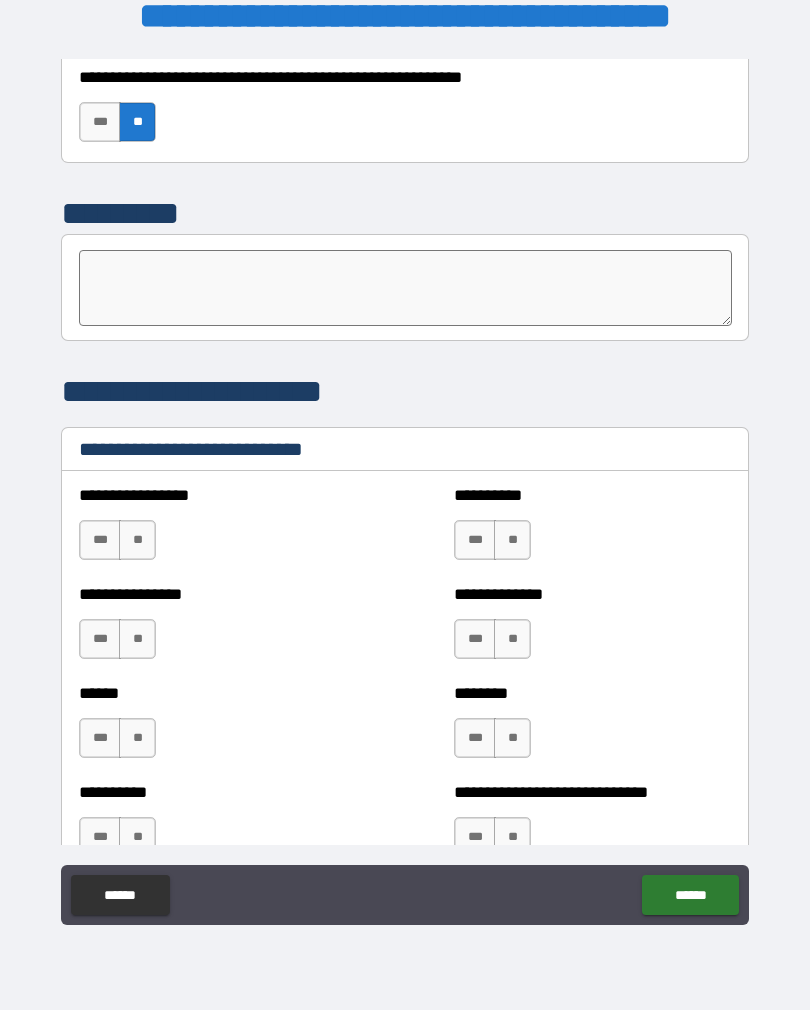click on "***" at bounding box center [100, 540] 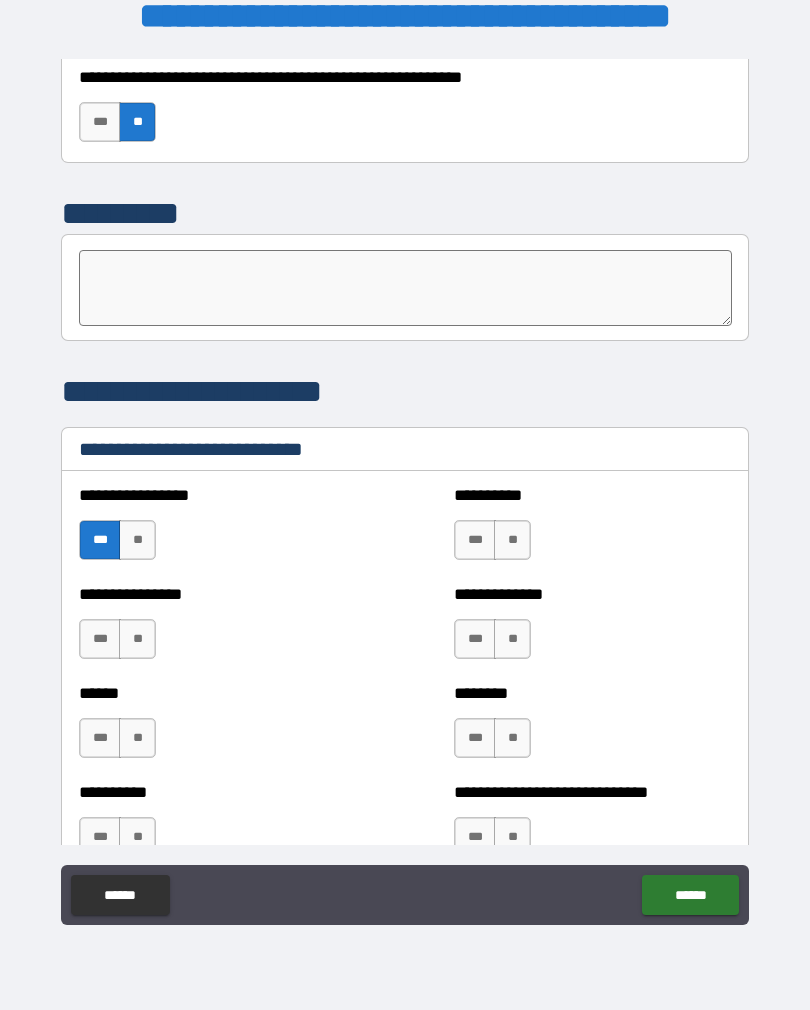 click on "***" at bounding box center [475, 639] 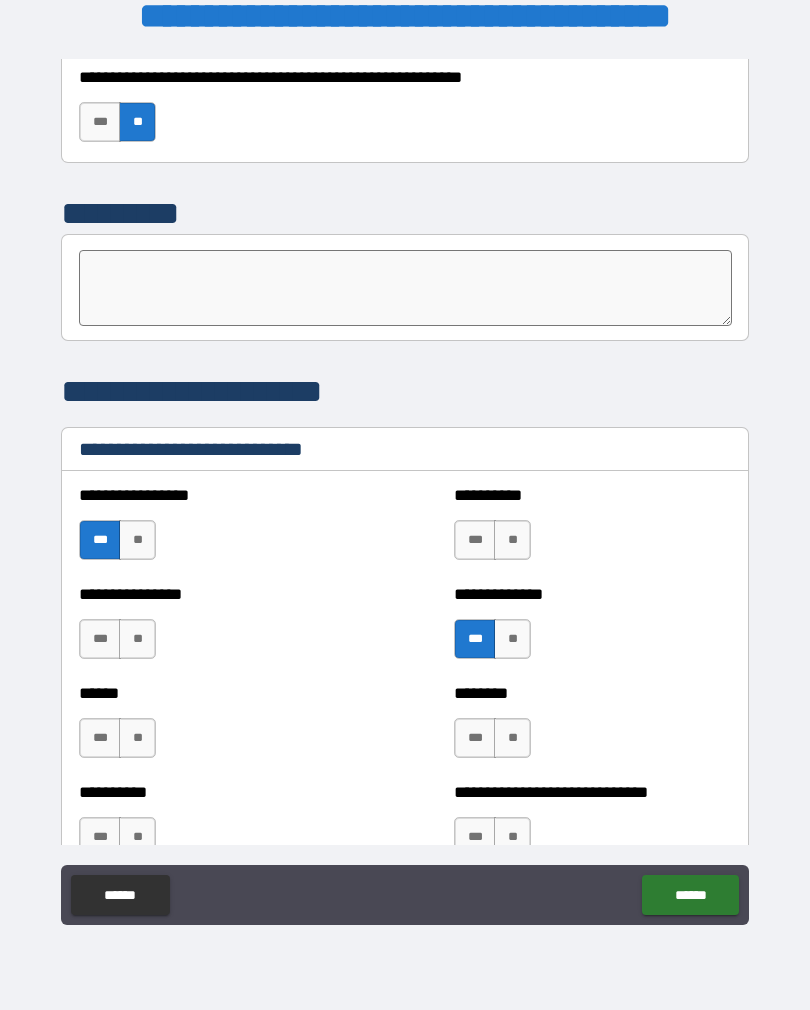 click on "**" at bounding box center [137, 639] 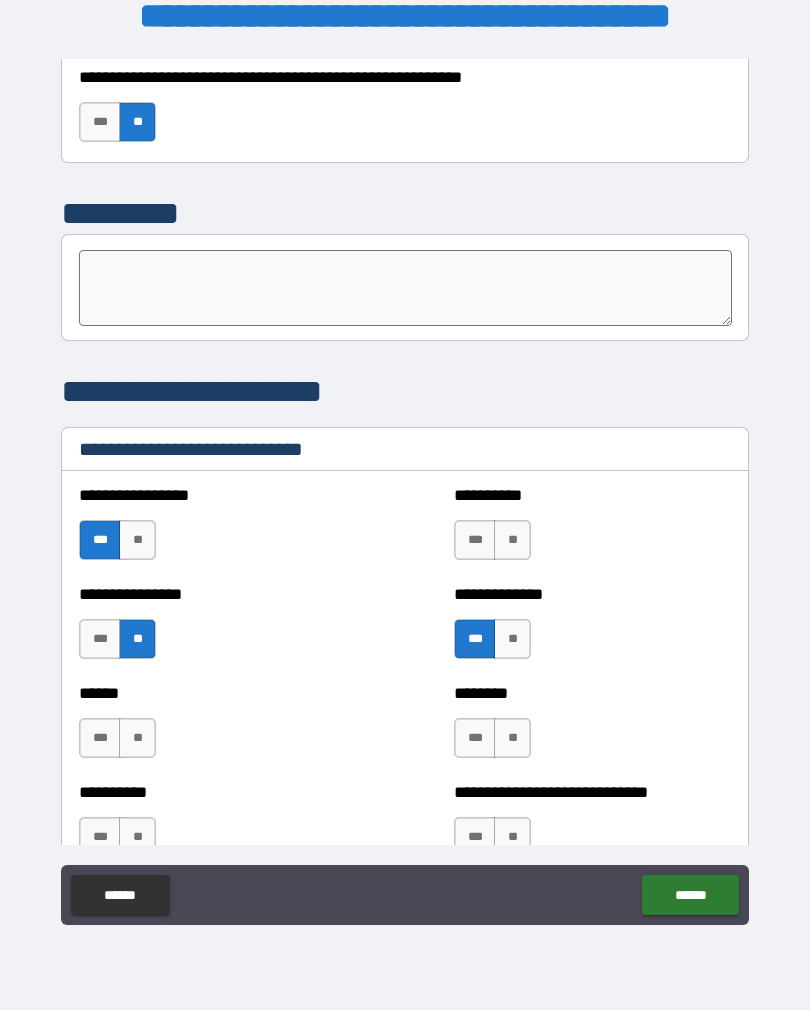 click on "**" at bounding box center (137, 738) 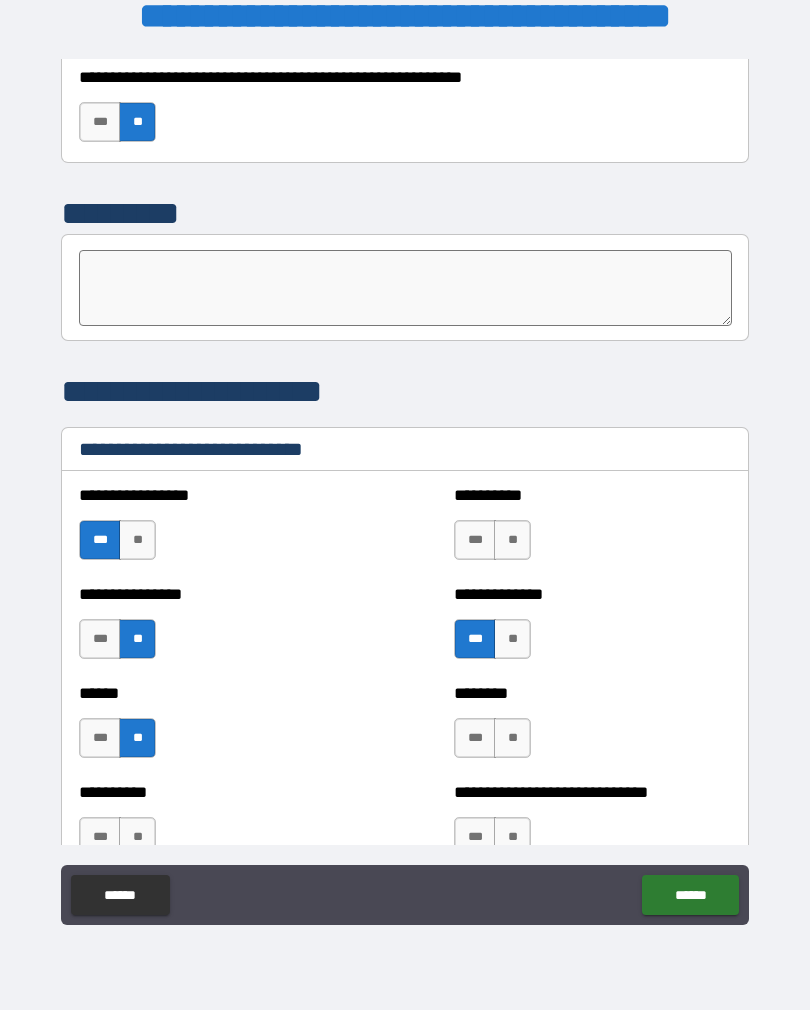 click on "***" at bounding box center [475, 738] 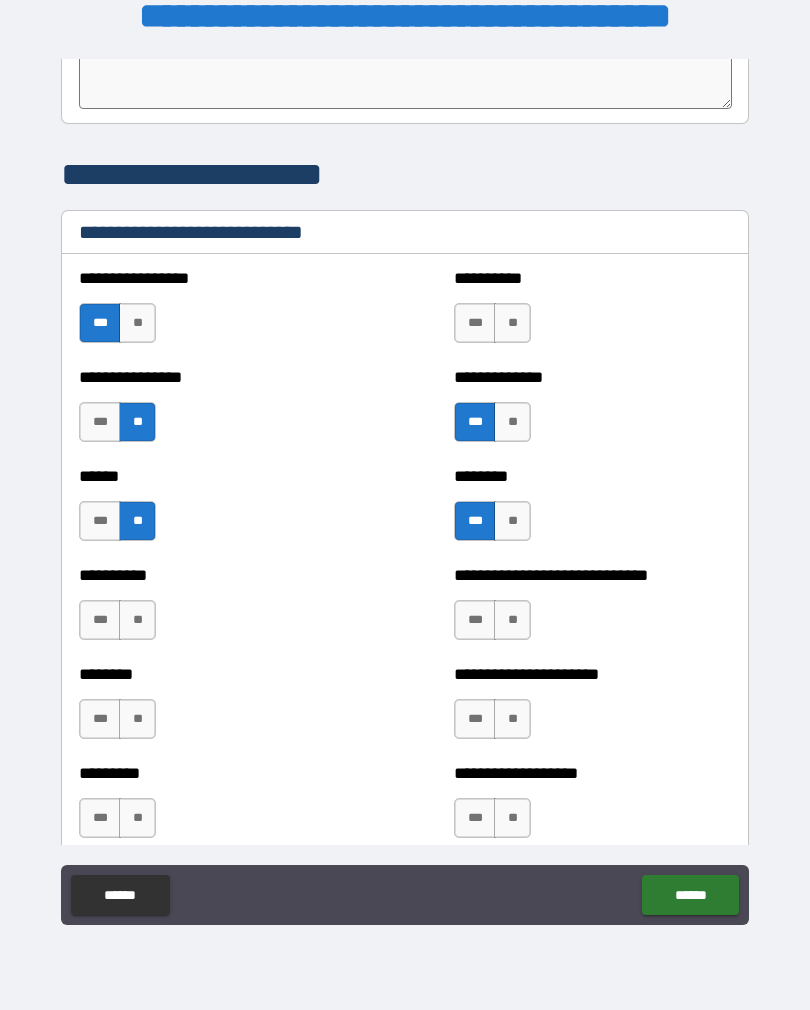 scroll, scrollTop: 6709, scrollLeft: 0, axis: vertical 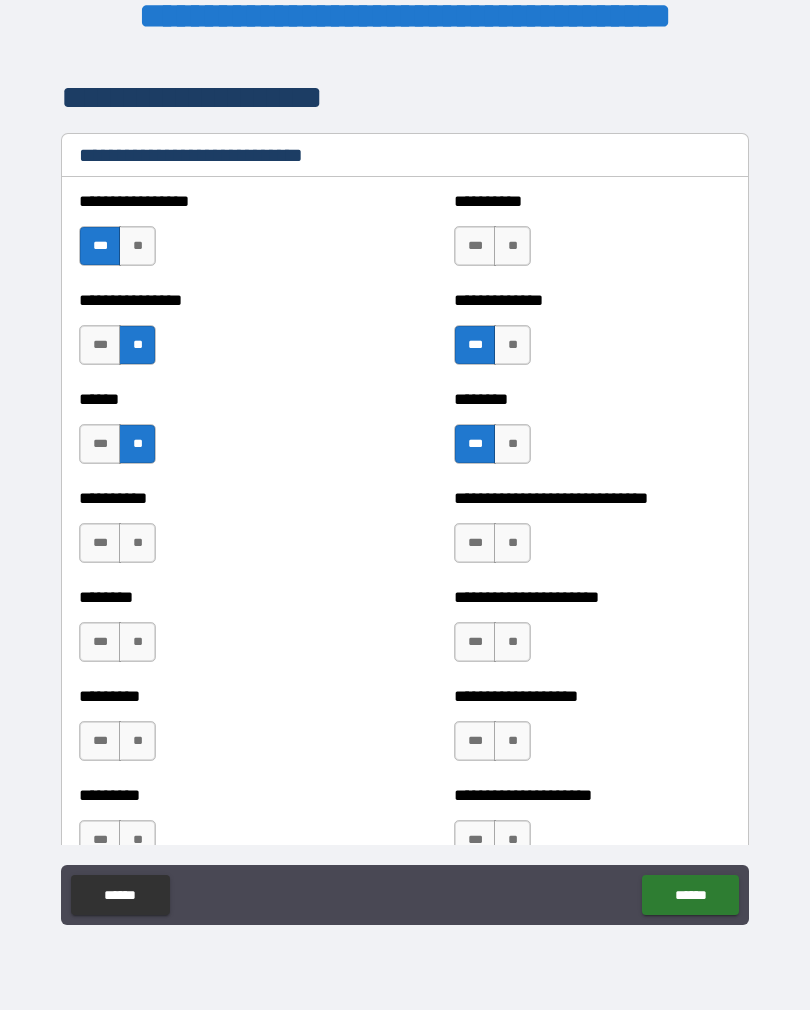 click on "**" at bounding box center (137, 543) 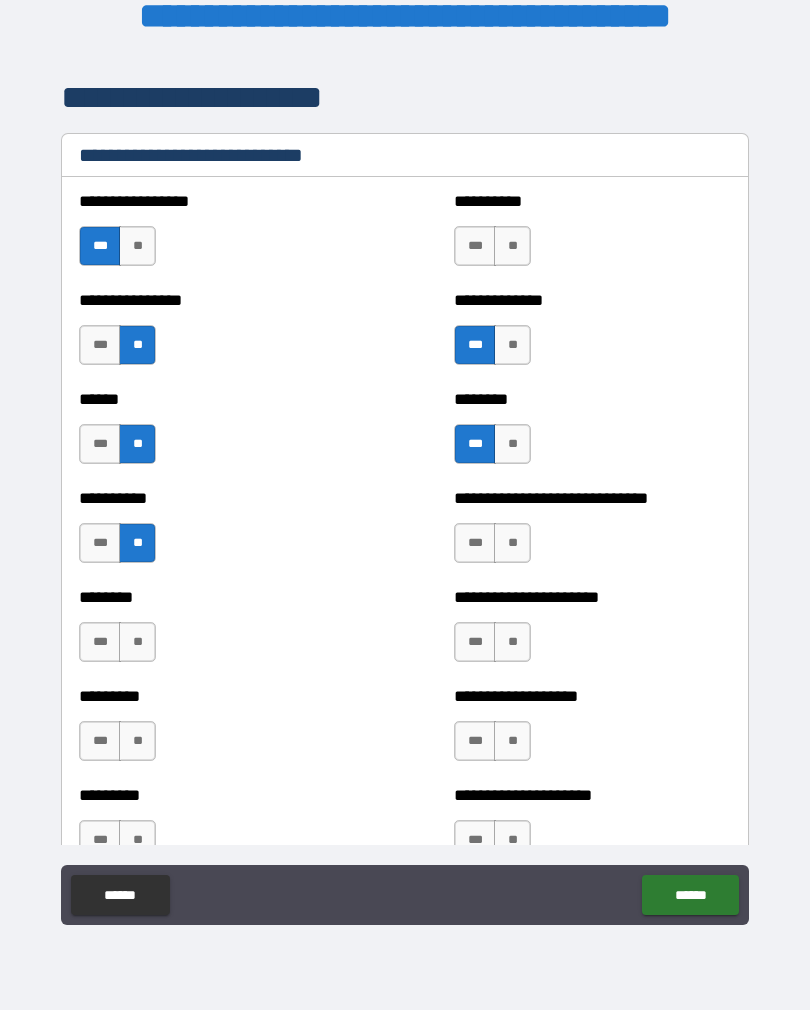 click on "***" at bounding box center (475, 543) 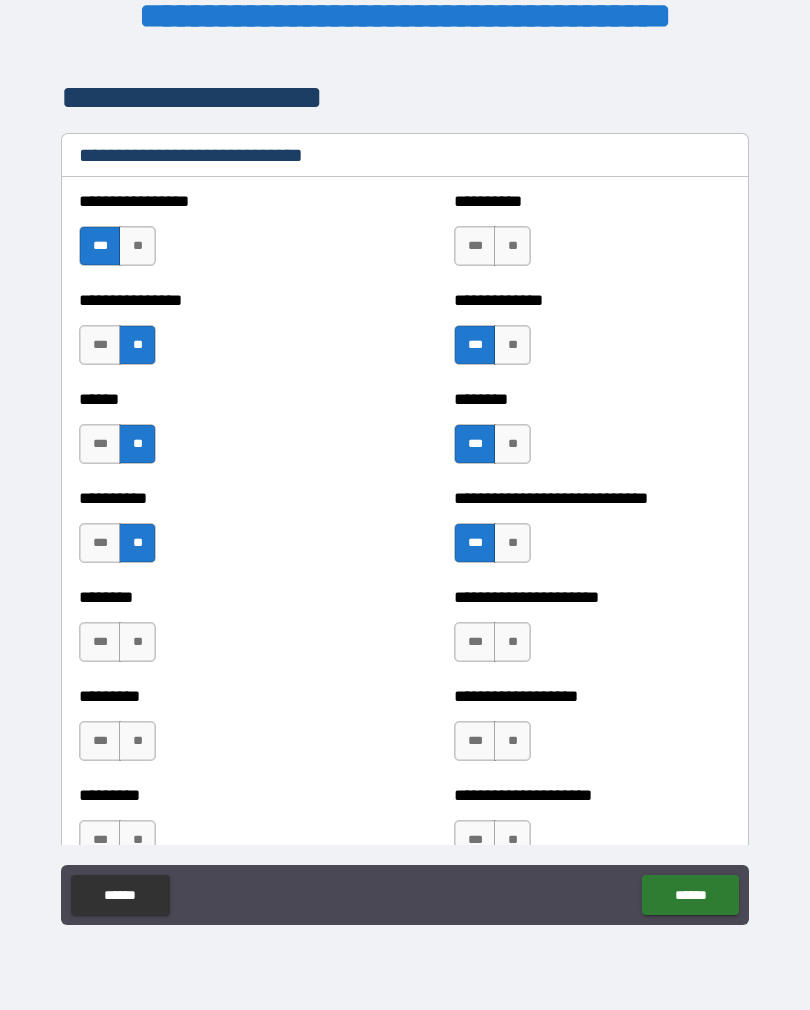 click on "**" at bounding box center [137, 642] 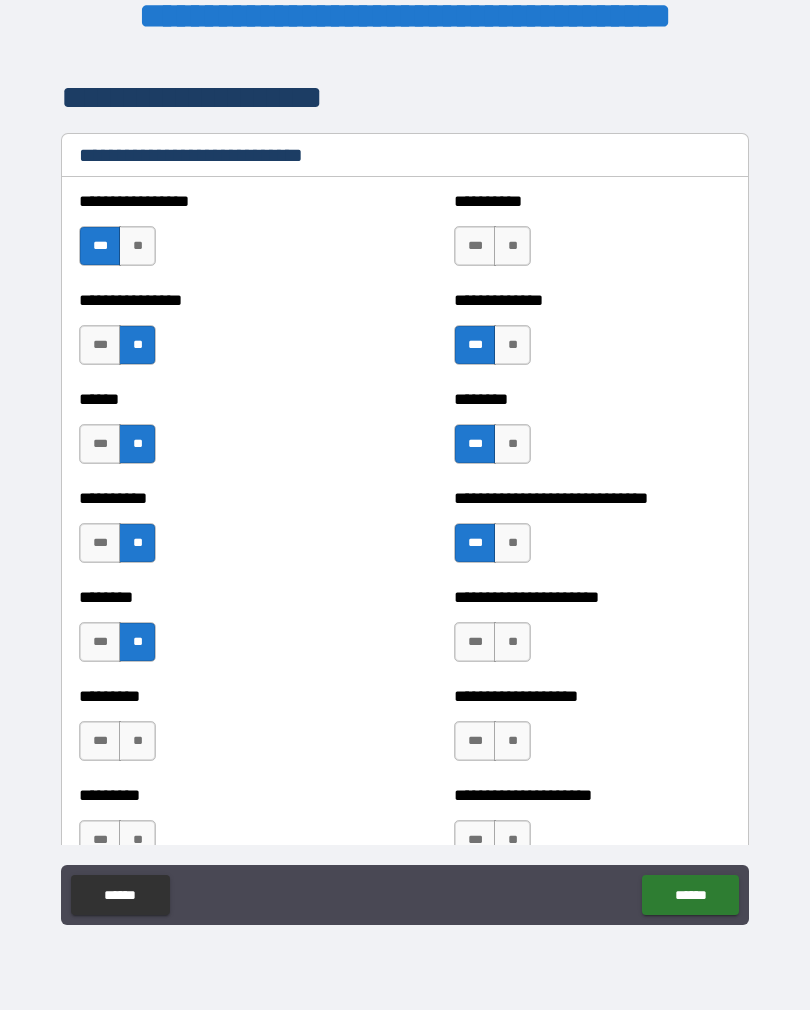 click on "**" at bounding box center [512, 642] 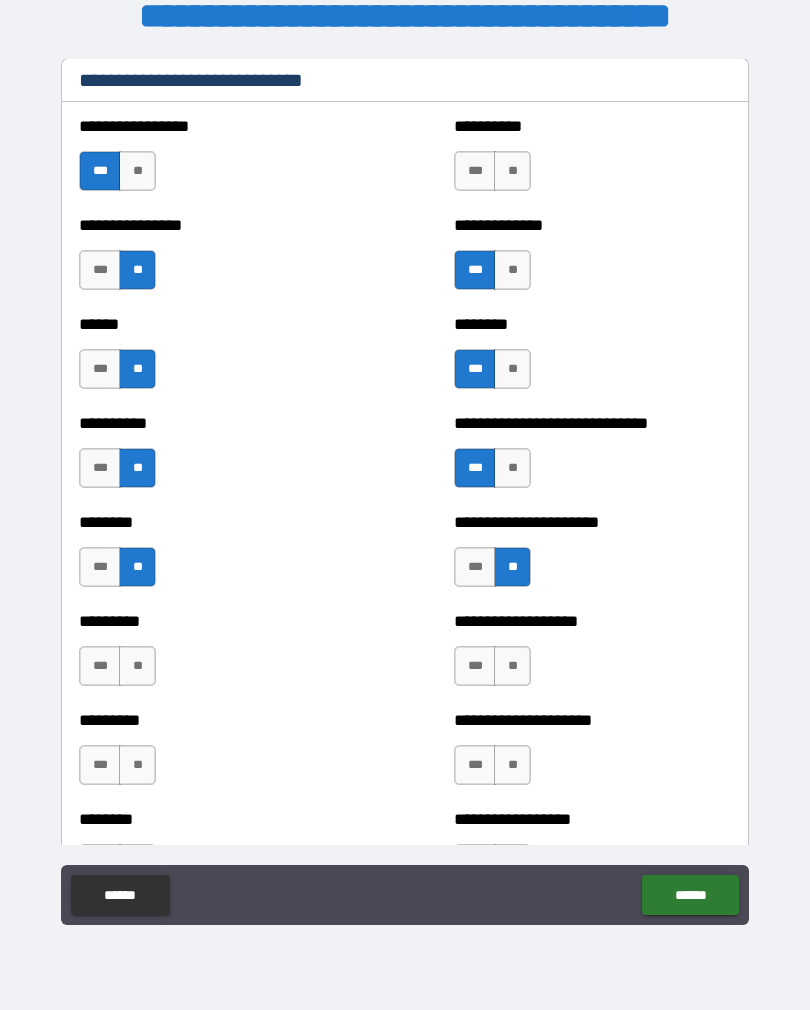 scroll, scrollTop: 6790, scrollLeft: 0, axis: vertical 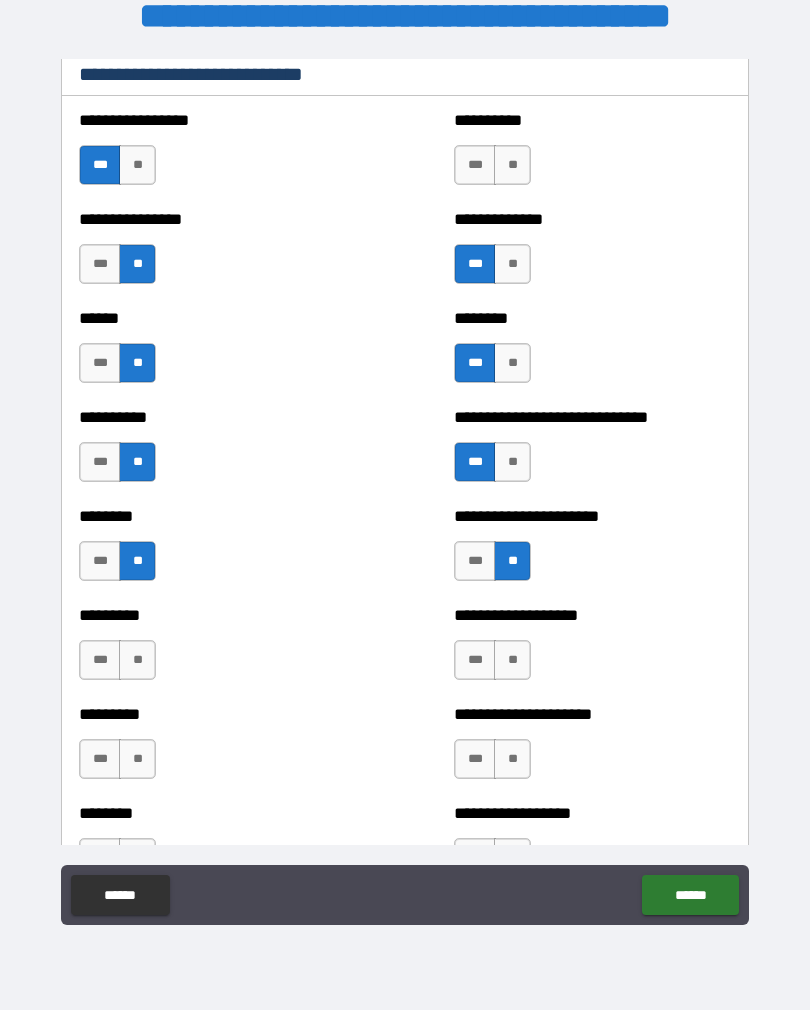 click on "**" at bounding box center [137, 660] 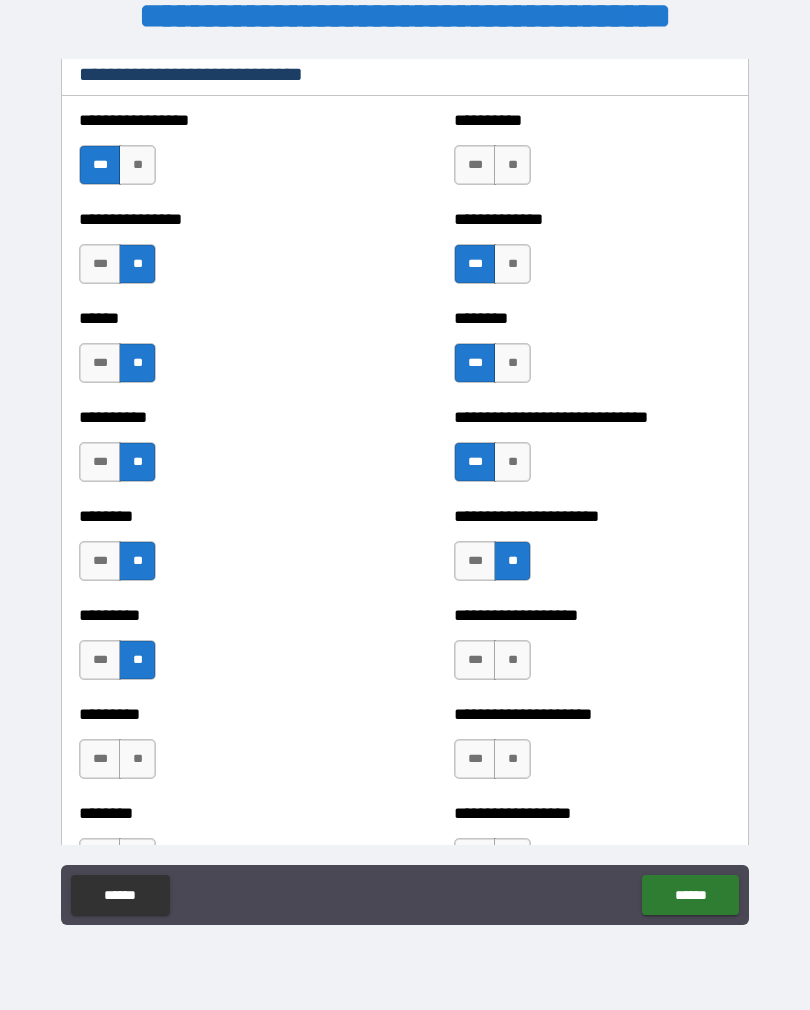click on "**" at bounding box center [512, 660] 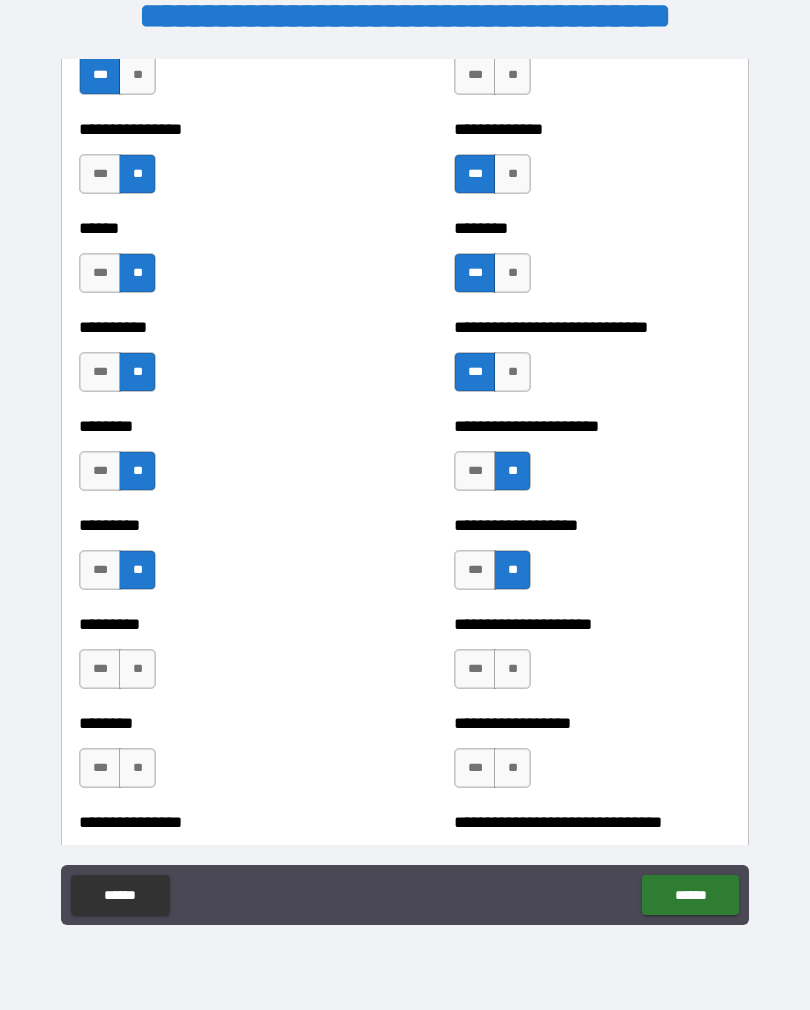 scroll, scrollTop: 6938, scrollLeft: 0, axis: vertical 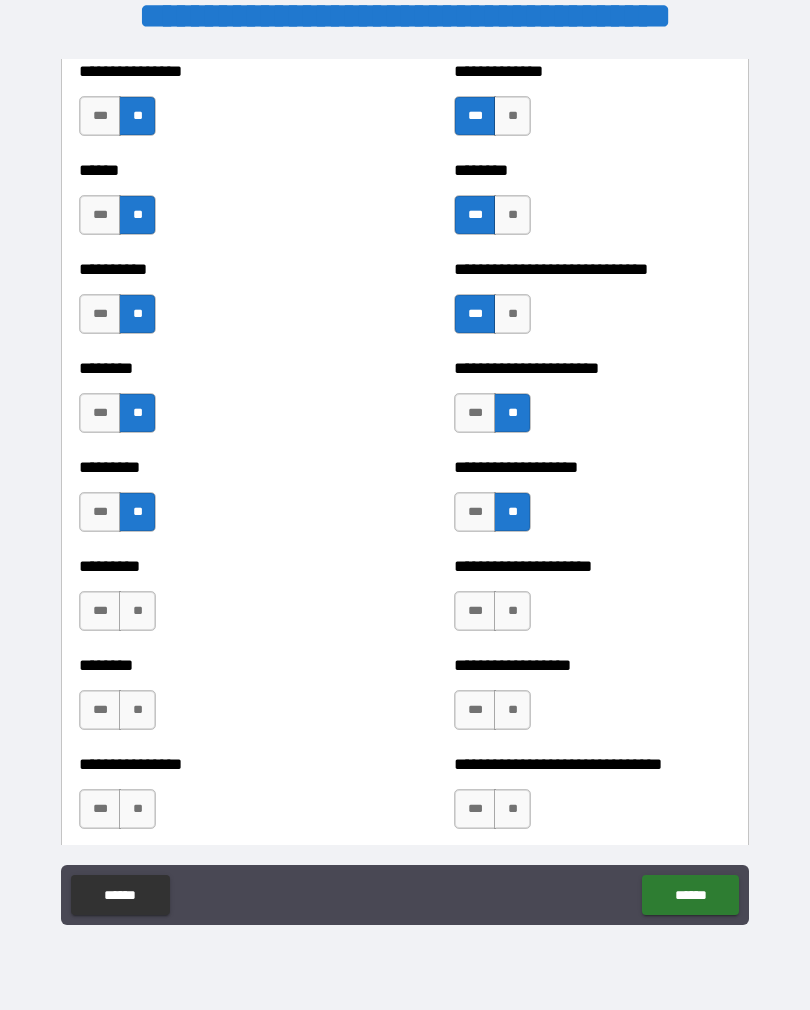 click on "**" at bounding box center (137, 611) 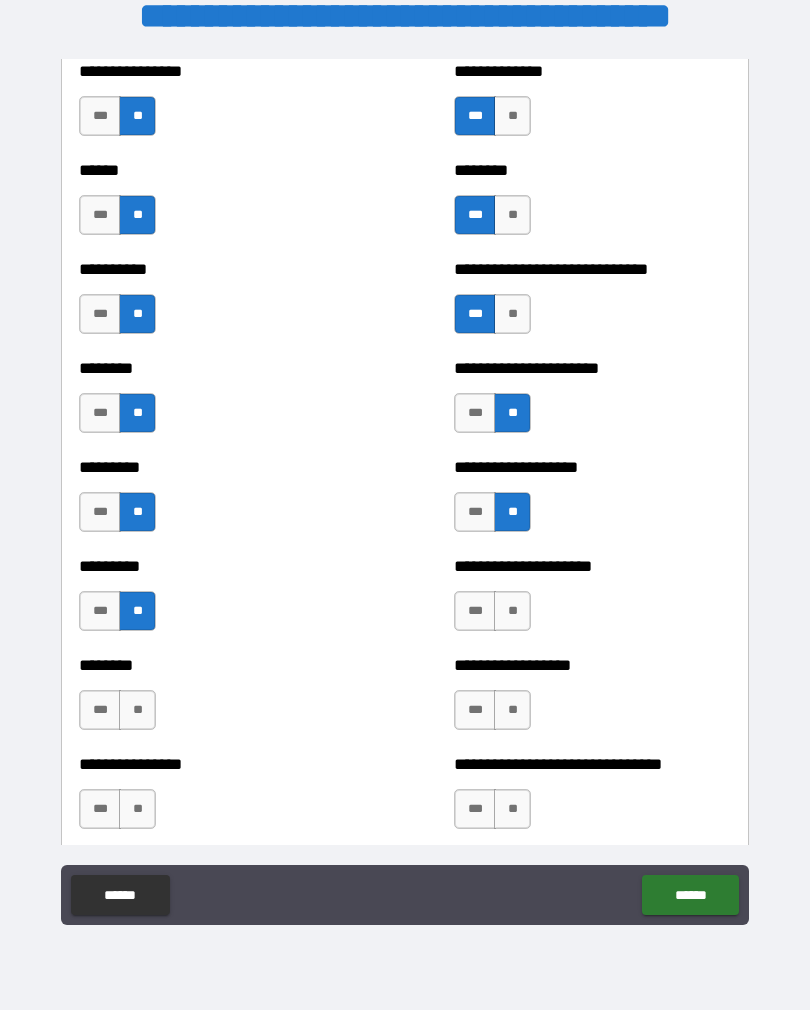 click on "**" at bounding box center (512, 611) 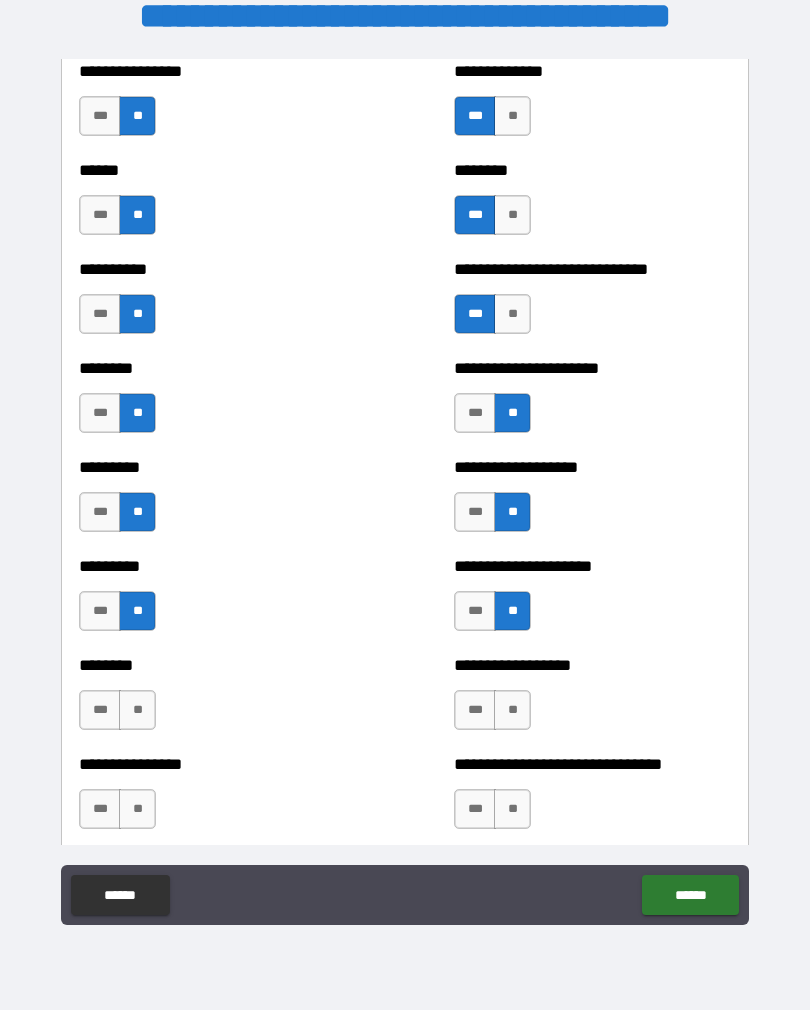 click on "**" at bounding box center [137, 710] 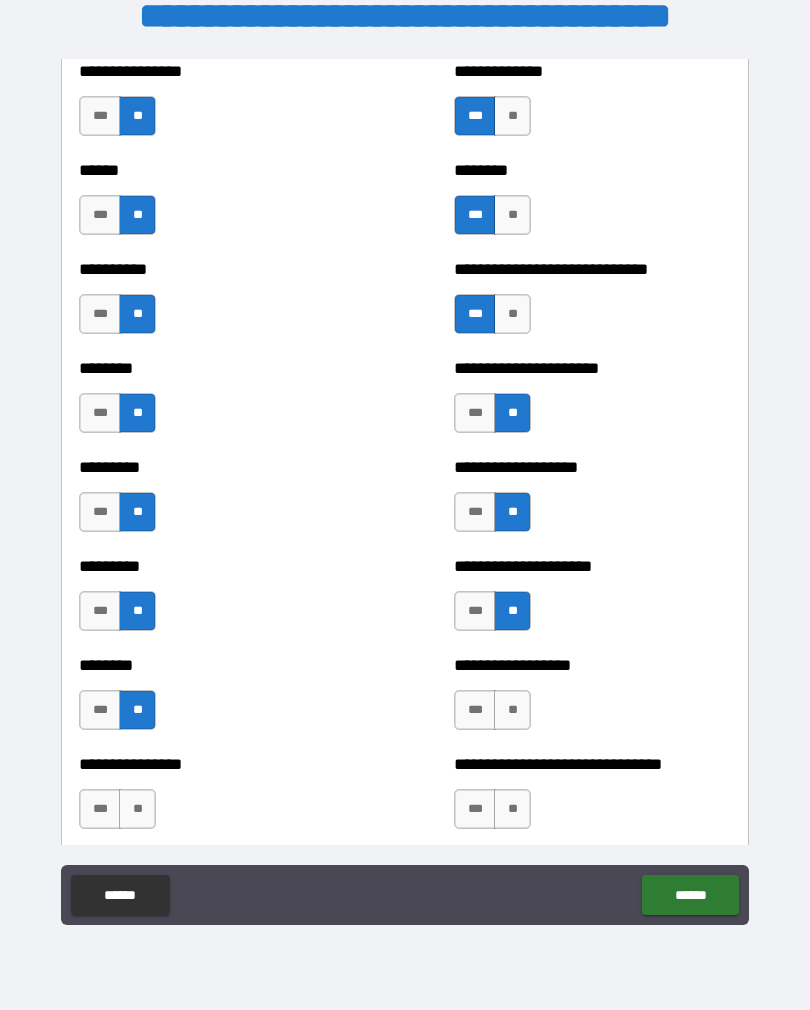 click on "**" at bounding box center (512, 710) 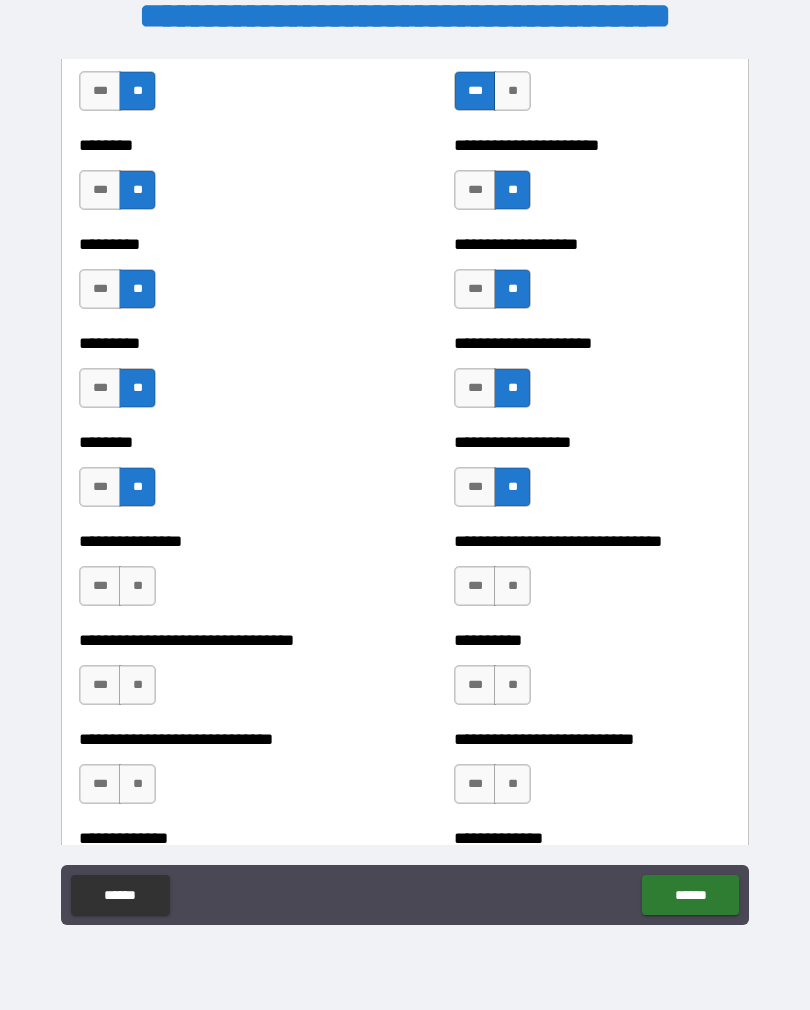 scroll, scrollTop: 7169, scrollLeft: 0, axis: vertical 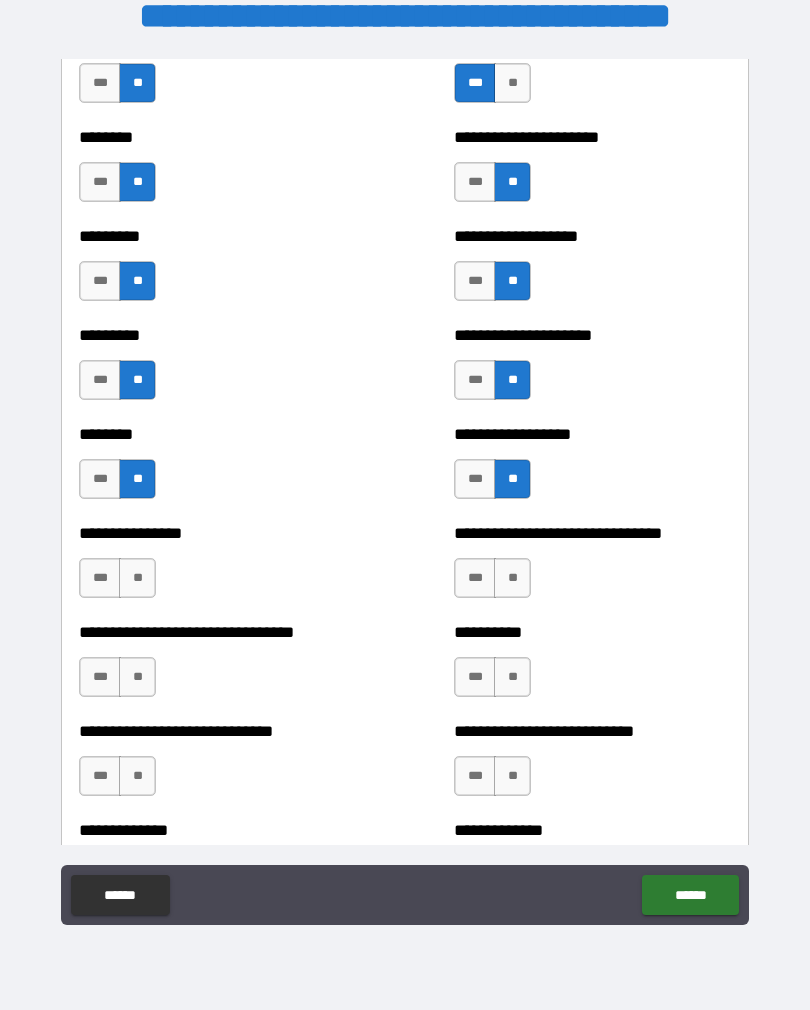 click on "**" at bounding box center [137, 578] 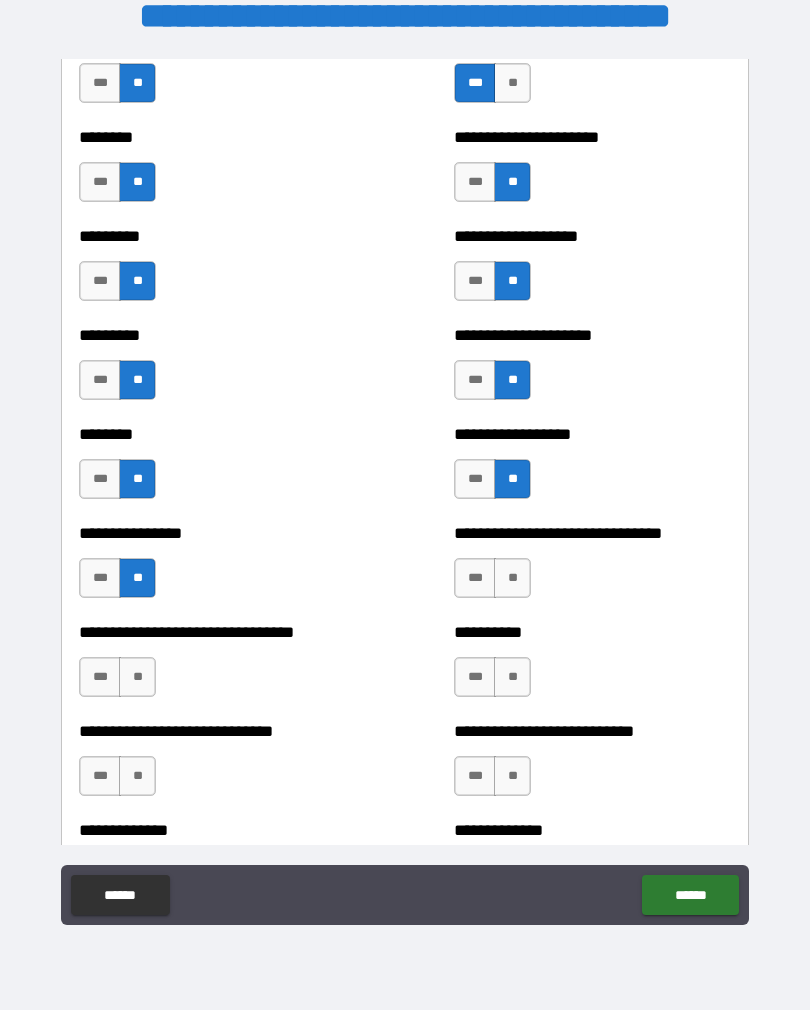 click on "**" at bounding box center (512, 578) 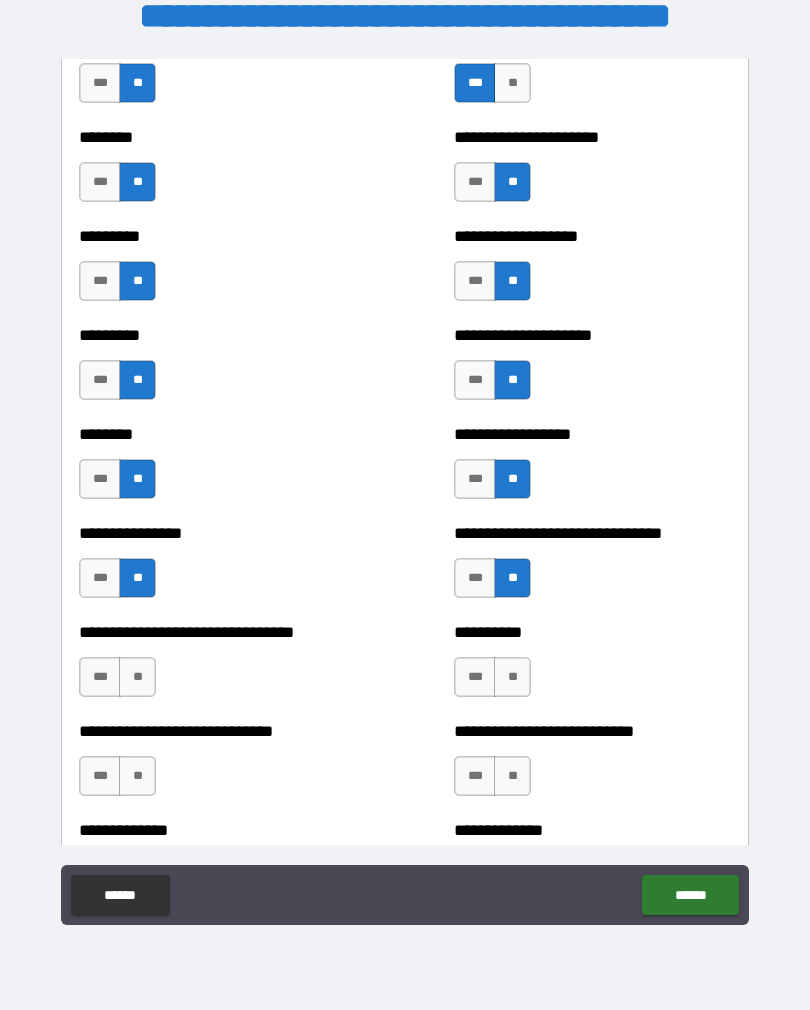 click on "***" at bounding box center (100, 677) 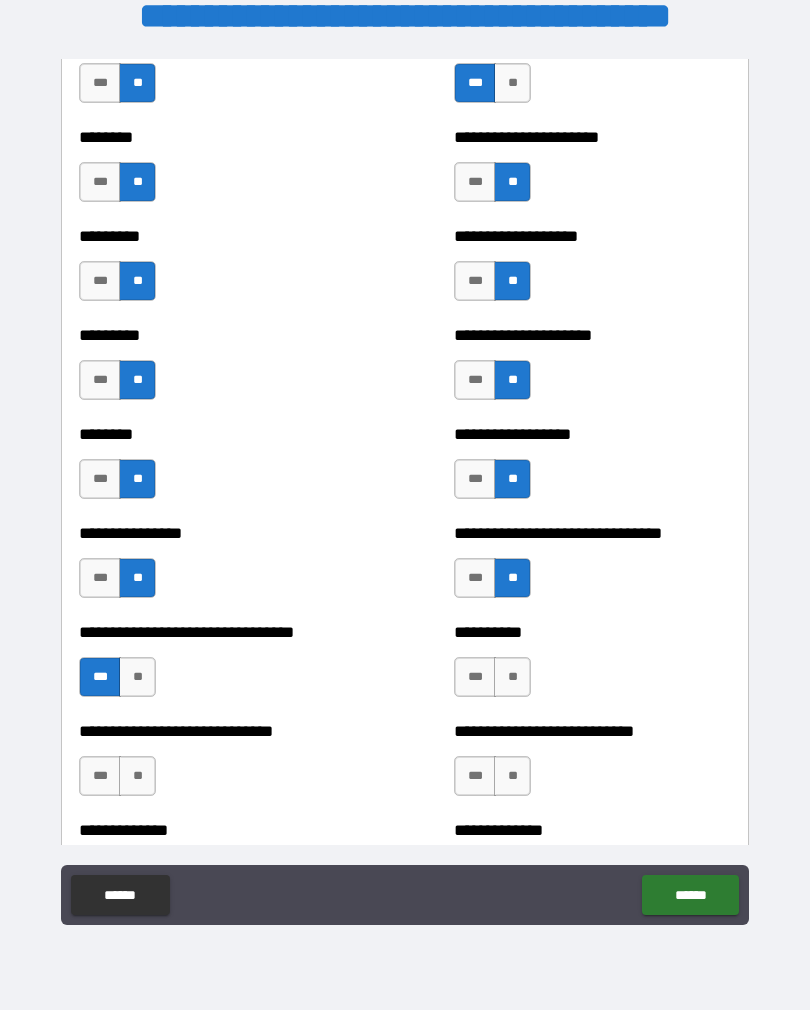 click on "**" at bounding box center [512, 677] 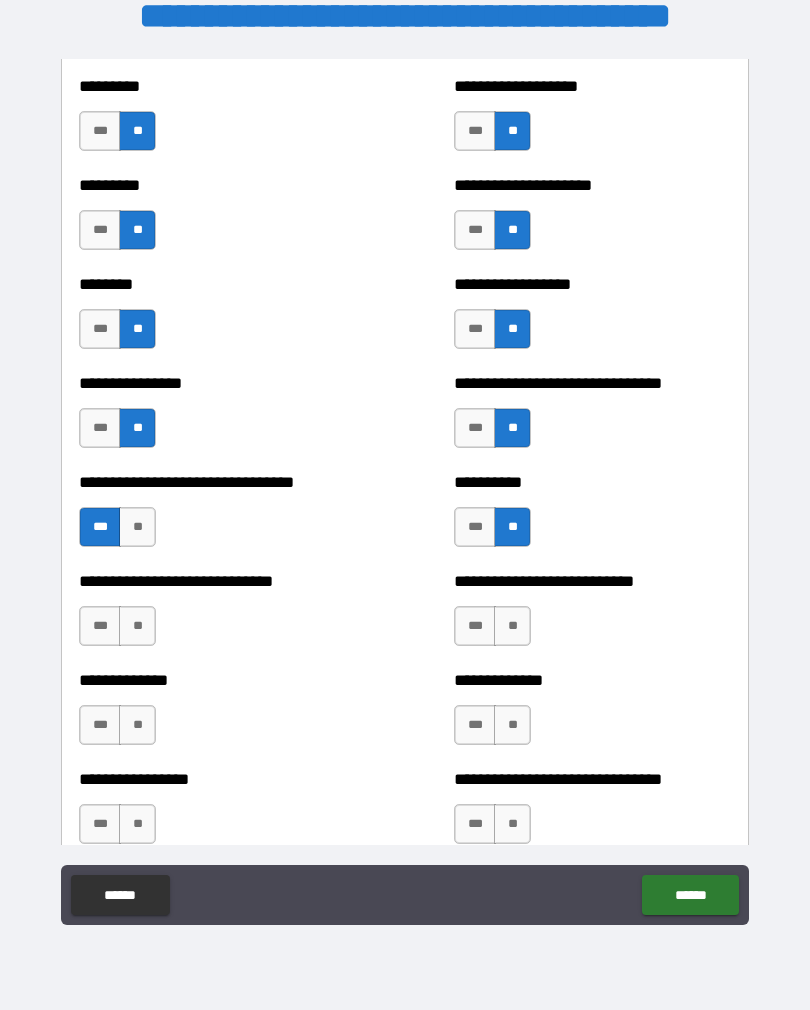 scroll, scrollTop: 7329, scrollLeft: 0, axis: vertical 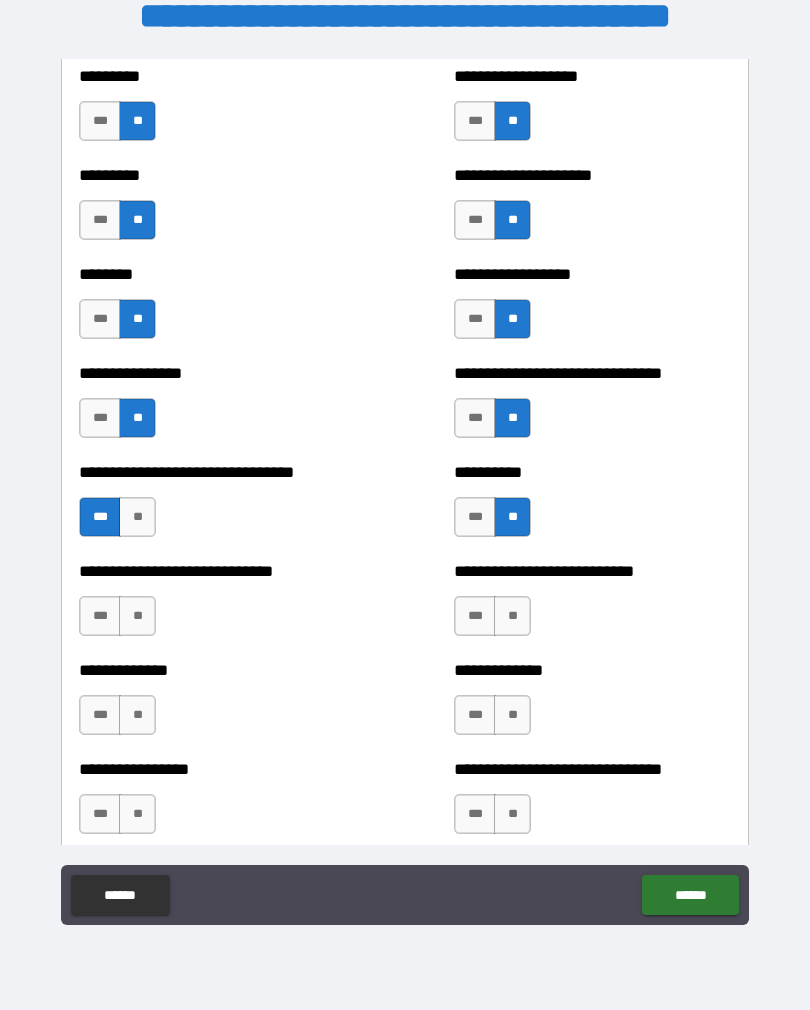 click on "**" at bounding box center (137, 616) 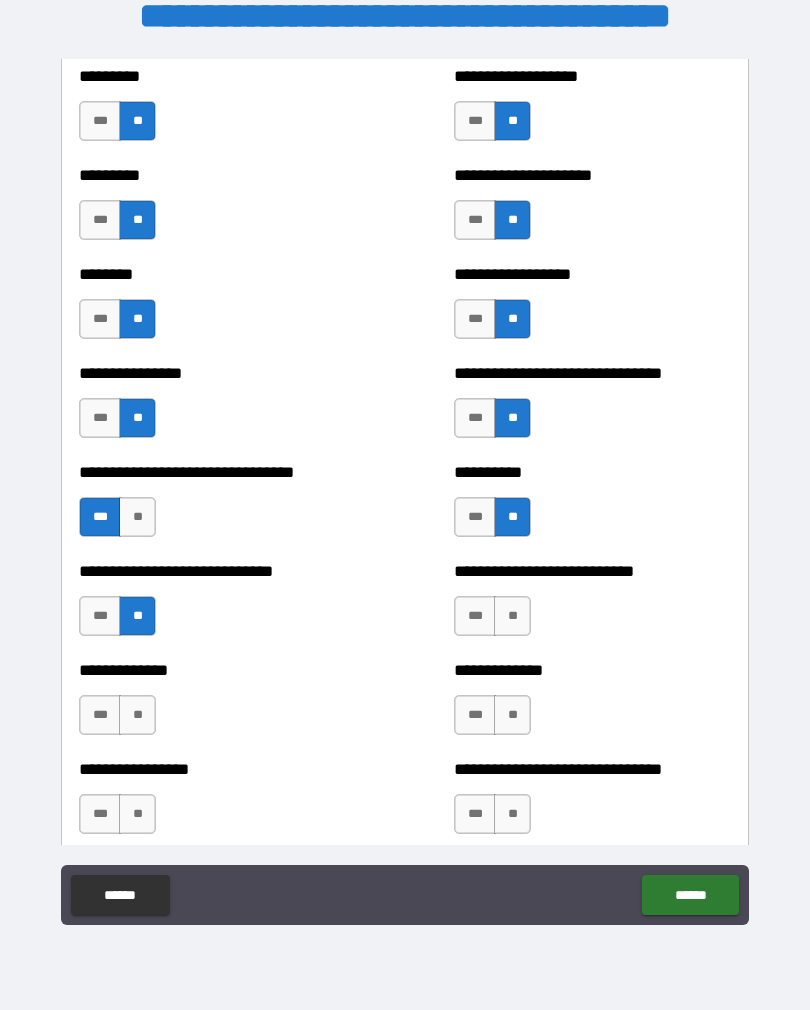 click on "***" at bounding box center [475, 616] 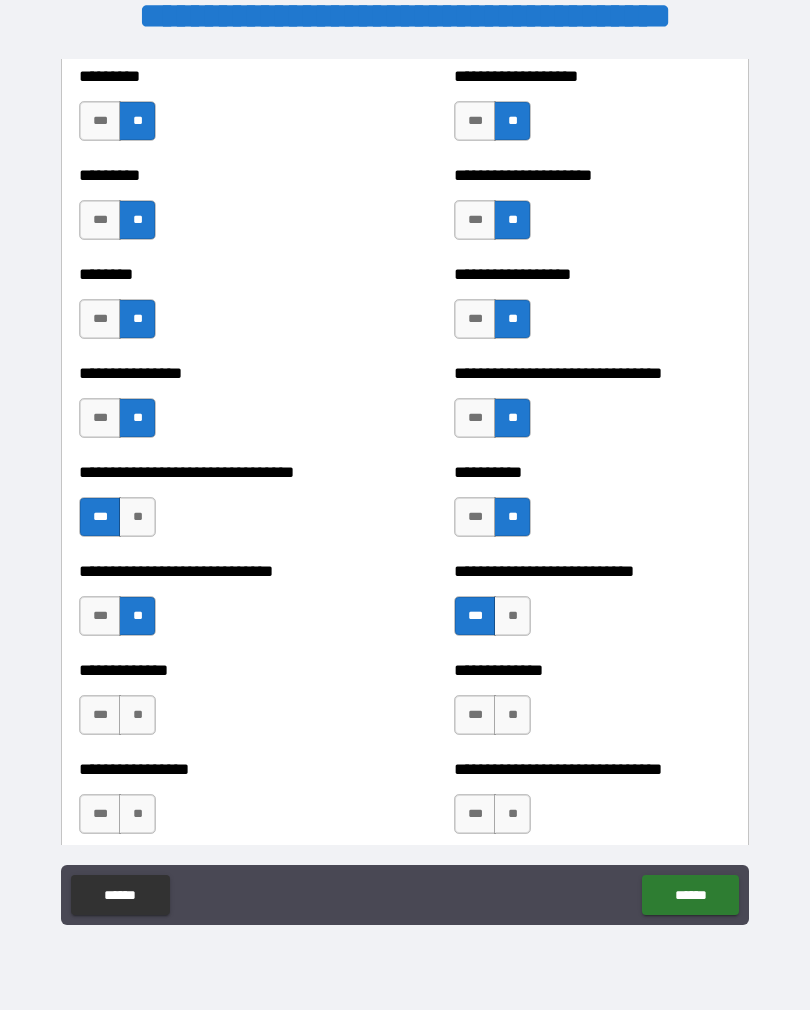 click on "**" at bounding box center [137, 715] 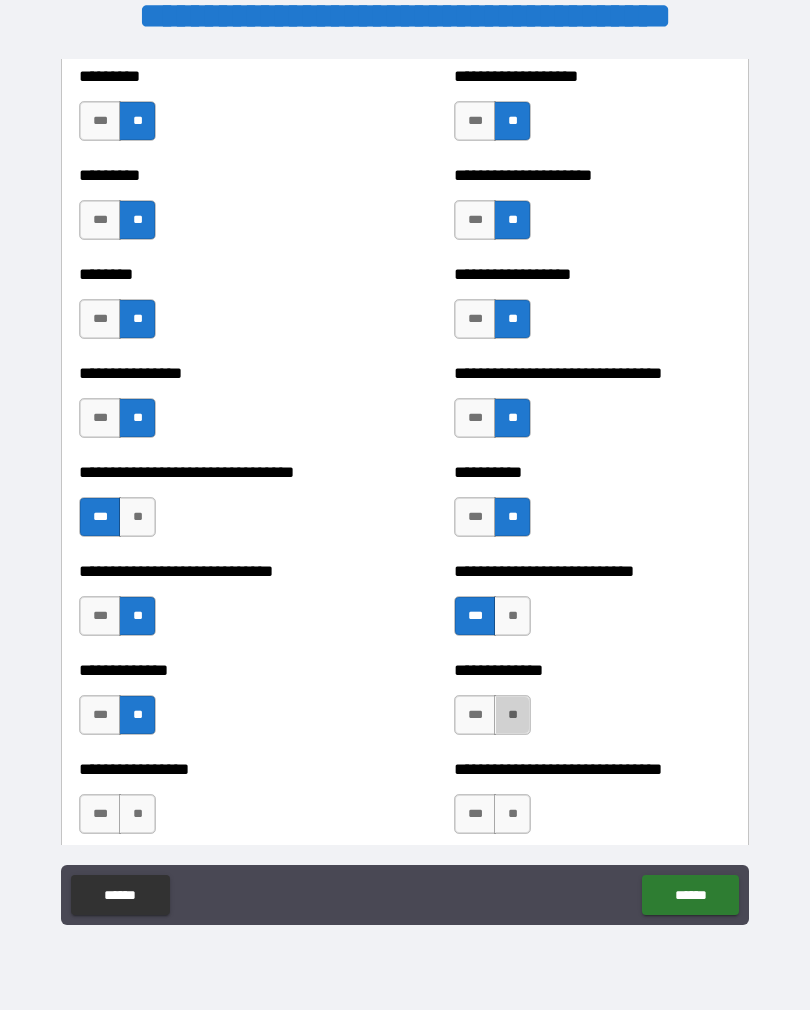 click on "**" at bounding box center [512, 715] 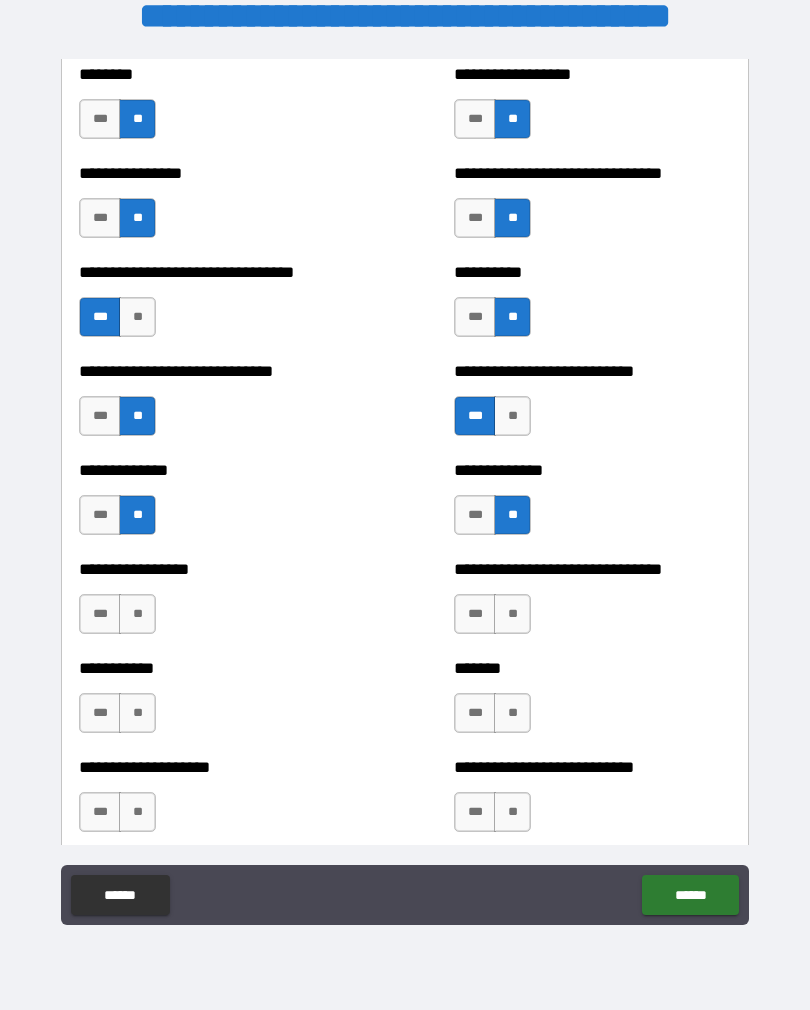 scroll, scrollTop: 7565, scrollLeft: 0, axis: vertical 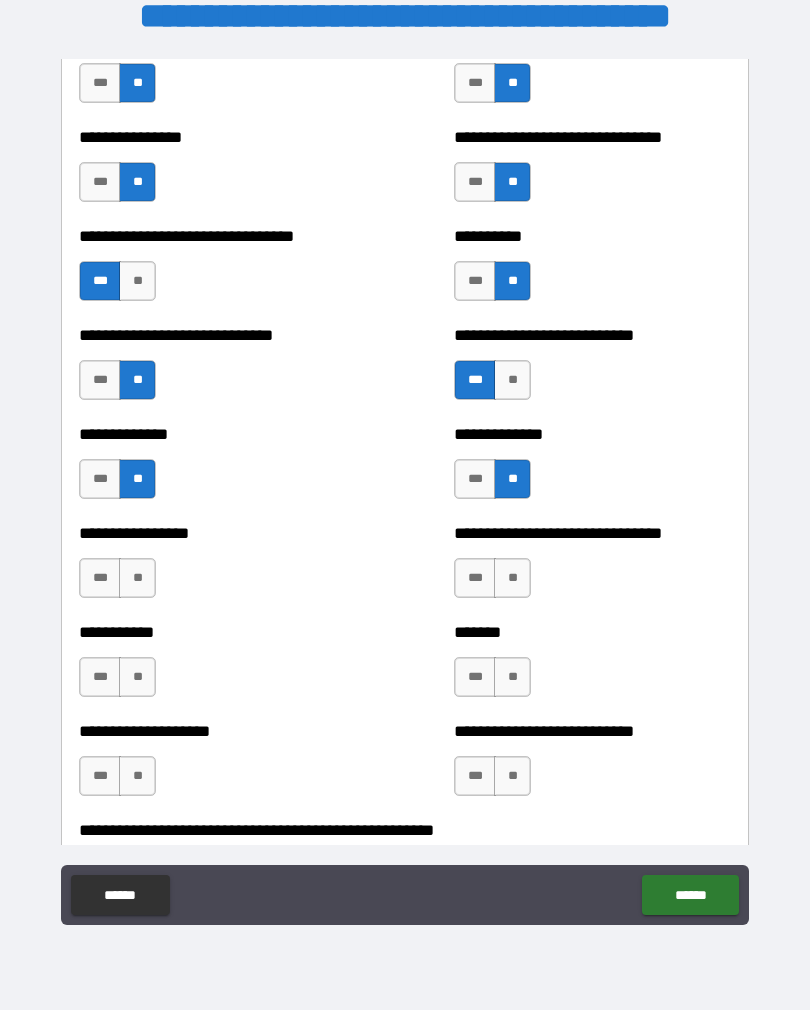 click on "***" at bounding box center [100, 578] 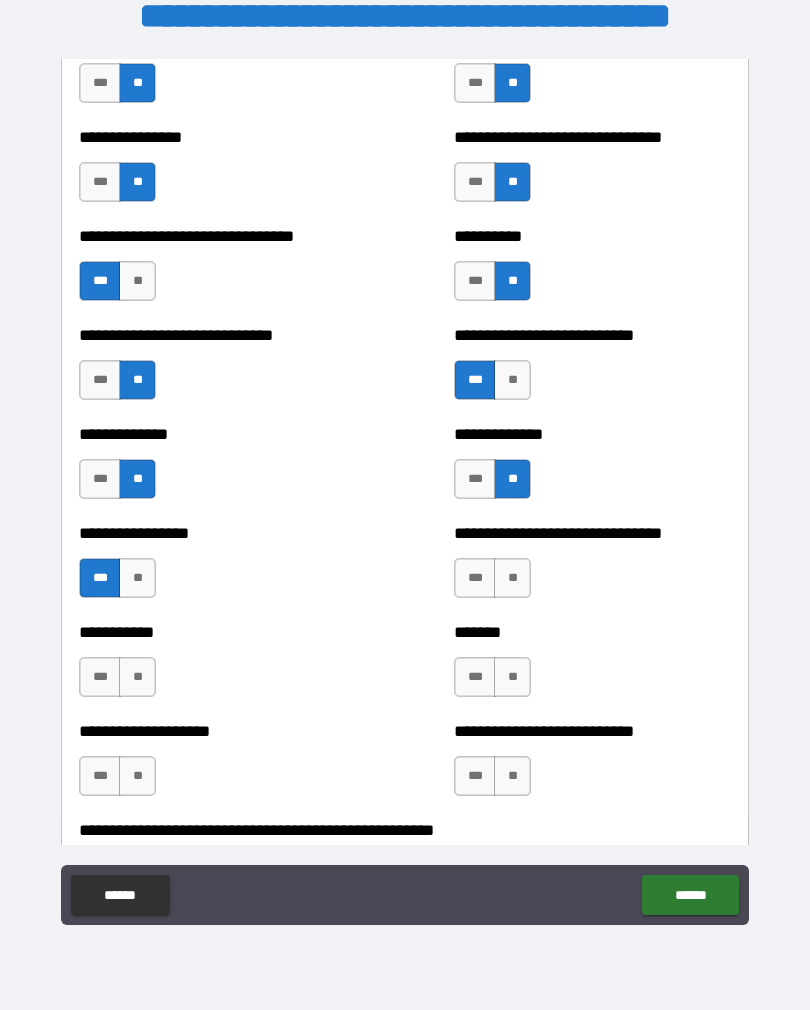 click on "**" at bounding box center [512, 578] 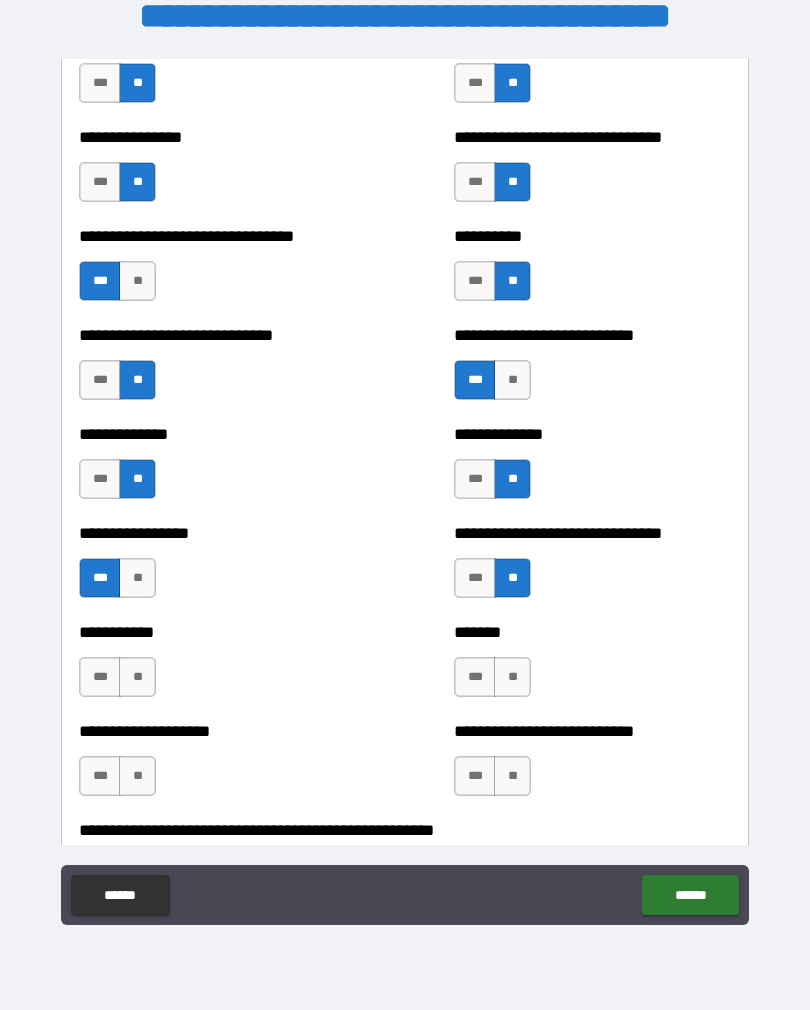 click on "**" at bounding box center (137, 677) 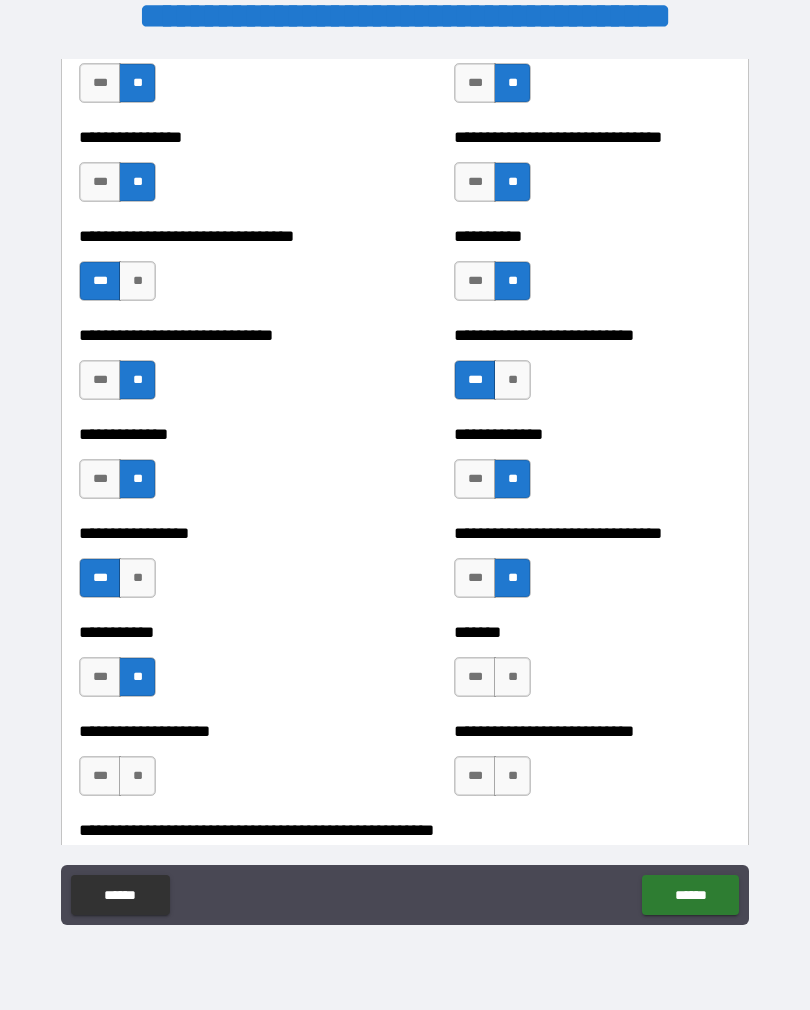 click on "**" at bounding box center (512, 677) 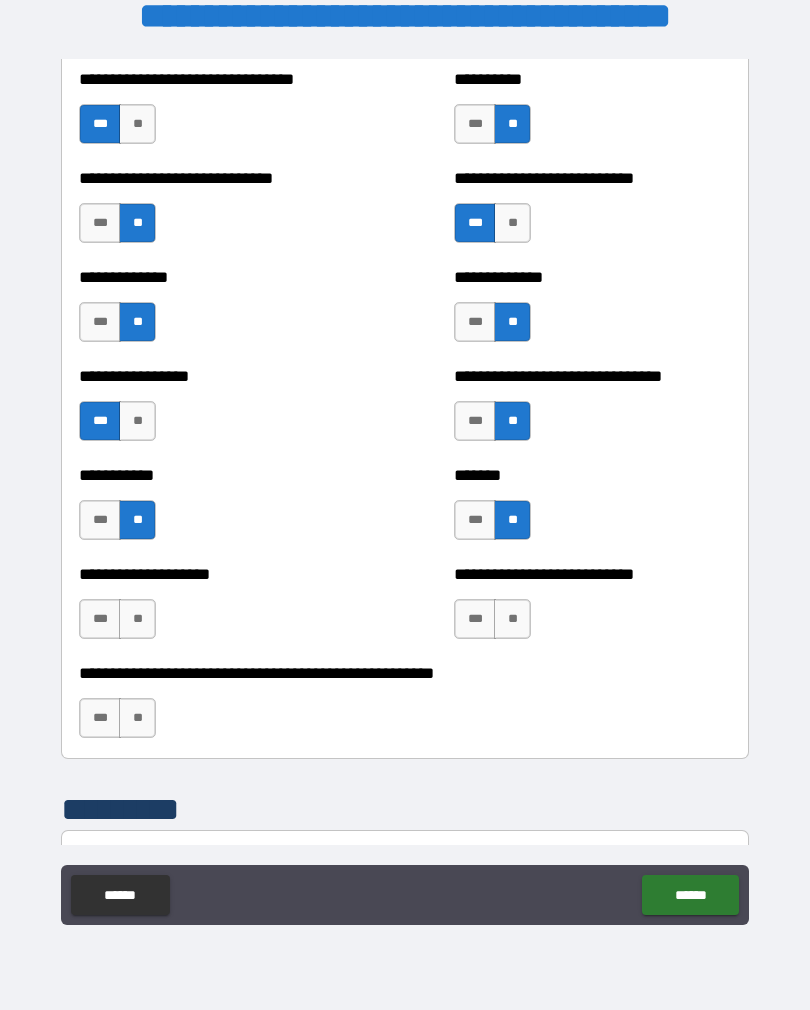 scroll, scrollTop: 7729, scrollLeft: 0, axis: vertical 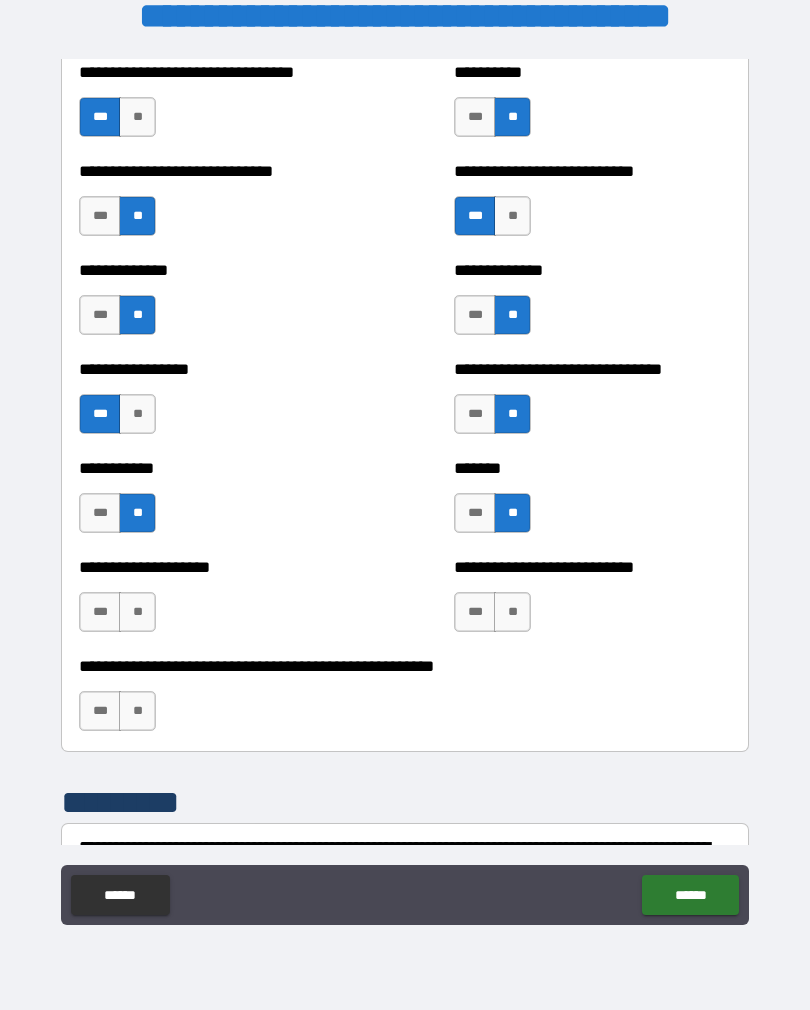 click on "**" at bounding box center (137, 612) 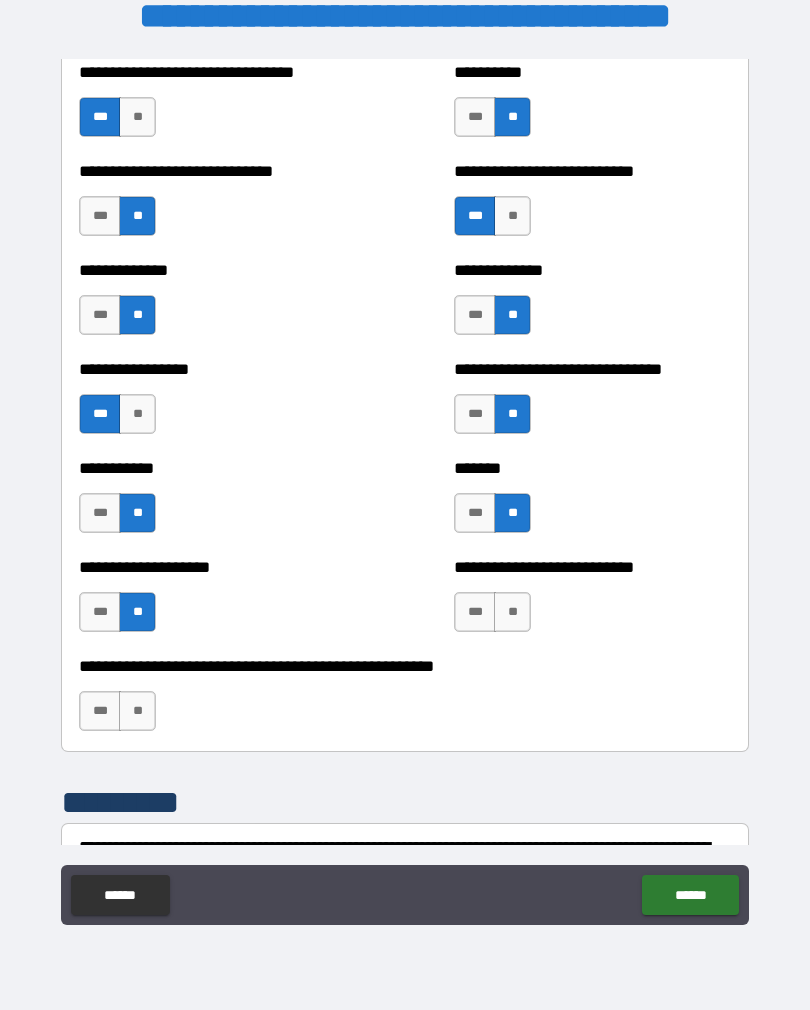 click on "**" at bounding box center (512, 612) 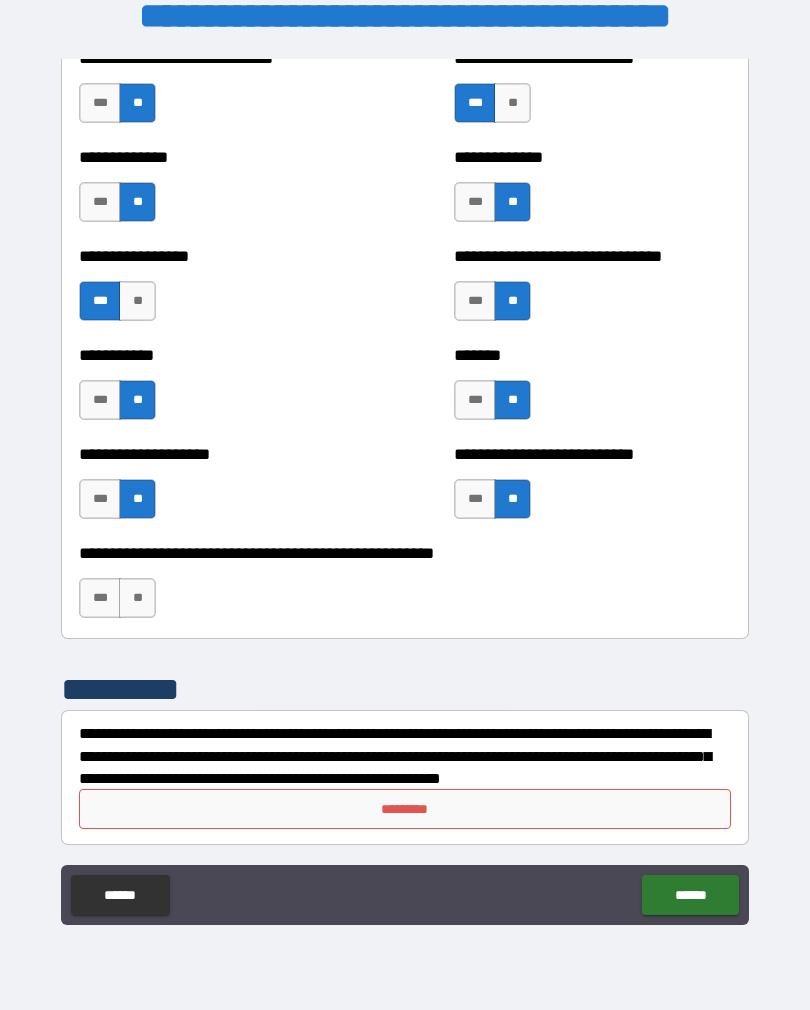 scroll, scrollTop: 7844, scrollLeft: 0, axis: vertical 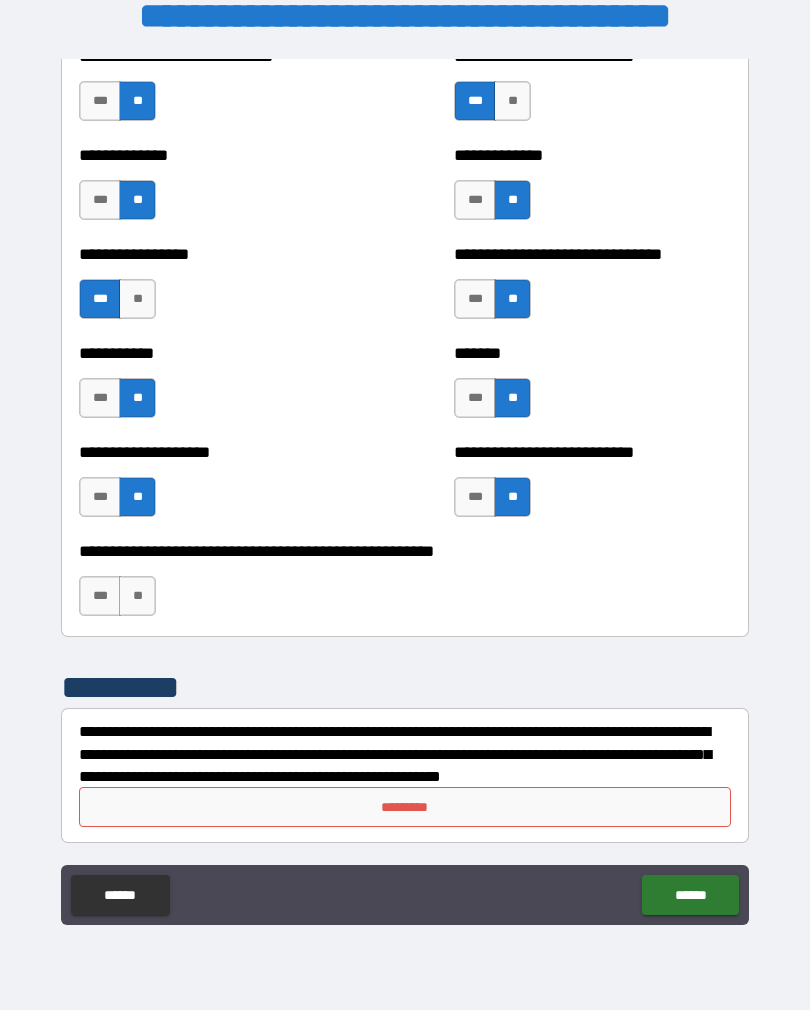 click on "**" at bounding box center (137, 596) 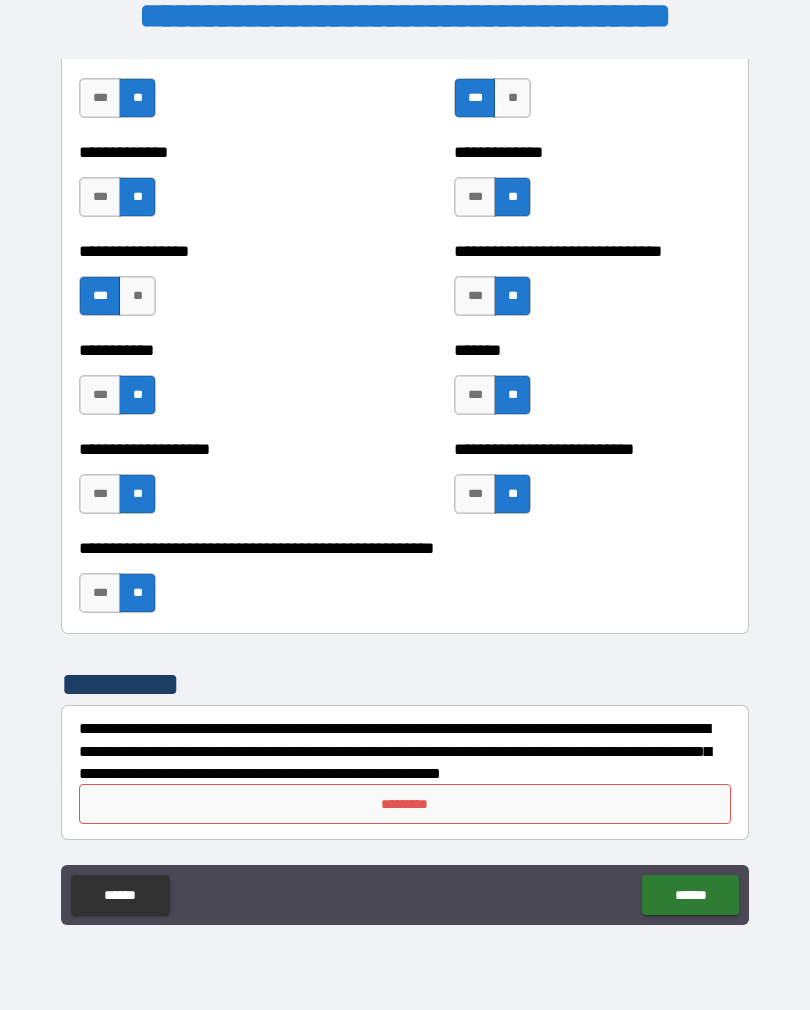 scroll, scrollTop: 7847, scrollLeft: 0, axis: vertical 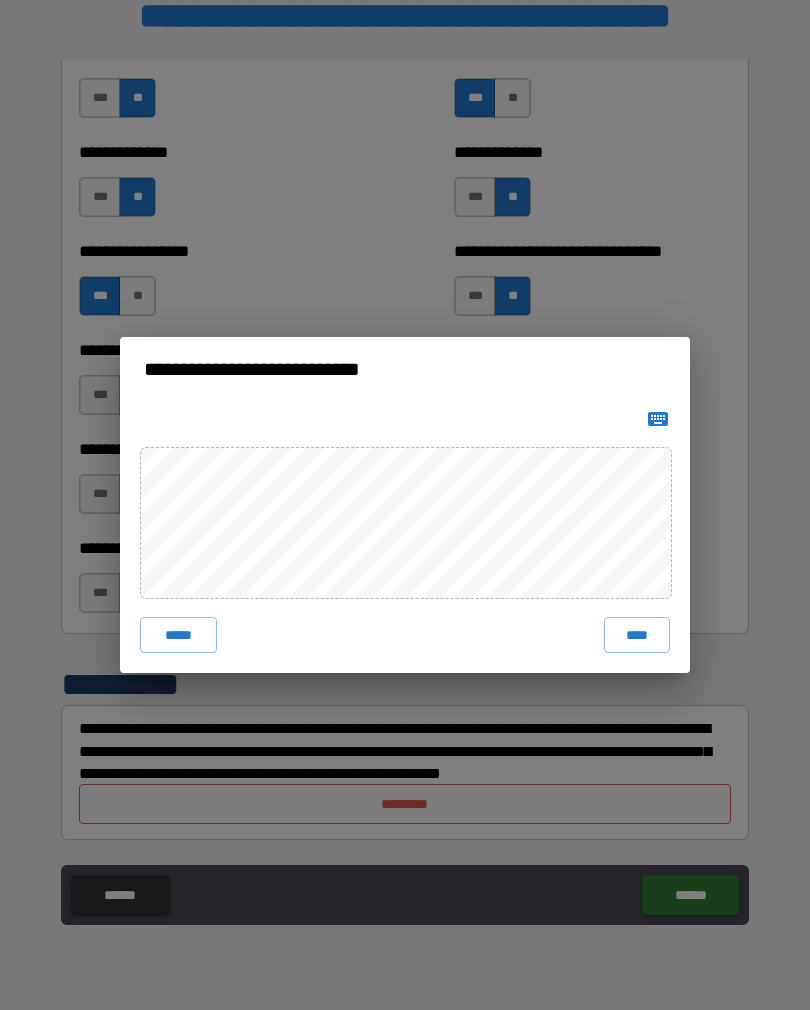 click on "****" at bounding box center (637, 635) 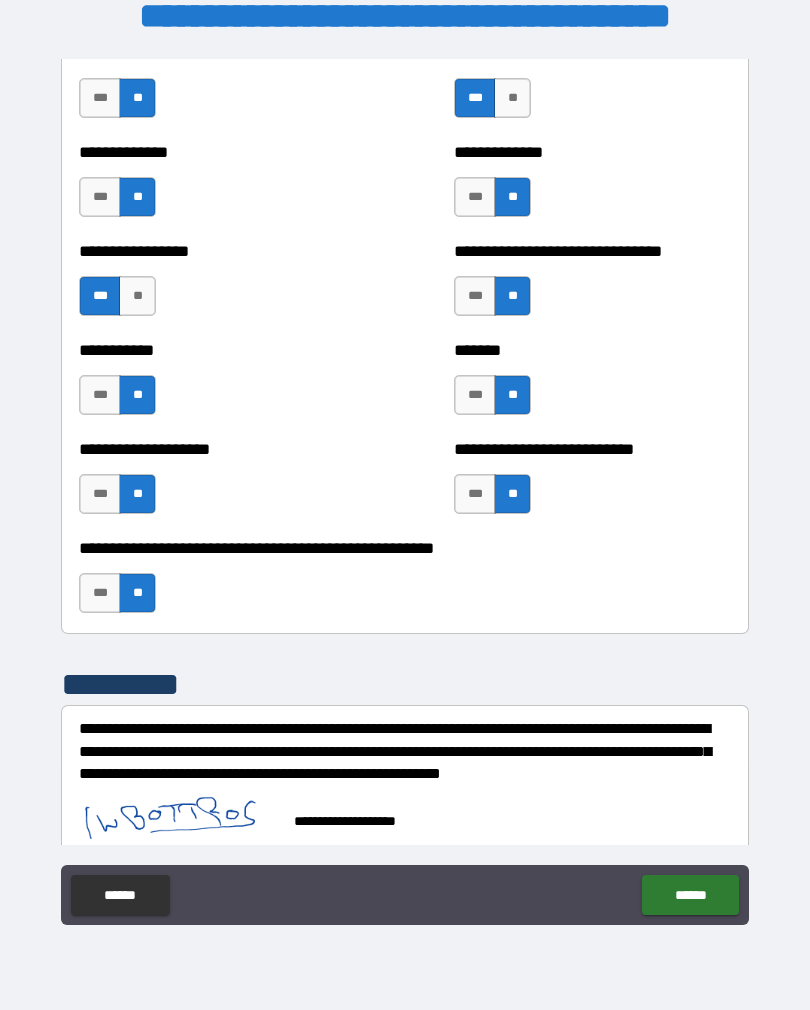 scroll, scrollTop: 7837, scrollLeft: 0, axis: vertical 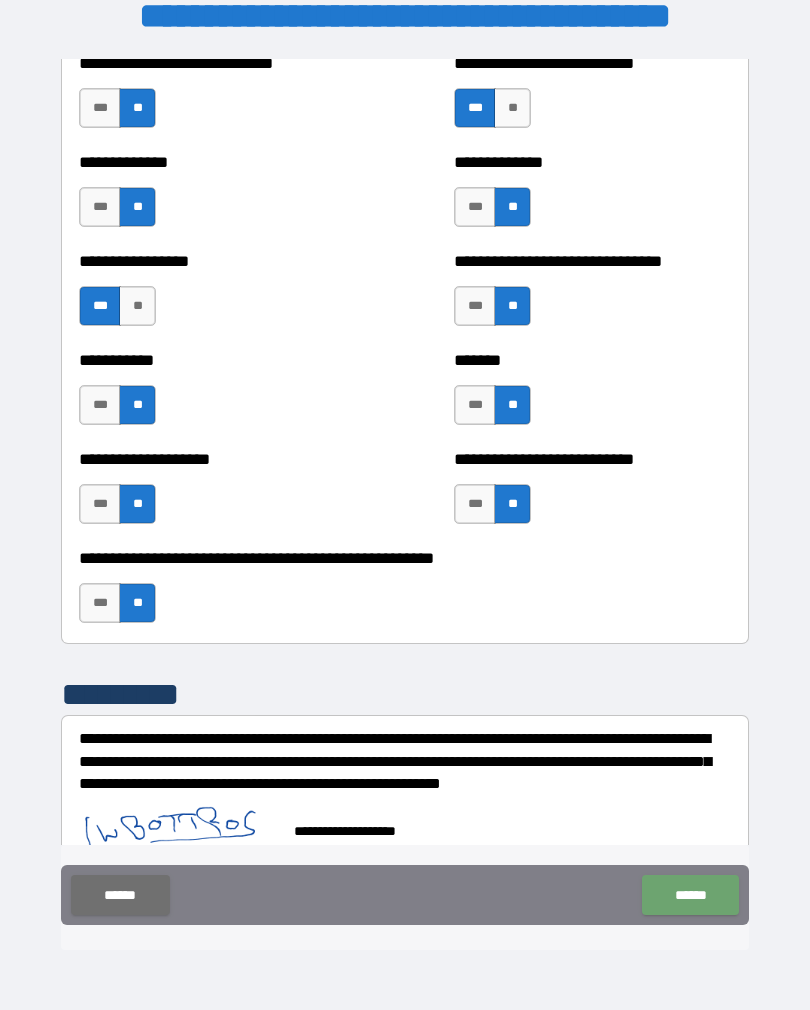 click on "******" at bounding box center (690, 895) 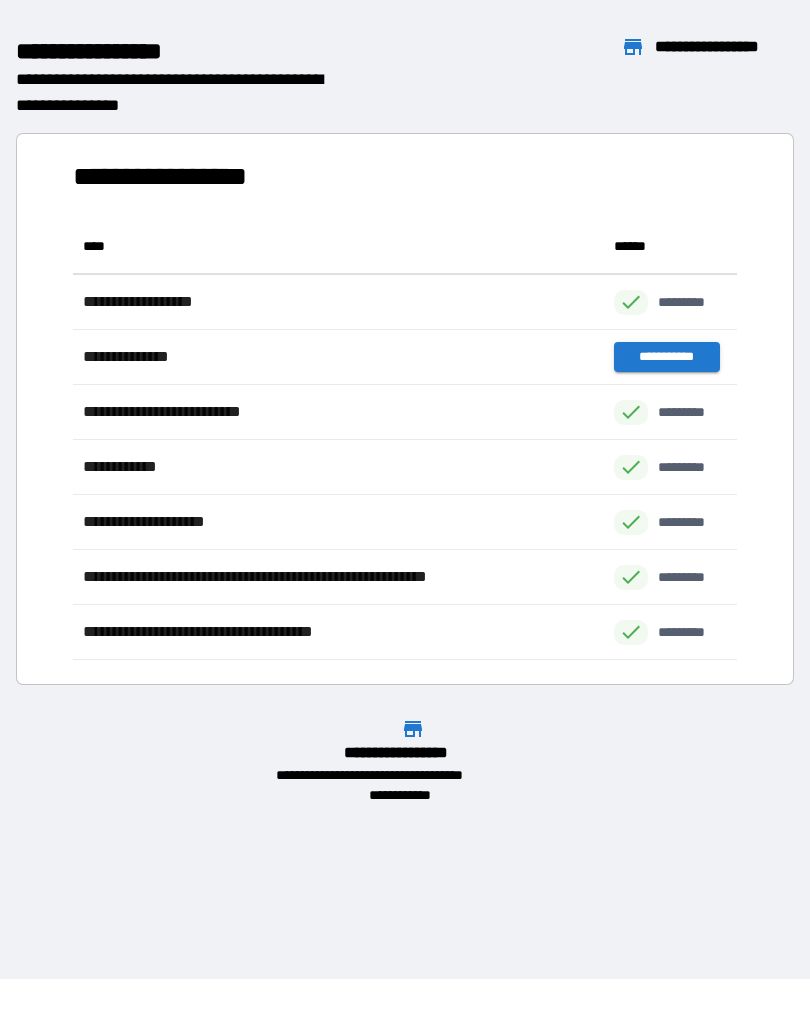 scroll, scrollTop: 1, scrollLeft: 1, axis: both 